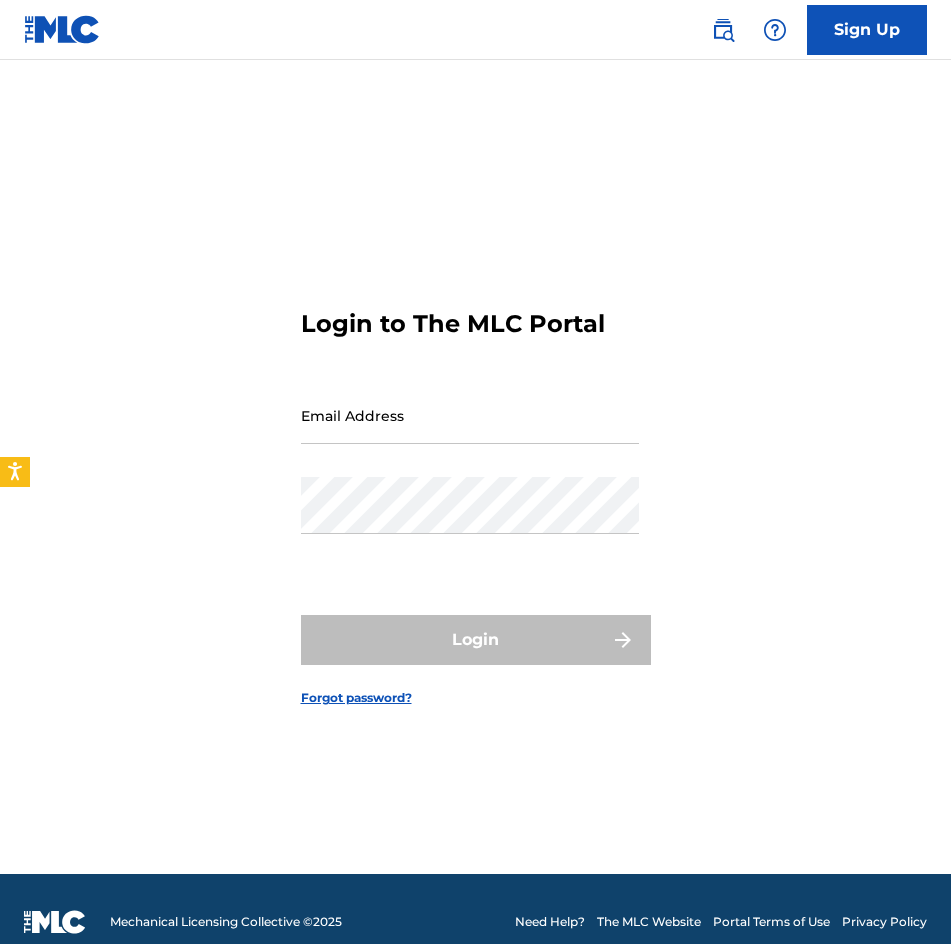 scroll, scrollTop: 0, scrollLeft: 0, axis: both 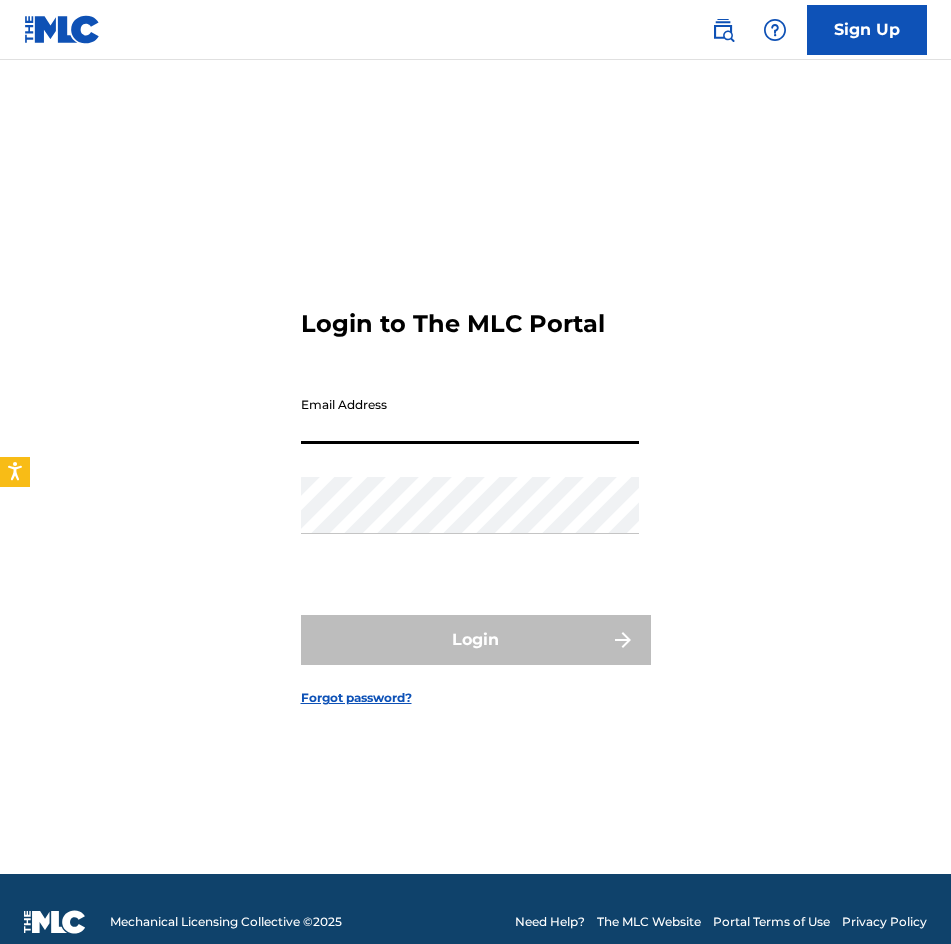 click on "Email Address" at bounding box center [470, 415] 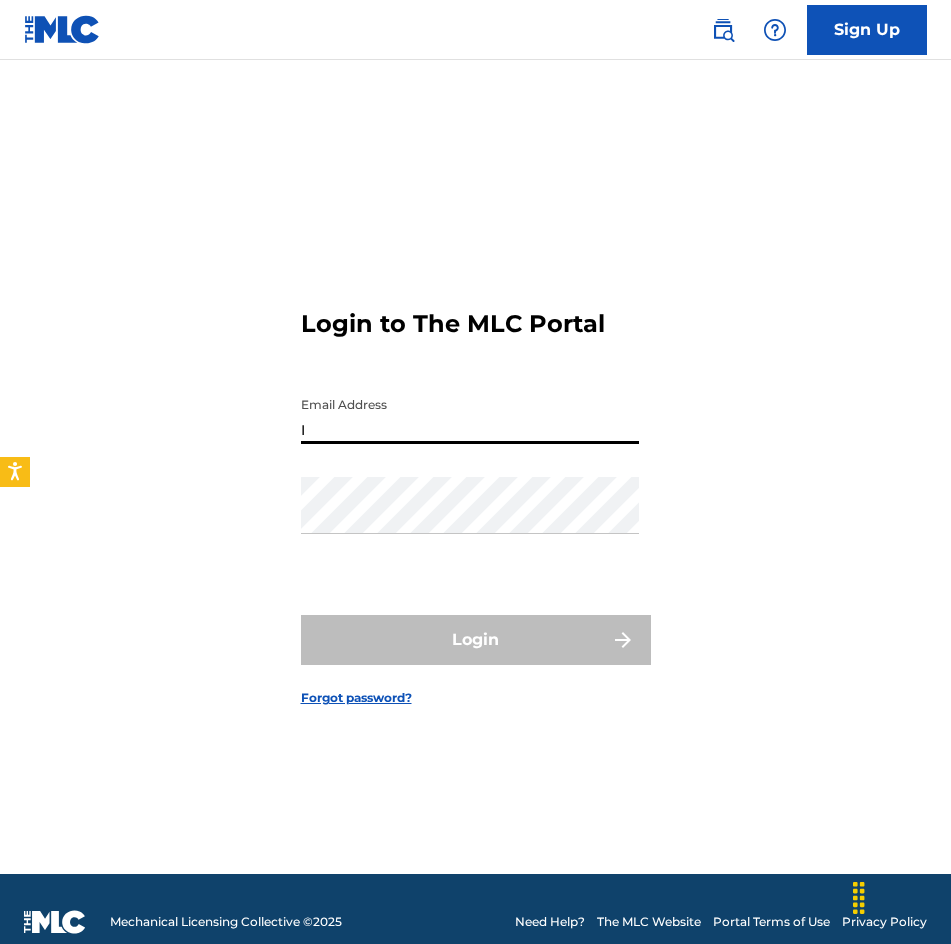 type on "Email Address [EMAIL]" 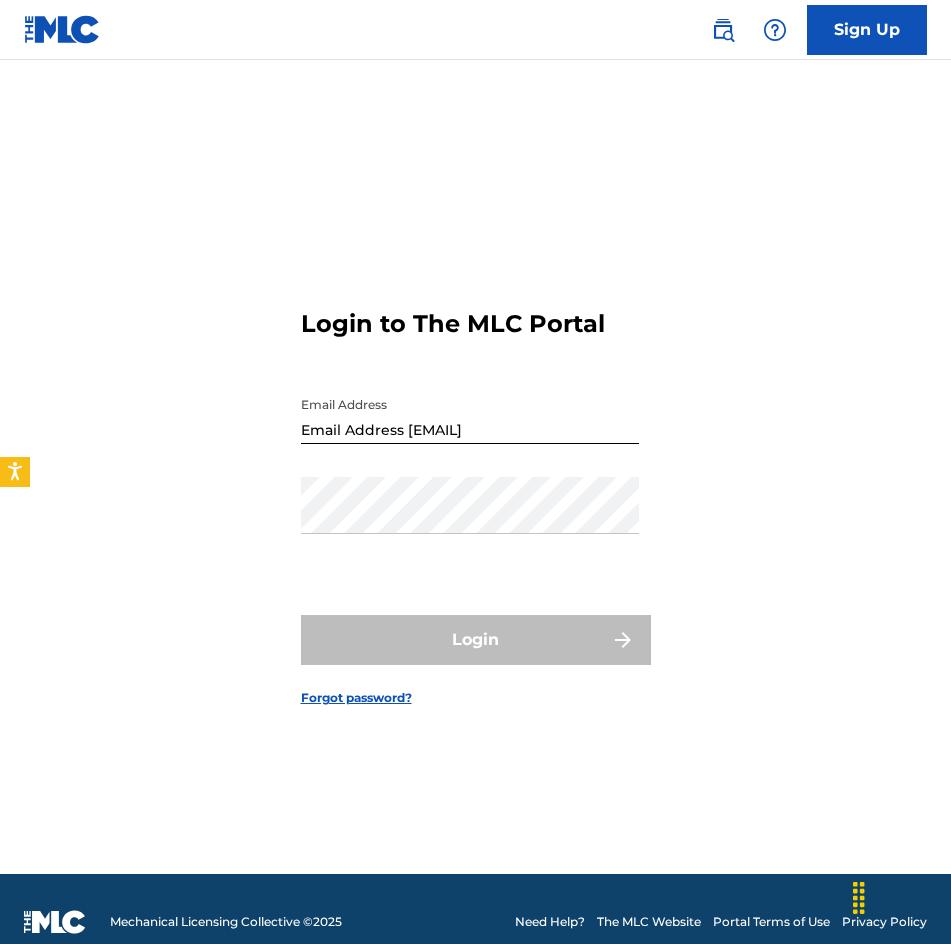 click on "Email Address [EMAIL]" at bounding box center [470, 432] 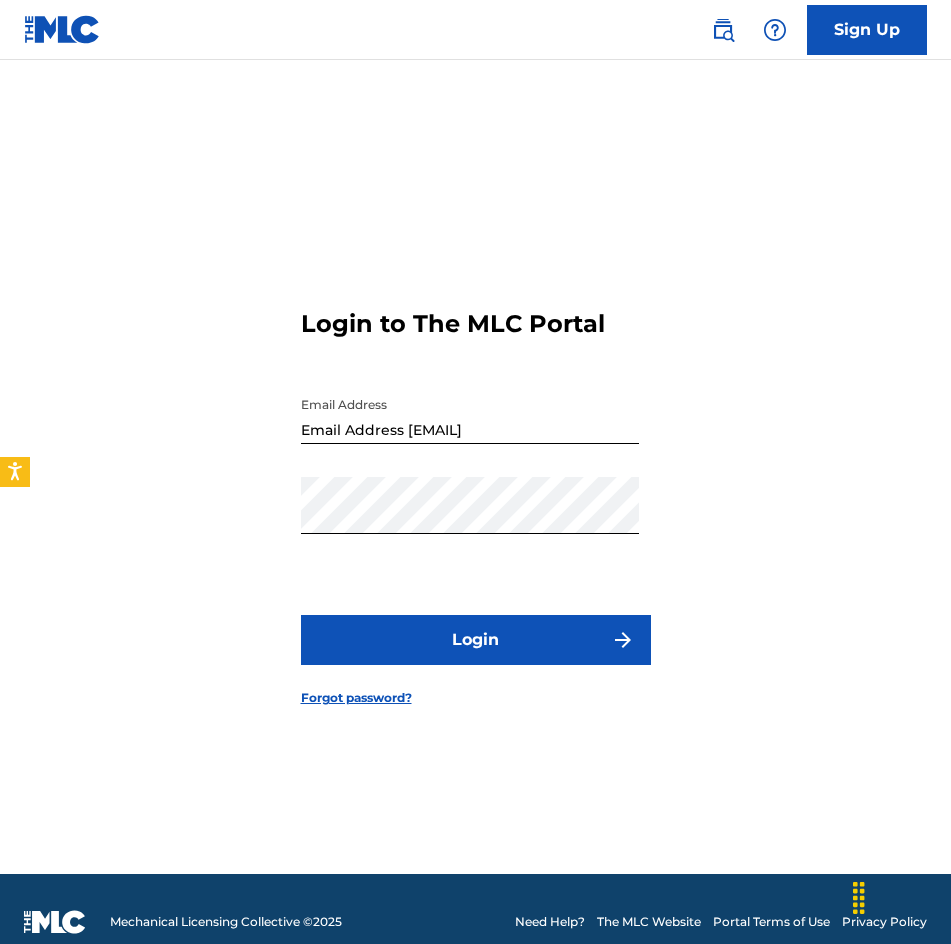 drag, startPoint x: 495, startPoint y: 614, endPoint x: 494, endPoint y: 637, distance: 23.021729 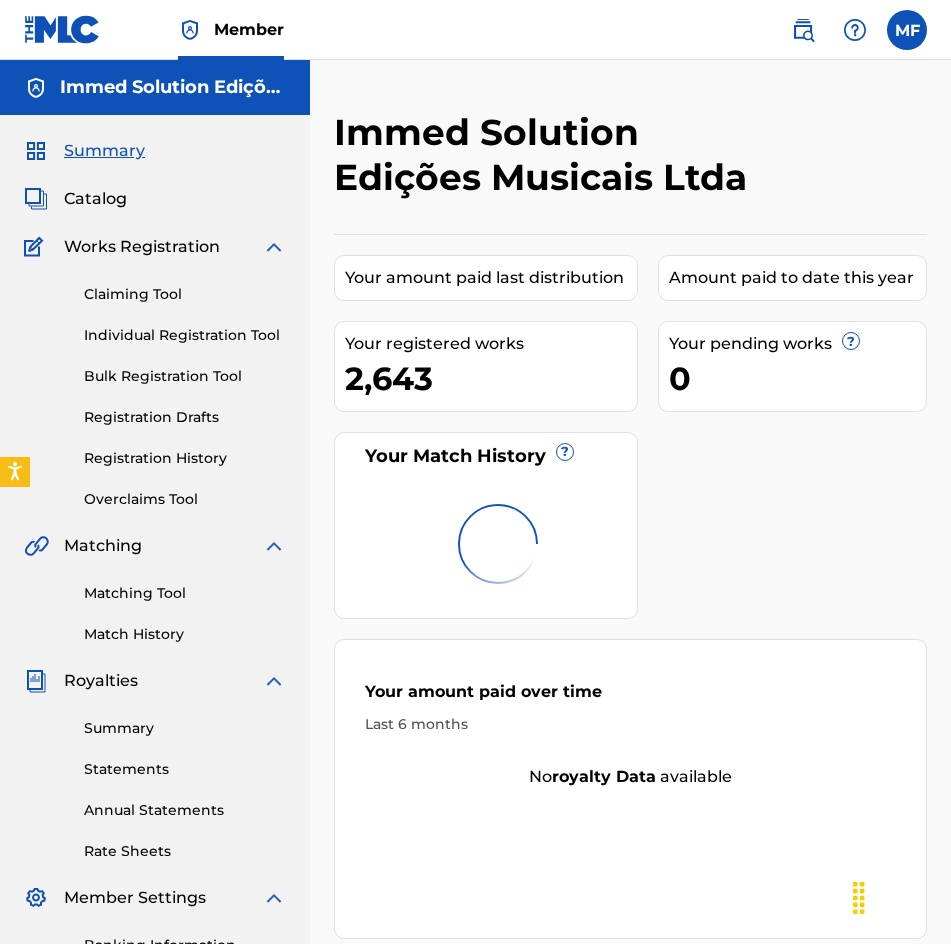 scroll, scrollTop: 0, scrollLeft: 0, axis: both 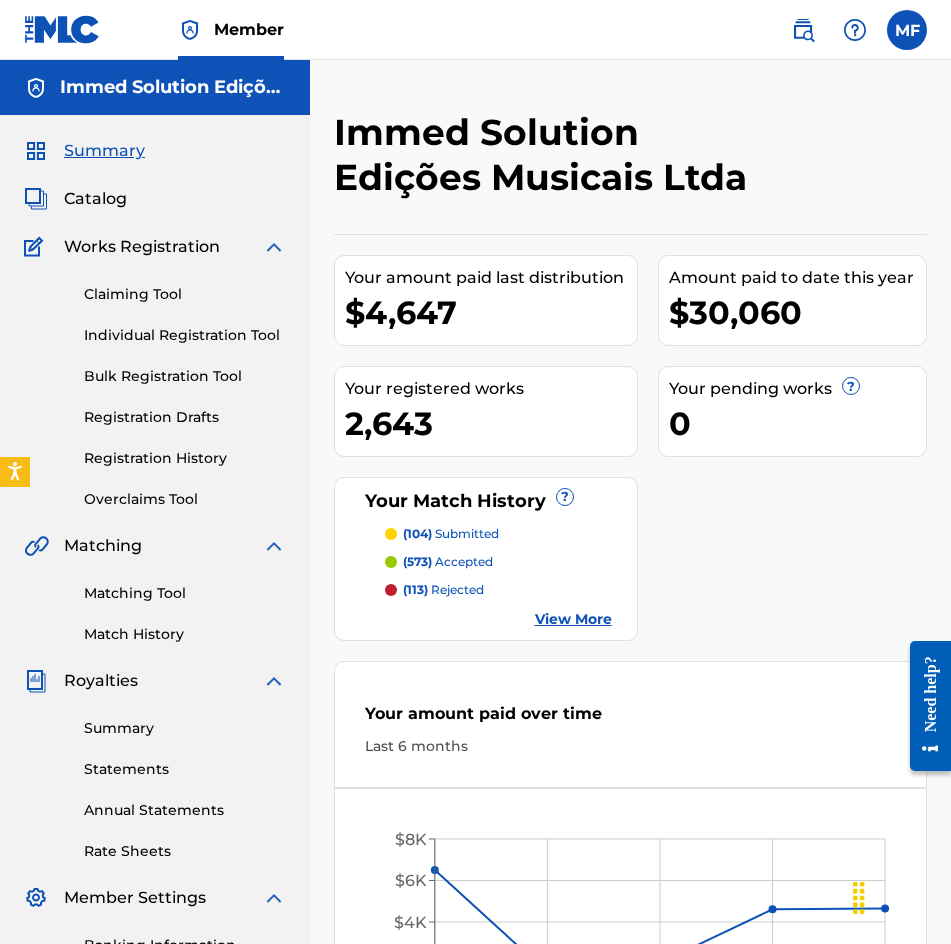 click on "Individual Registration Tool" at bounding box center (185, 335) 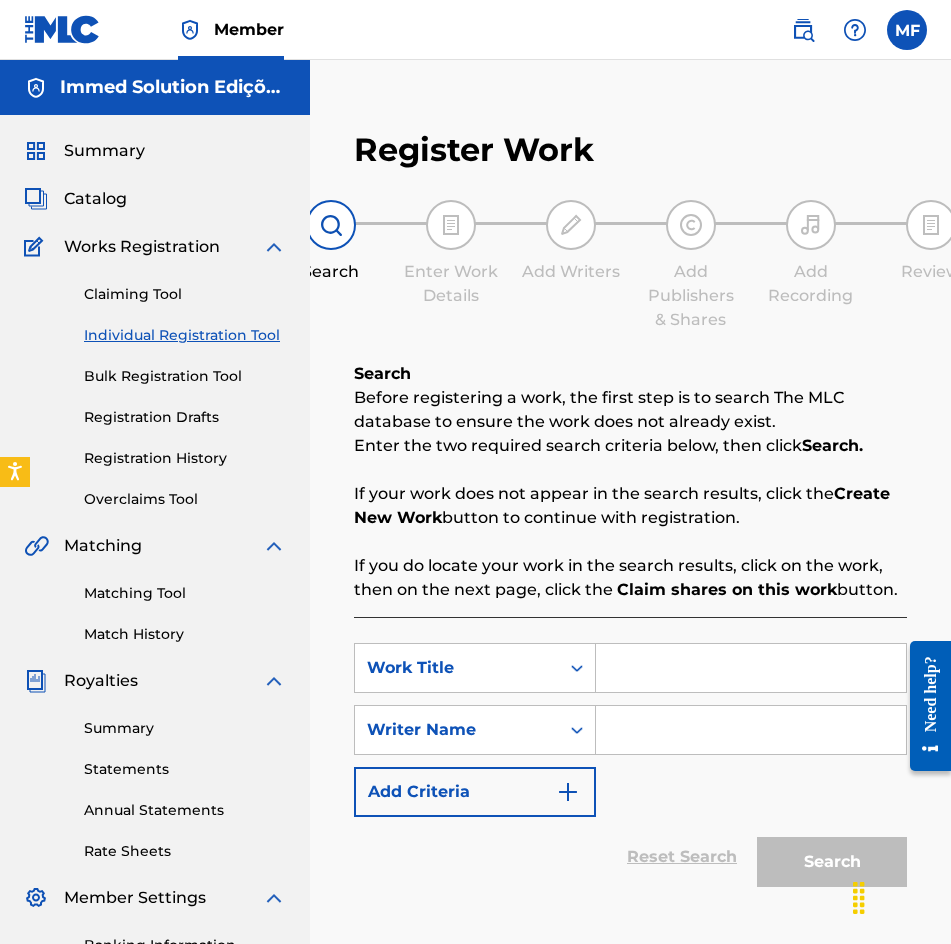 click on "Summary" at bounding box center [104, 151] 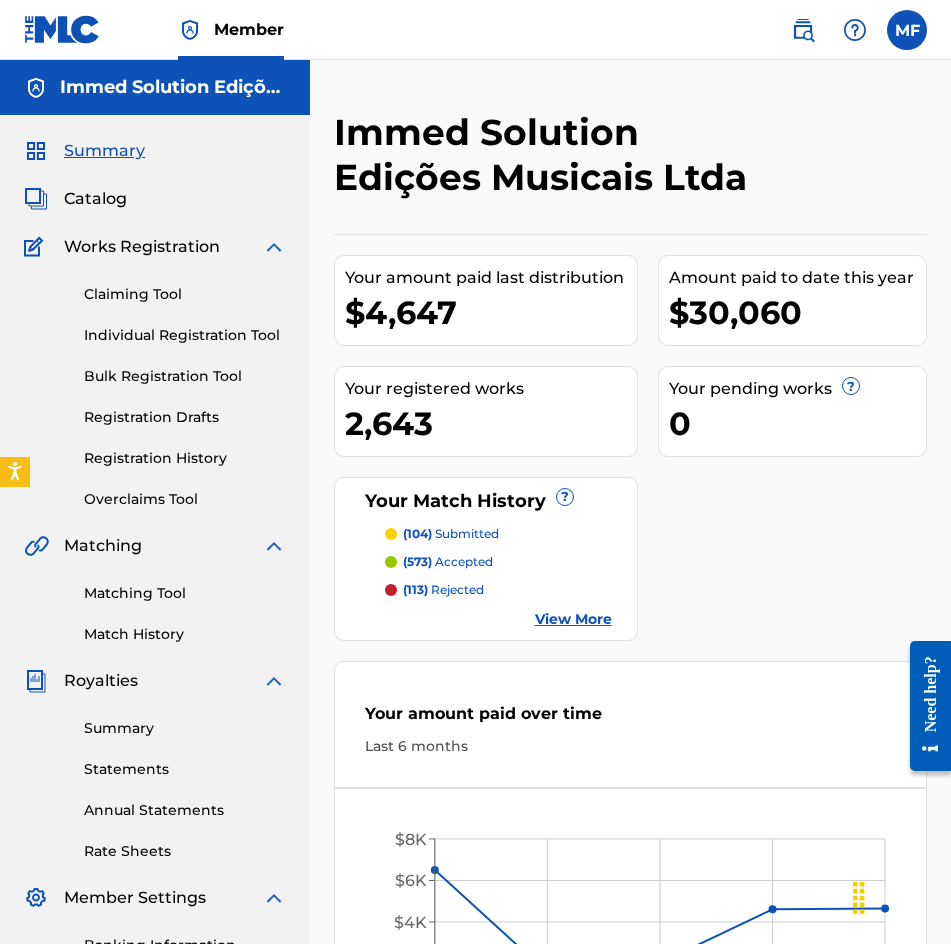 click on "Catalog" at bounding box center [95, 199] 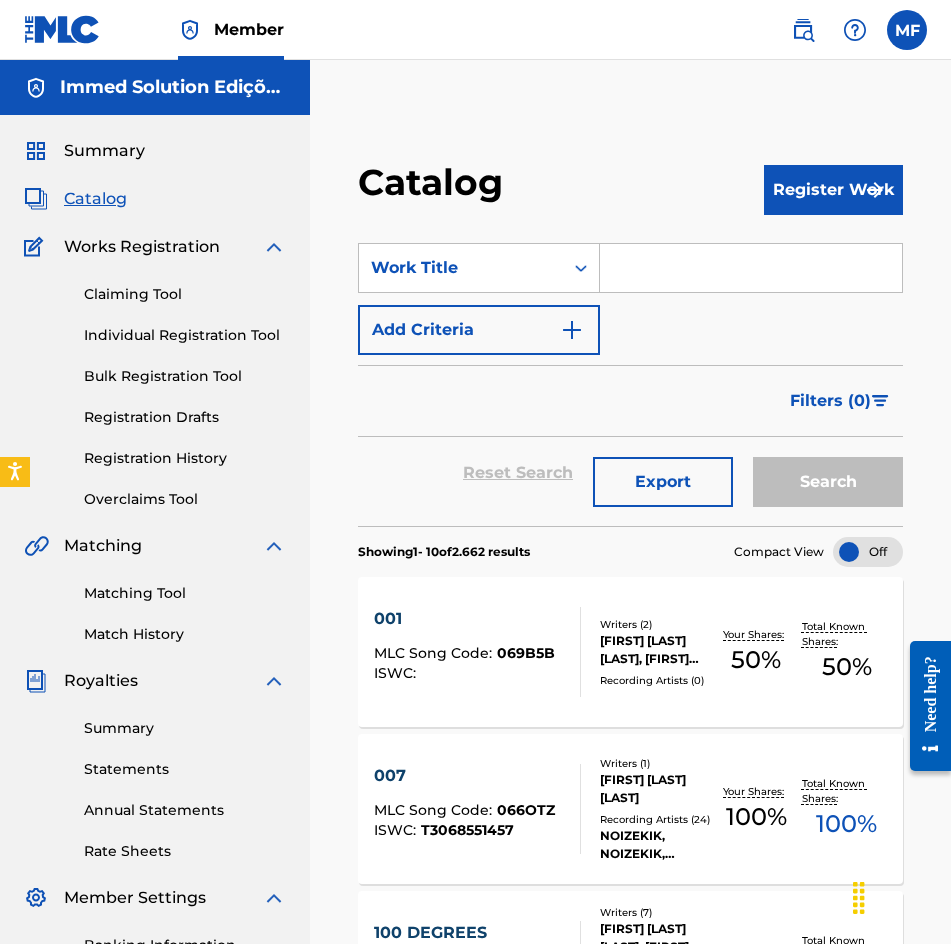 click on "Individual Registration Tool" at bounding box center [185, 335] 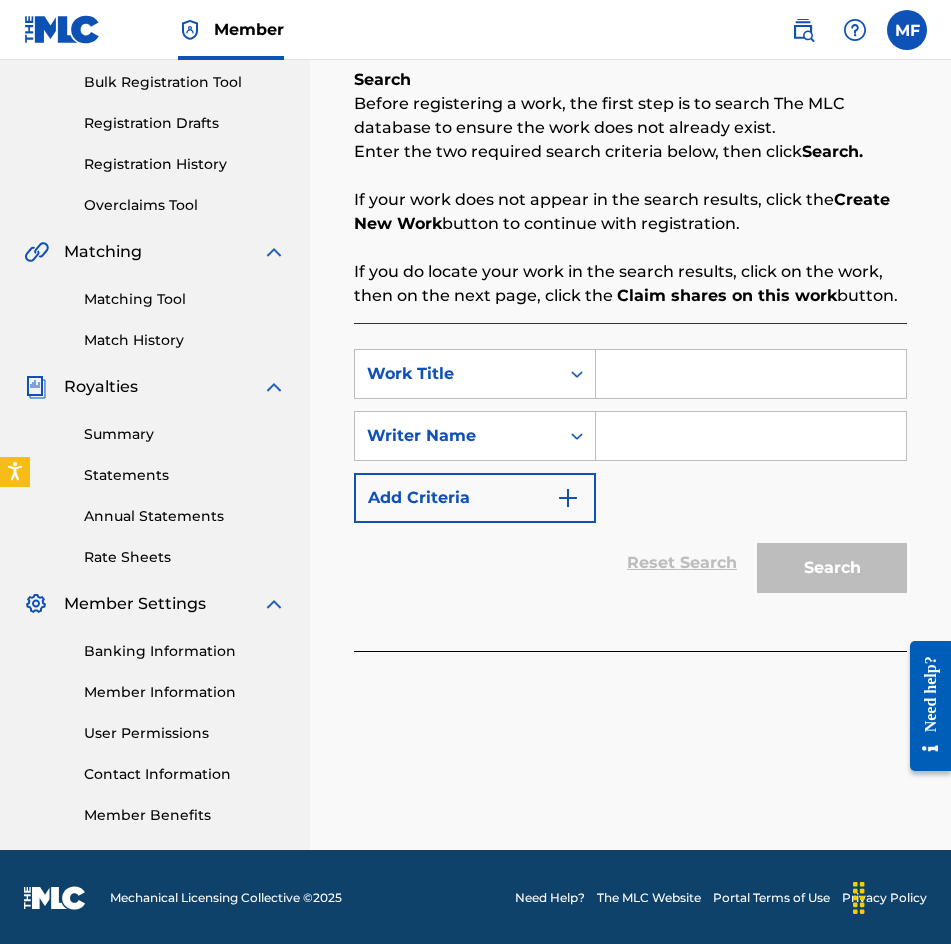 scroll, scrollTop: 296, scrollLeft: 0, axis: vertical 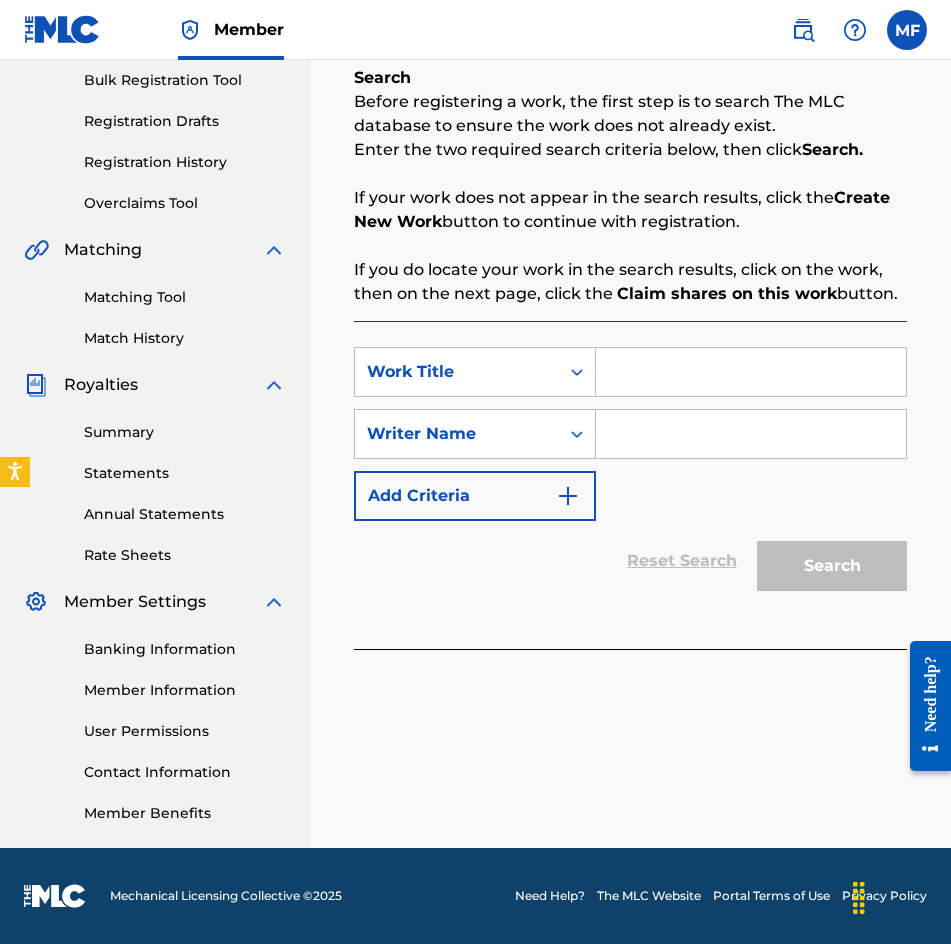 click at bounding box center (751, 372) 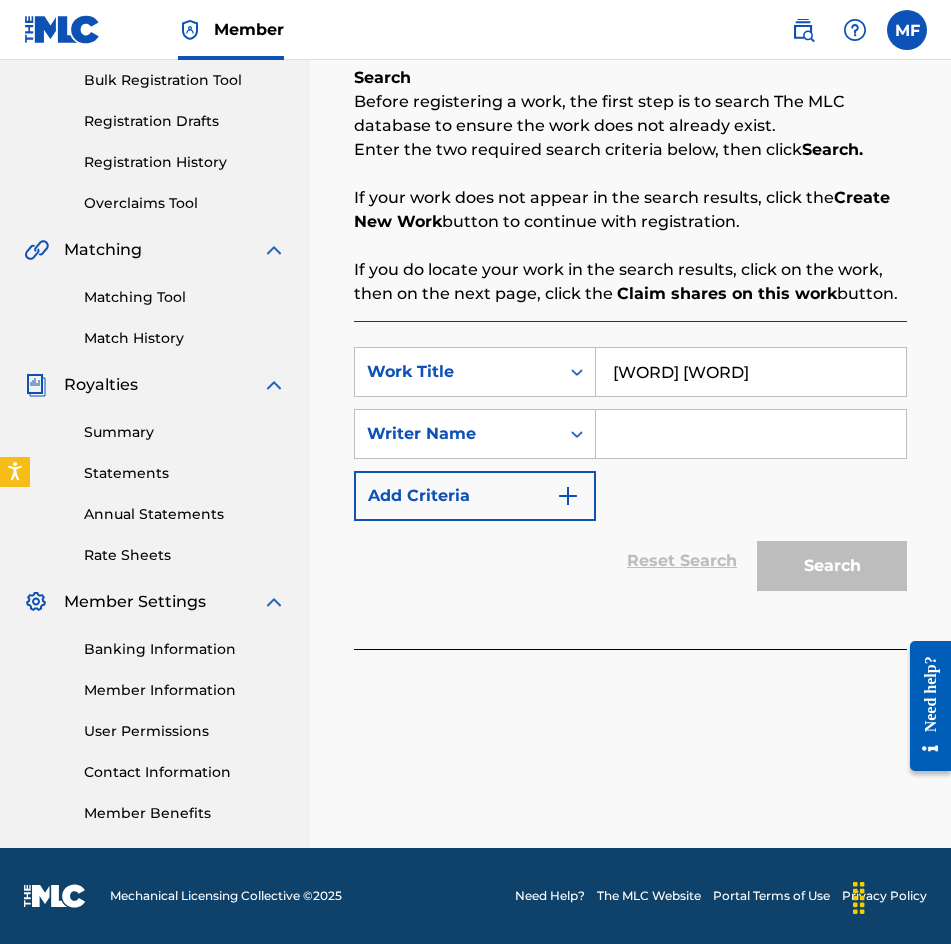type on "[WORD] [WORD]" 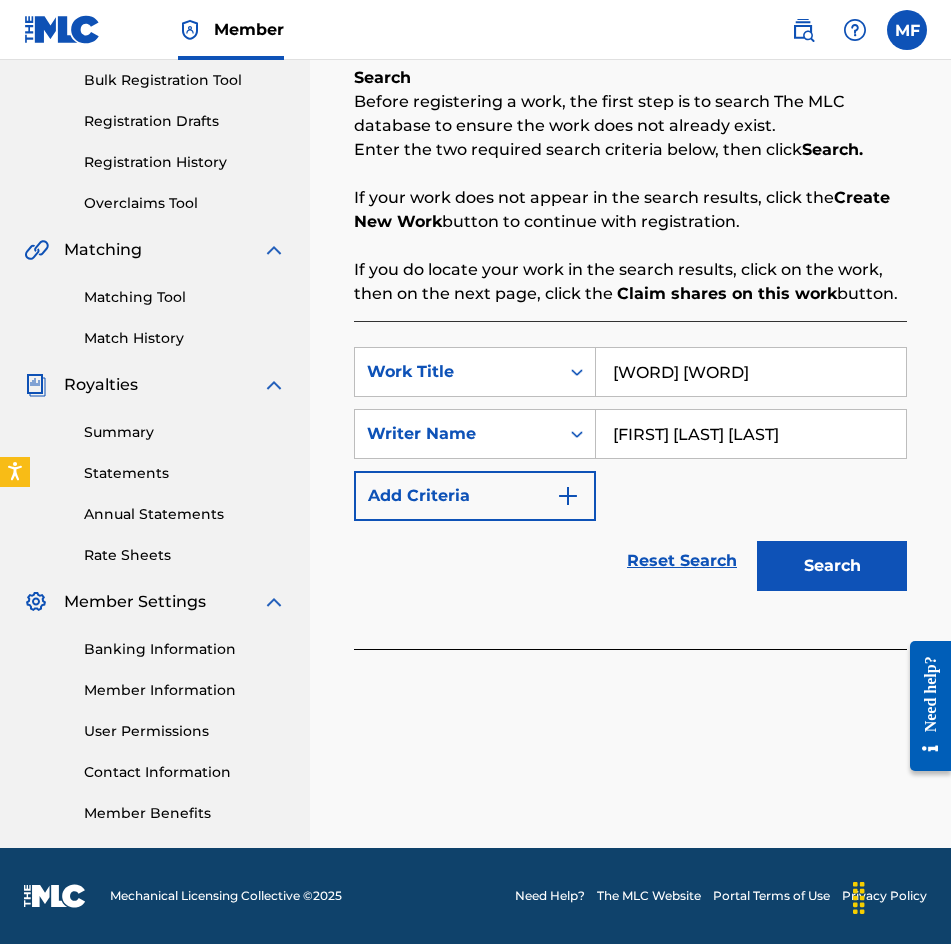 type on "[FIRST] [LAST] [LAST]" 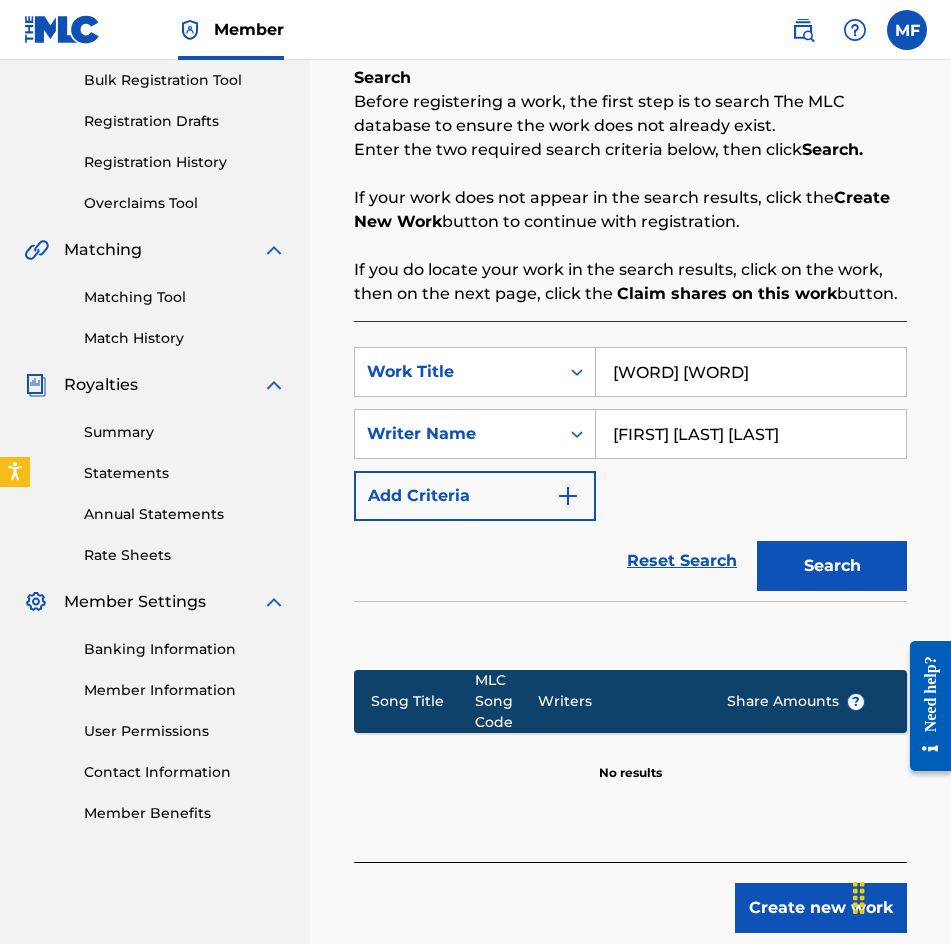 click on "[WORD] [WORD]" at bounding box center (751, 372) 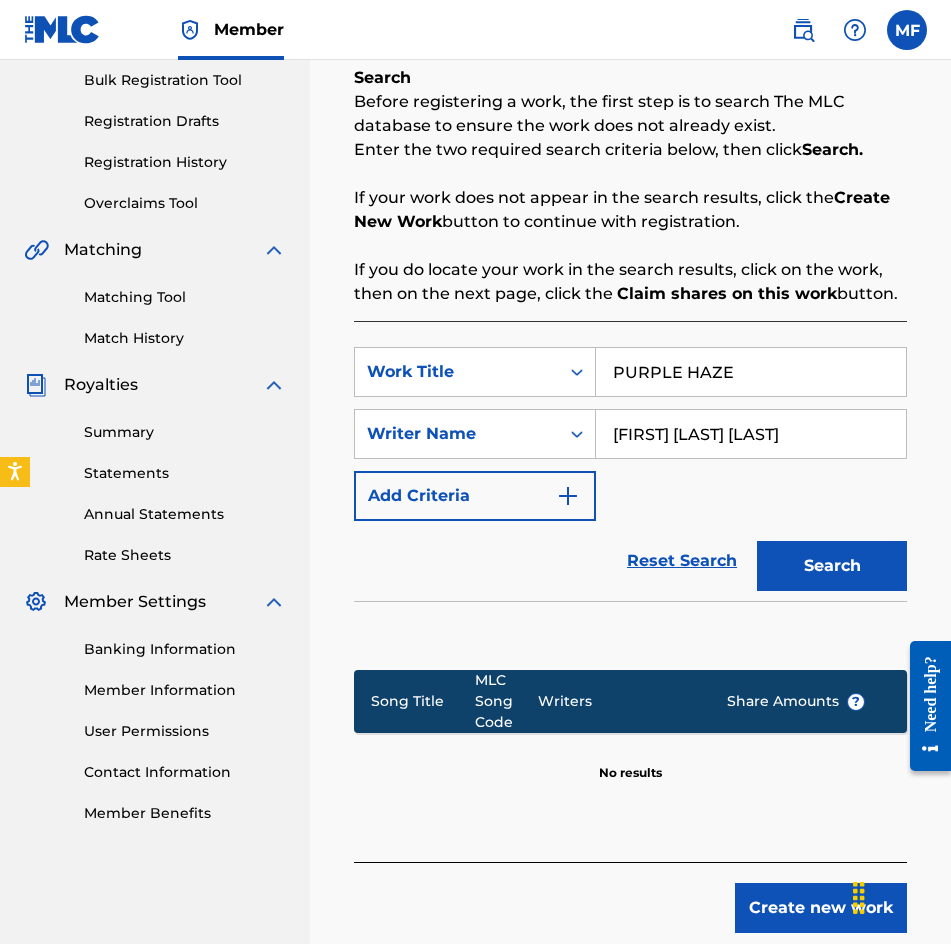 click on "Search" at bounding box center [832, 566] 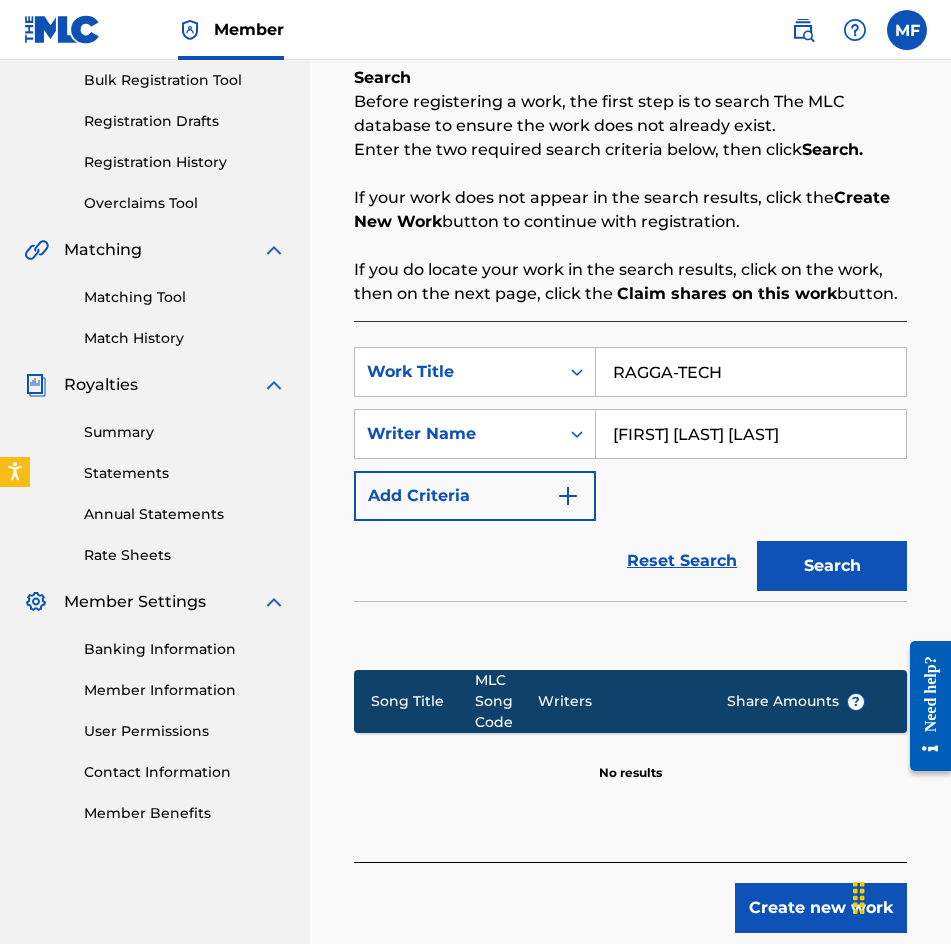 click on "Search" at bounding box center [832, 566] 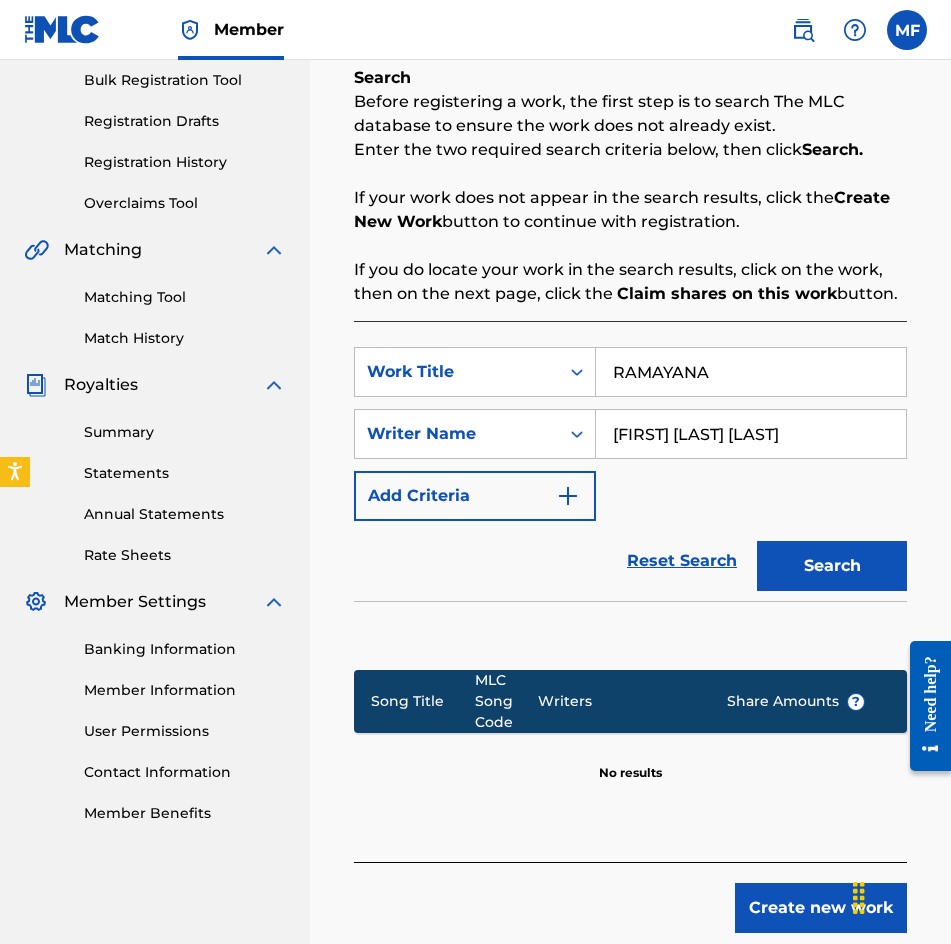 click on "Search" at bounding box center (832, 566) 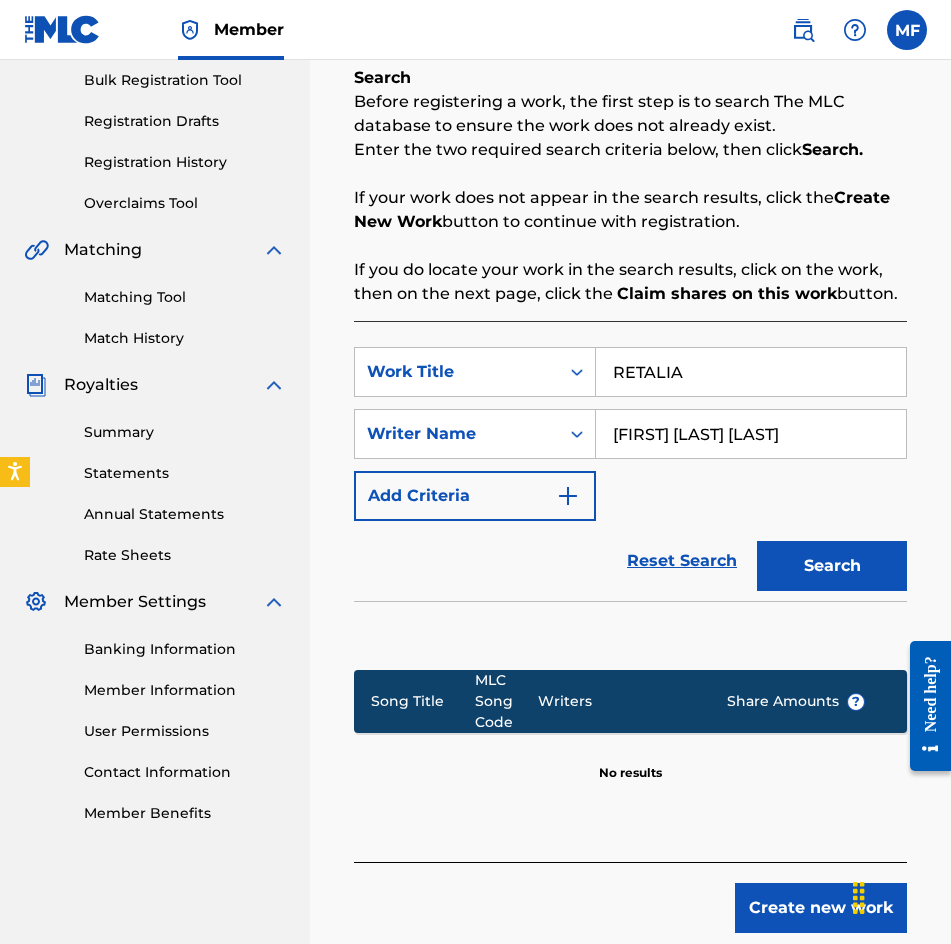 click on "Register Work Search Enter Work Details Add Writers Add Publishers & Shares Add Recording Review Search Before registering a work, the first step is to search The MLC database to ensure the work does not already exist. Enter the two required search criteria below, then click Search. If your work does not appear in the search results, click the Create New Work button to continue with registration. If you do locate your work in the search results, click on the work, then on the next page, click the Claim shares on this work button. SearchWithCriteria[ID] Work Title [WORD] SearchWithCriteria[ID] Writer Name [FIRST] [LAST] Add Criteria Reset Search Search Song Title MLC Song Code Writers Share Amounts ? No results Create new work" at bounding box center (630, 383) 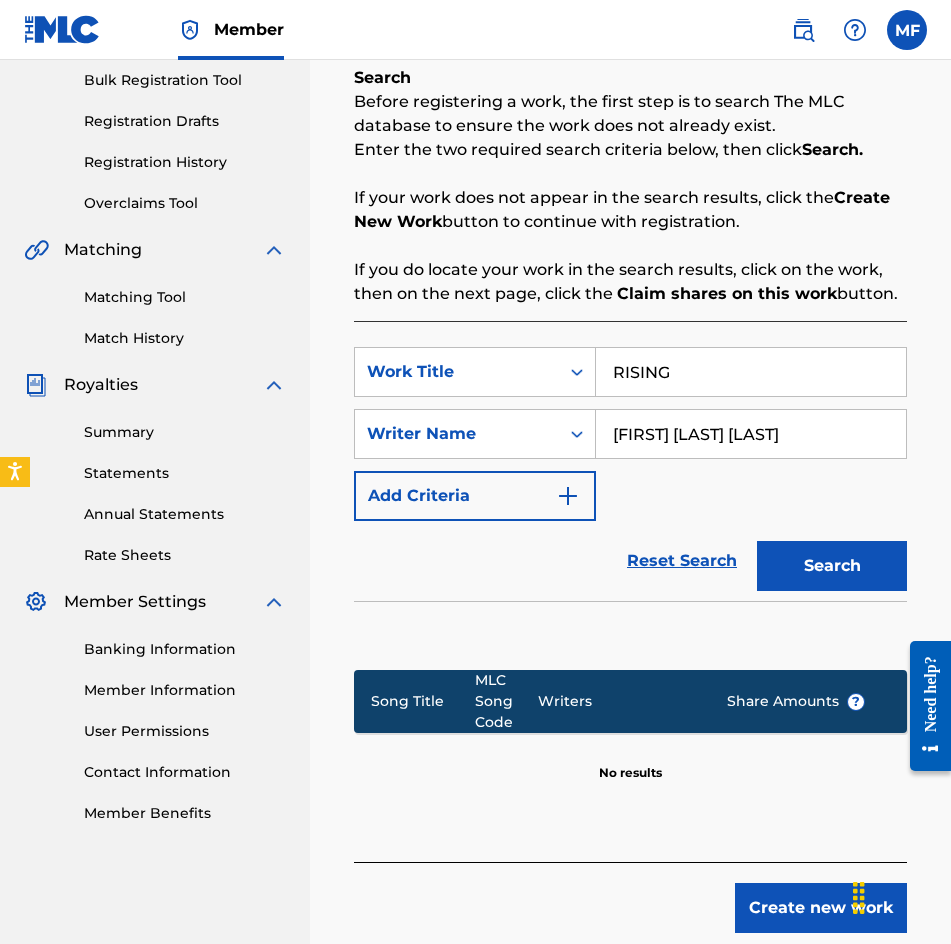 click on "Search" at bounding box center (832, 566) 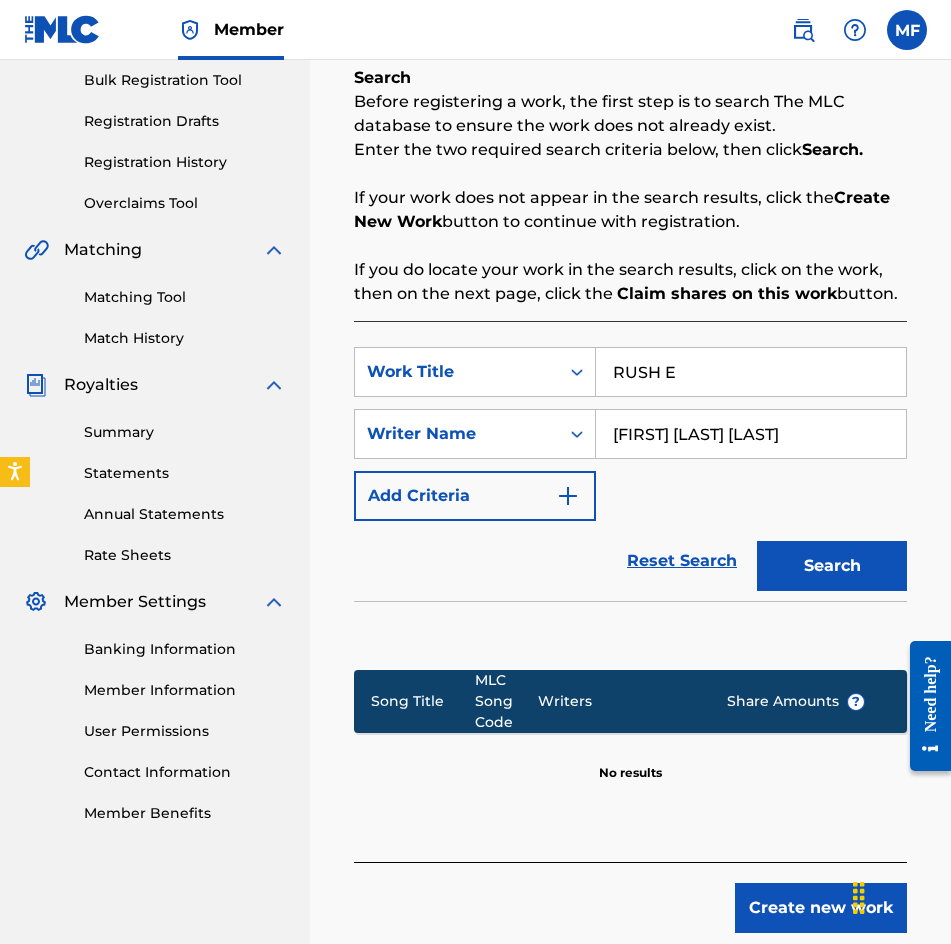 click on "Search" at bounding box center [832, 566] 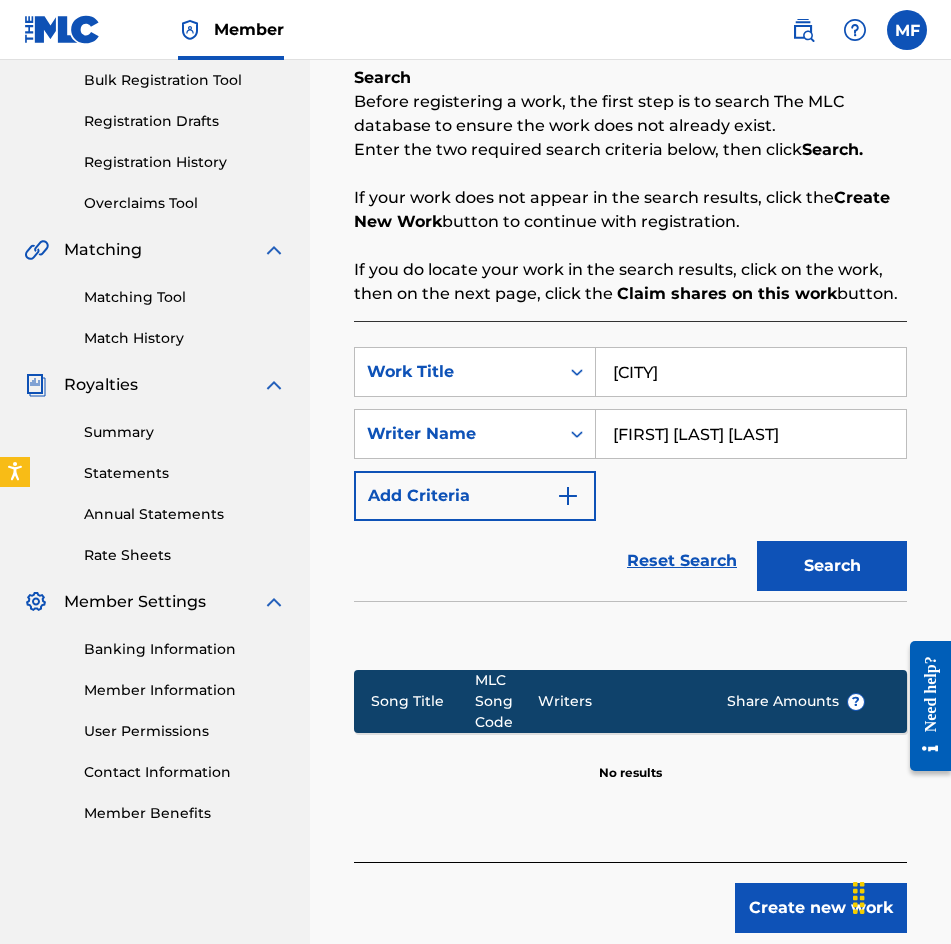 click on "Search" at bounding box center [832, 566] 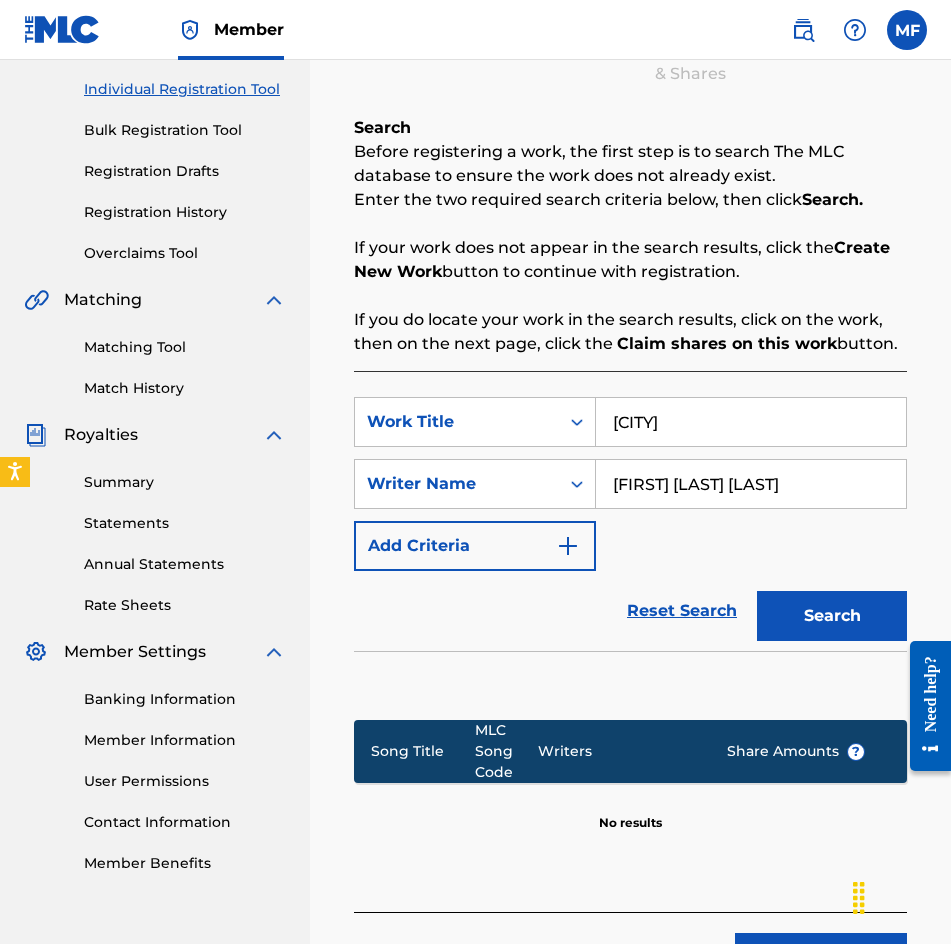 scroll, scrollTop: 196, scrollLeft: 0, axis: vertical 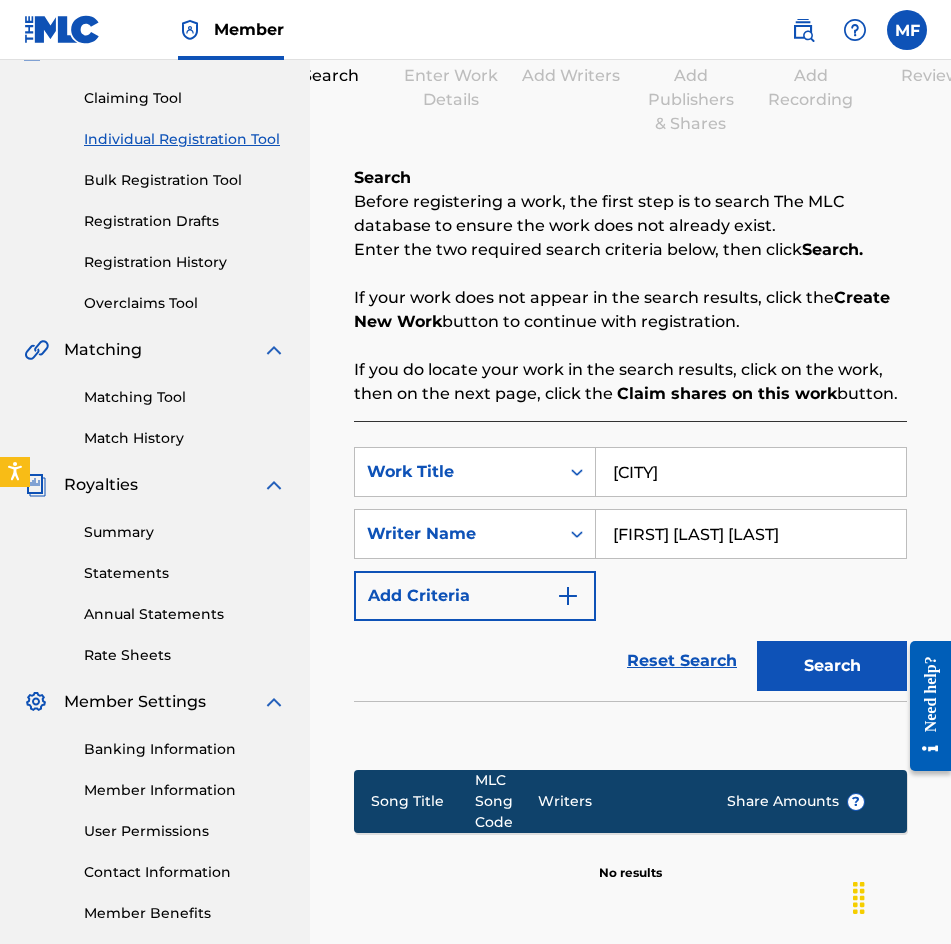 drag, startPoint x: 666, startPoint y: 376, endPoint x: 739, endPoint y: 470, distance: 119.01681 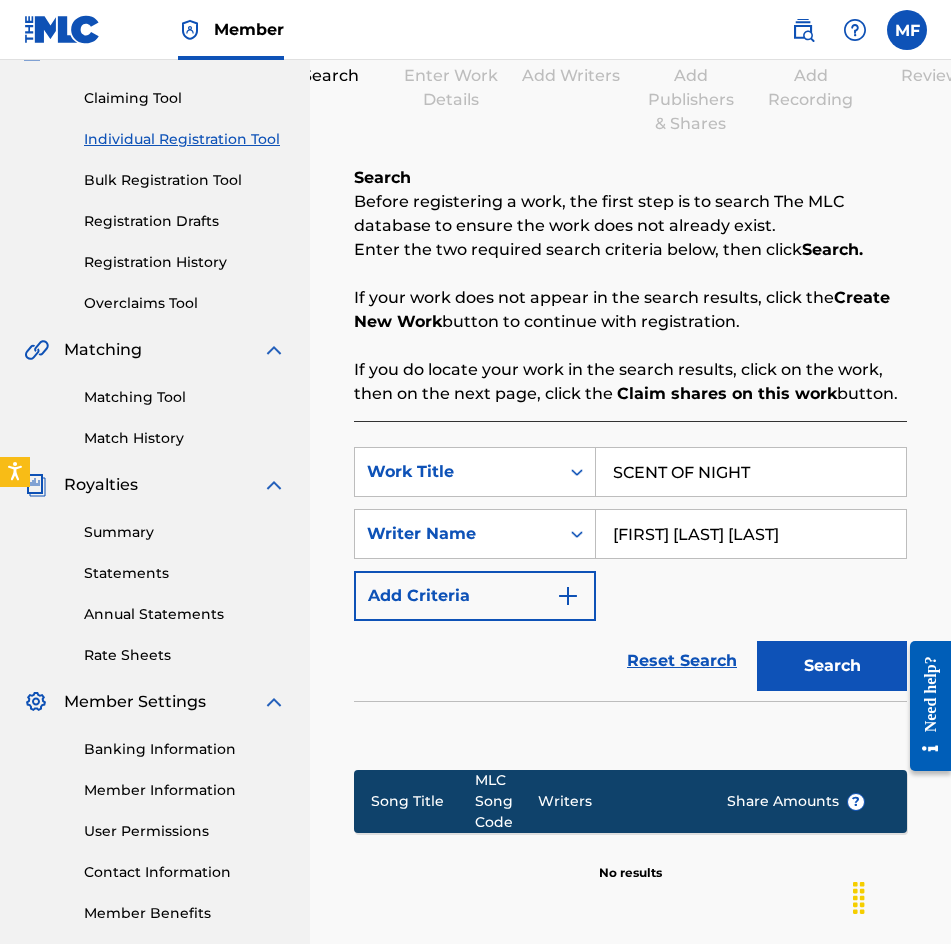 click on "Search" at bounding box center (832, 666) 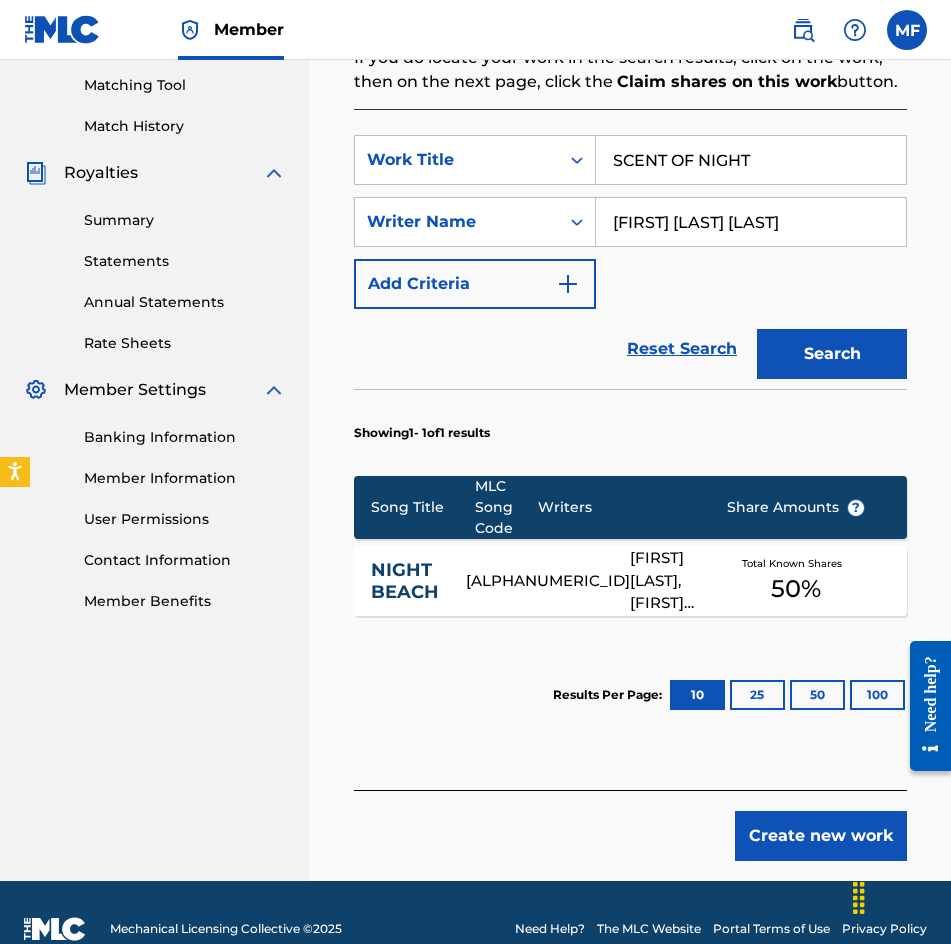 scroll, scrollTop: 541, scrollLeft: 0, axis: vertical 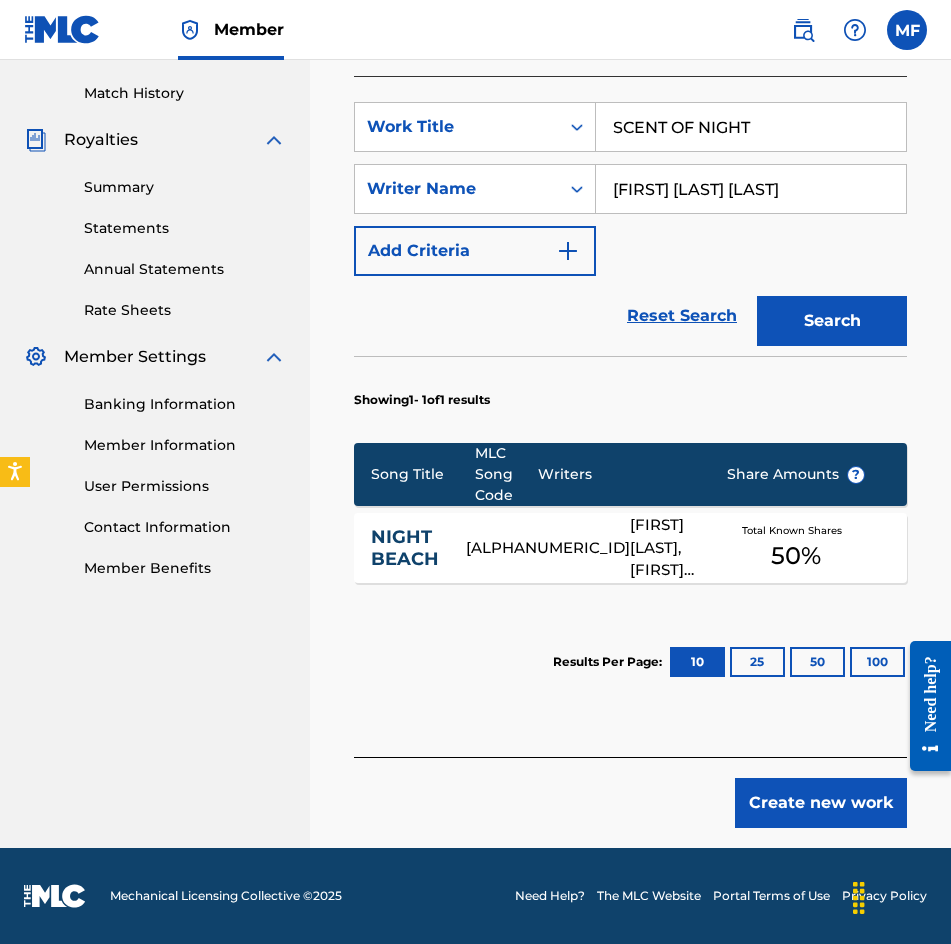 click on "SCENT OF NIGHT" at bounding box center (751, 127) 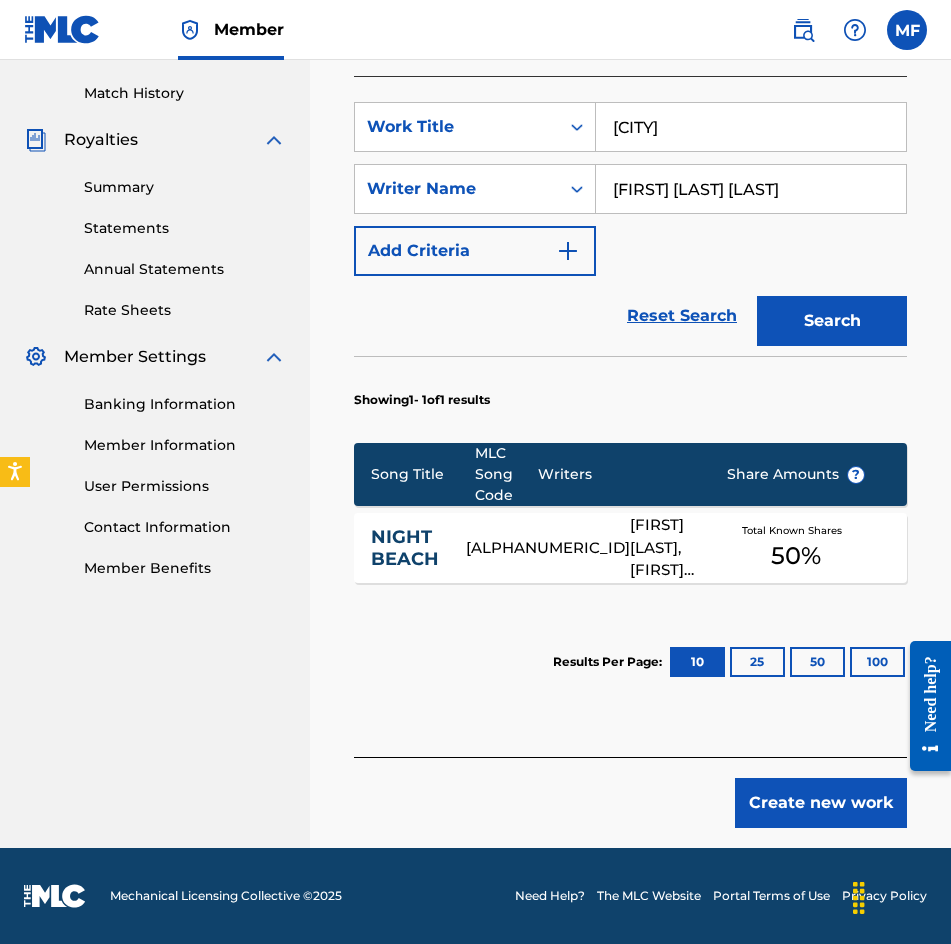 click on "Search" at bounding box center [832, 321] 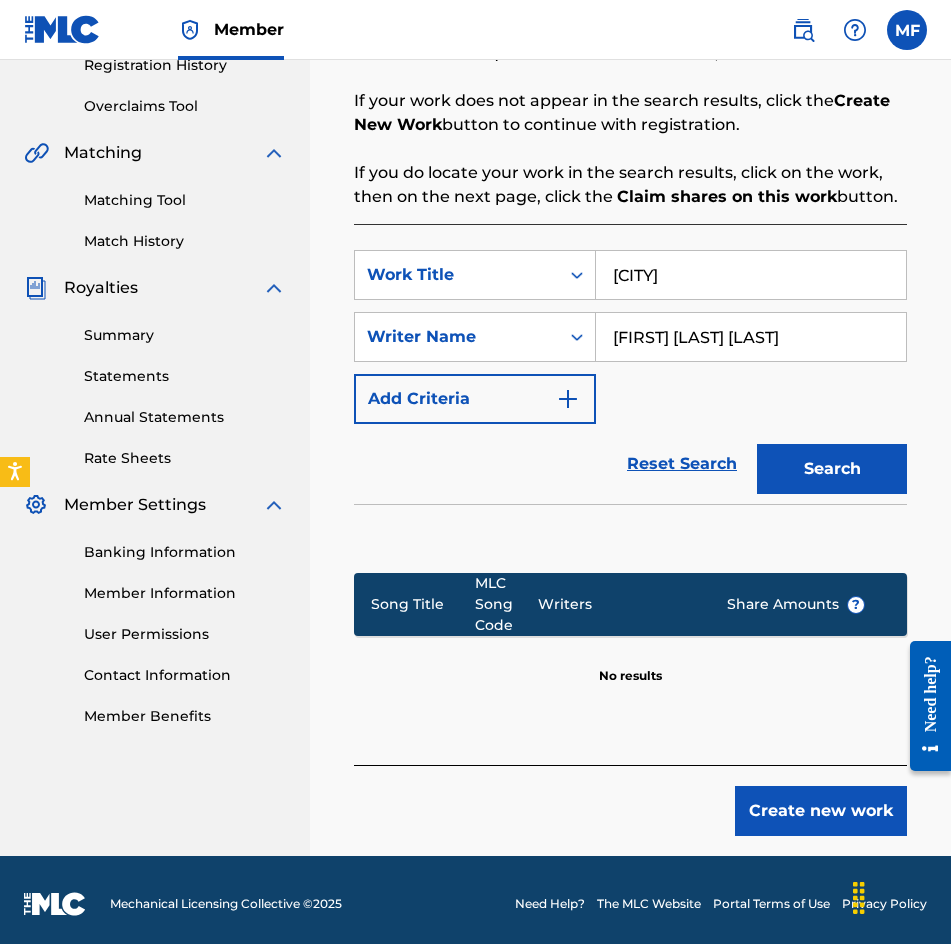 scroll, scrollTop: 0, scrollLeft: 0, axis: both 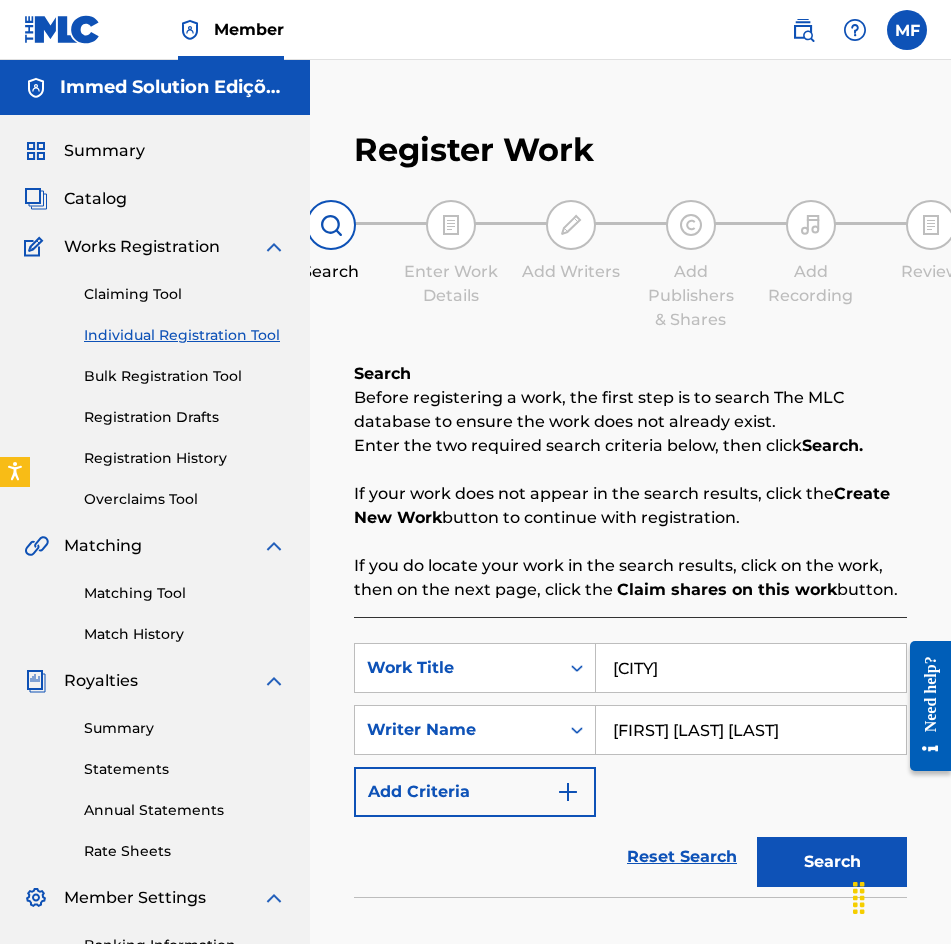 click on "[CITY]" at bounding box center [751, 668] 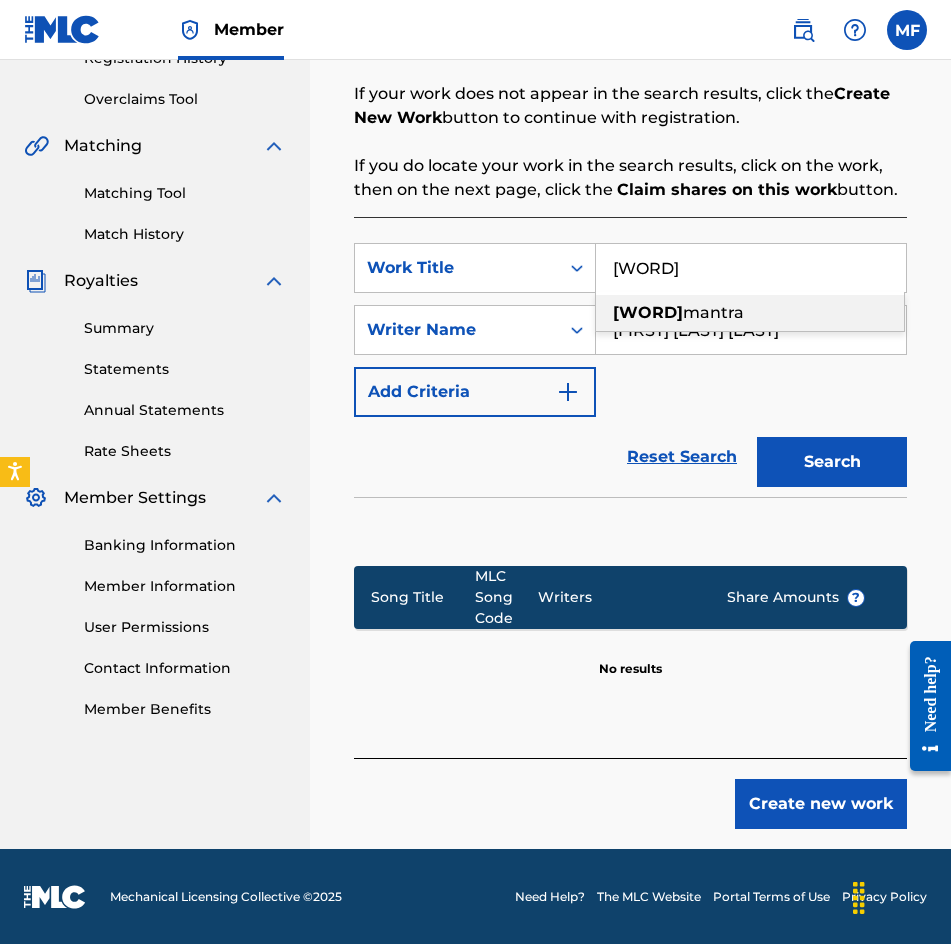 scroll, scrollTop: 401, scrollLeft: 0, axis: vertical 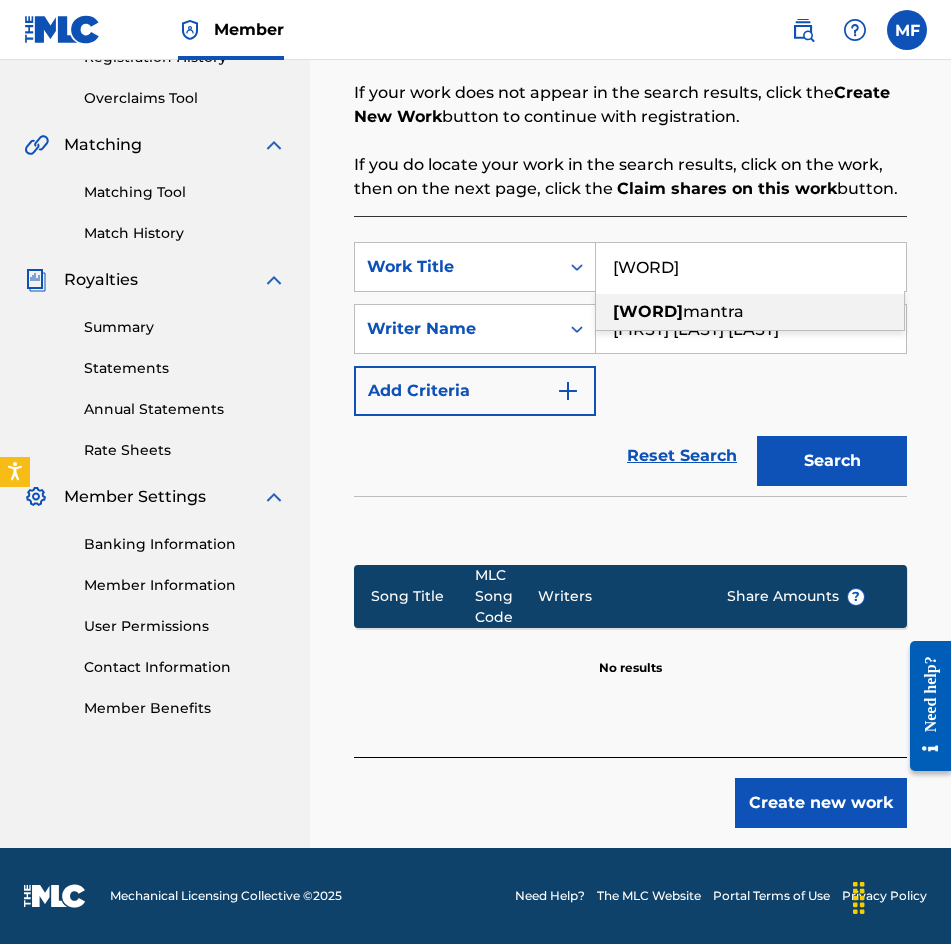 click on "Search" at bounding box center [832, 461] 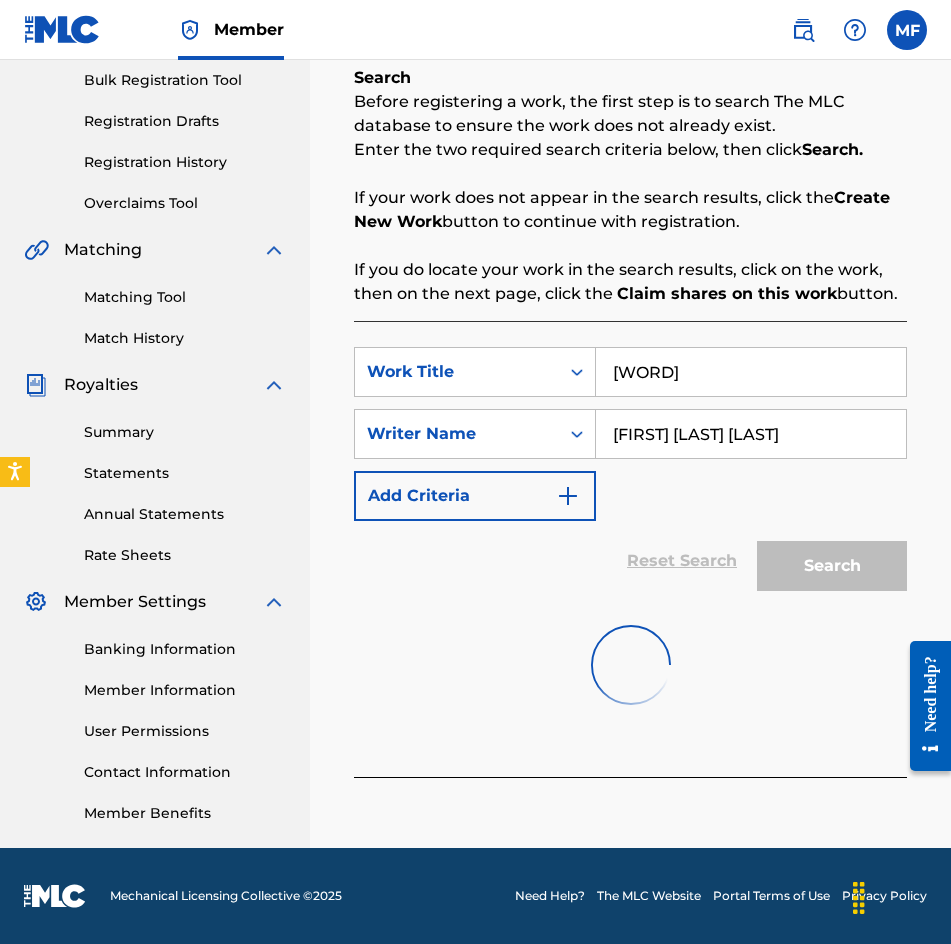 scroll, scrollTop: 401, scrollLeft: 0, axis: vertical 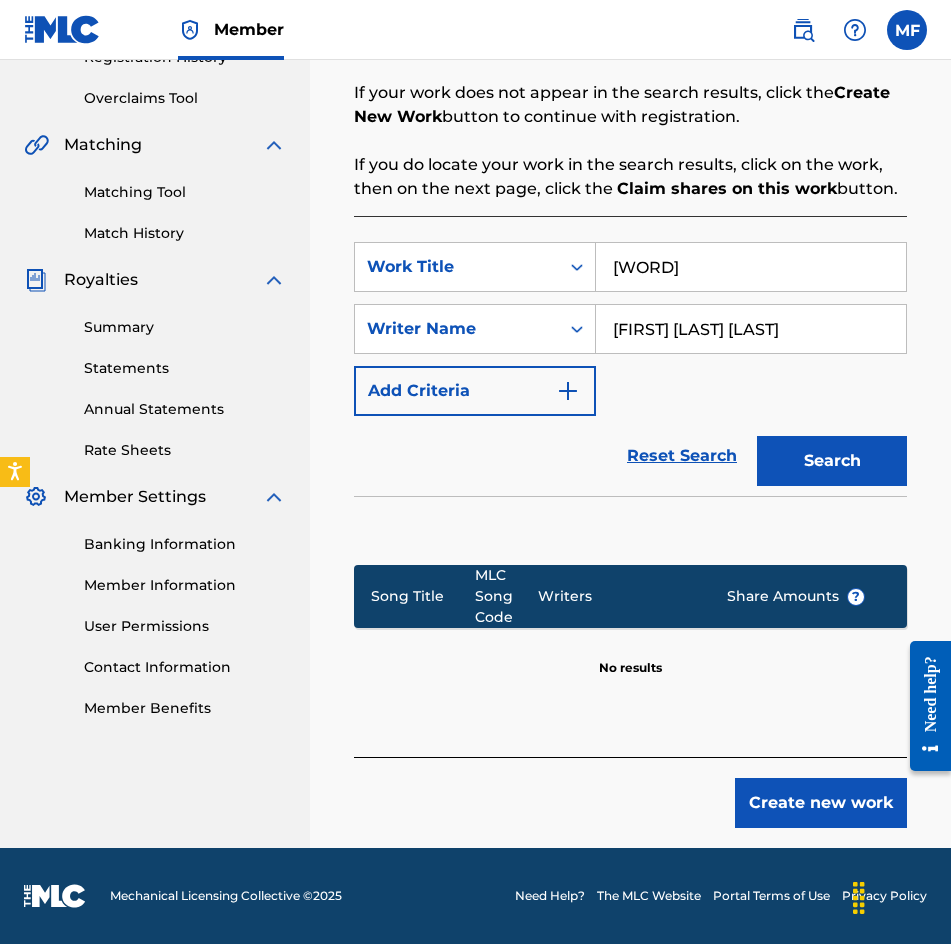 click on "[WORD]" at bounding box center [751, 267] 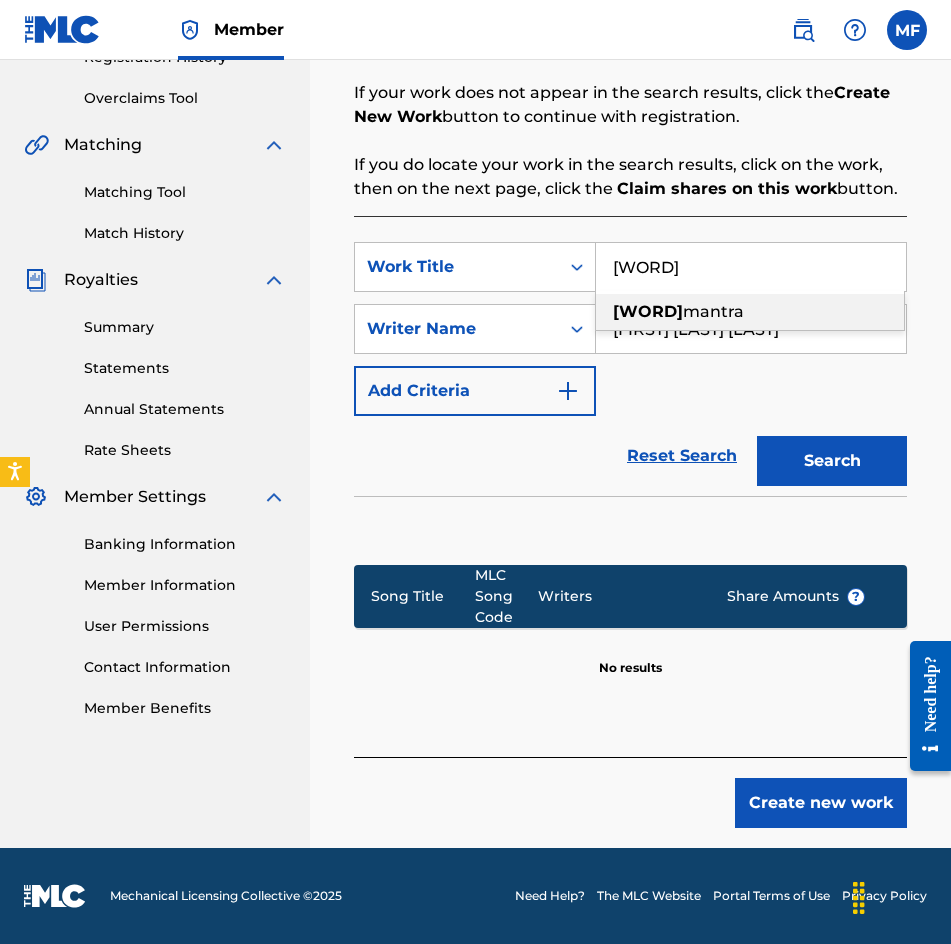 paste on "TI" 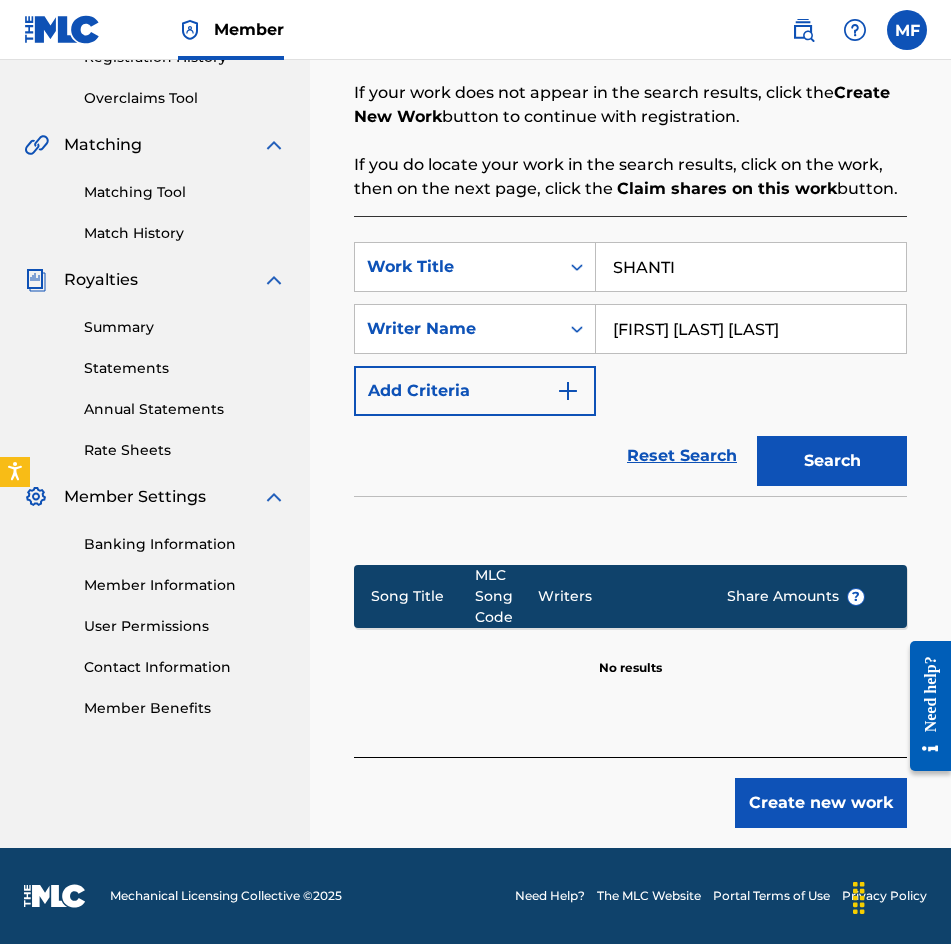 click on "Search" at bounding box center [832, 461] 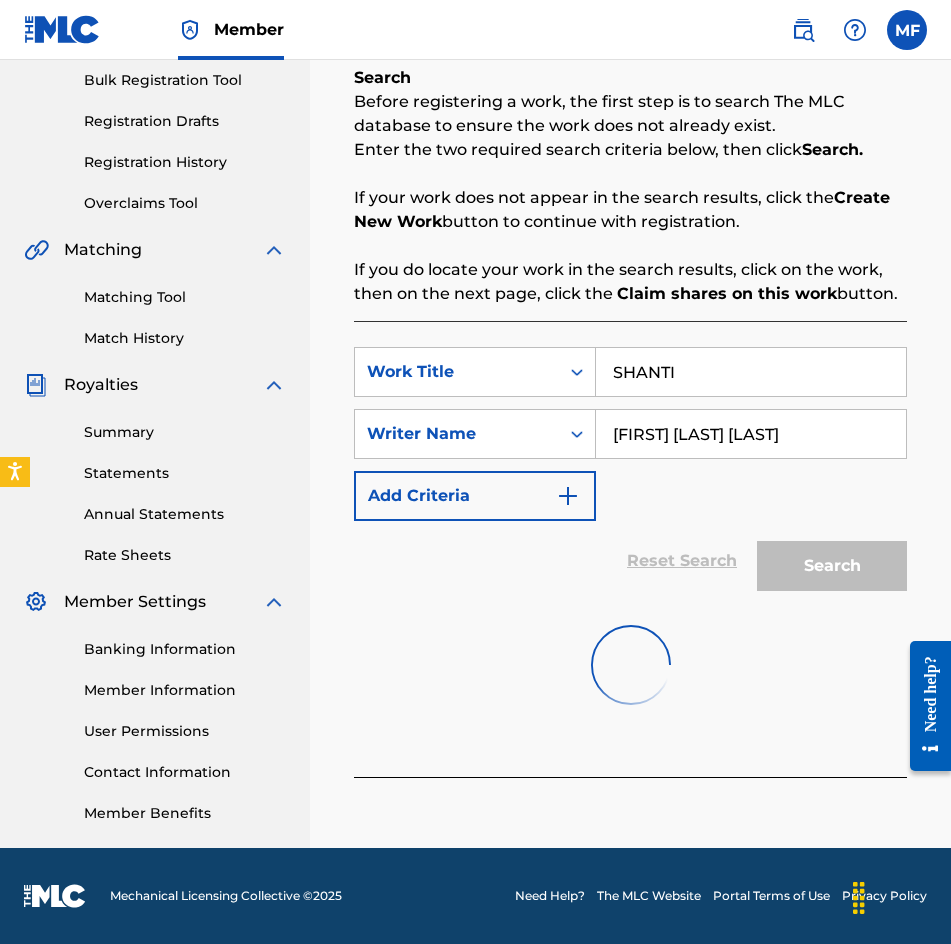 scroll, scrollTop: 401, scrollLeft: 0, axis: vertical 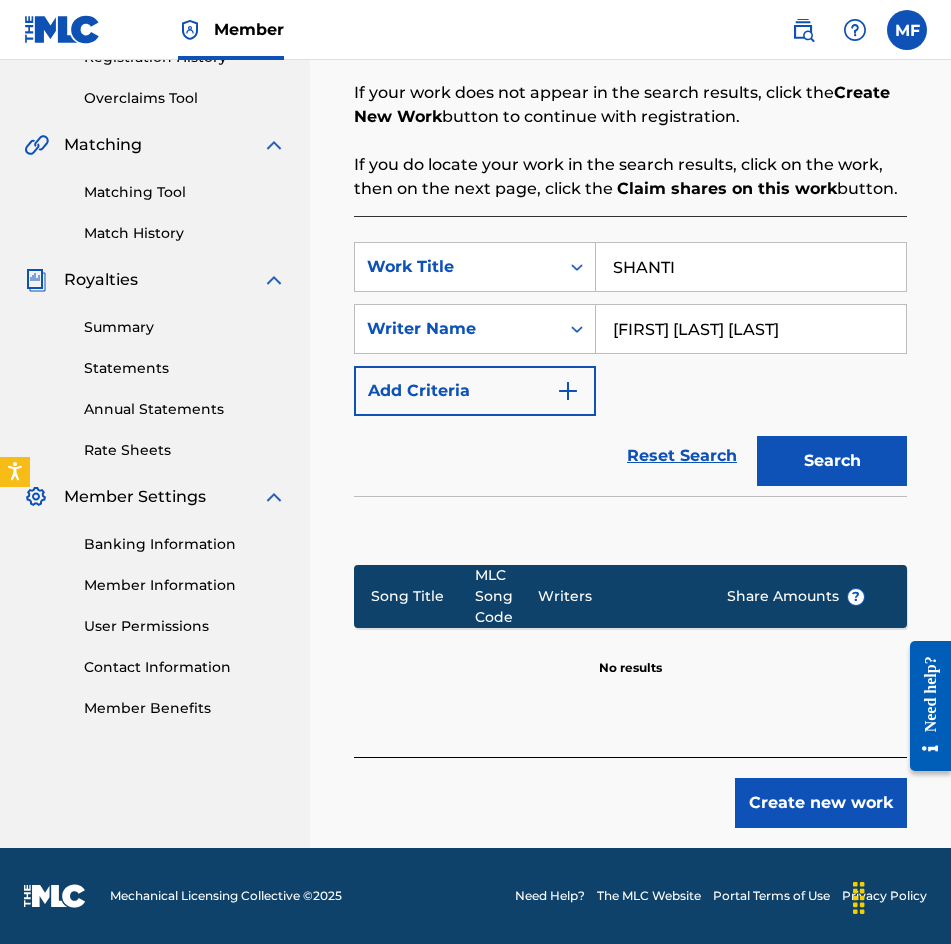 click on "SHANTI" at bounding box center [751, 267] 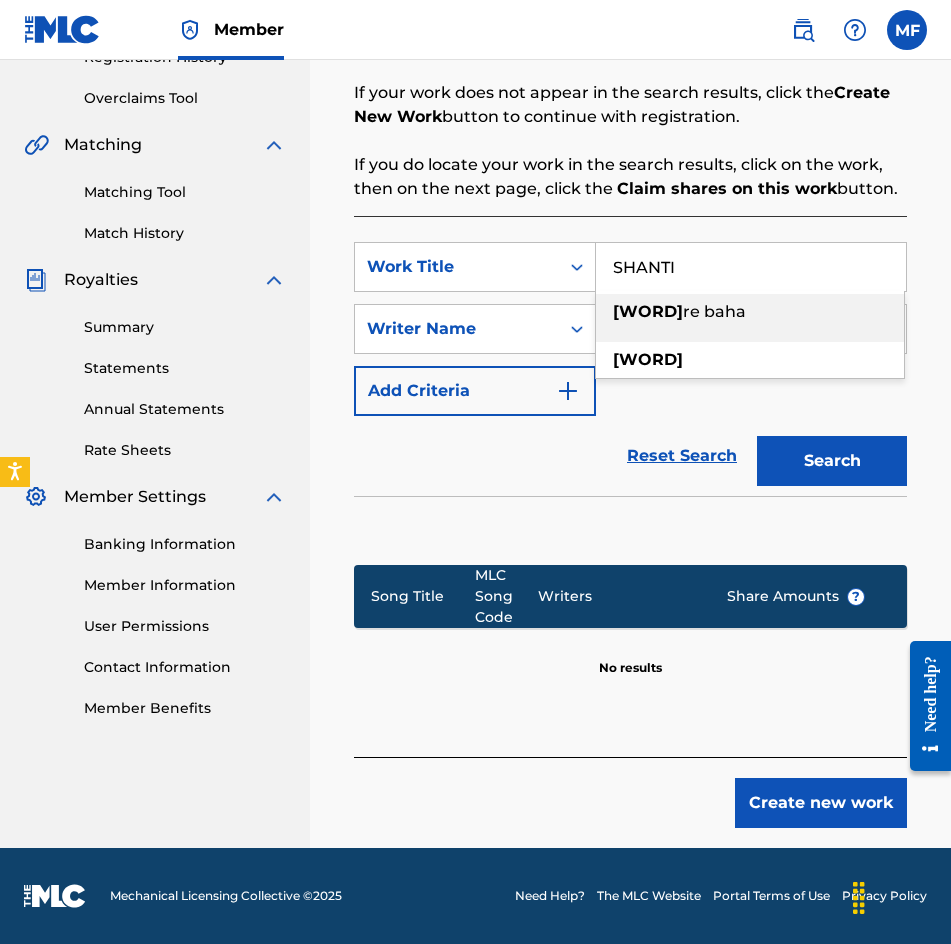 paste on "IVA" 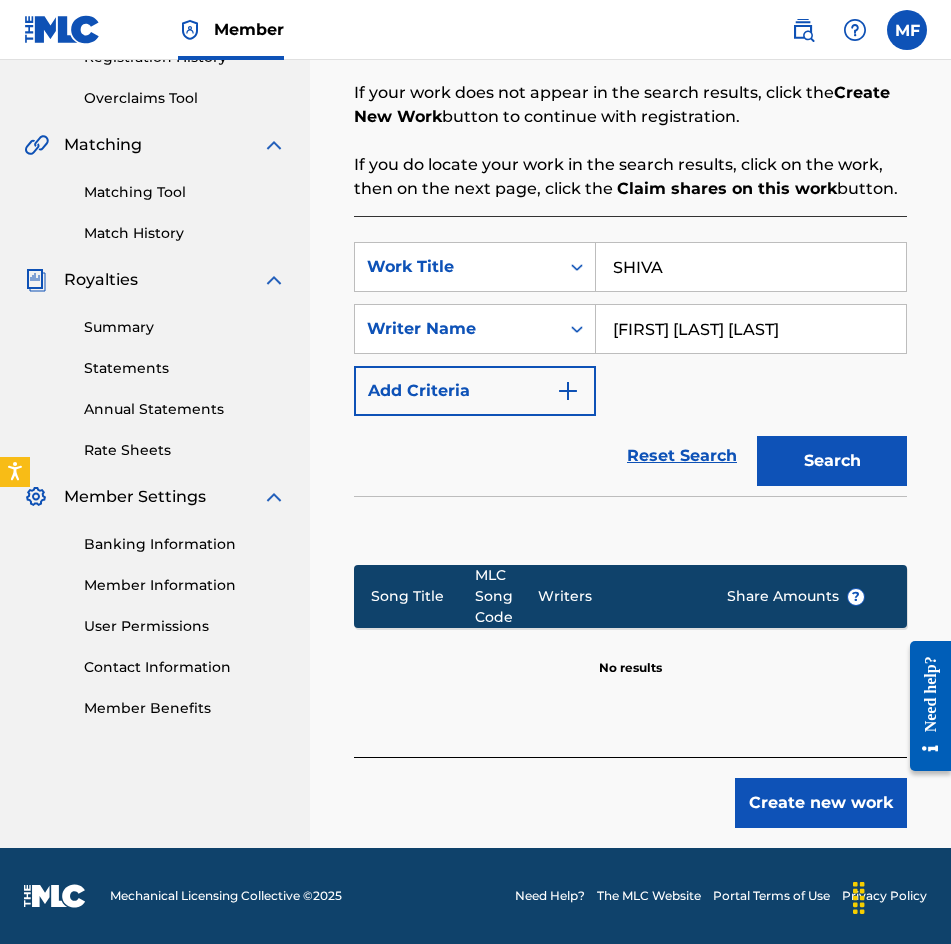 click on "Search" at bounding box center (832, 461) 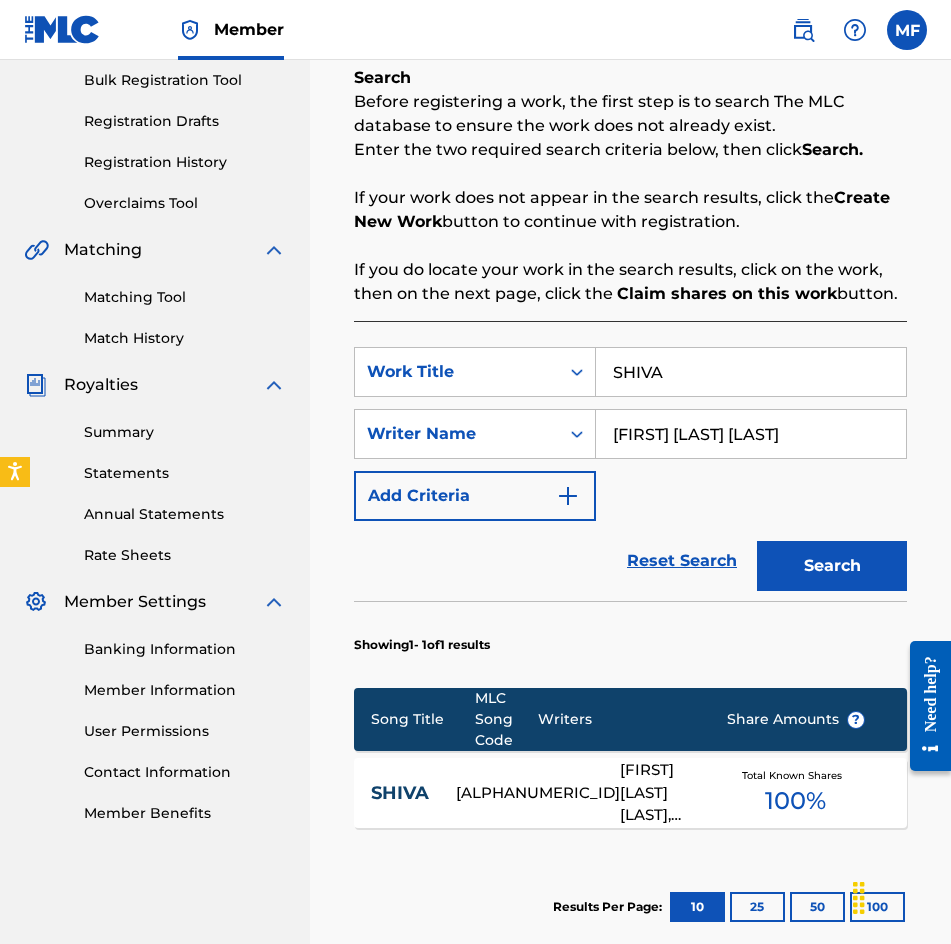 scroll, scrollTop: 401, scrollLeft: 0, axis: vertical 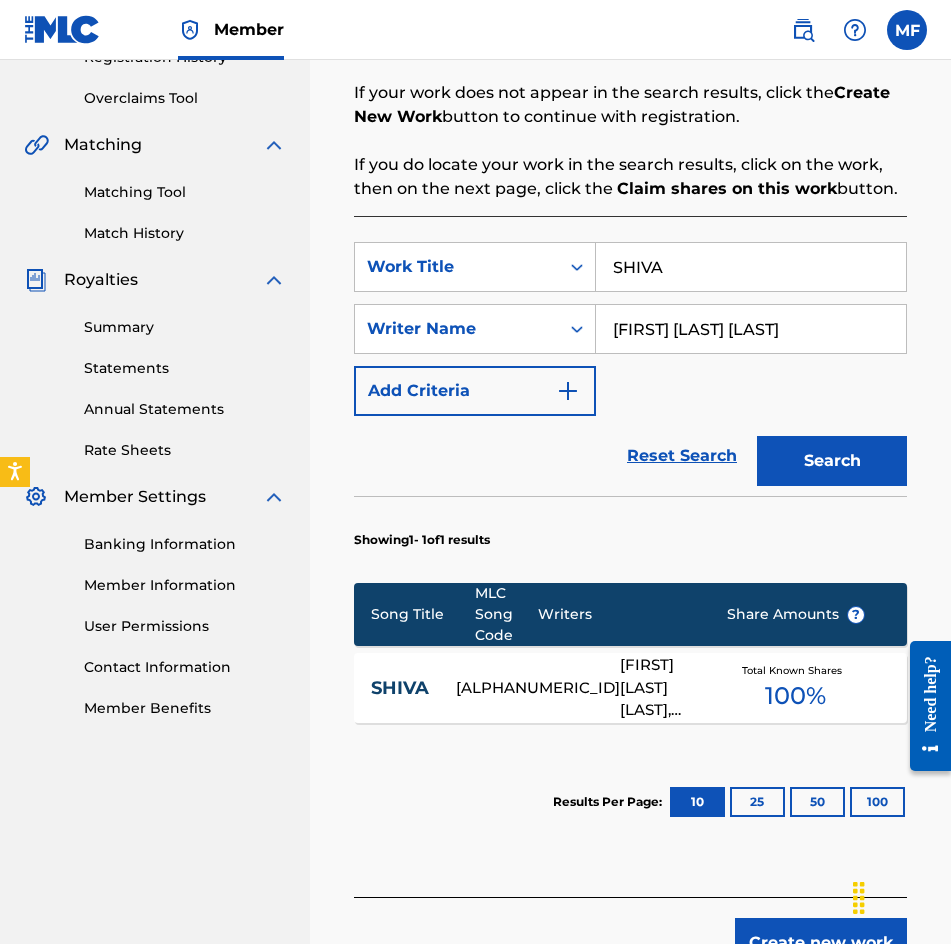 click on "SHIVA" at bounding box center (751, 267) 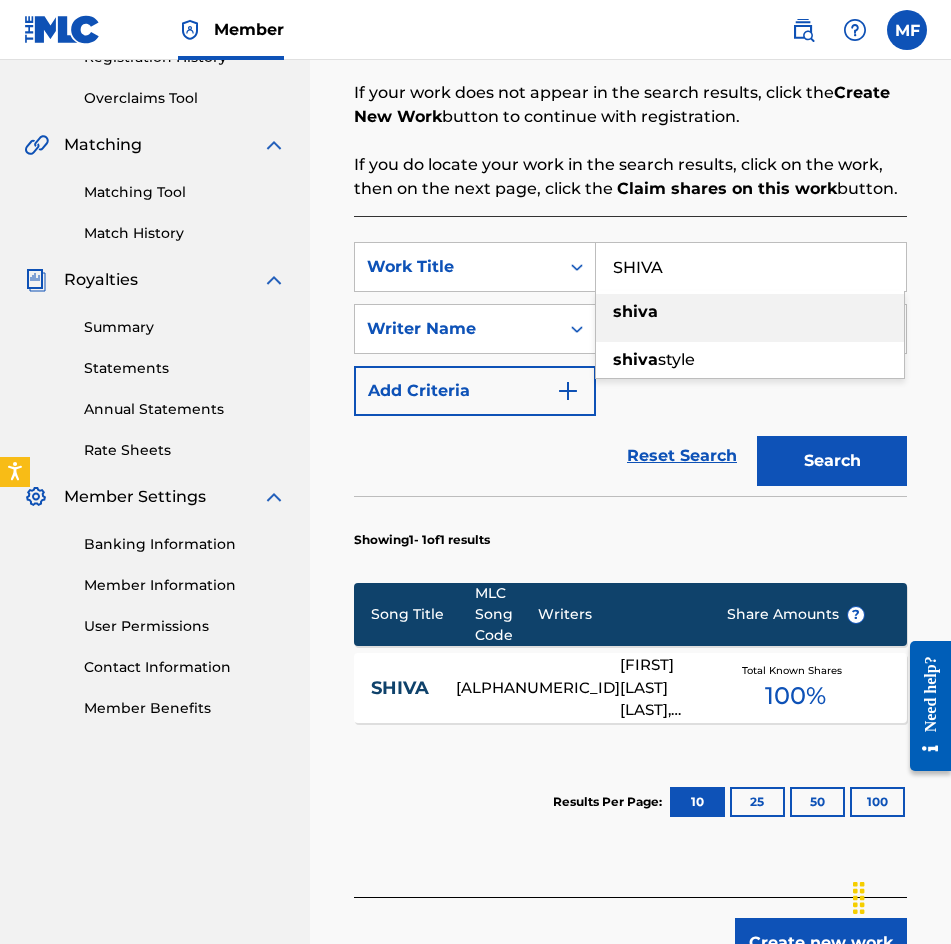 paste on "[PROPER_NOUN] HI-TECH" 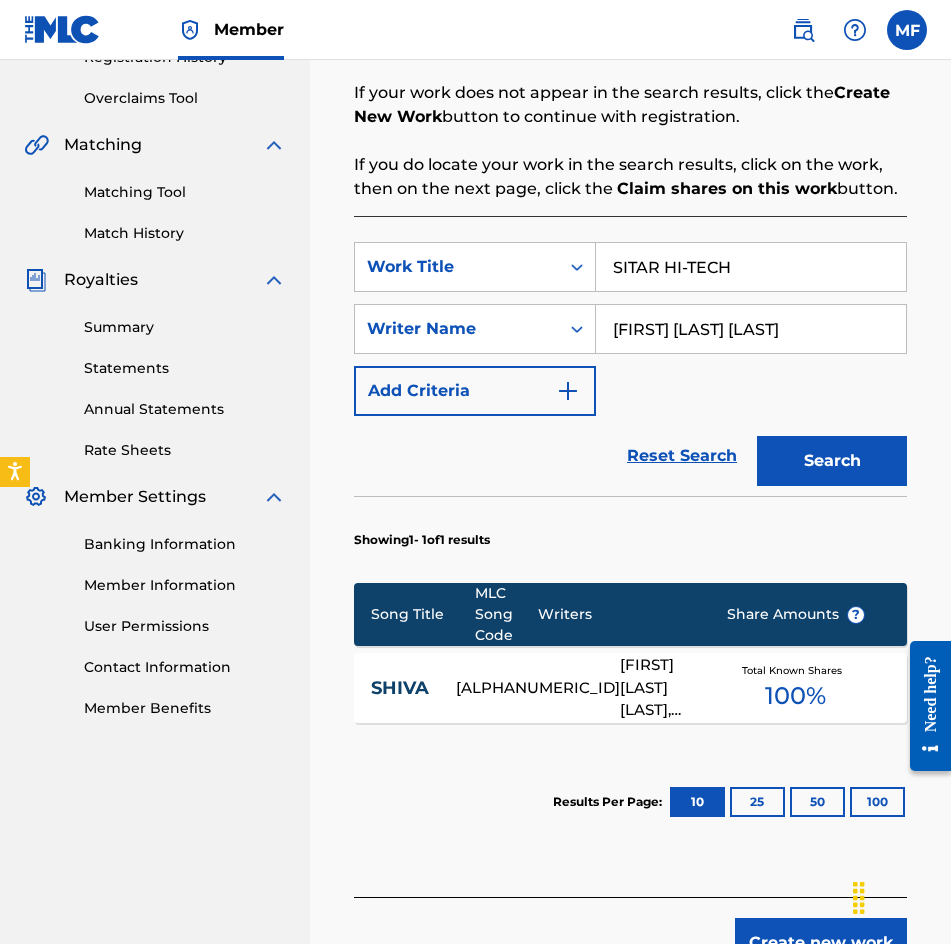 click on "Search" at bounding box center (832, 461) 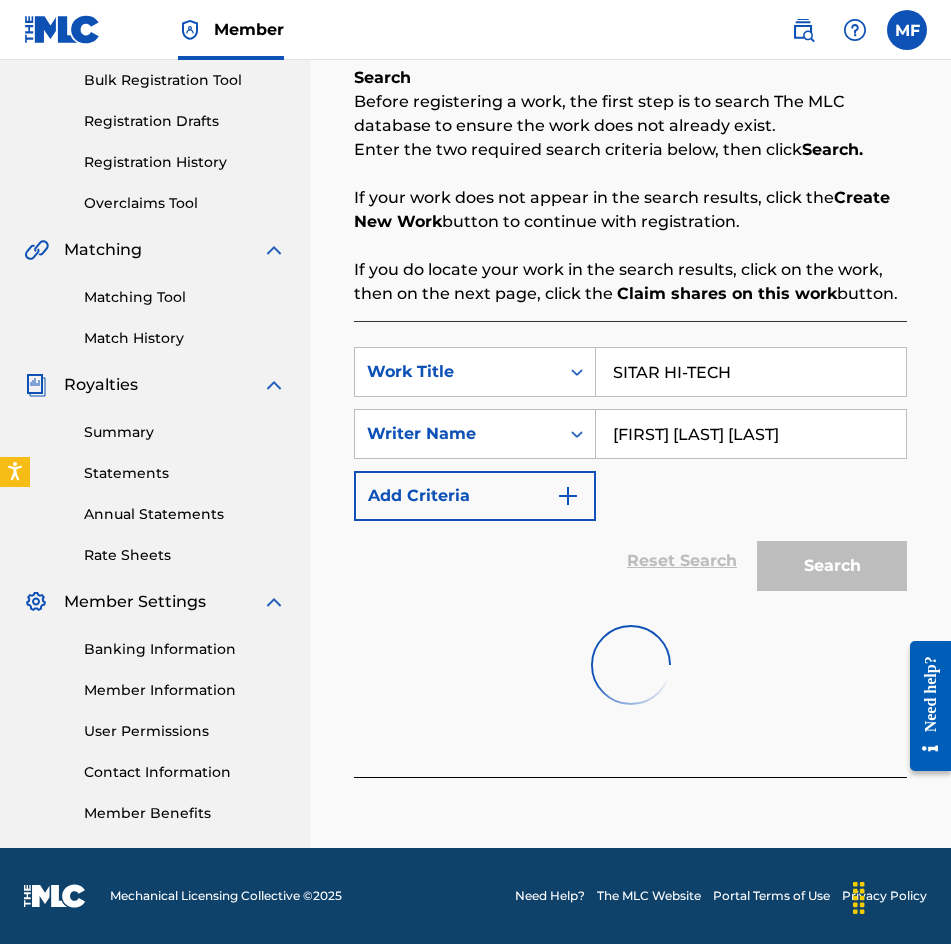 scroll, scrollTop: 401, scrollLeft: 0, axis: vertical 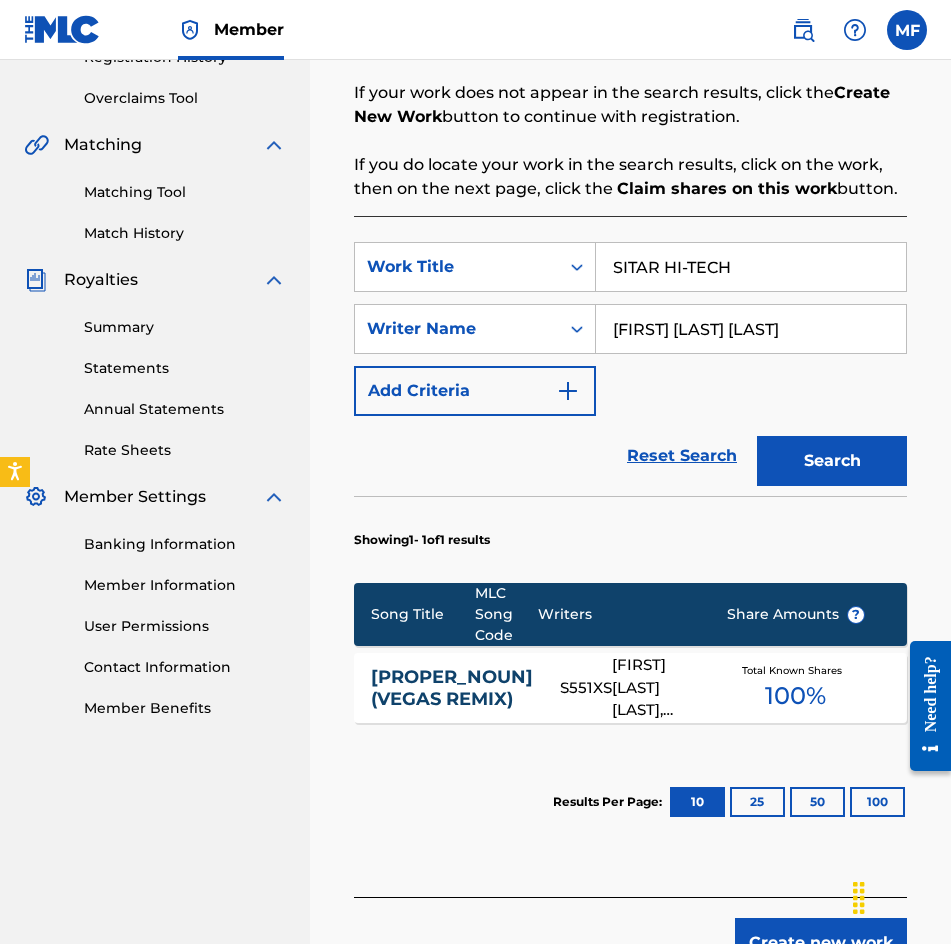 click on "SITAR HI-TECH" at bounding box center [751, 267] 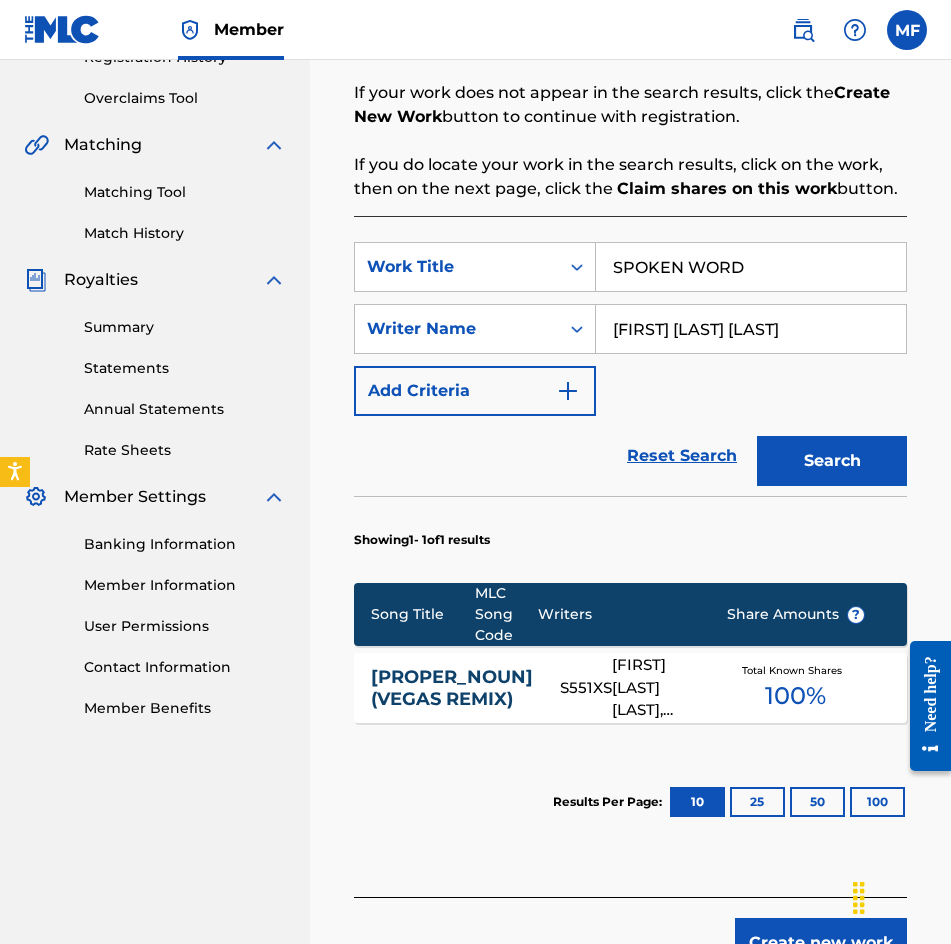 click on "Search" at bounding box center (832, 461) 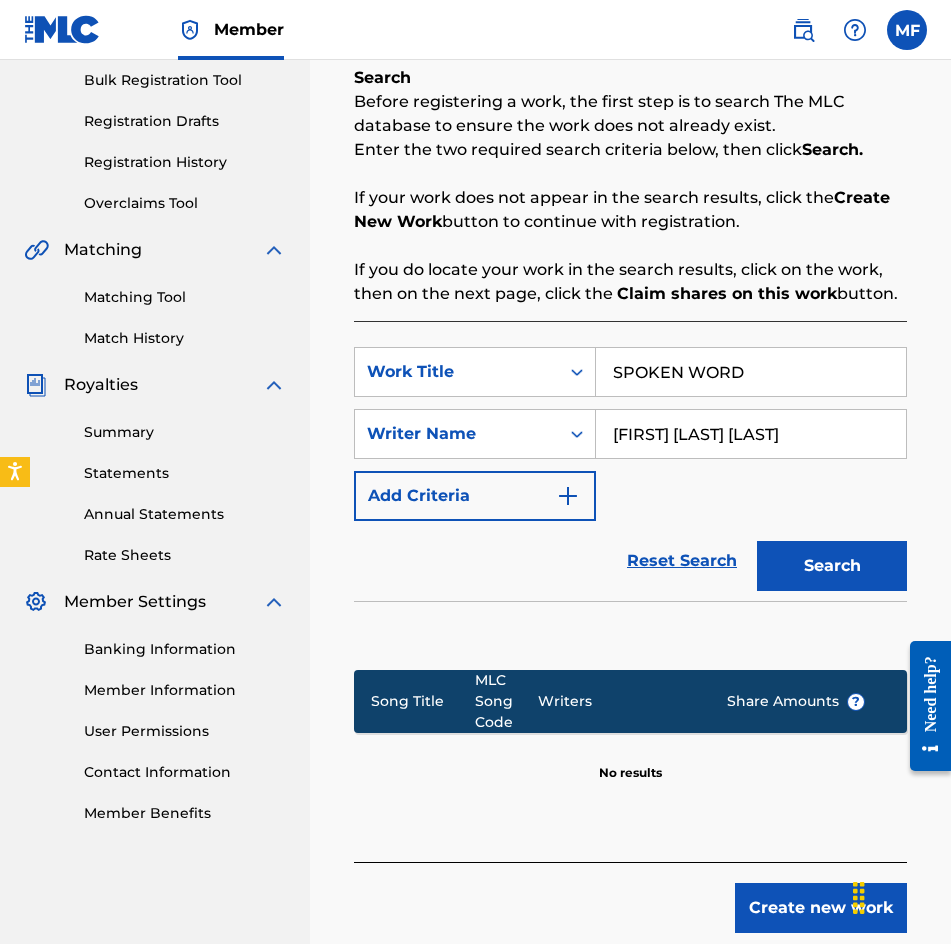 scroll, scrollTop: 401, scrollLeft: 0, axis: vertical 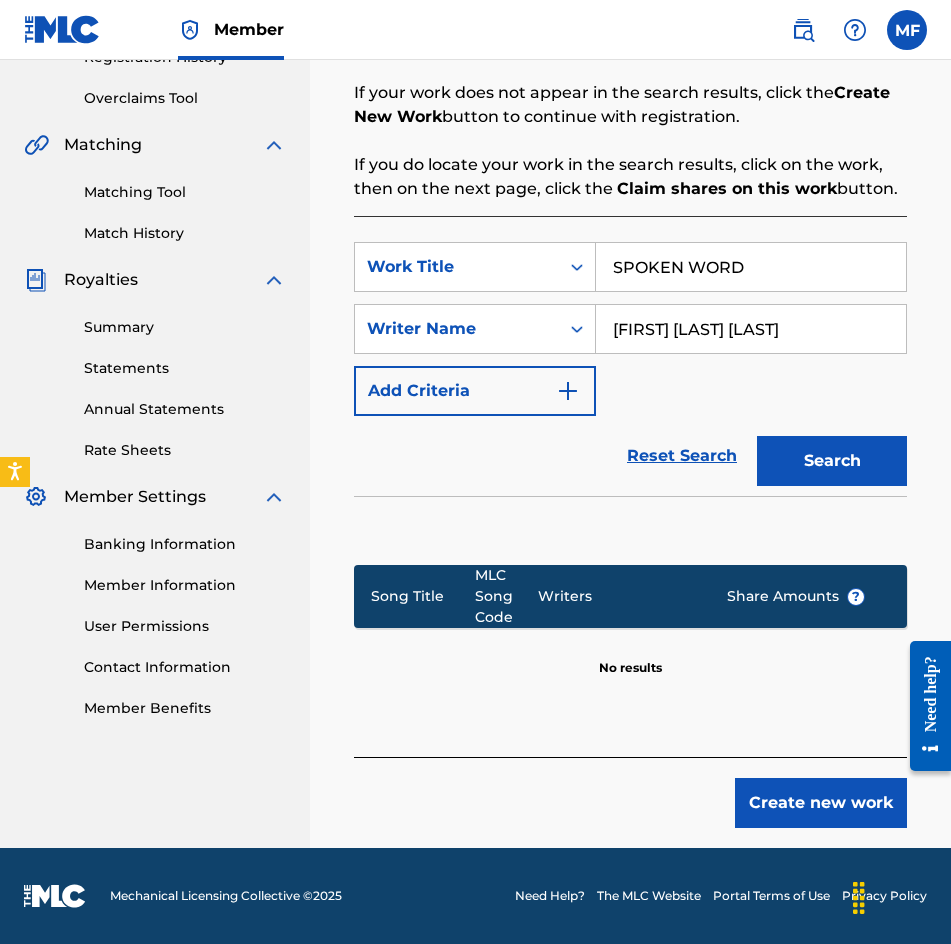 click on "SPOKEN WORD" at bounding box center (751, 267) 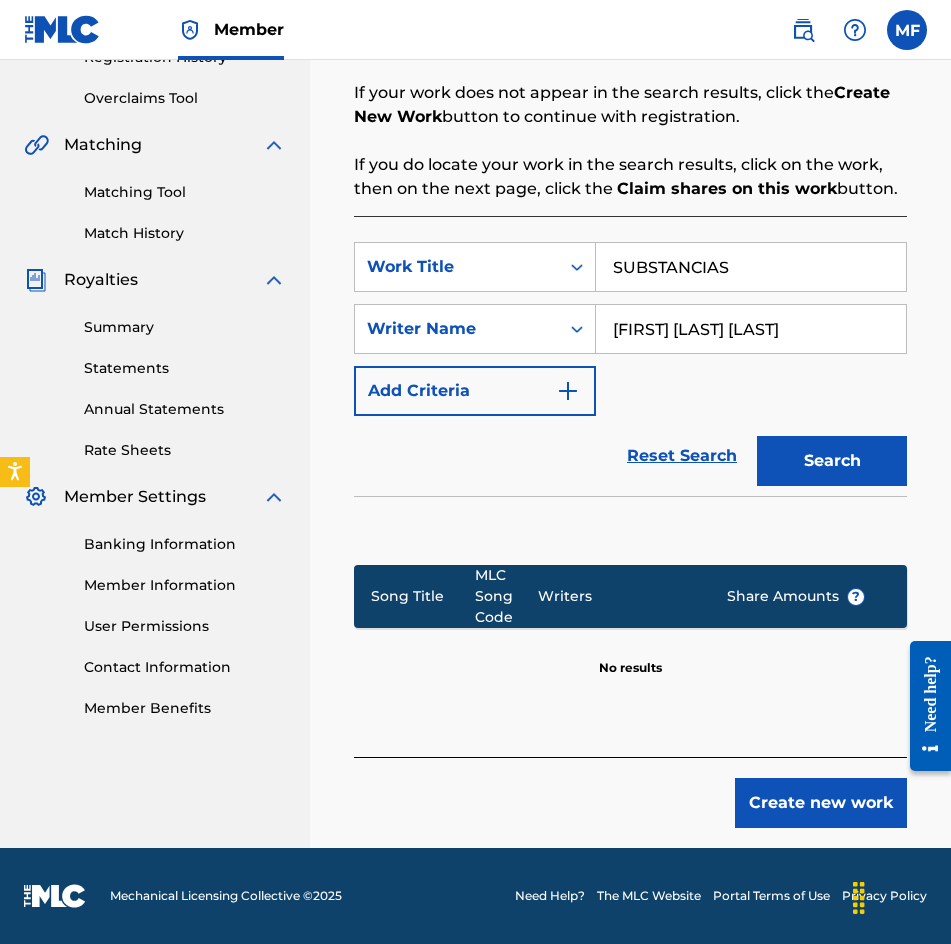 click on "Register Work Search Enter Work Details Add Writers Add Publishers & Shares Add Recording Review Search Before registering a work, the first step is to search The MLC database to ensure the work does not already exist. Enter the two required search criteria below, then click Search. If your work does not appear in the search results, click the Create New Work button to continue with registration. If you do locate your work in the search results, click on the work, then on the next page, click the Claim shares on this work button. SearchWithCriteria[ID] Work Title [WORD] SearchWithCriteria[ID] Writer Name [FIRST] [LAST] Add Criteria Reset Search Search Song Title MLC Song Code Writers Share Amounts ? No results Create new work" at bounding box center [630, 278] 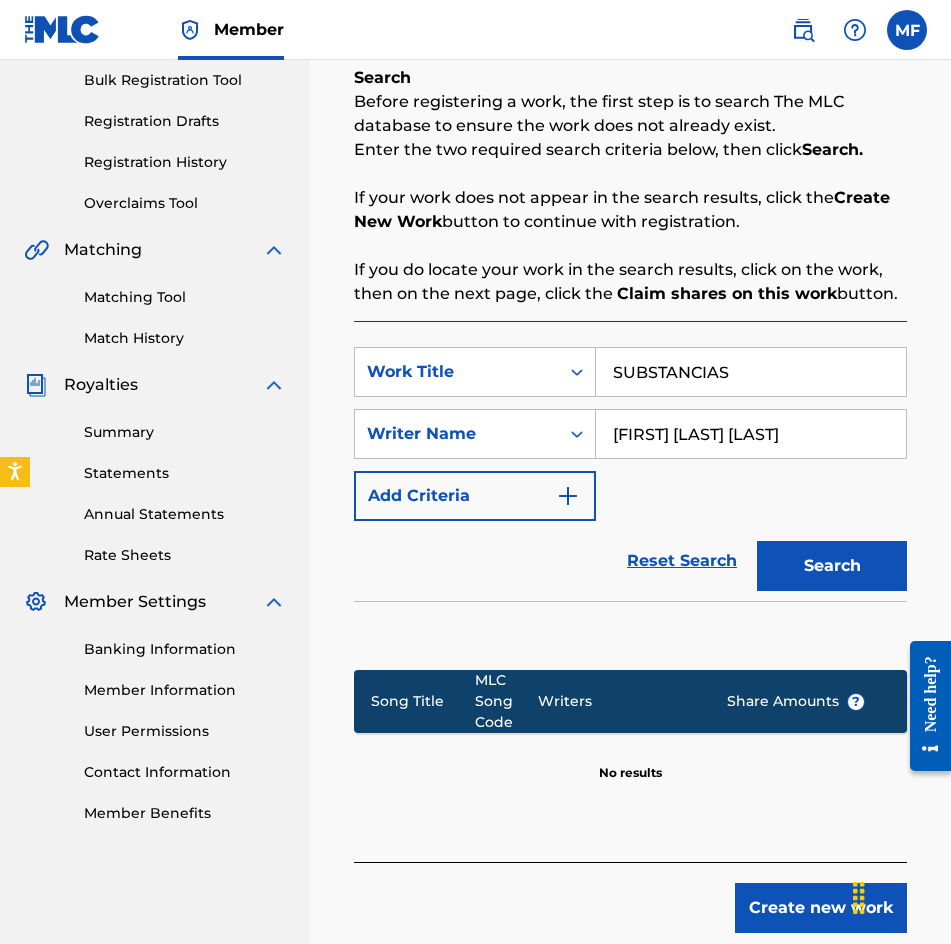 scroll, scrollTop: 401, scrollLeft: 0, axis: vertical 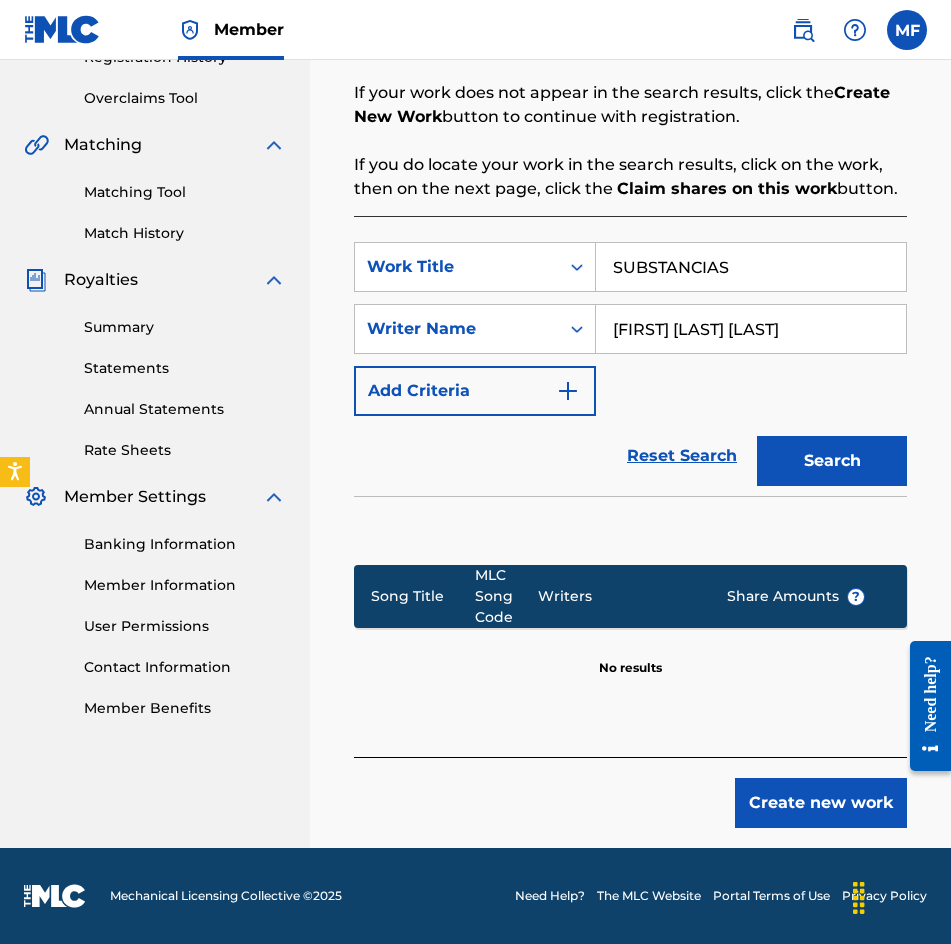 click on "SearchWithCriteria[ID] Work Title [WORD] SearchWithCriteria[ID] Writer Name [FIRST] [LAST] Add Criteria Reset Search Search Song Title MLC Song Code Writers Share Amounts ? No results" at bounding box center [630, 486] 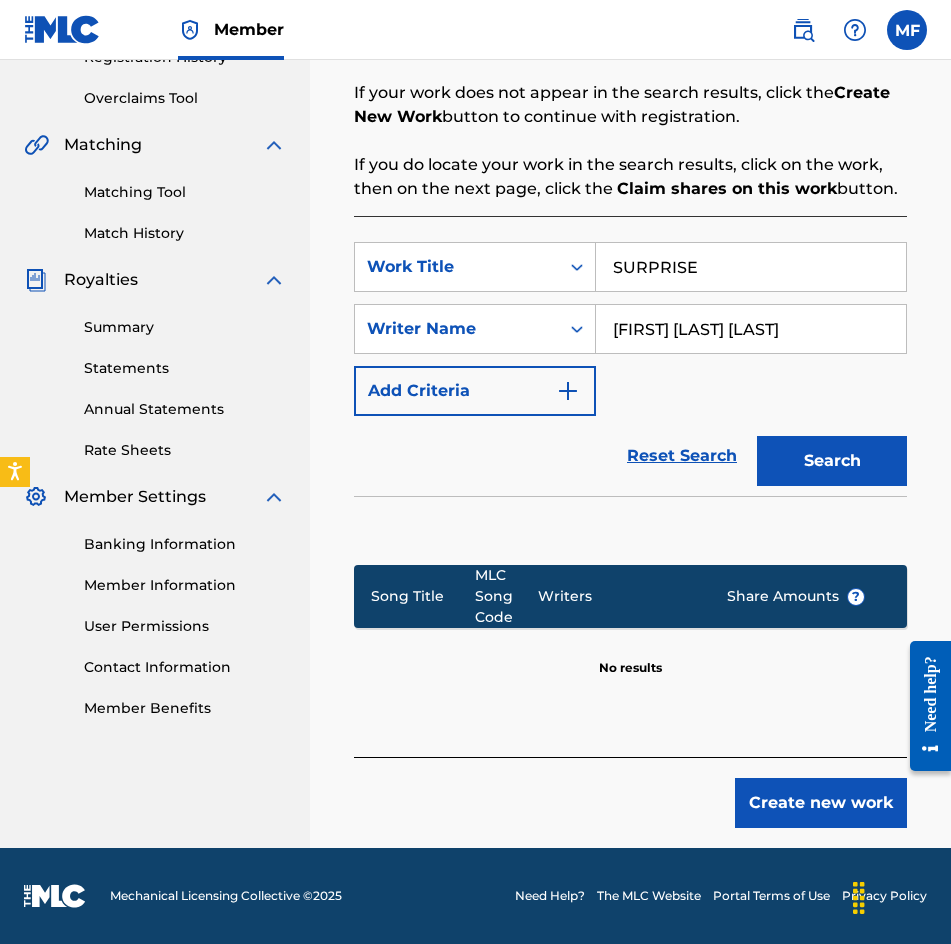 click on "Search" at bounding box center [832, 461] 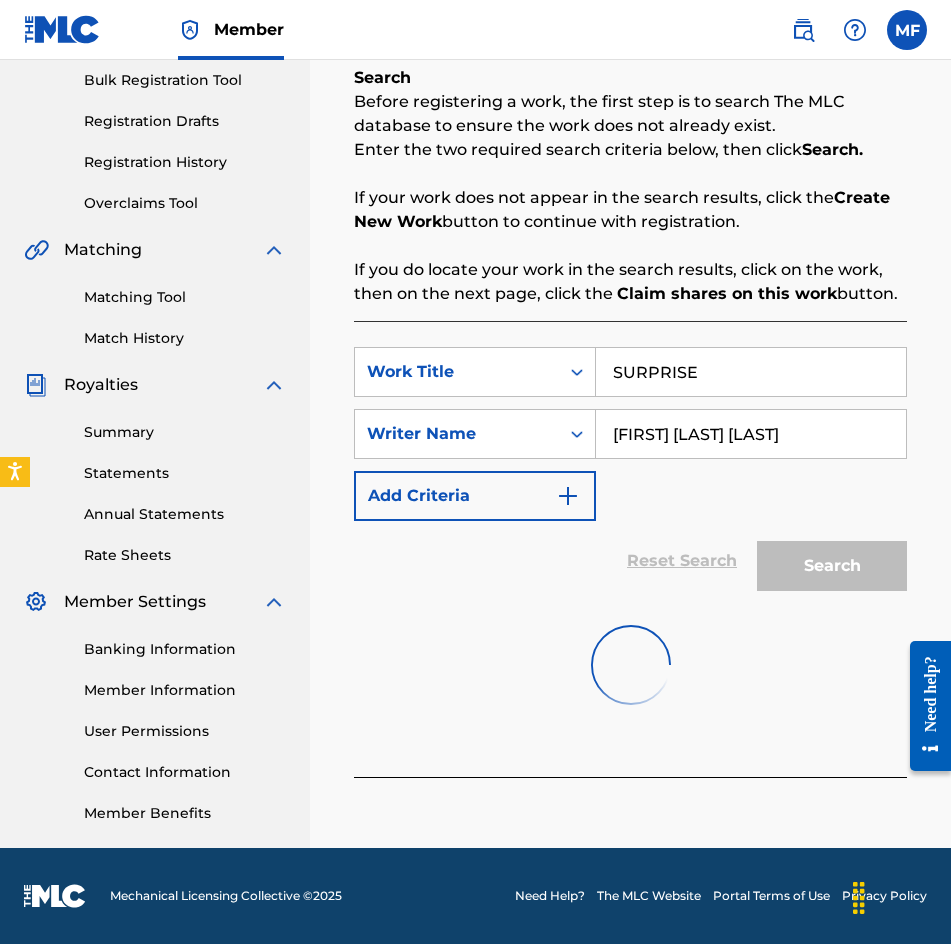 scroll, scrollTop: 401, scrollLeft: 0, axis: vertical 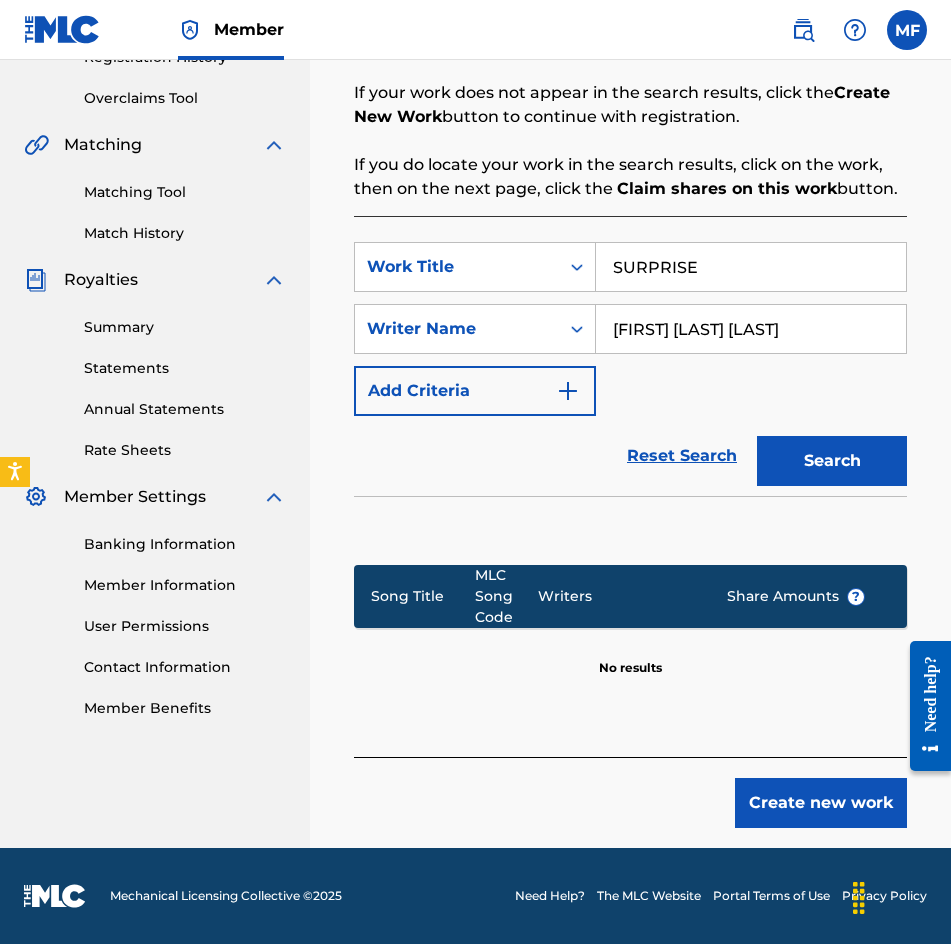 click on "SURPRISE" at bounding box center (751, 267) 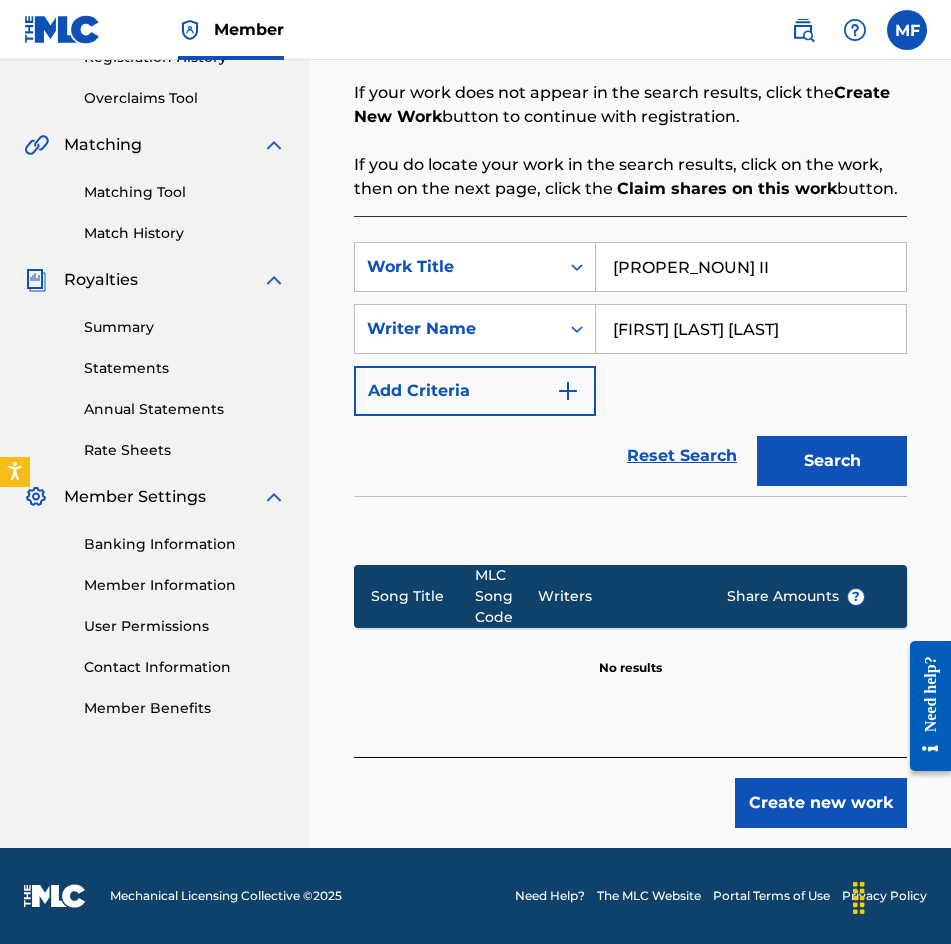 click on "Search" at bounding box center [832, 461] 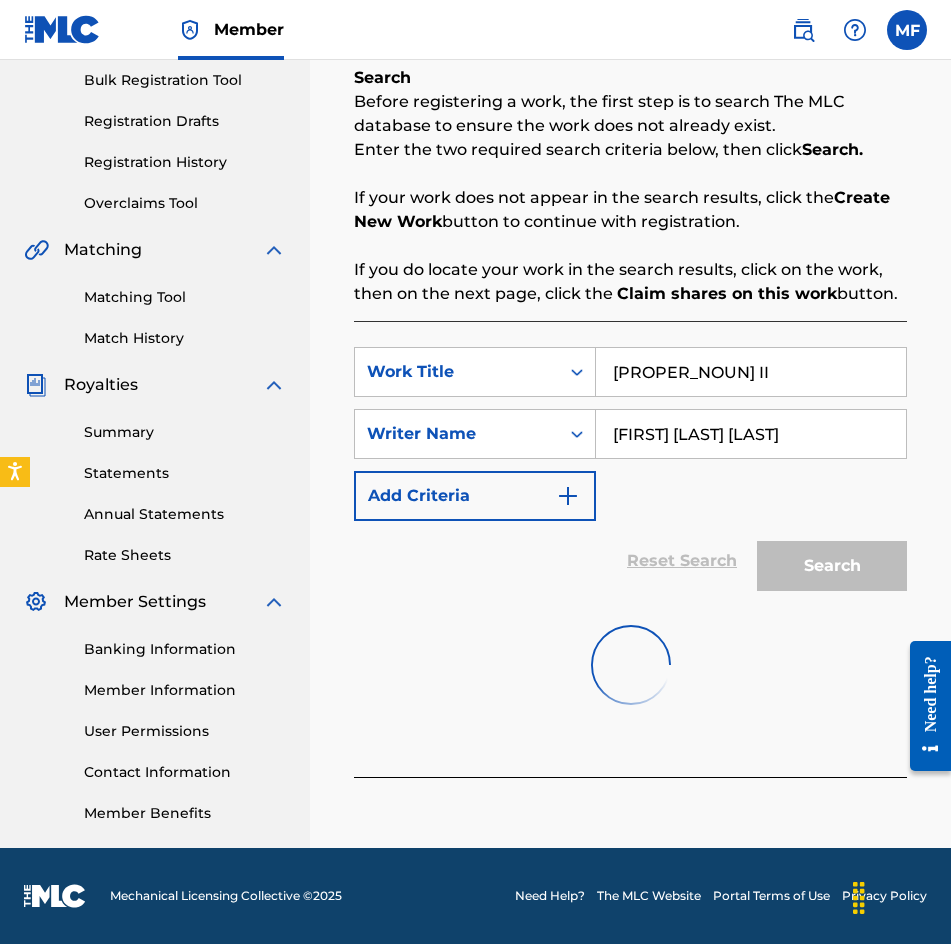 scroll, scrollTop: 401, scrollLeft: 0, axis: vertical 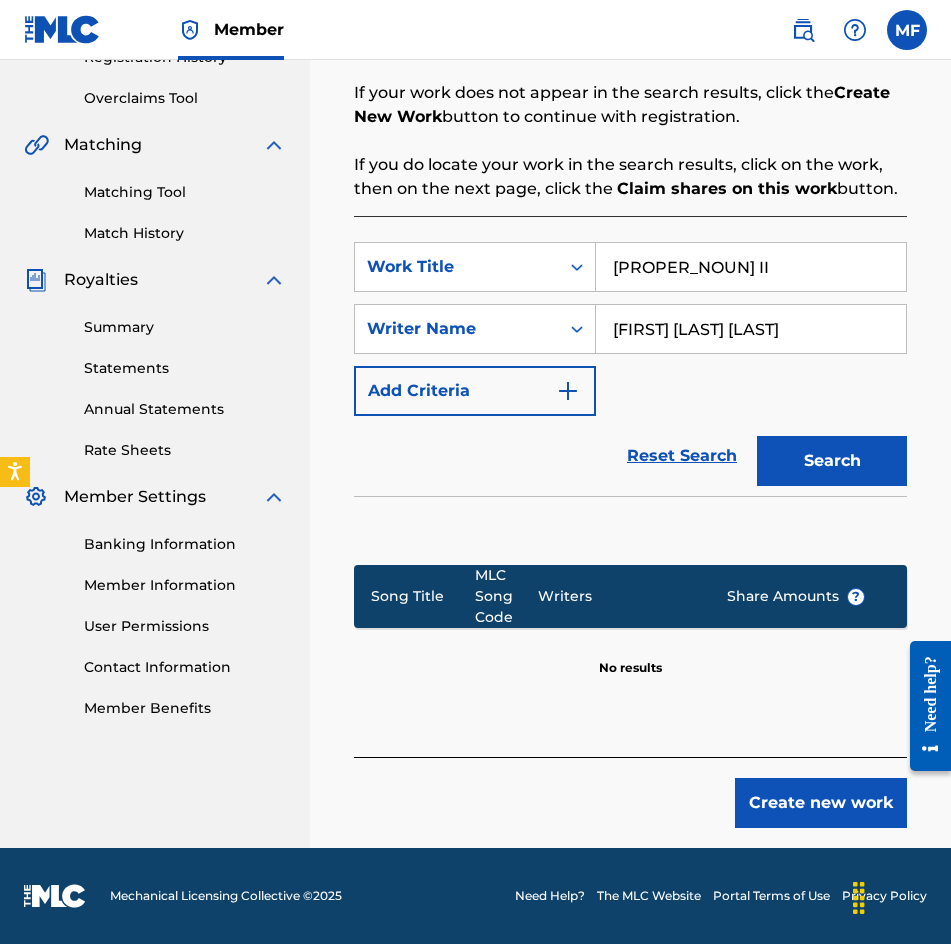 click on "[PROPER_NOUN] II" at bounding box center [751, 267] 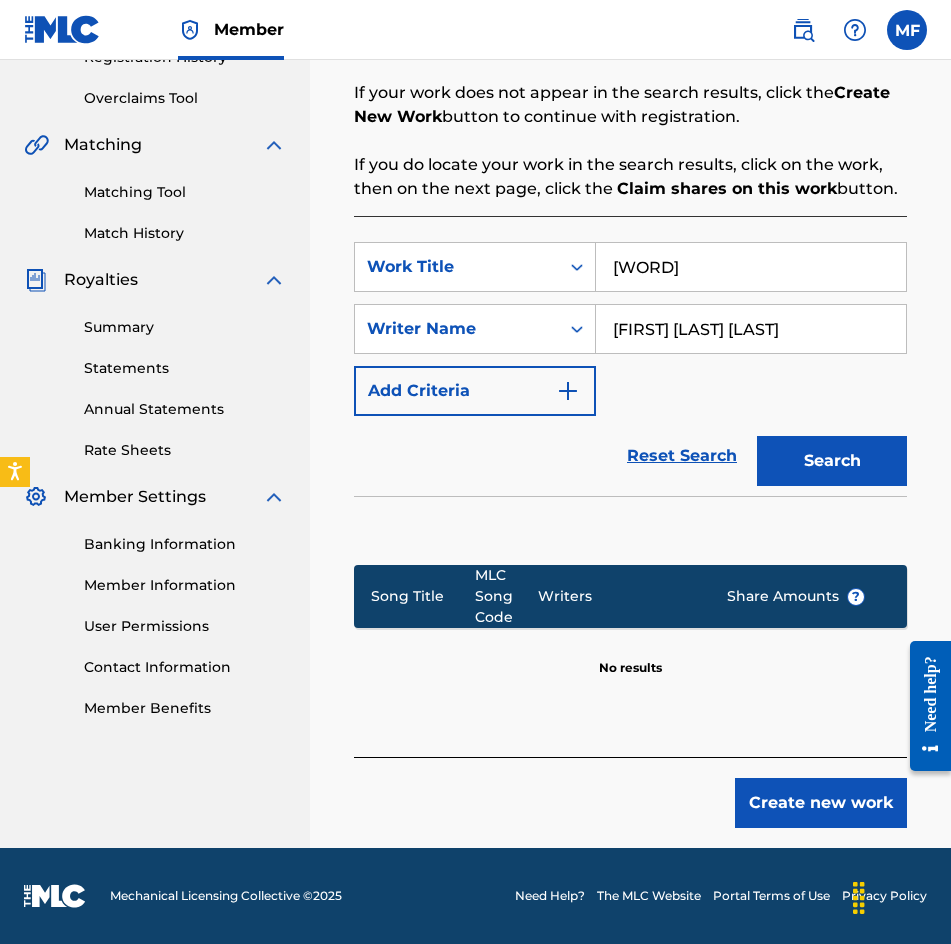 click on "Search" at bounding box center [832, 461] 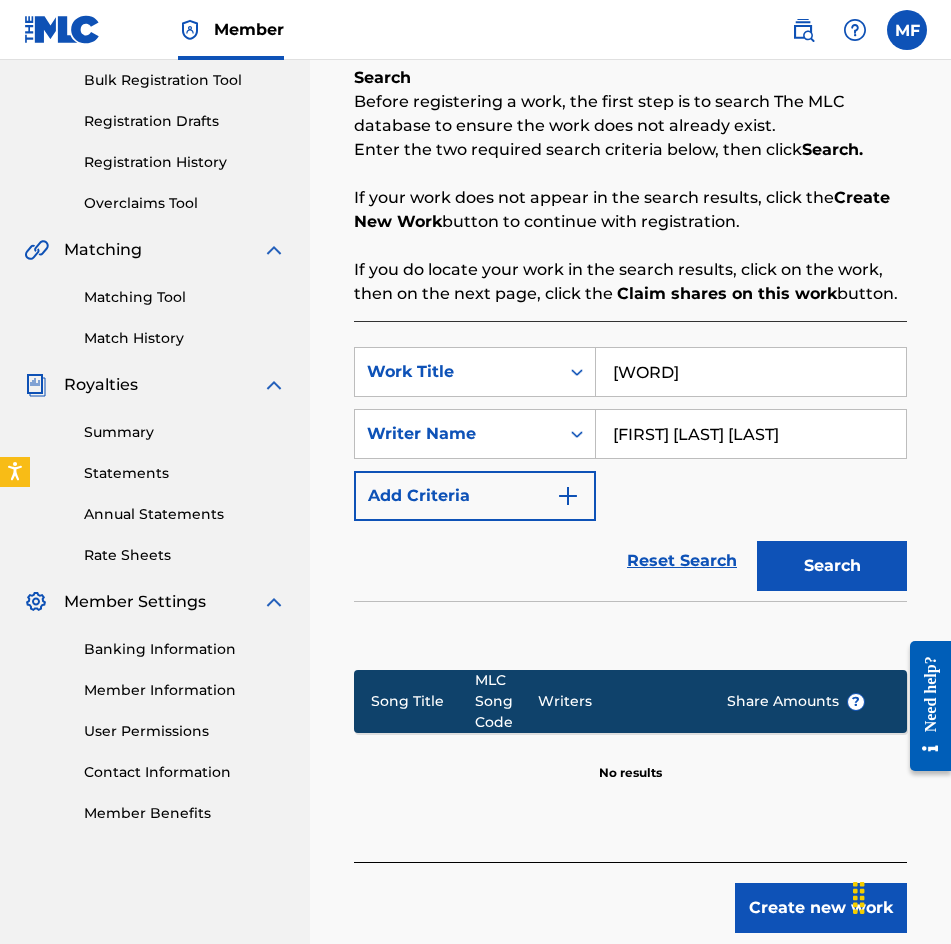 scroll, scrollTop: 401, scrollLeft: 0, axis: vertical 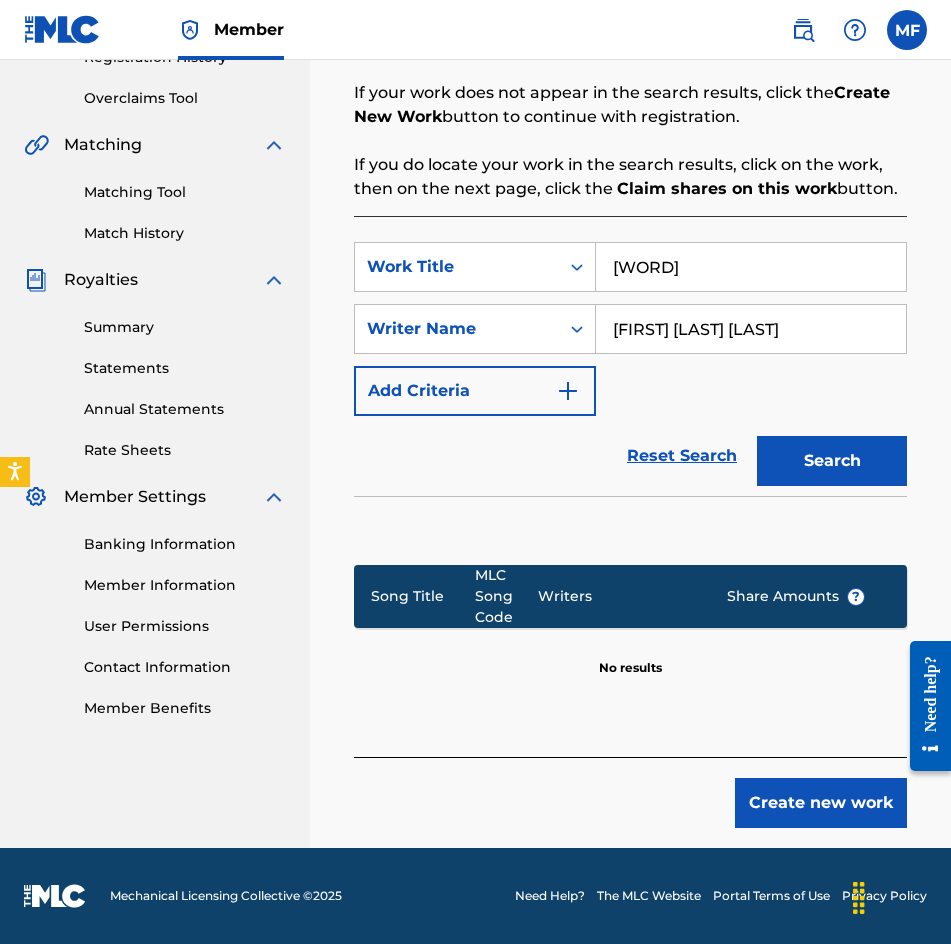 click on "[WORD]" at bounding box center (751, 267) 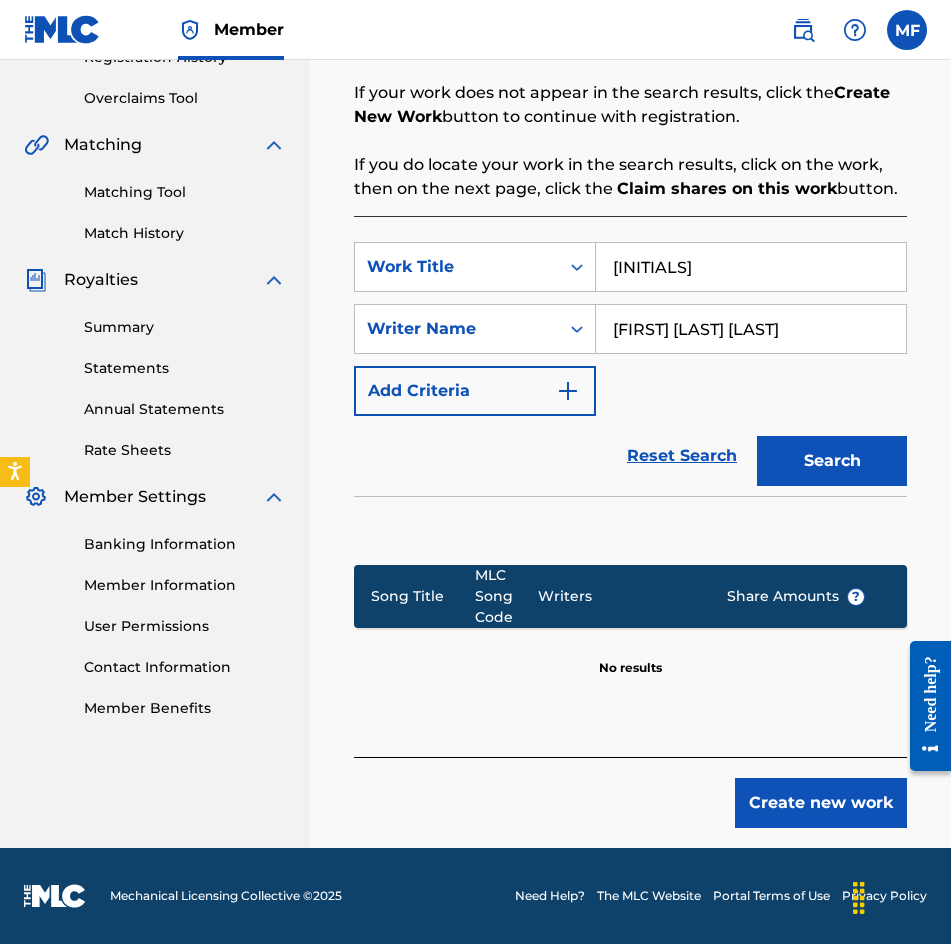 click on "Search" at bounding box center (832, 461) 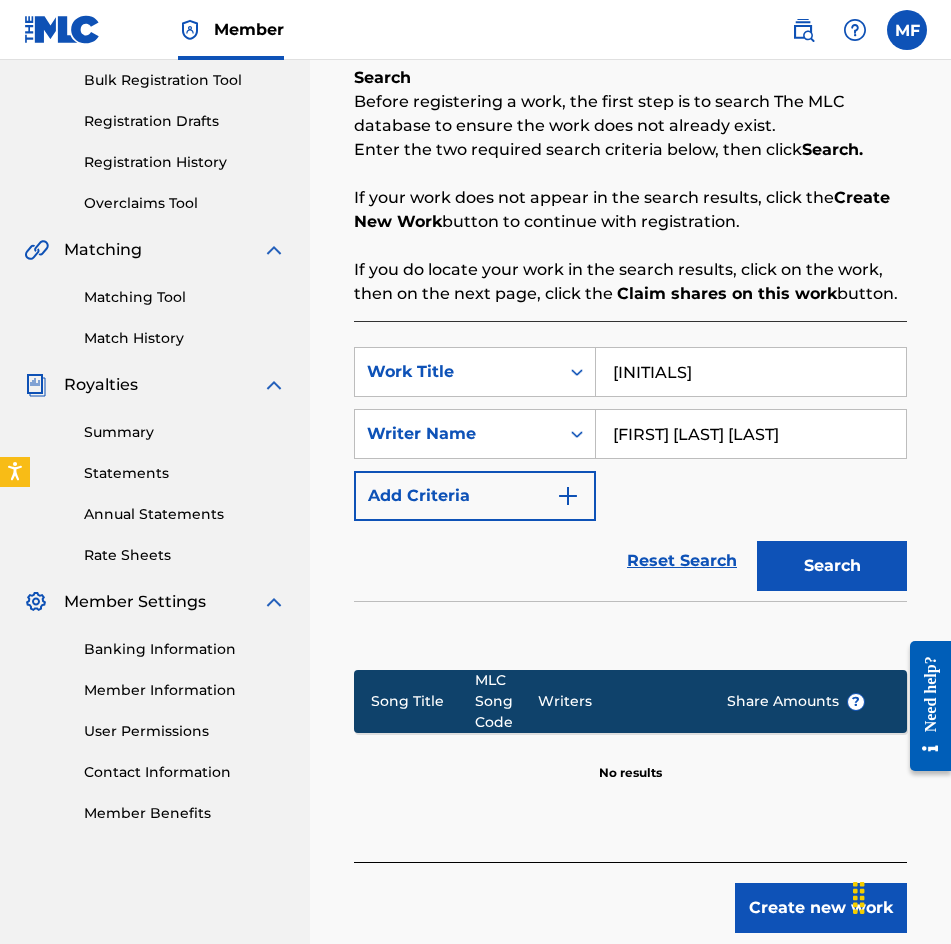 scroll, scrollTop: 401, scrollLeft: 0, axis: vertical 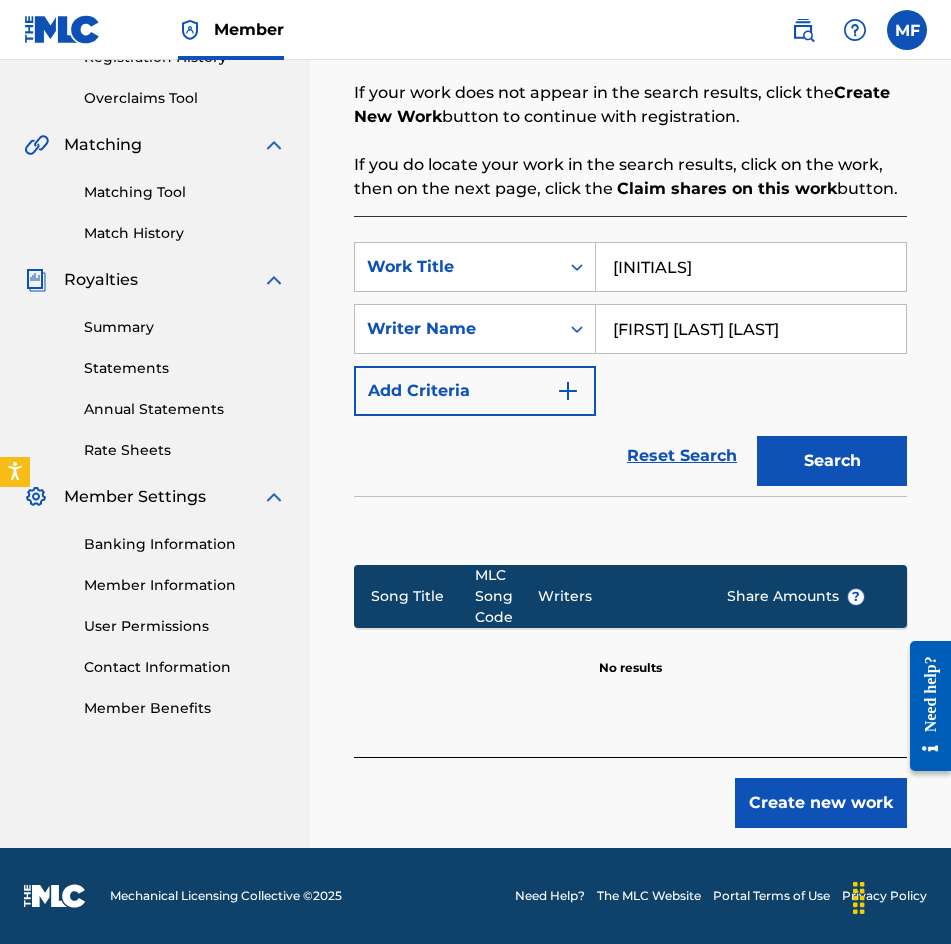 click on "[INITIALS]" at bounding box center [751, 267] 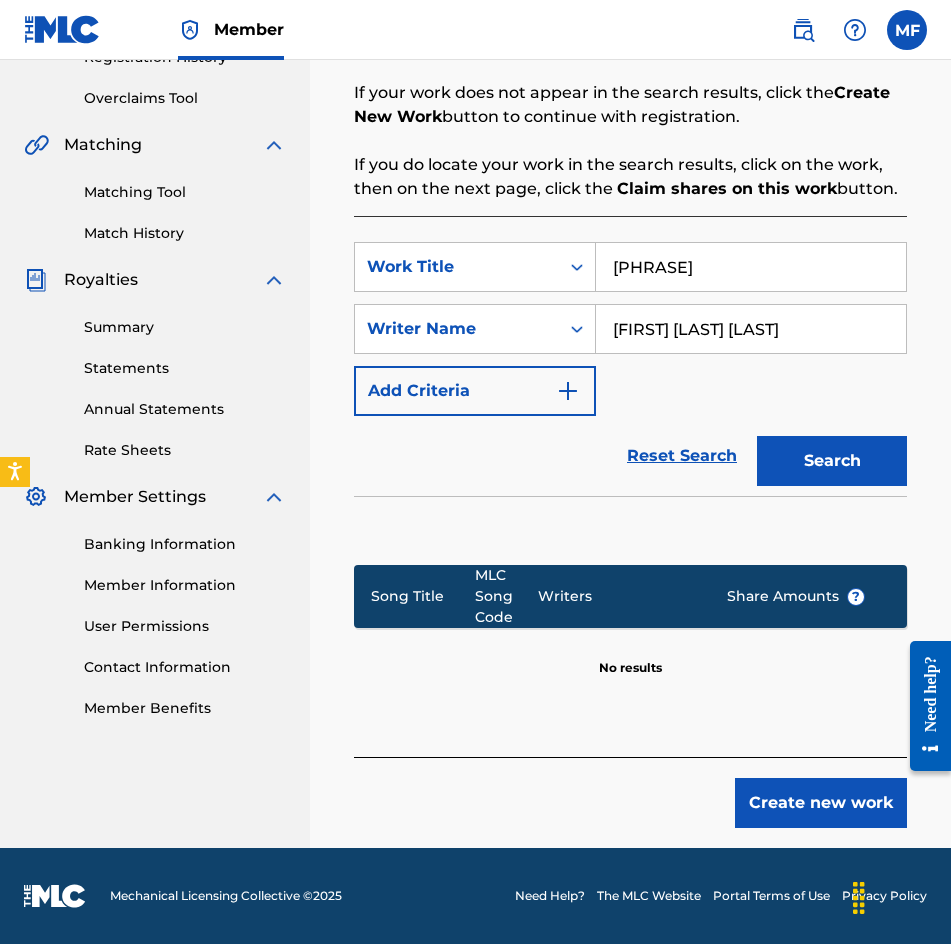 click on "Search" at bounding box center (832, 461) 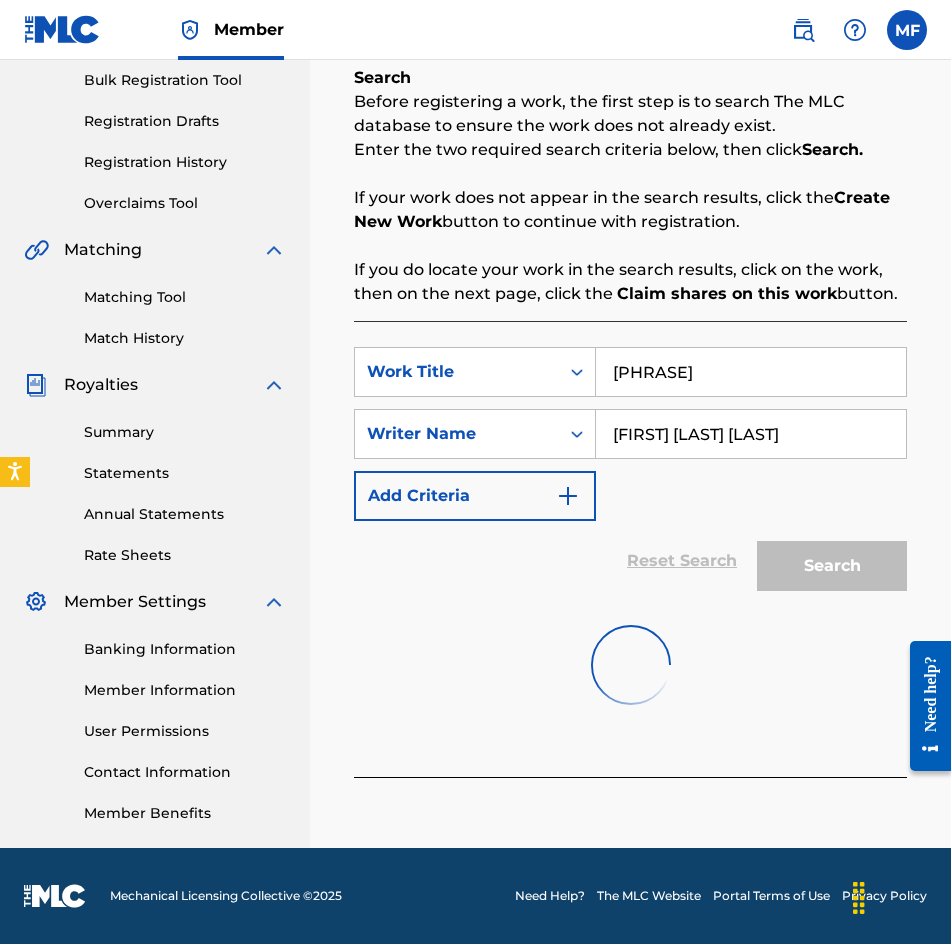 scroll, scrollTop: 401, scrollLeft: 0, axis: vertical 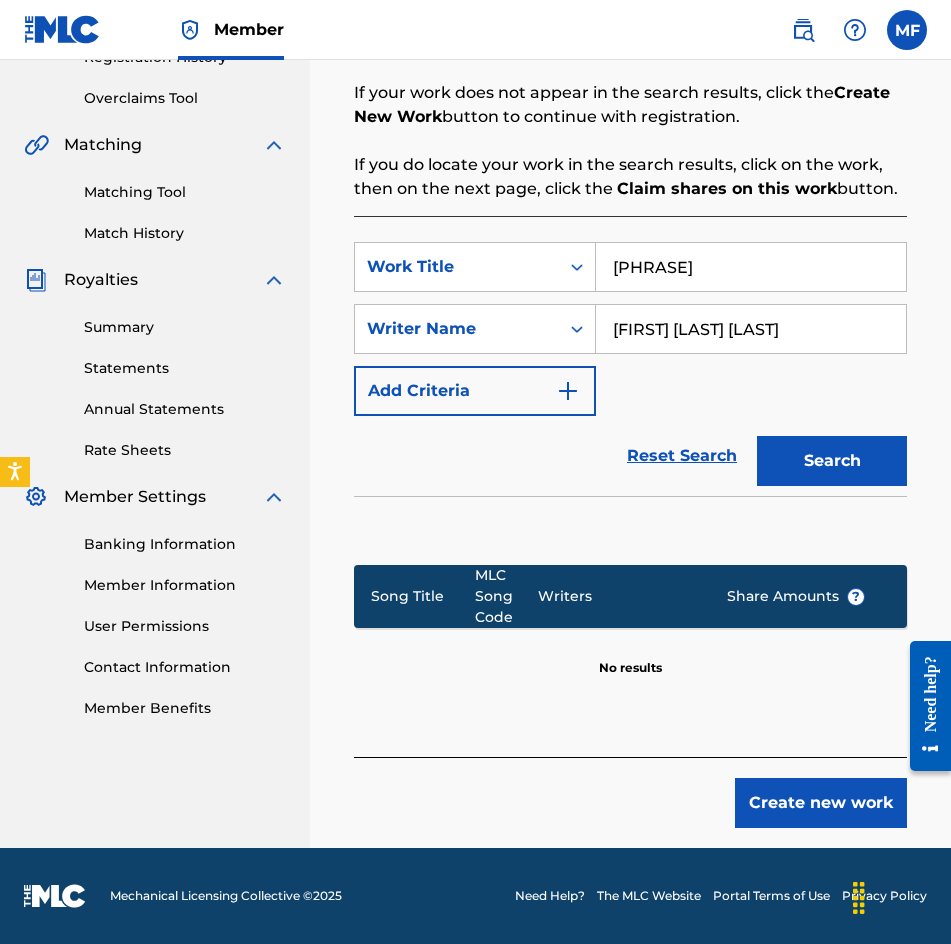click on "[PHRASE]" at bounding box center [751, 267] 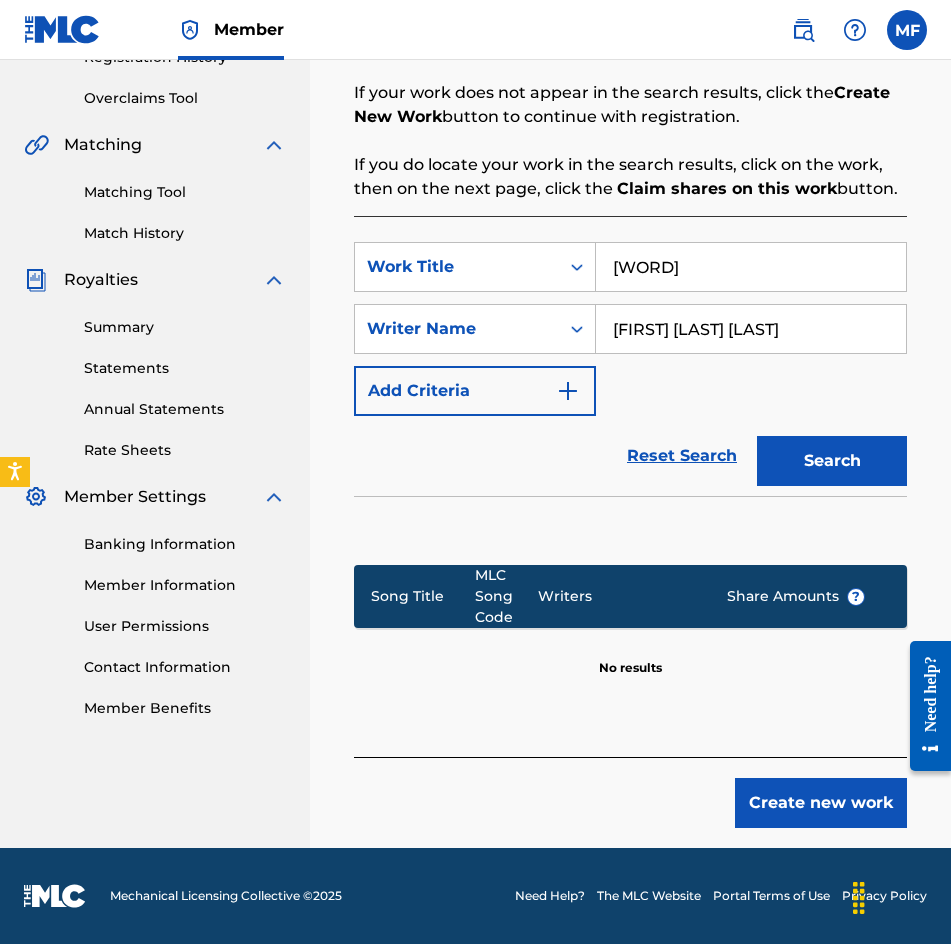 click on "SearchWithCriteria[ID] Work Title [WORD] SearchWithCriteria[ID] Writer Name [FIRST] [LAST] Add Criteria" at bounding box center (630, 329) 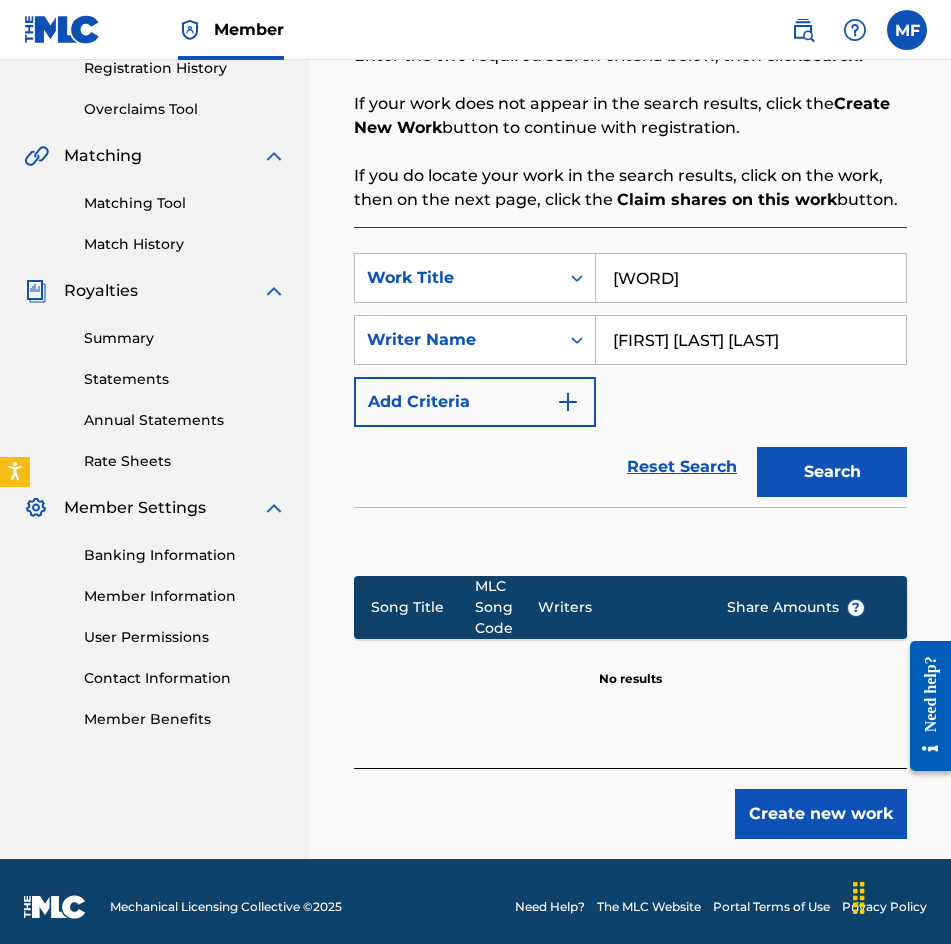 scroll, scrollTop: 401, scrollLeft: 0, axis: vertical 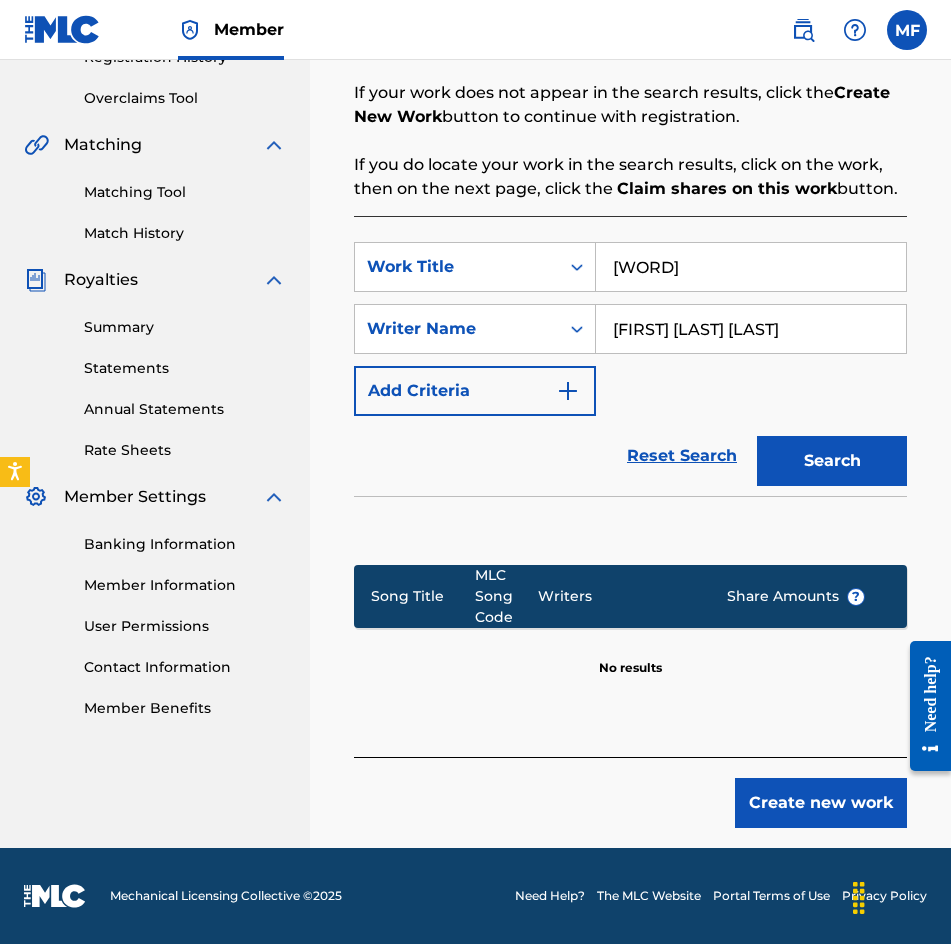 click on "[WORD]" at bounding box center [751, 267] 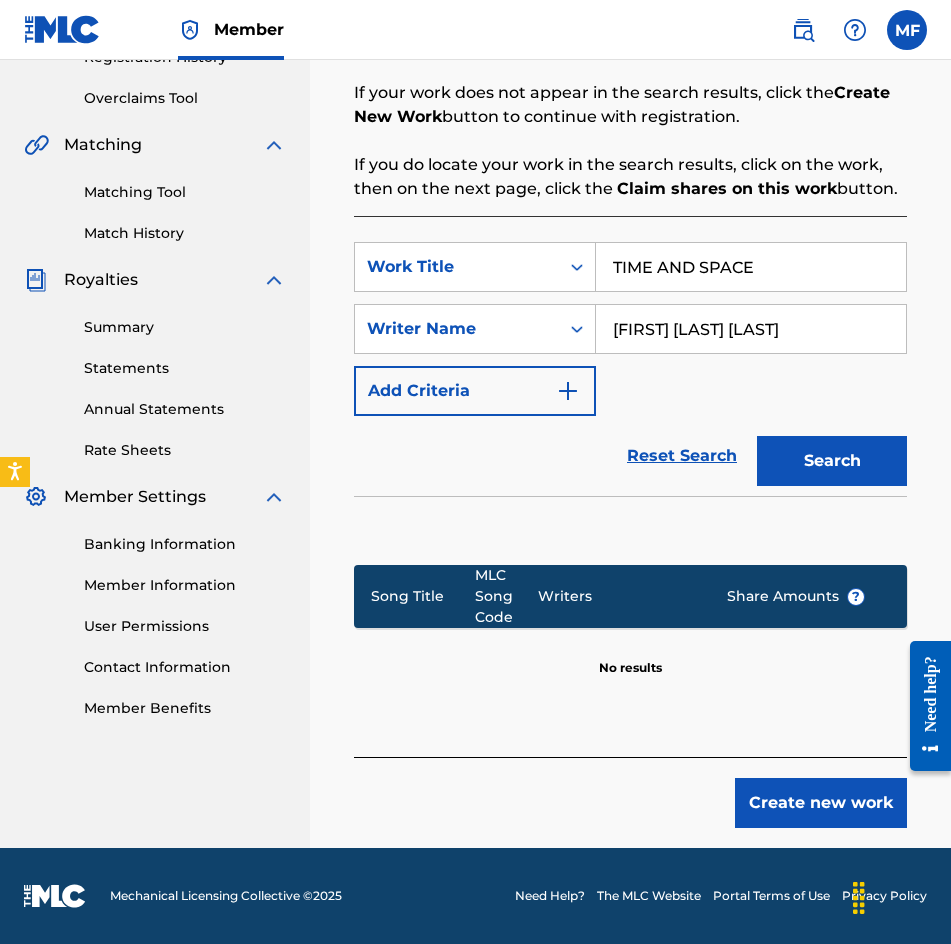 click on "Search" at bounding box center (832, 461) 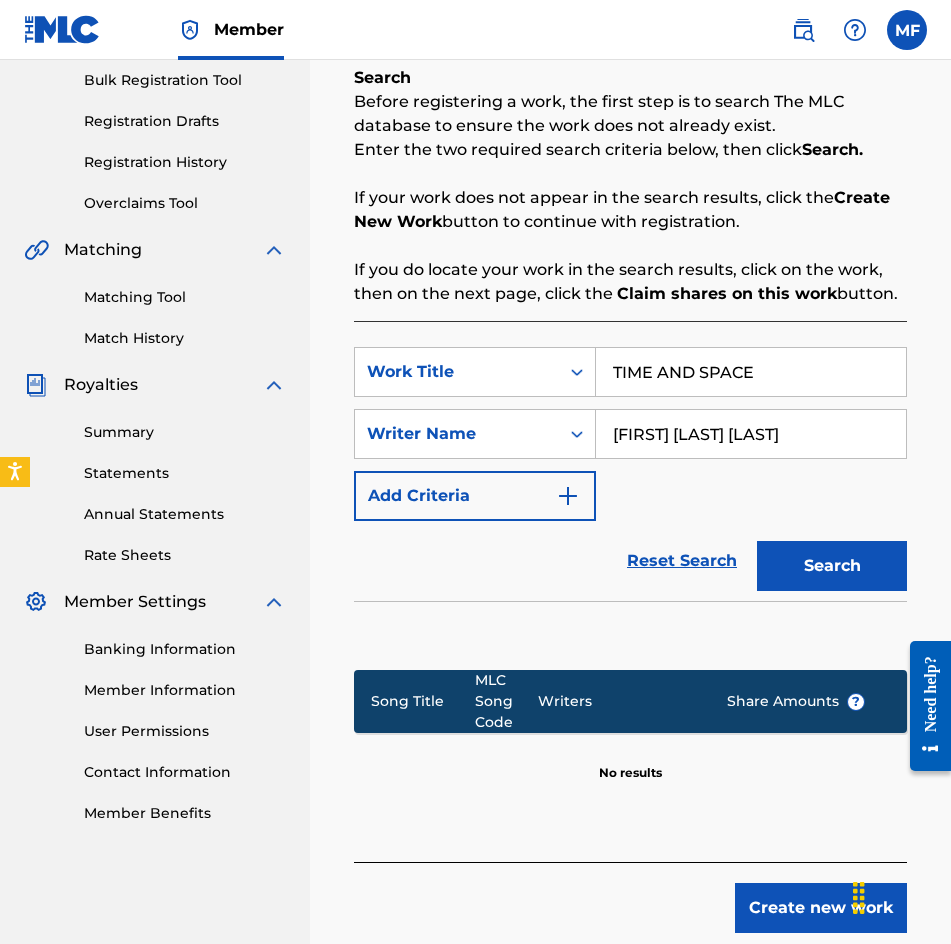 scroll, scrollTop: 401, scrollLeft: 0, axis: vertical 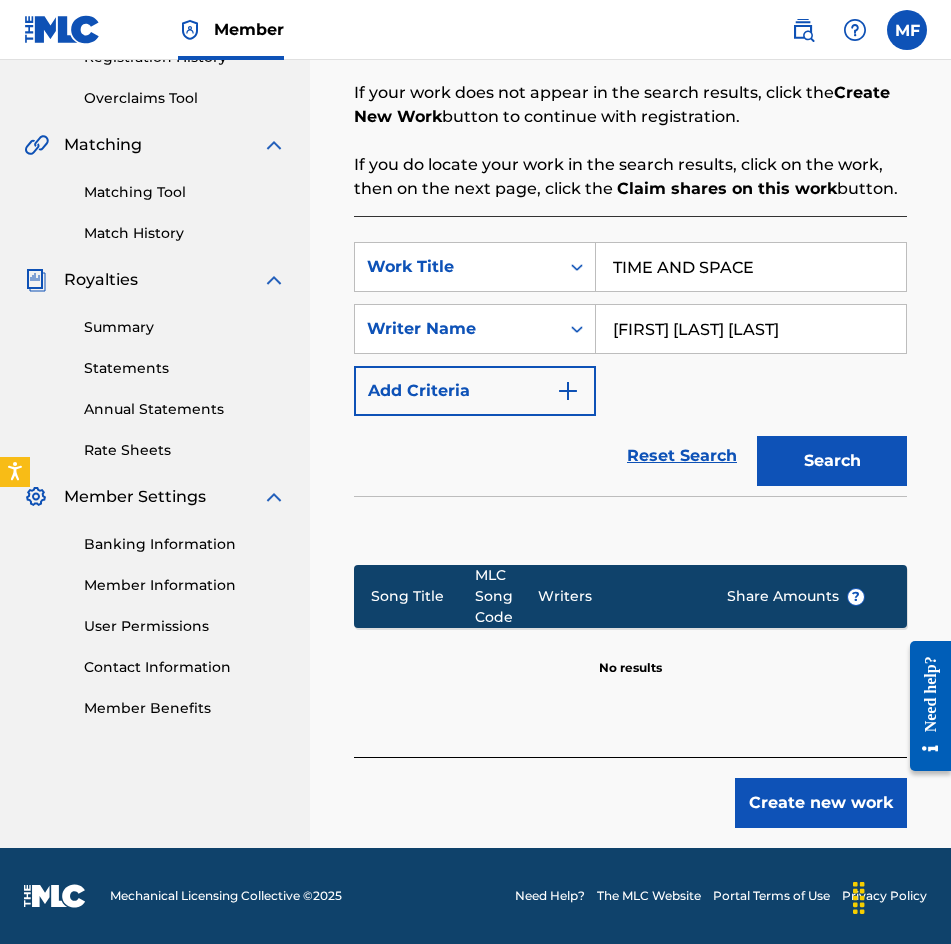click on "Summary Catalog Works Registration Claiming Tool Individual Registration Tool Bulk Registration Tool Registration Drafts Registration History Overclaims Tool Matching Matching Tool Match History Royalties Summary Statements Annual Statements Rate Sheets Member Settings Banking Information Member Information User Permissions Contact Information Member Benefits" at bounding box center [155, 228] 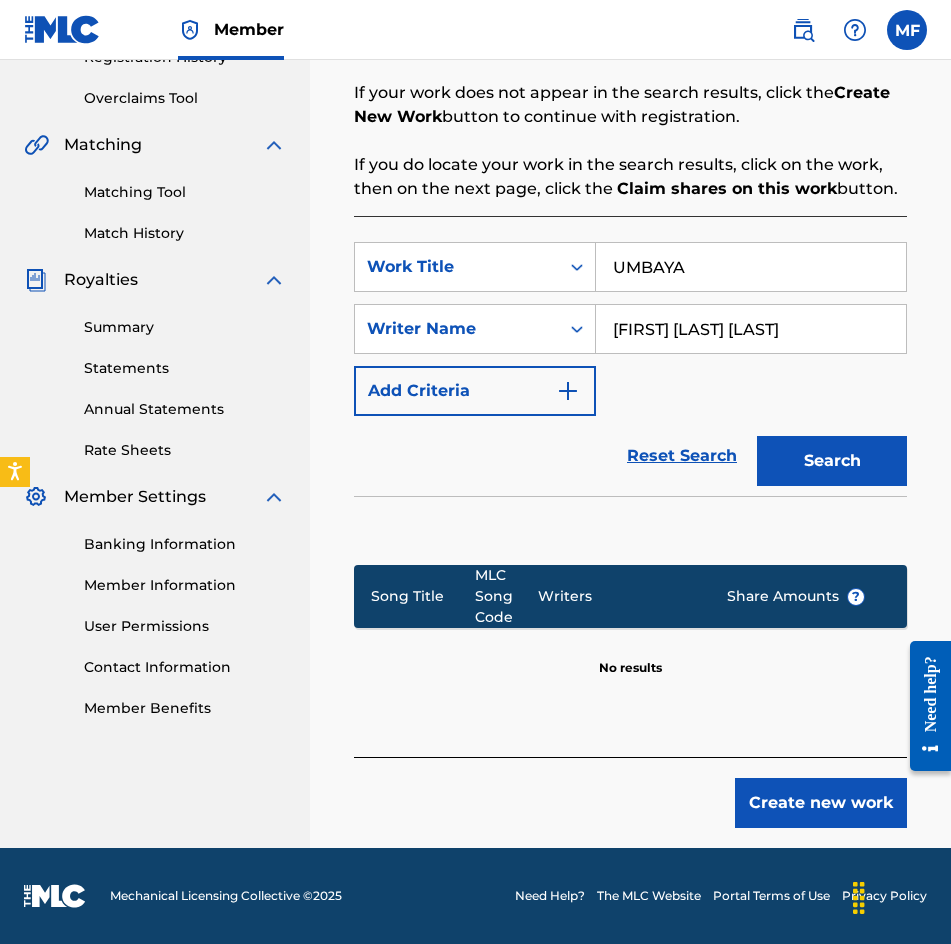 click on "Search" at bounding box center [832, 461] 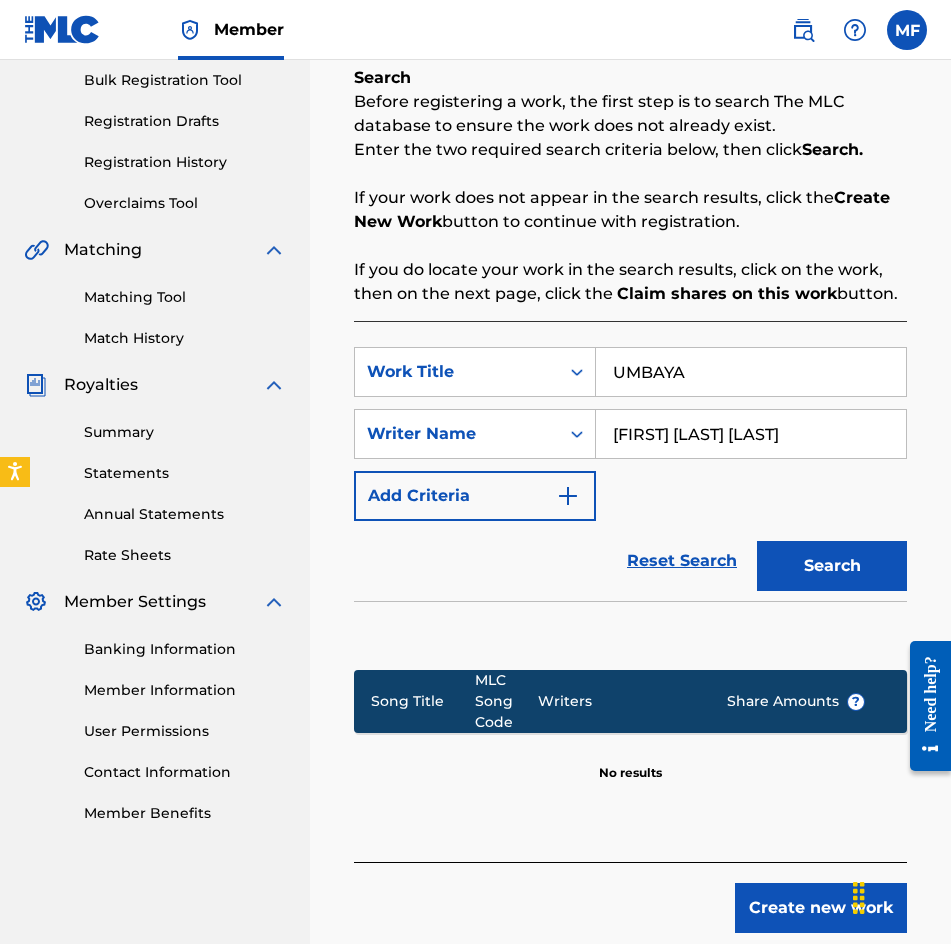scroll, scrollTop: 401, scrollLeft: 0, axis: vertical 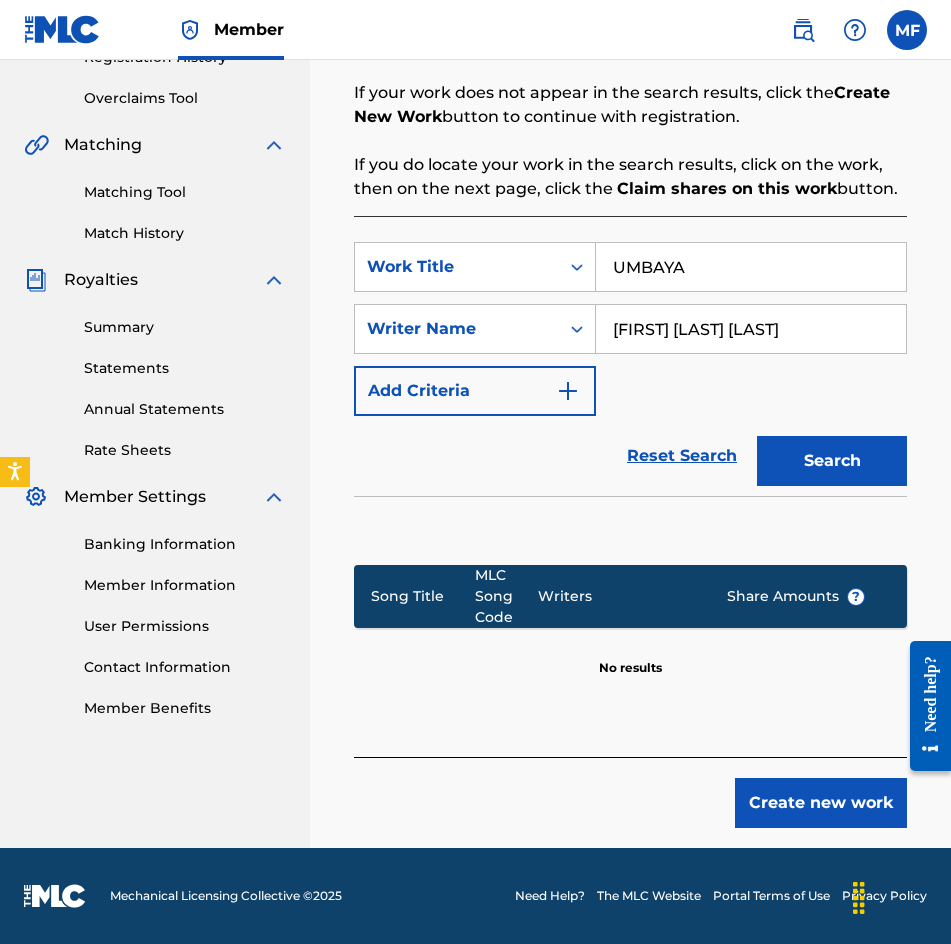 click on "UMBAYA" at bounding box center (751, 267) 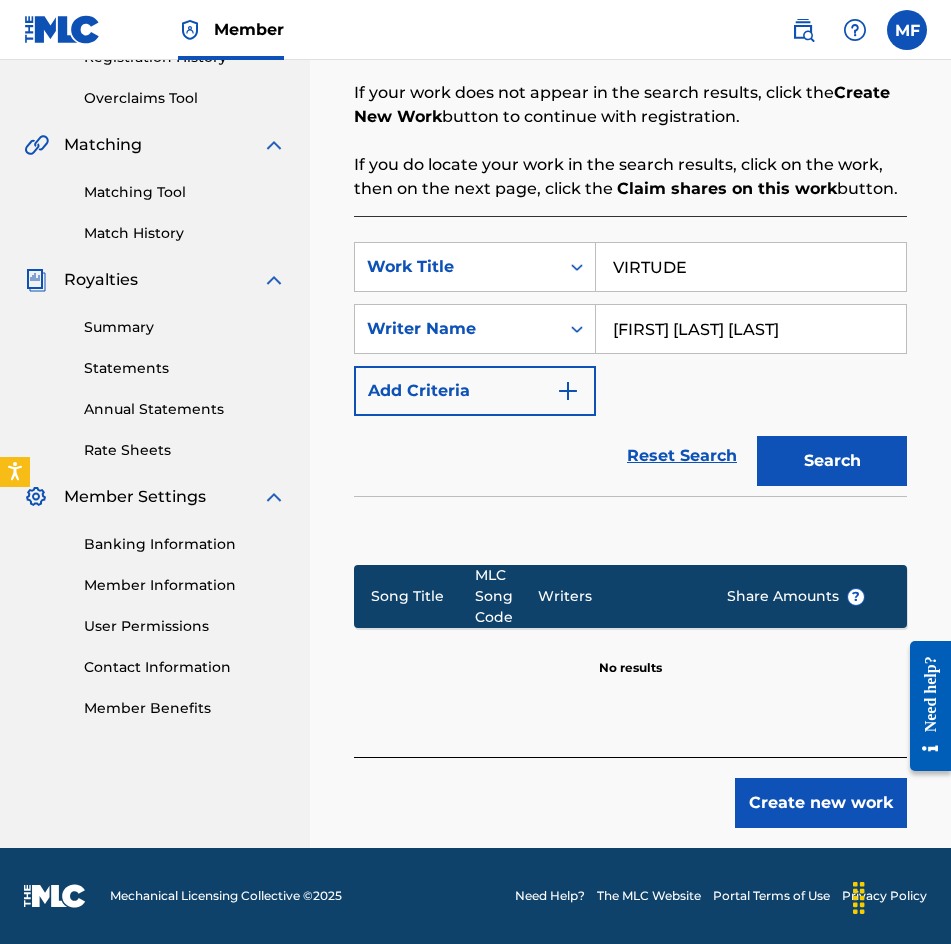 click on "Search" at bounding box center (832, 461) 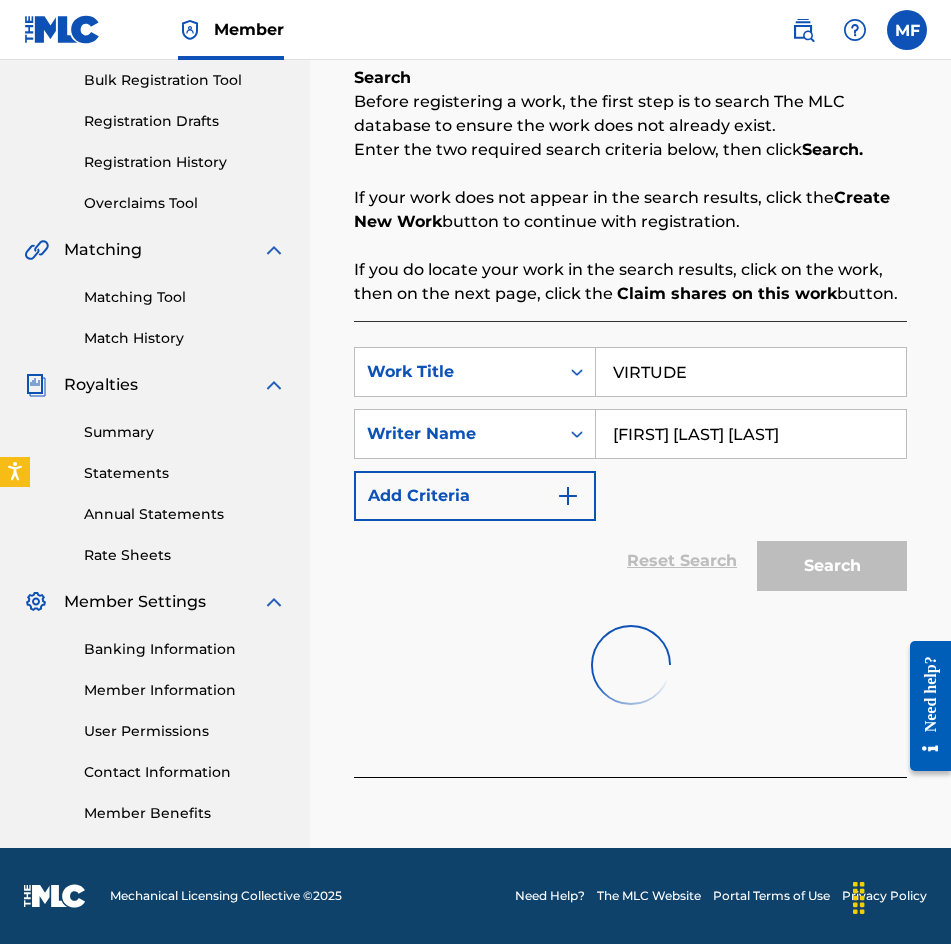 scroll, scrollTop: 401, scrollLeft: 0, axis: vertical 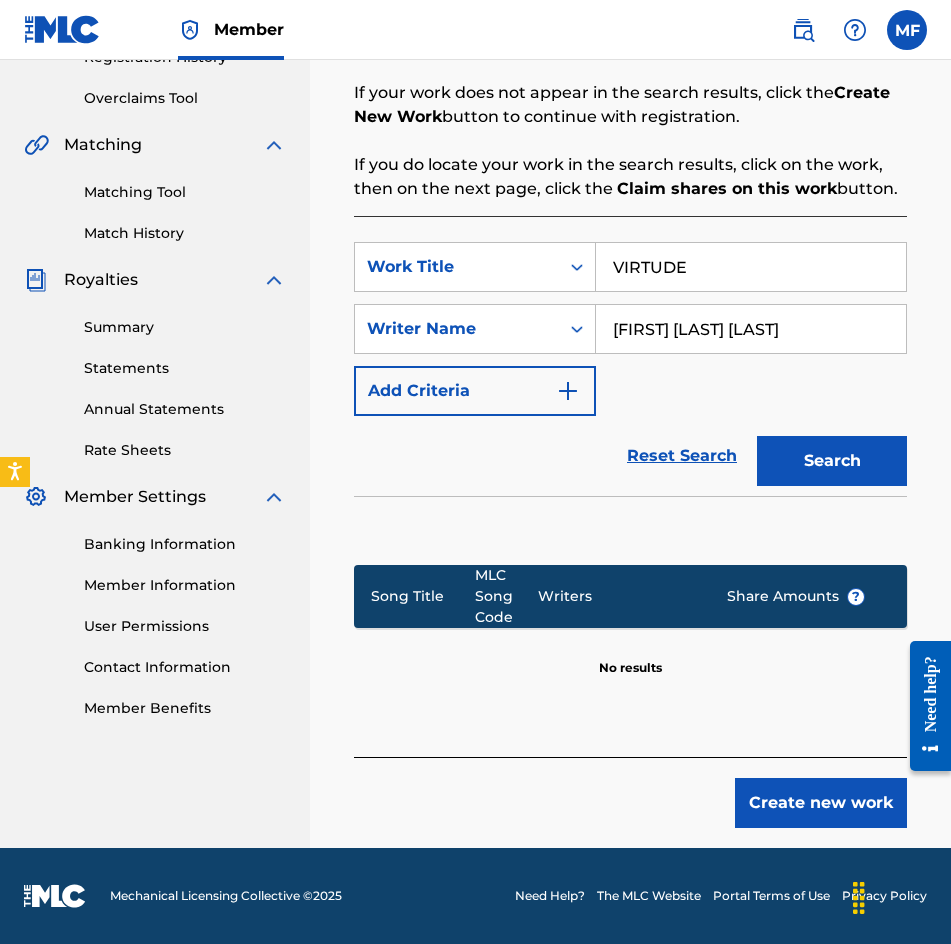 click on "VIRTUDE" at bounding box center (751, 267) 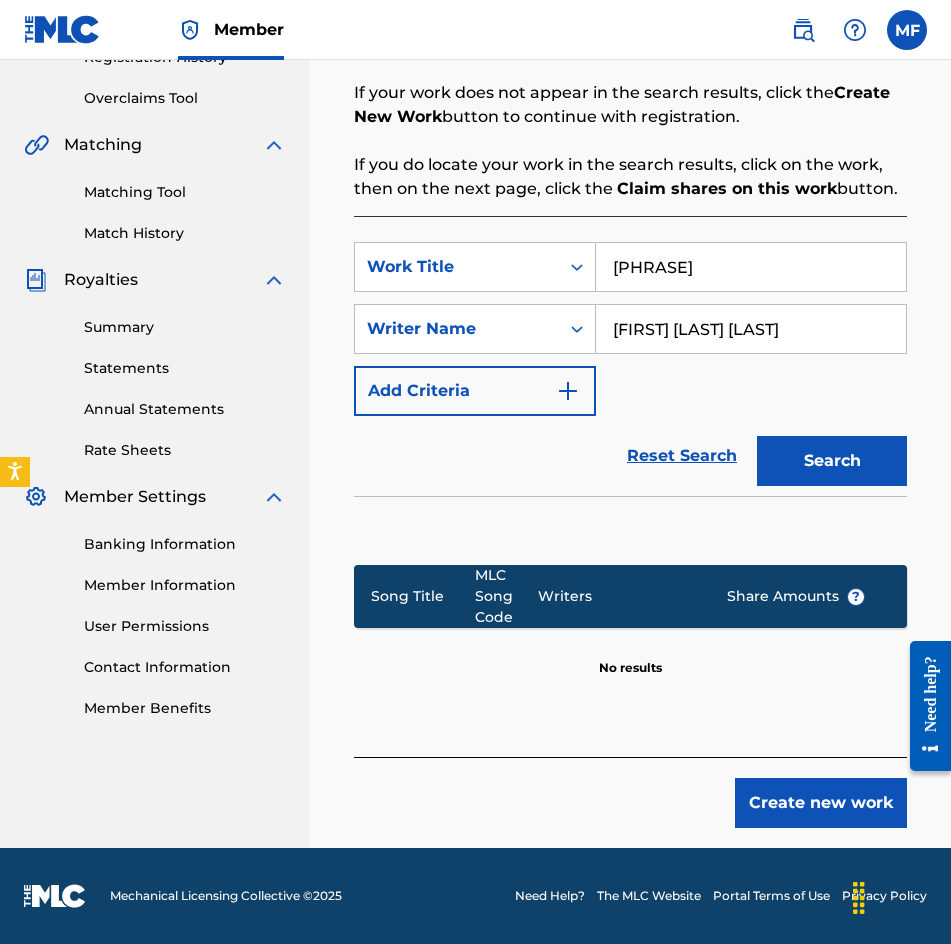 click on "Search" at bounding box center (832, 461) 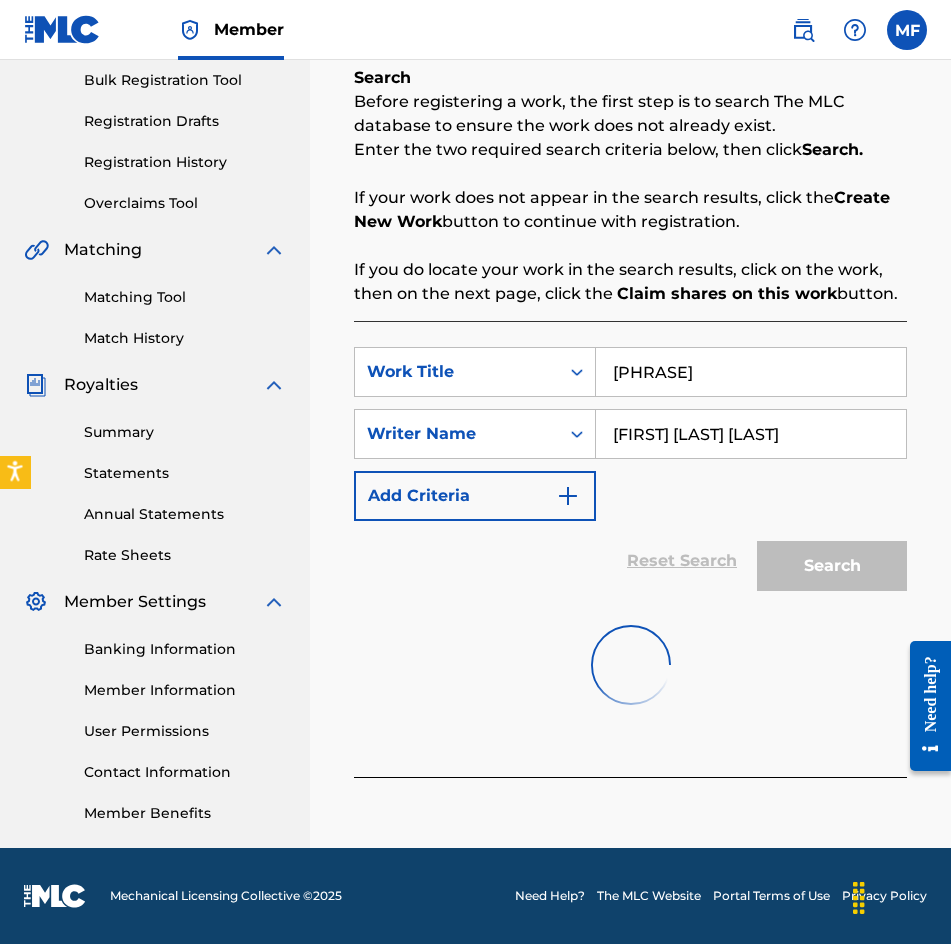 scroll, scrollTop: 401, scrollLeft: 0, axis: vertical 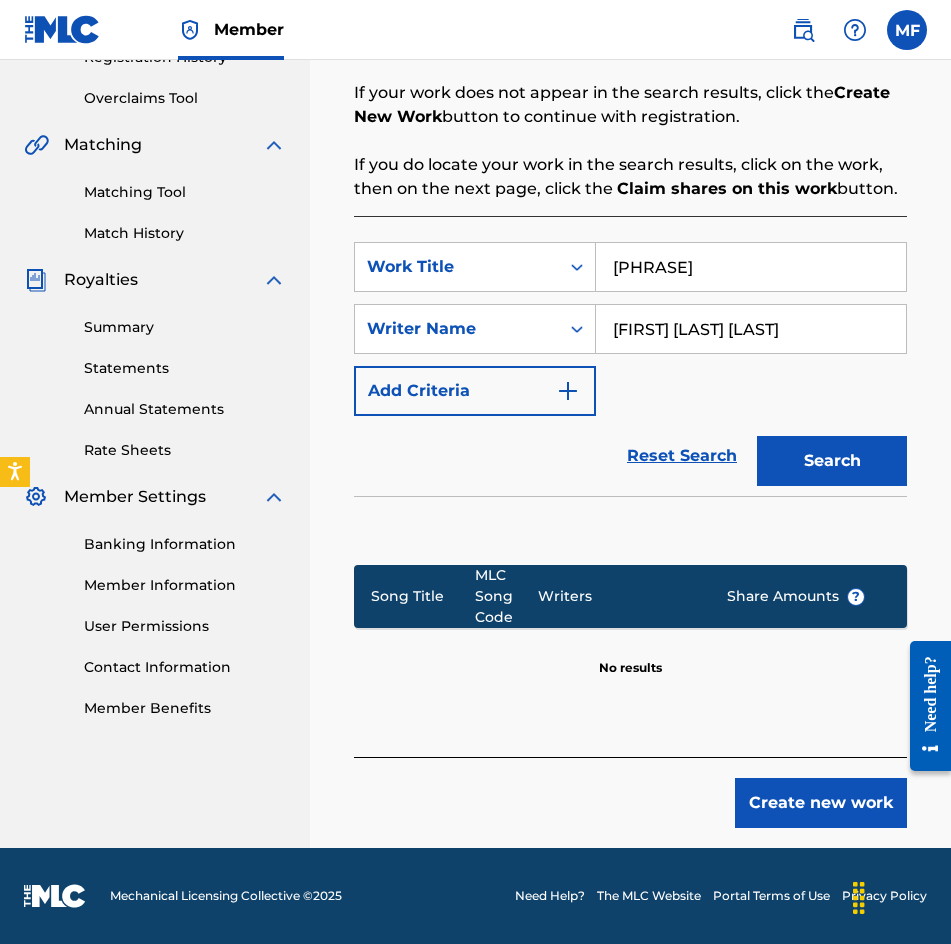 click on "[FIRST] [LAST] [LAST]" at bounding box center (751, 329) 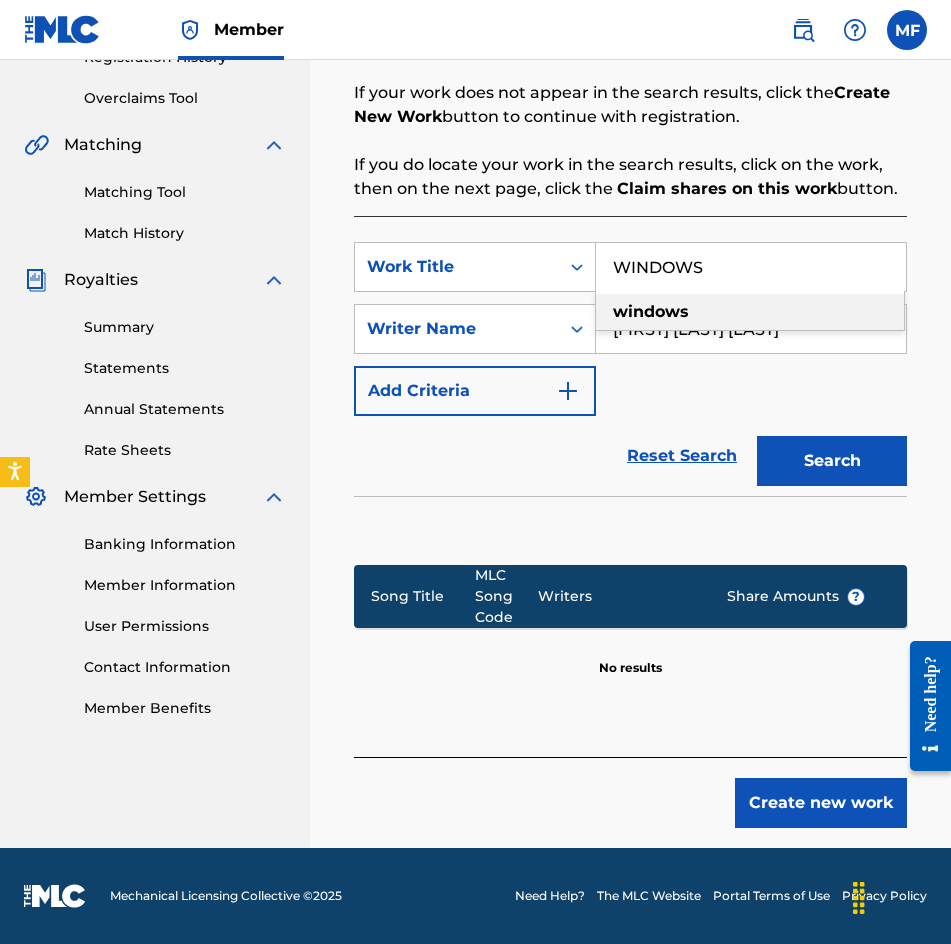 type on "WINDOWS" 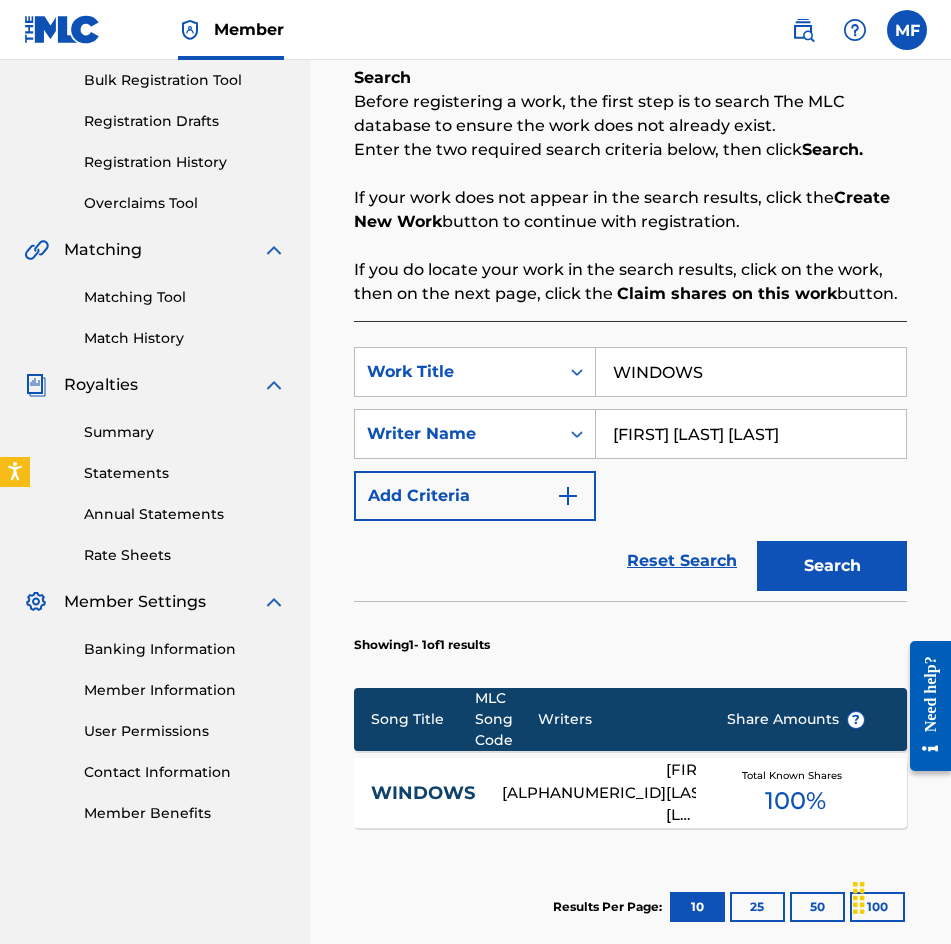 scroll, scrollTop: 401, scrollLeft: 0, axis: vertical 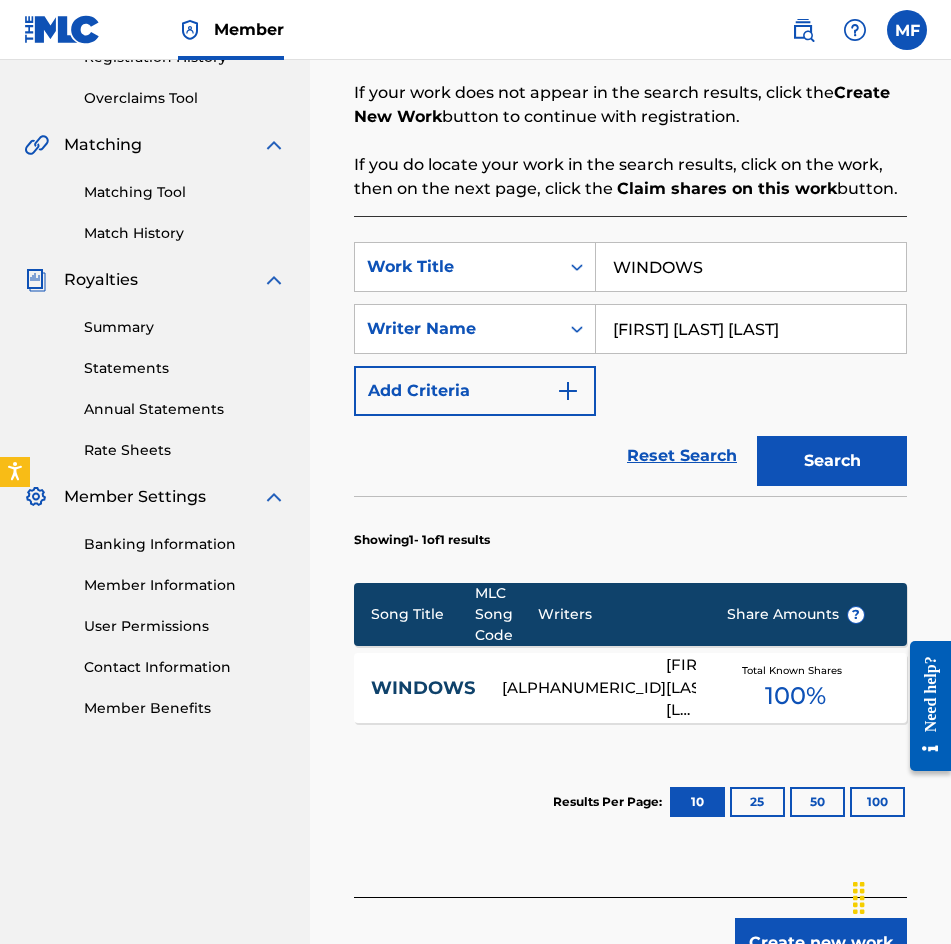 click on "Total Known Shares 100 %" at bounding box center [796, 688] 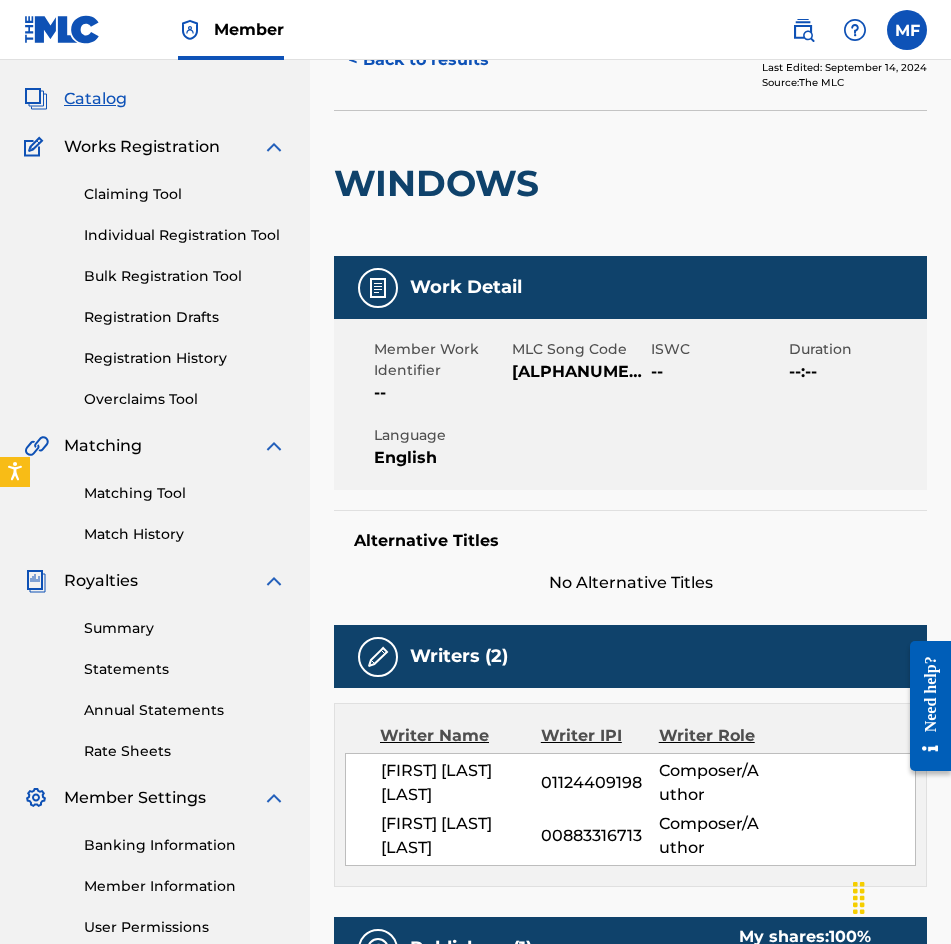 scroll, scrollTop: 0, scrollLeft: 0, axis: both 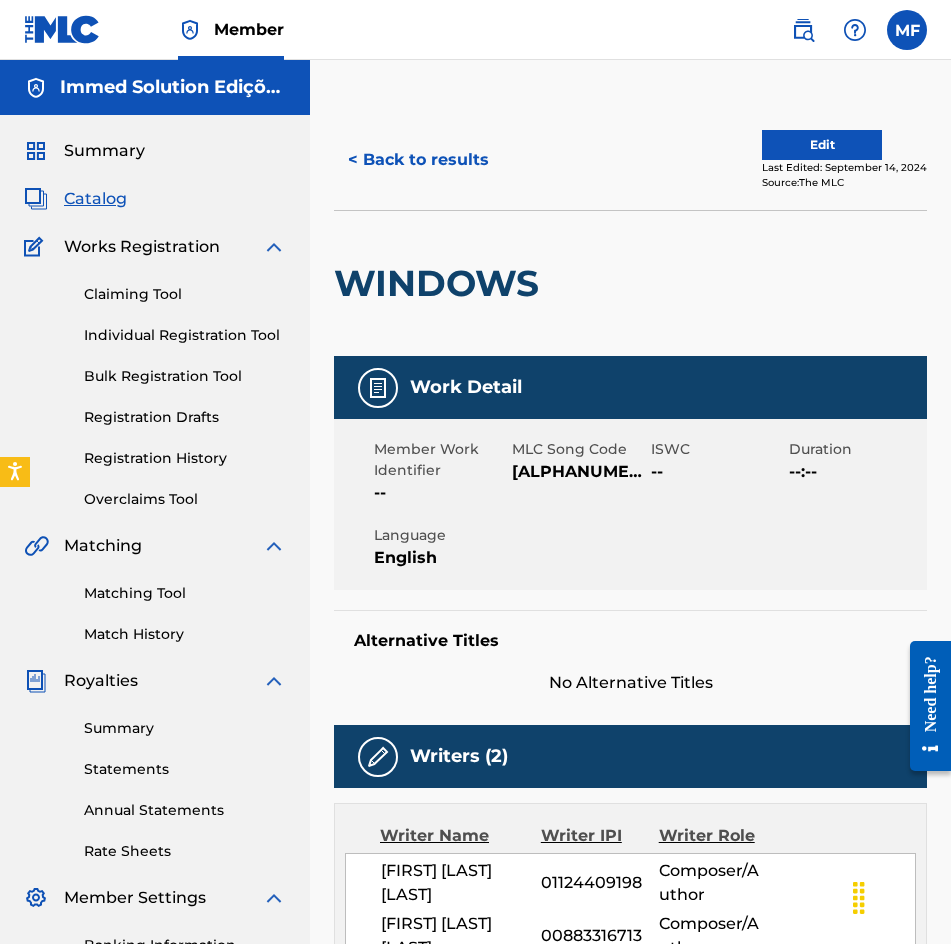 click on "< Back to results" at bounding box center (418, 160) 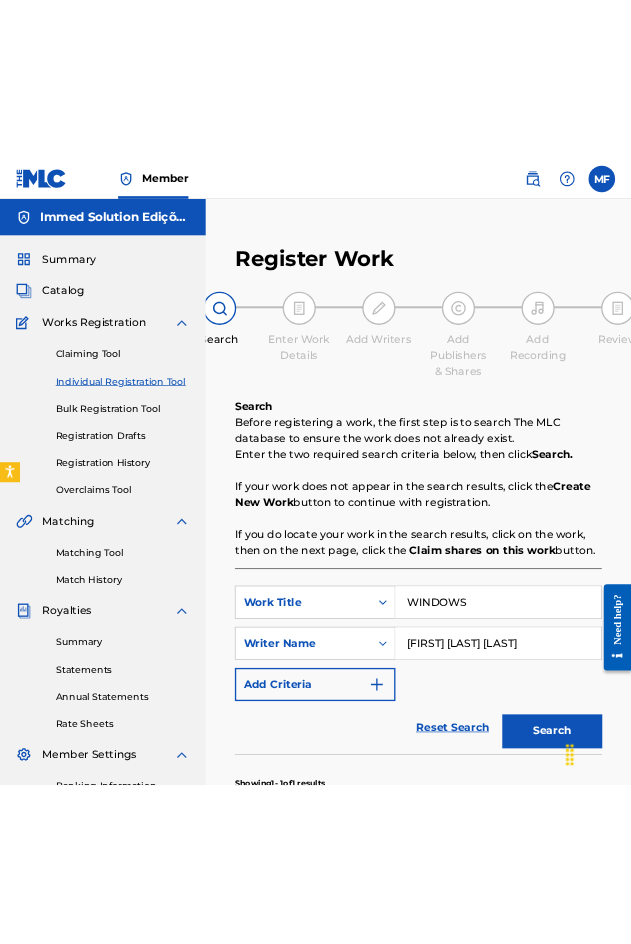 scroll, scrollTop: 296, scrollLeft: 0, axis: vertical 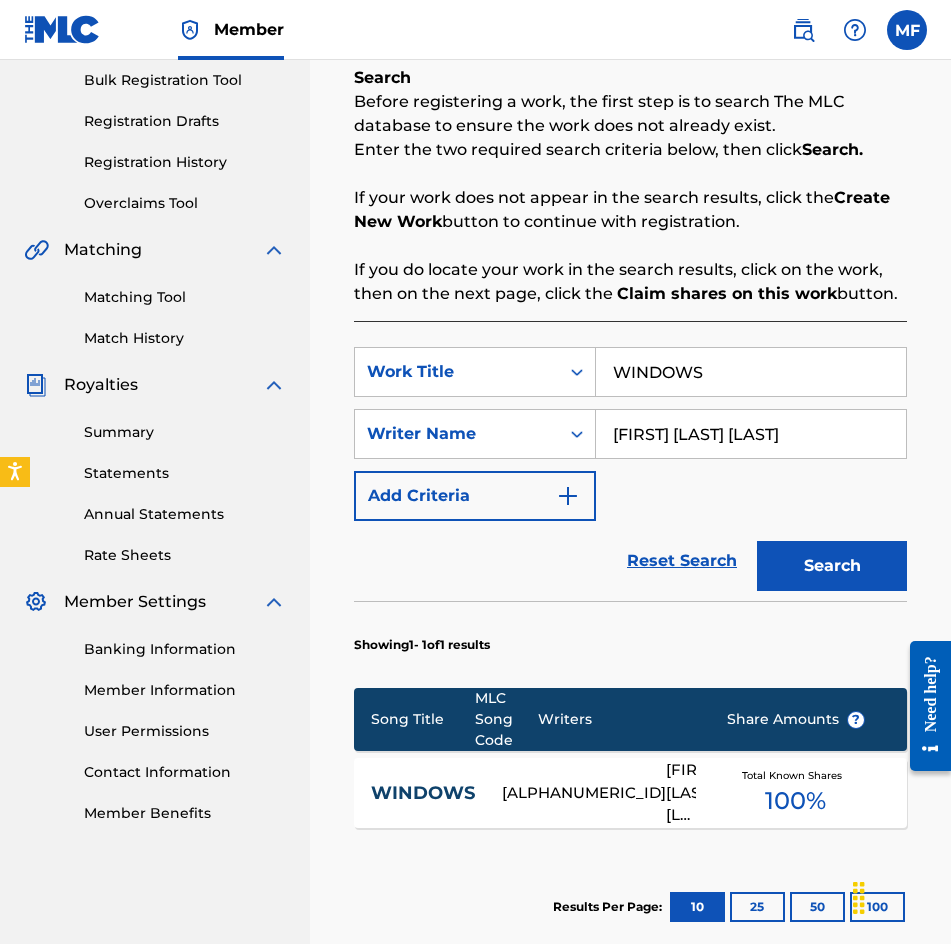 click on "WINDOWS" at bounding box center [751, 372] 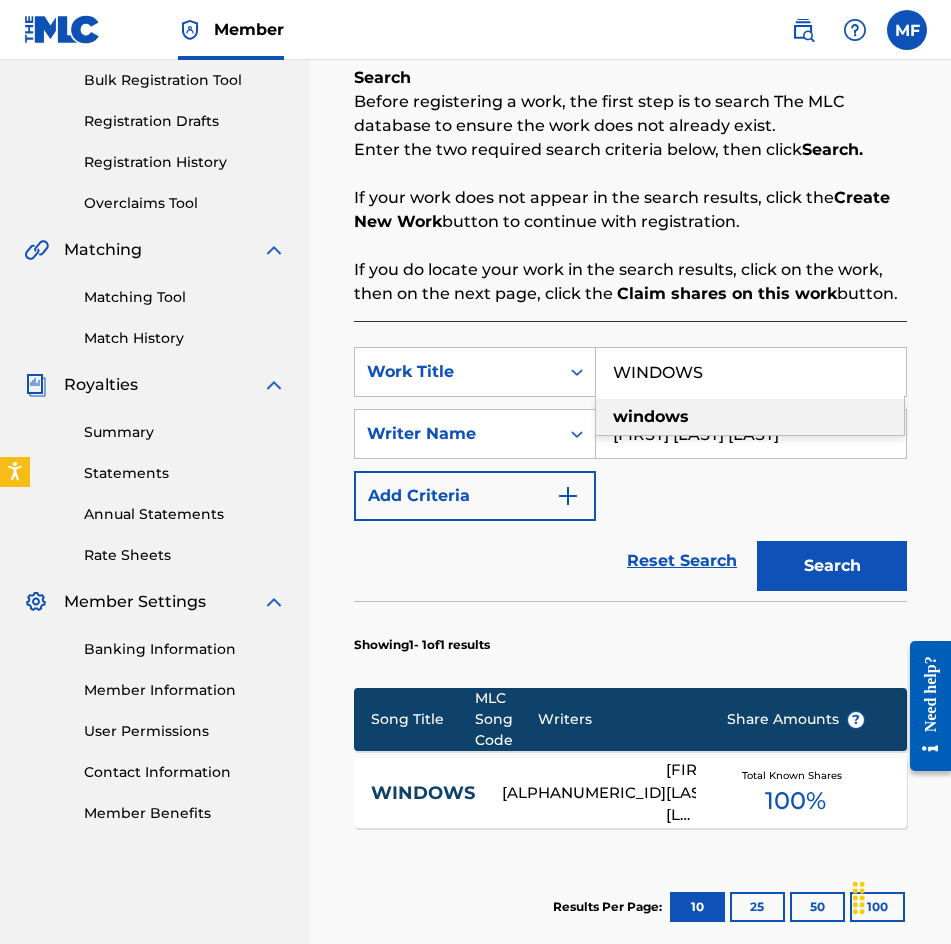 paste on "CLEAR YOUR MIND" 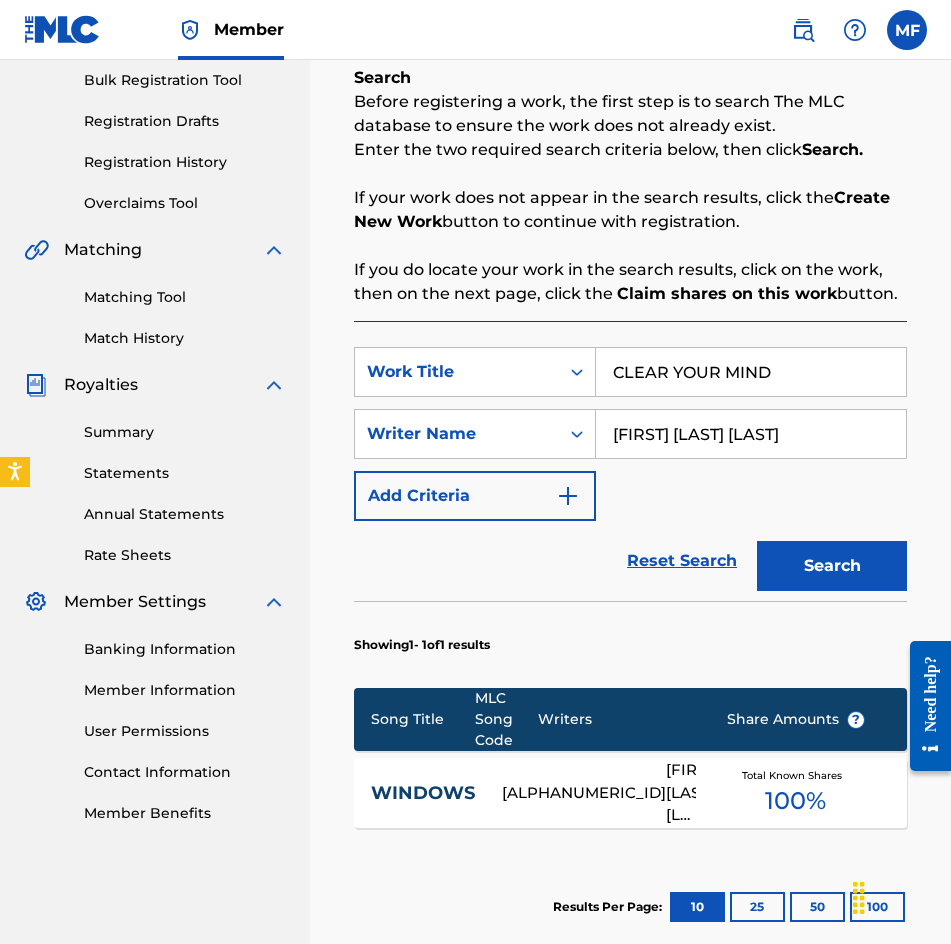 click on "Search" at bounding box center (832, 566) 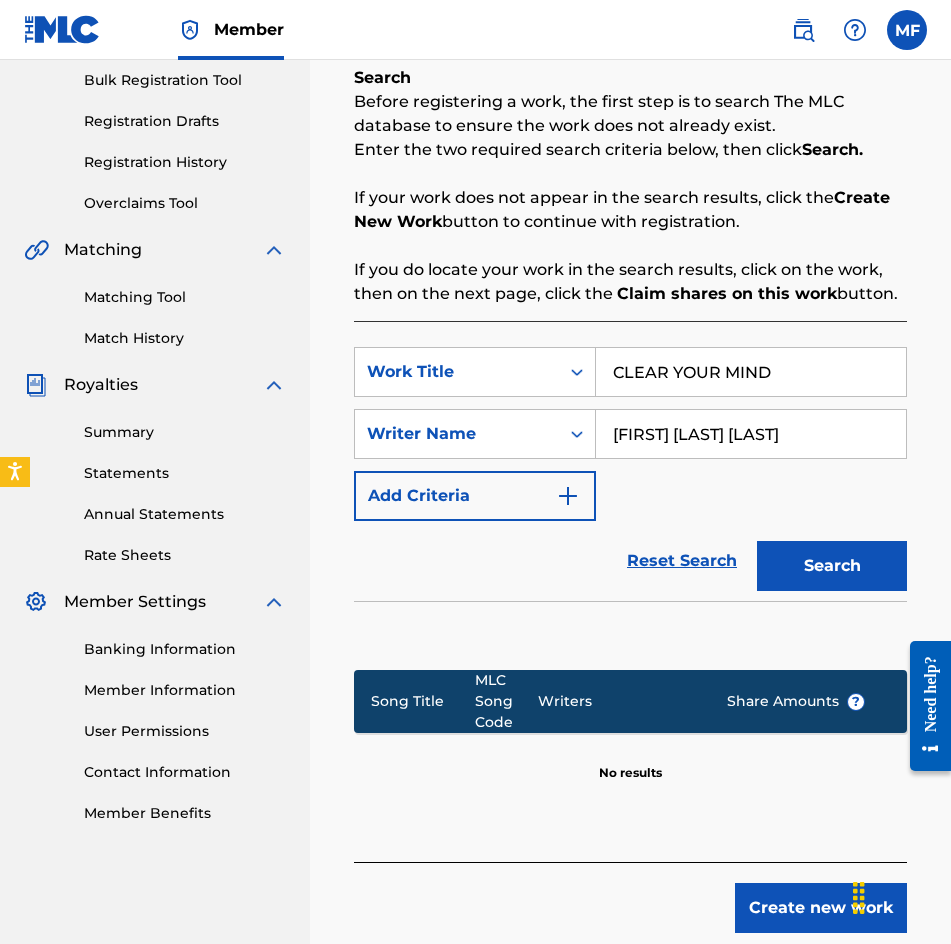 click on "CLEAR YOUR MIND" at bounding box center (751, 372) 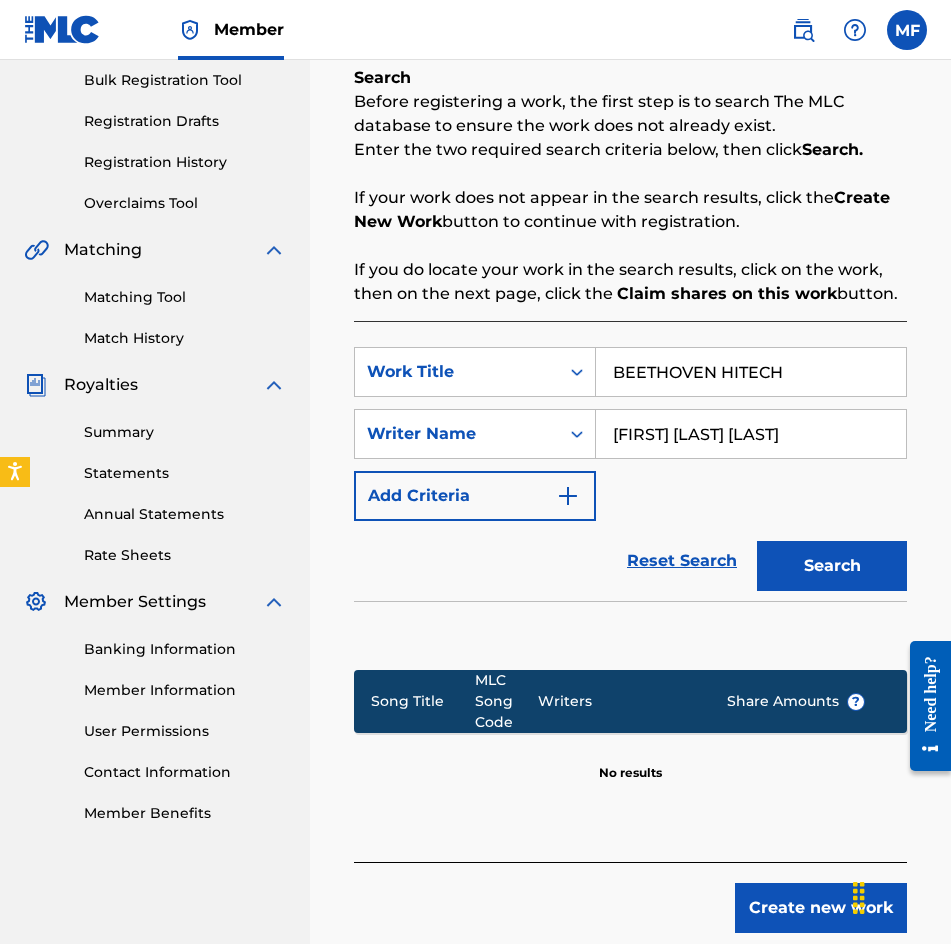 click on "Search" at bounding box center (832, 566) 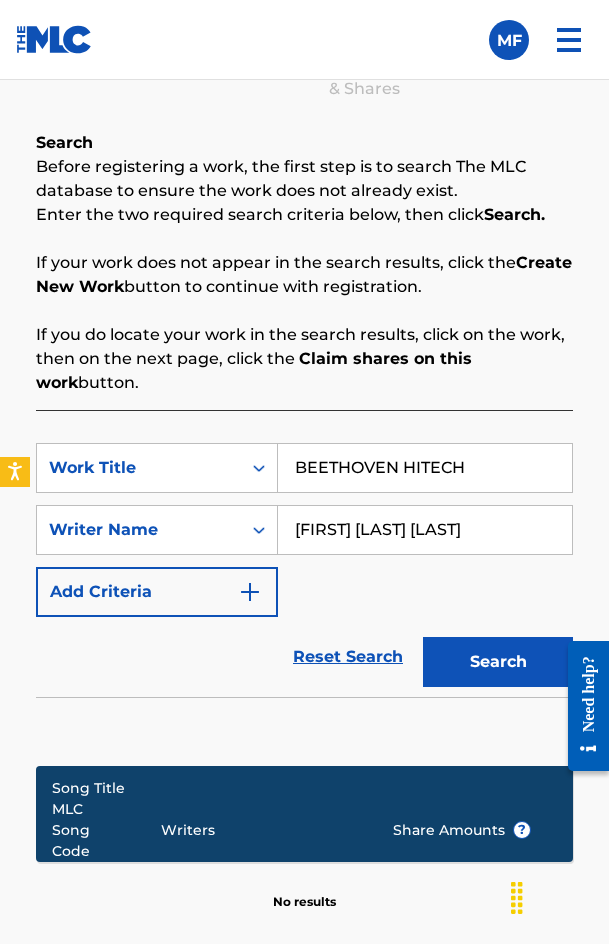 scroll, scrollTop: 1580, scrollLeft: 0, axis: vertical 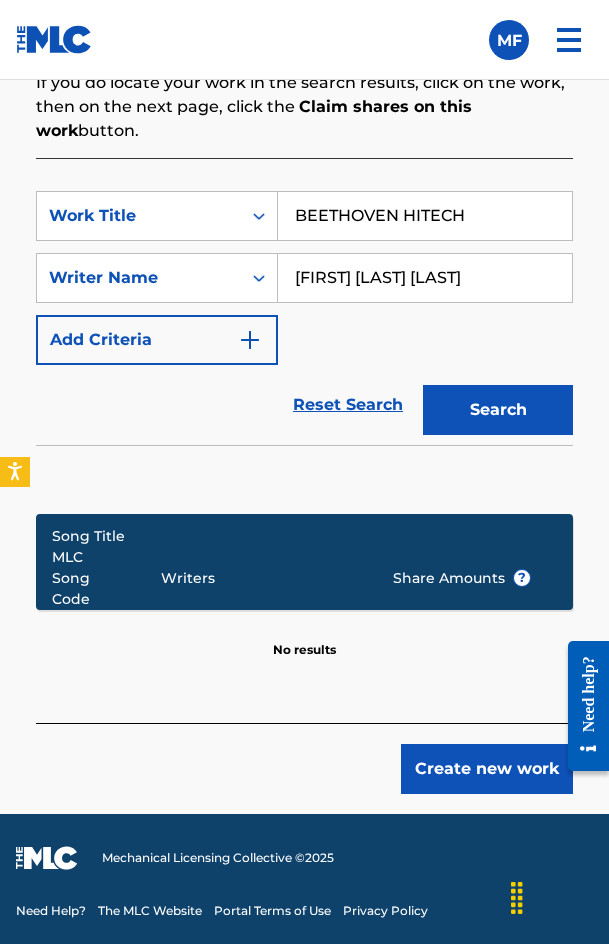 click on "BEETHOVEN HITECH" at bounding box center (425, 216) 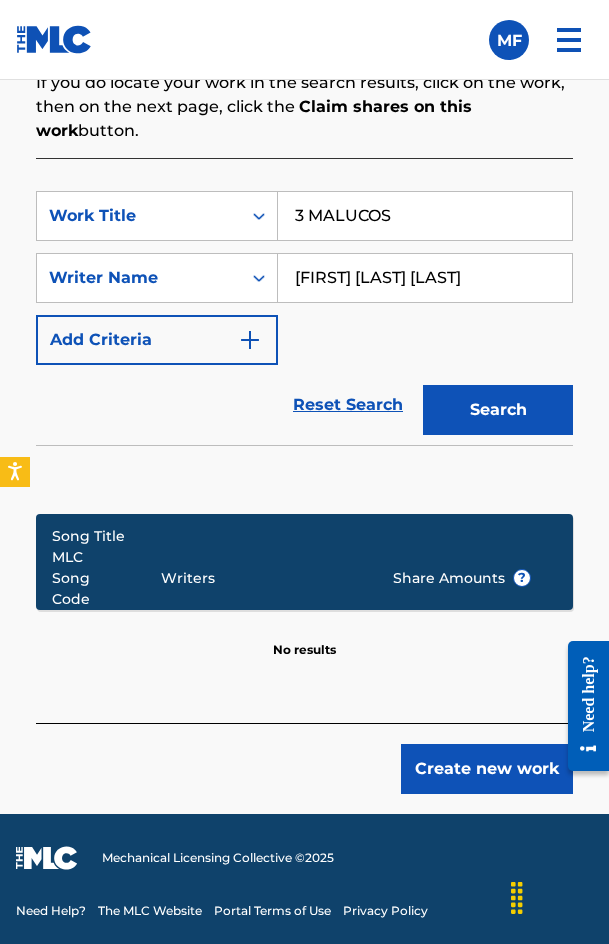 type on "3 MALUCOS" 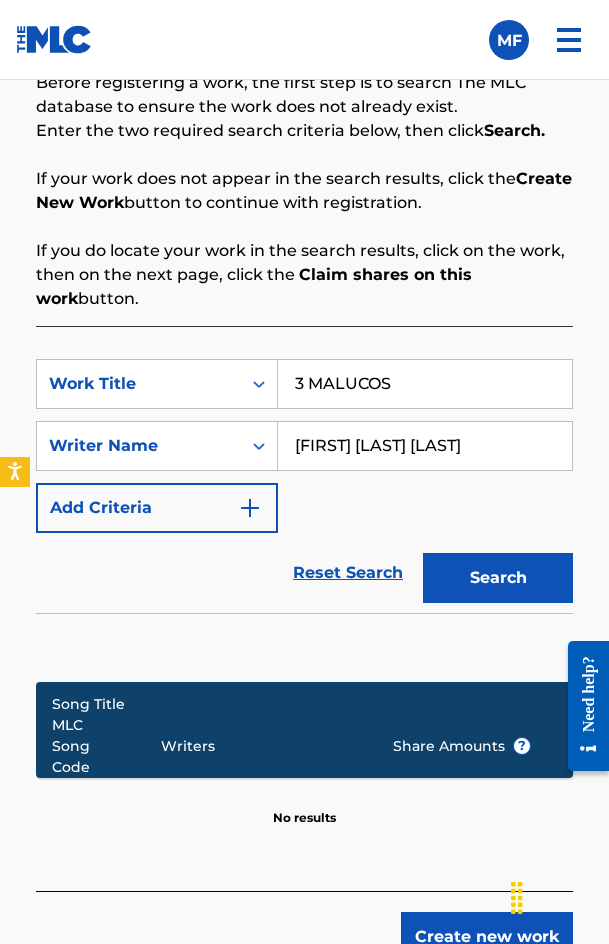scroll, scrollTop: 1580, scrollLeft: 0, axis: vertical 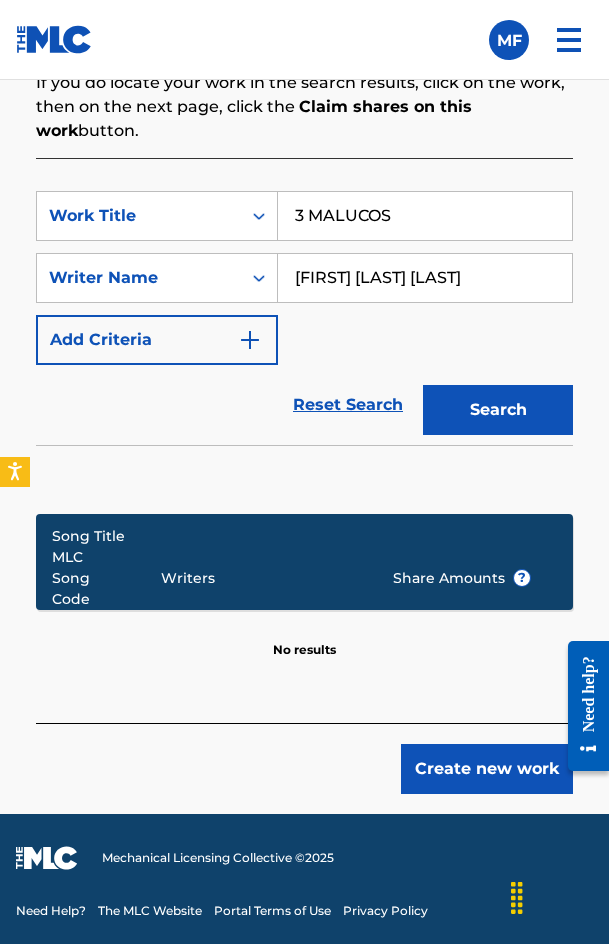 click on "Create new work" at bounding box center [487, 769] 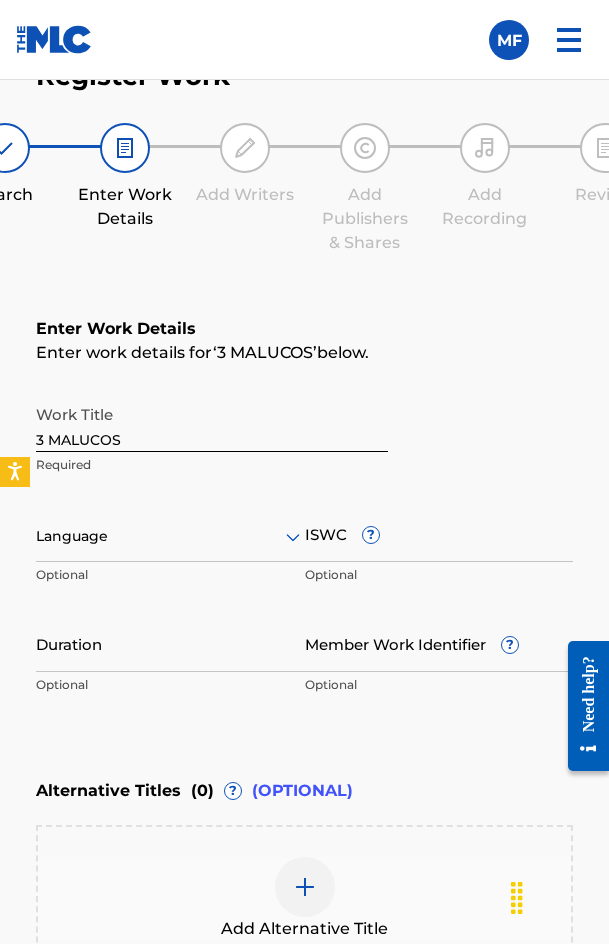 scroll, scrollTop: 1236, scrollLeft: 0, axis: vertical 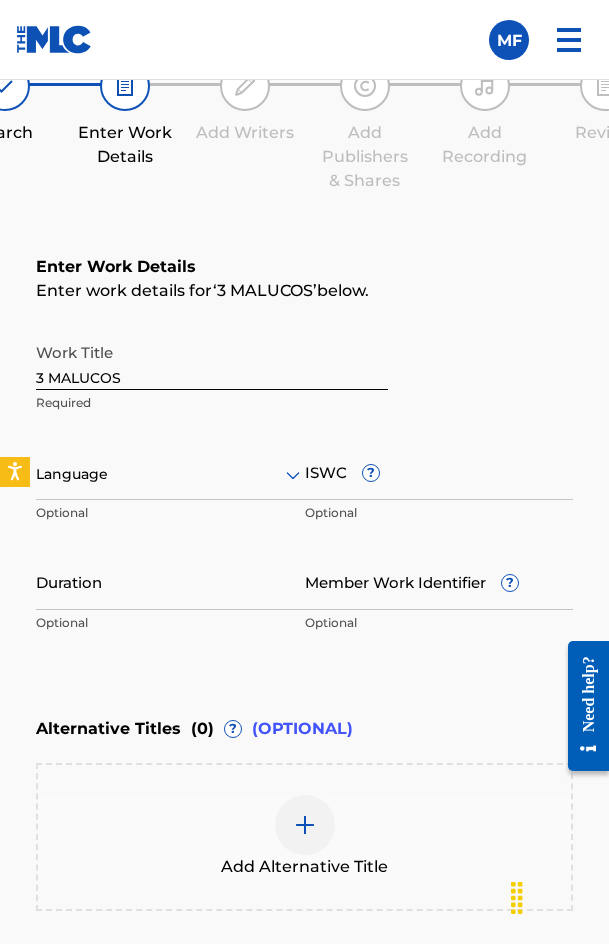 click at bounding box center [170, 474] 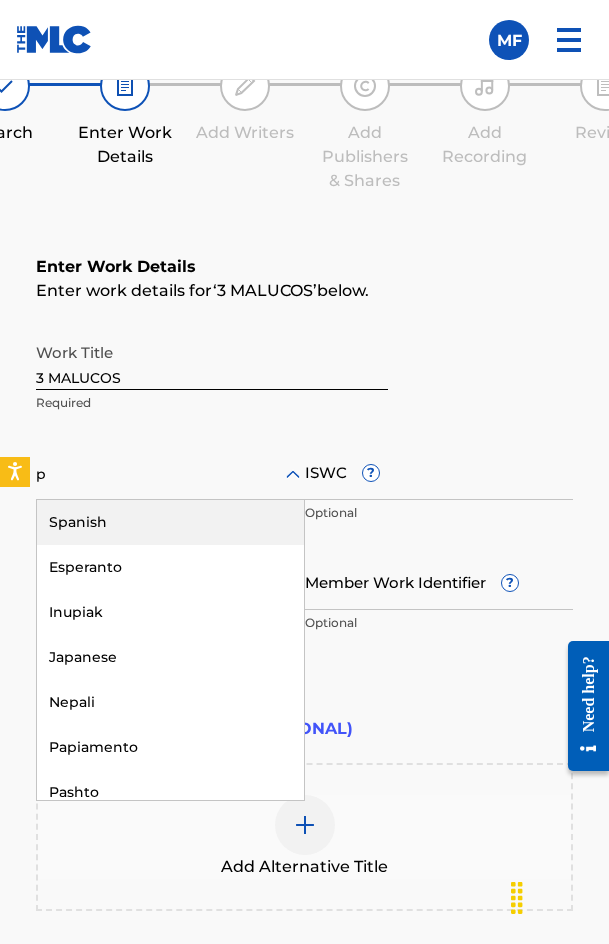 type on "po" 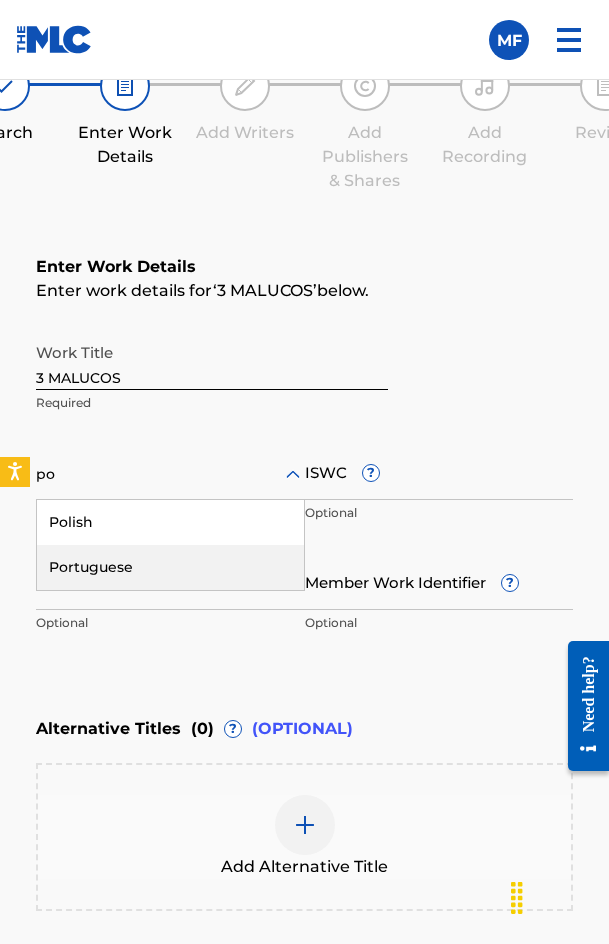 click on "Portuguese" at bounding box center [170, 567] 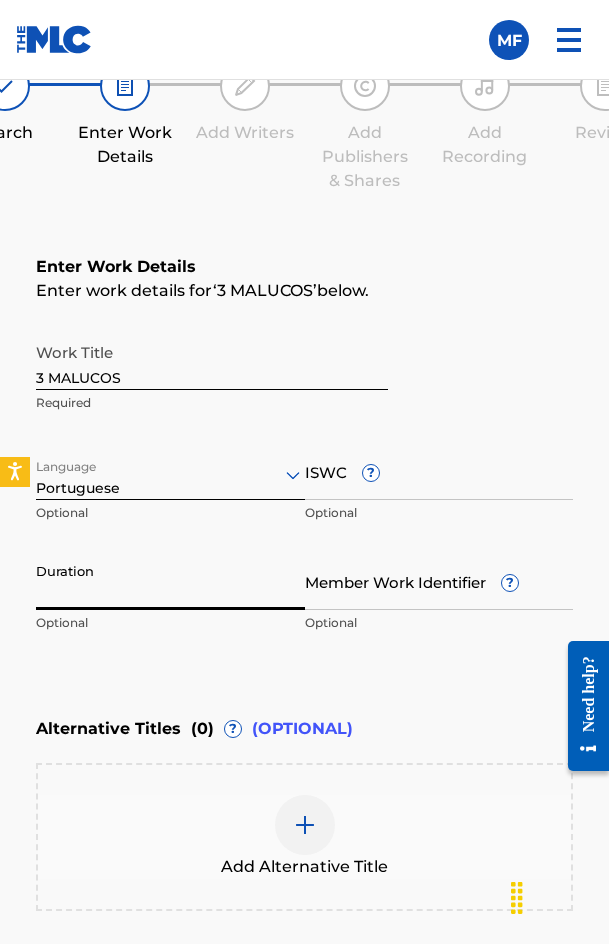click on "Duration" at bounding box center [170, 581] 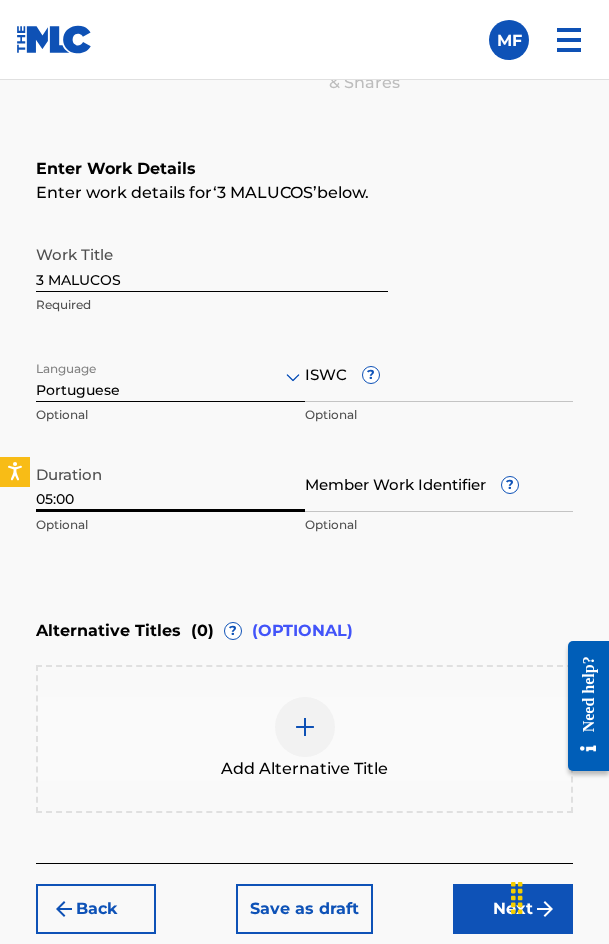 scroll, scrollTop: 1474, scrollLeft: 0, axis: vertical 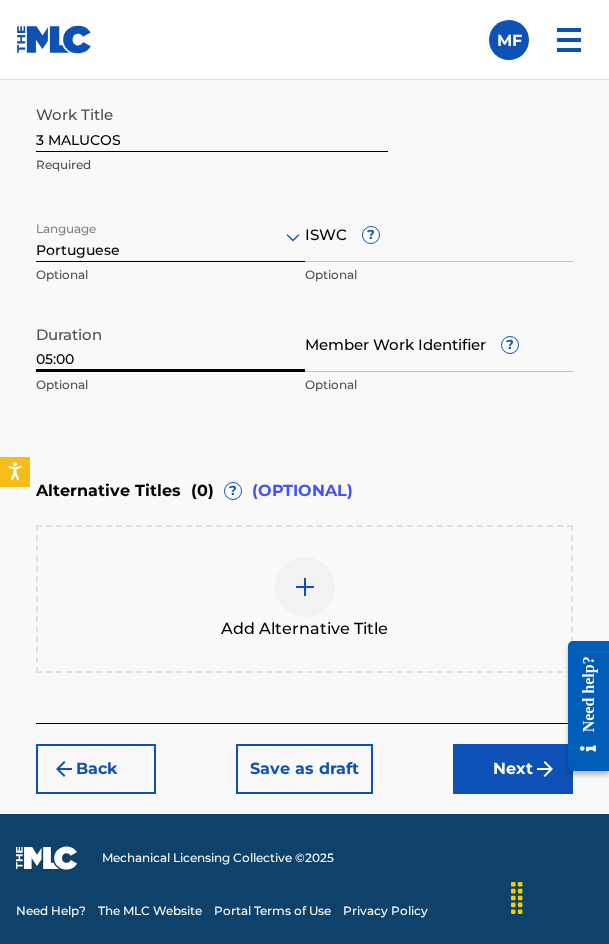 type on "05:00" 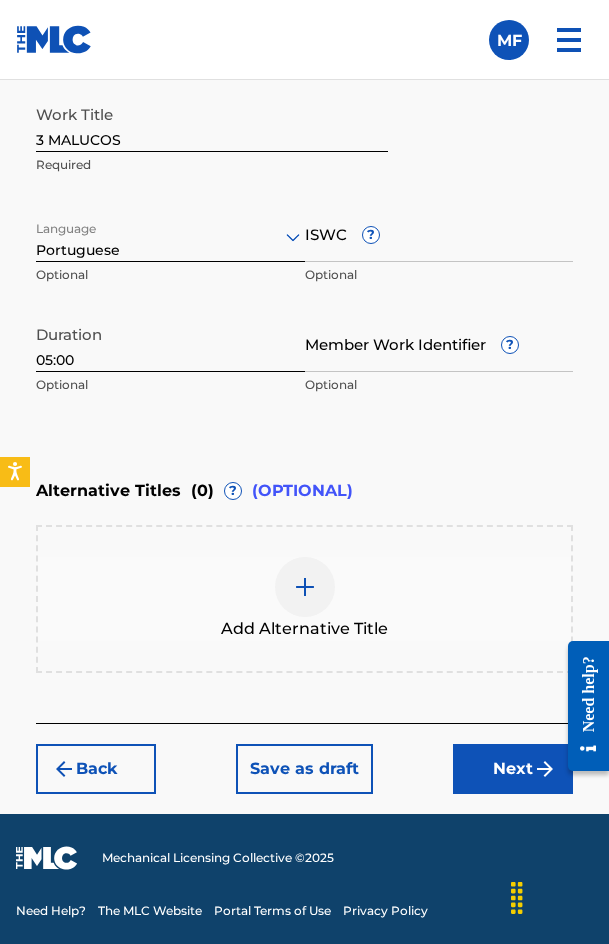 click on "Back Save as draft Next" at bounding box center (304, 758) 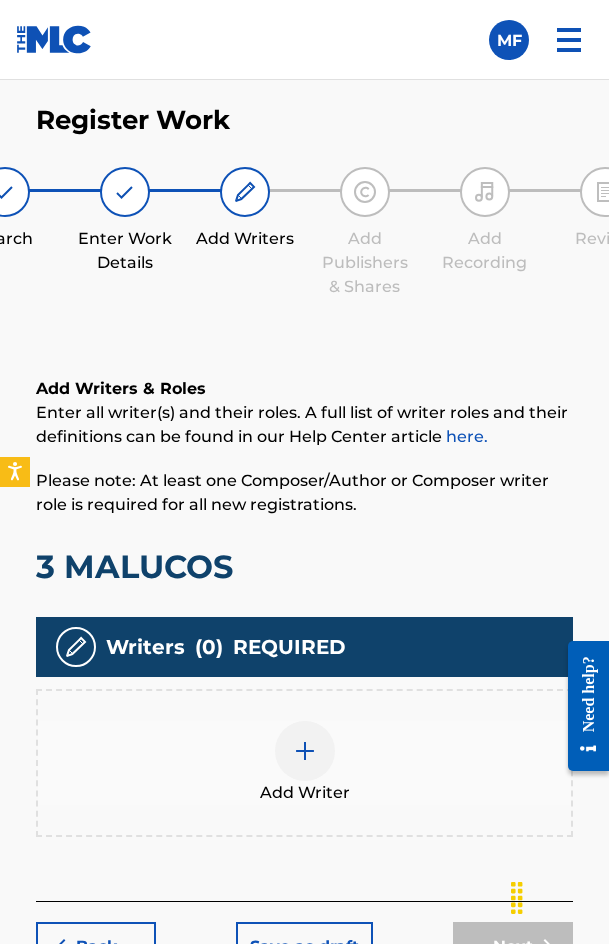 scroll, scrollTop: 1308, scrollLeft: 0, axis: vertical 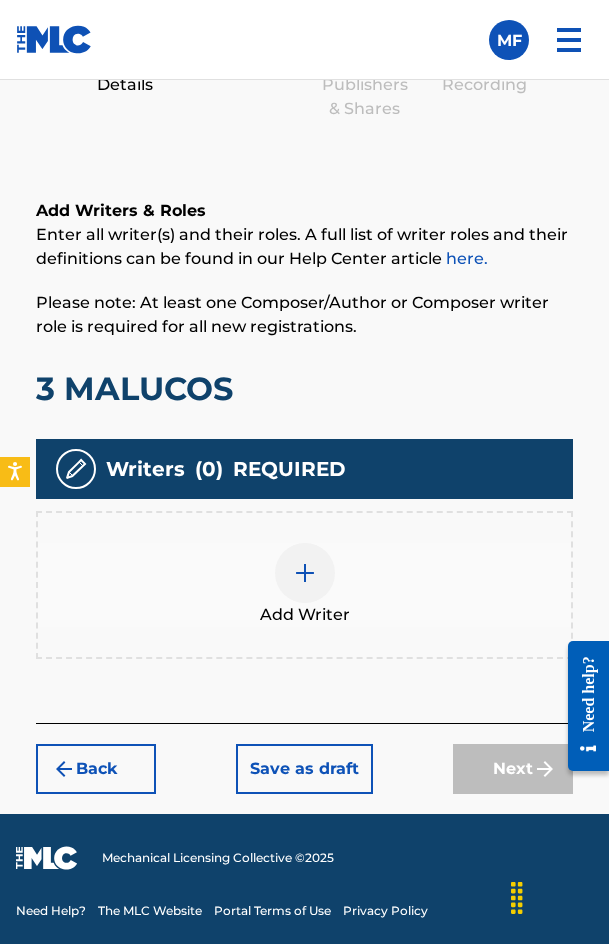 click at bounding box center (305, 573) 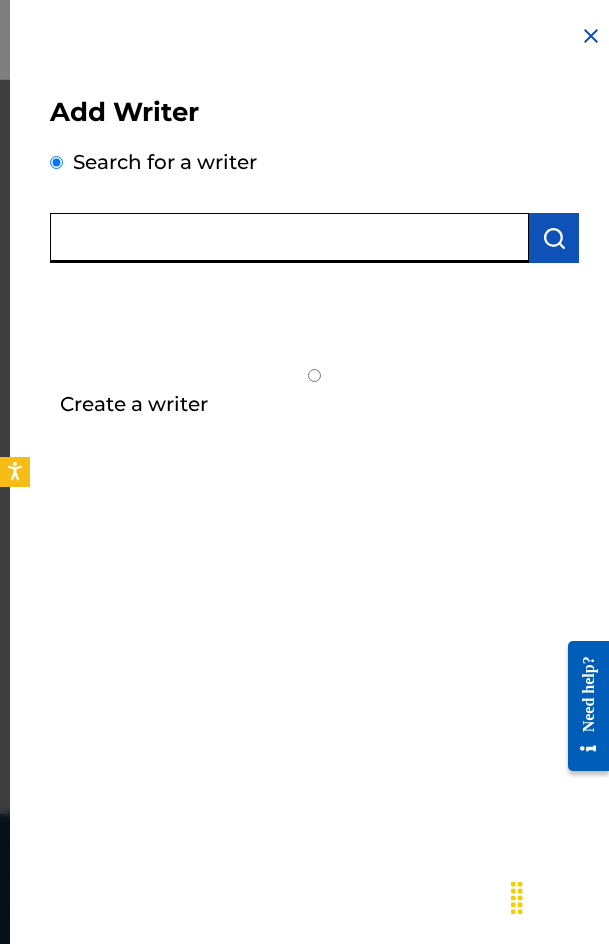click at bounding box center (289, 238) 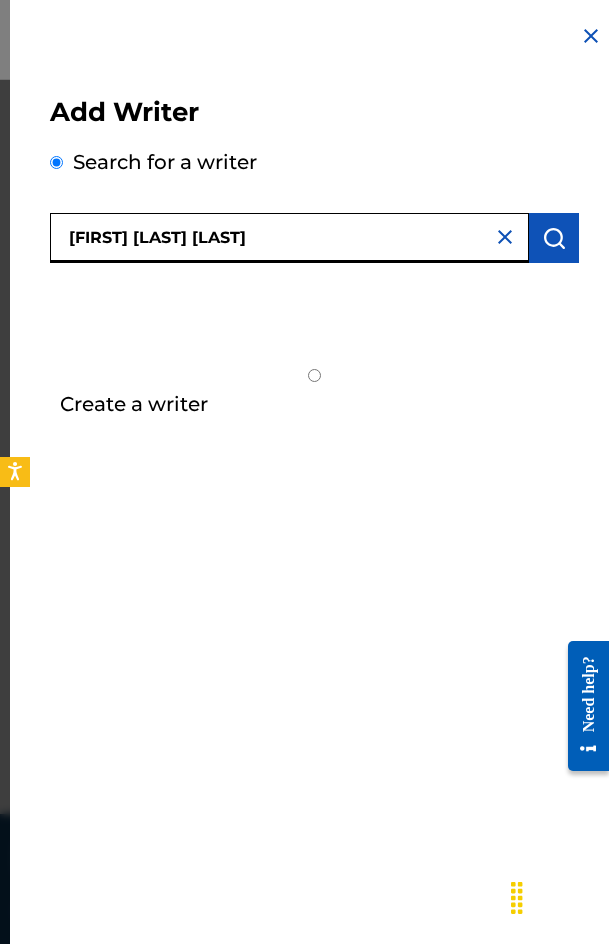 type on "[FIRST] [LAST] [LAST]" 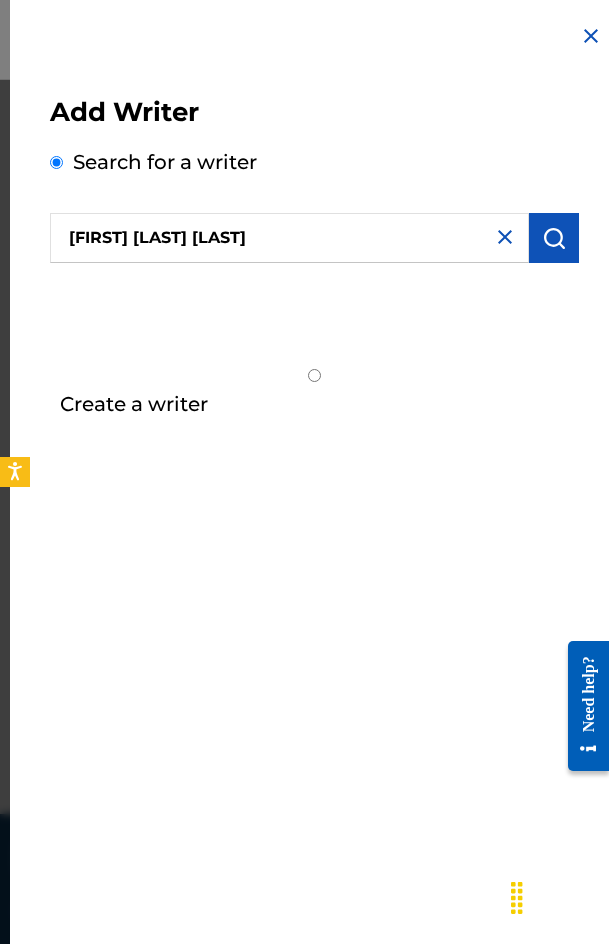 click at bounding box center (554, 238) 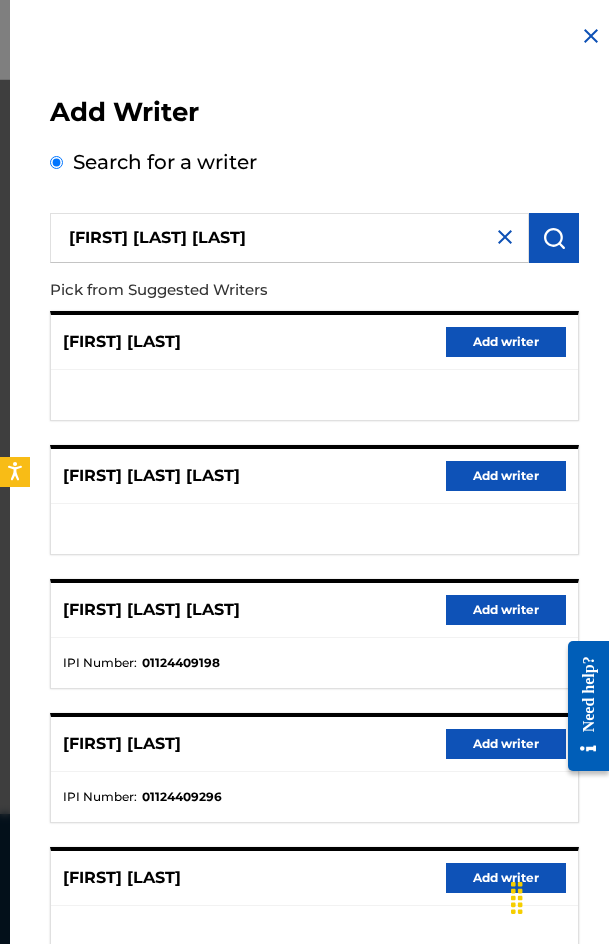 click on "Add writer" at bounding box center [506, 610] 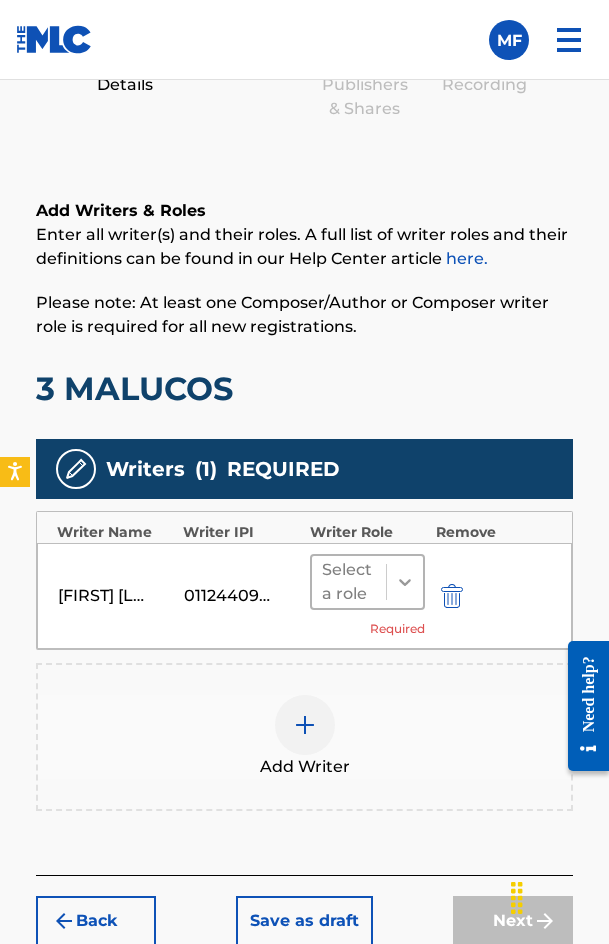click 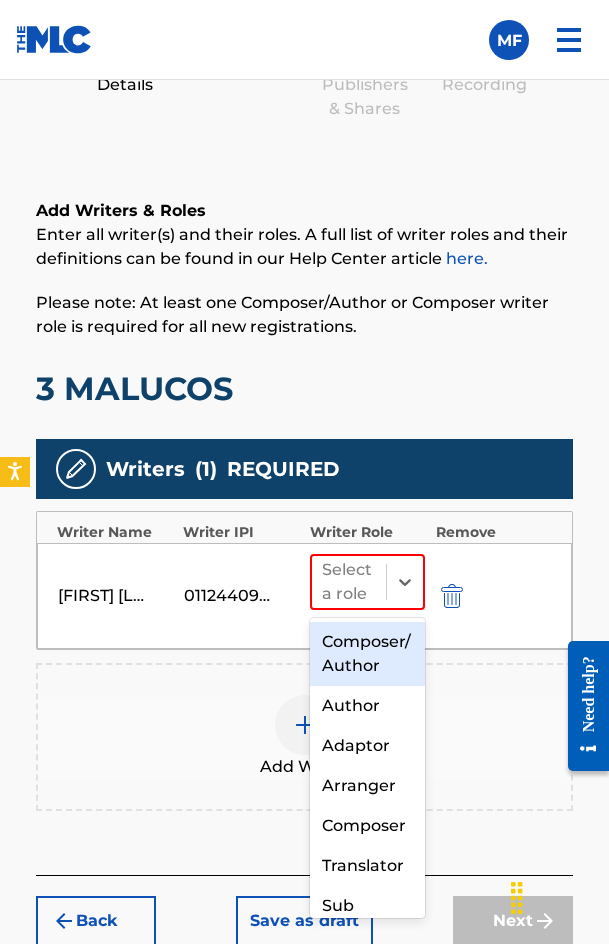click on "Composer/Author" at bounding box center [368, 654] 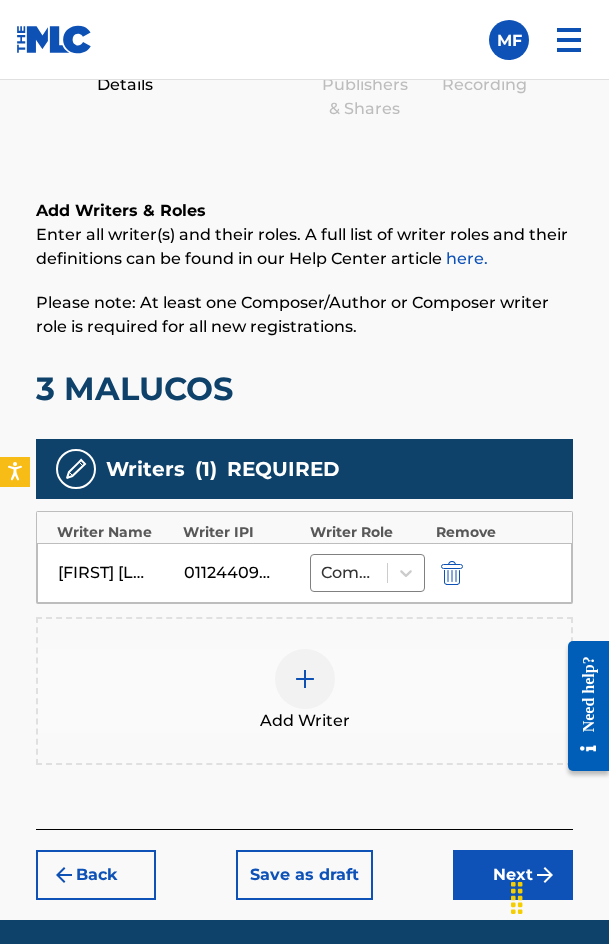 click on "Add Writer" at bounding box center (304, 691) 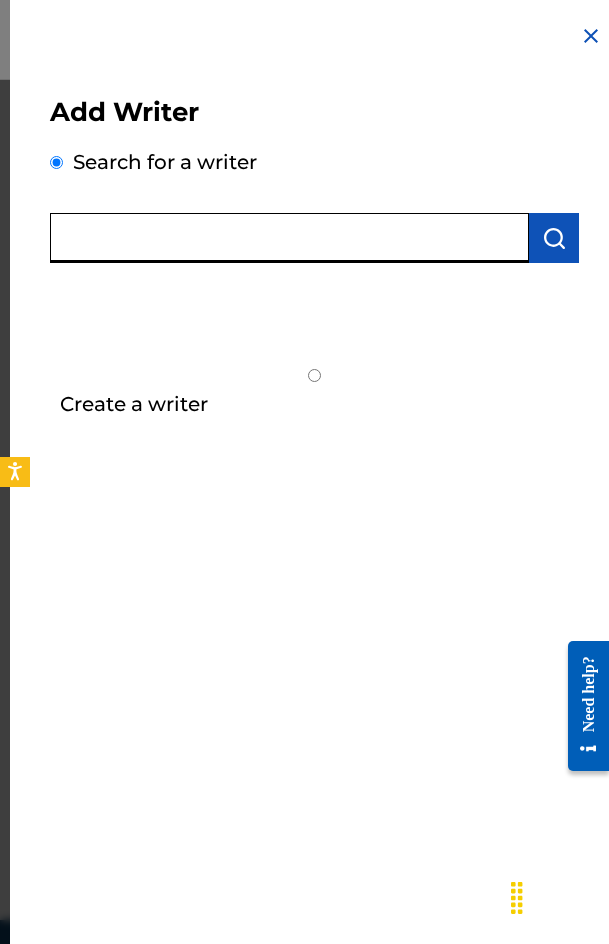 click at bounding box center (289, 238) 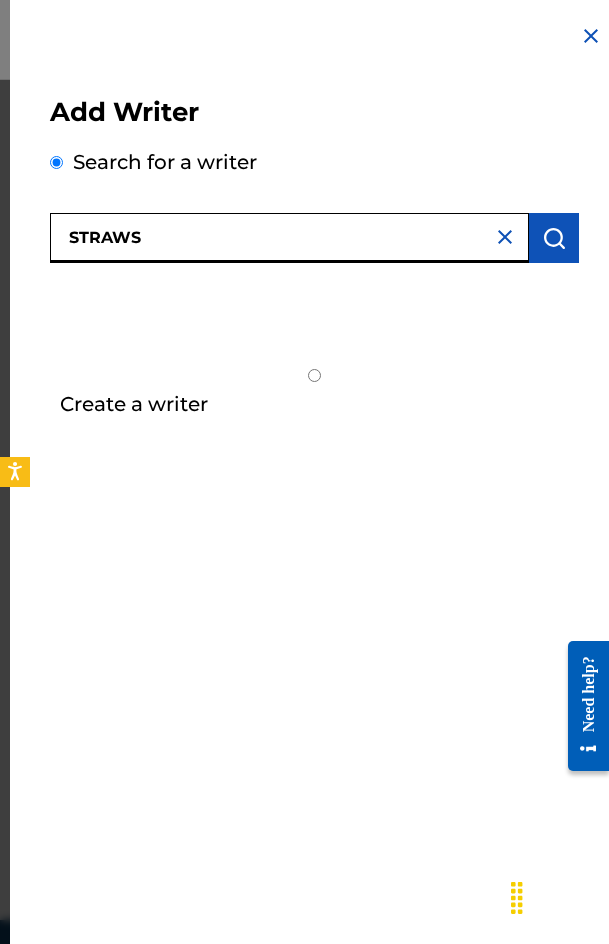 type on "STRAWS" 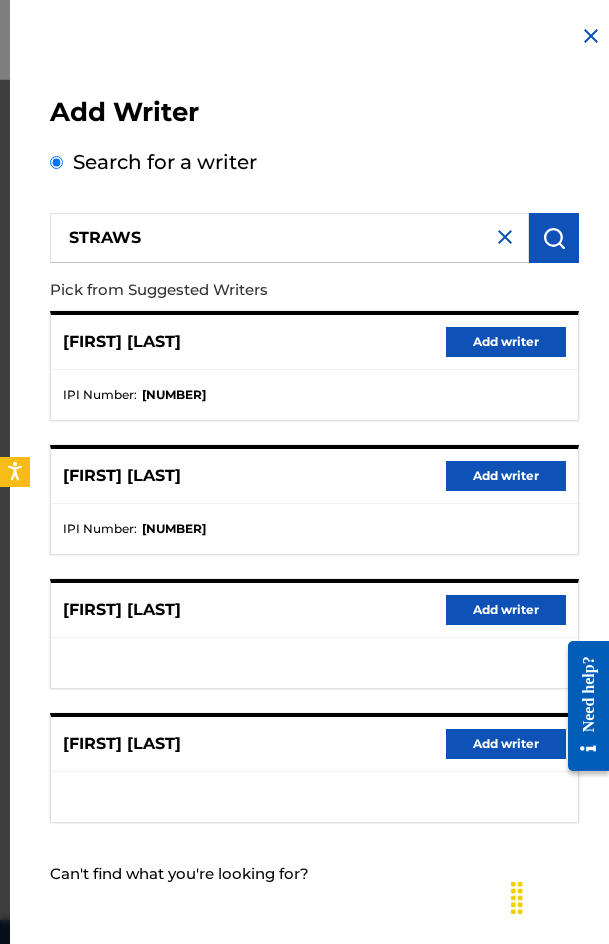 click on "Add writer" at bounding box center (506, 610) 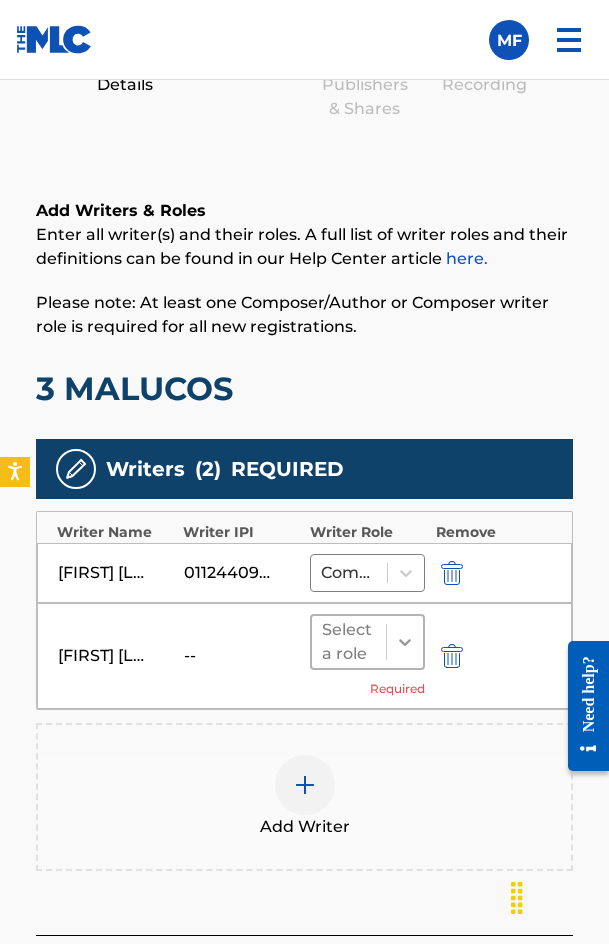 drag, startPoint x: 406, startPoint y: 612, endPoint x: 406, endPoint y: 643, distance: 31 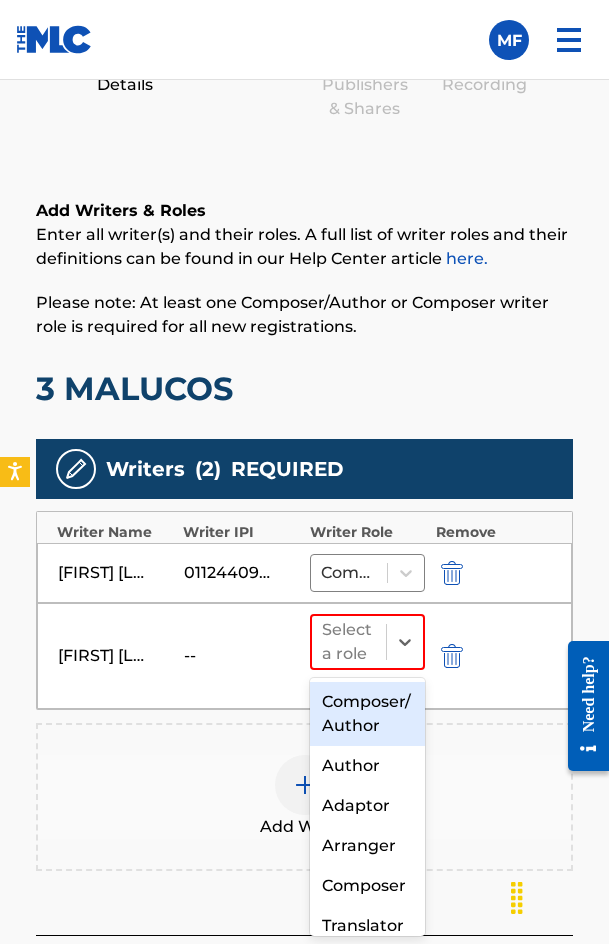 click on "Composer/Author" at bounding box center [368, 714] 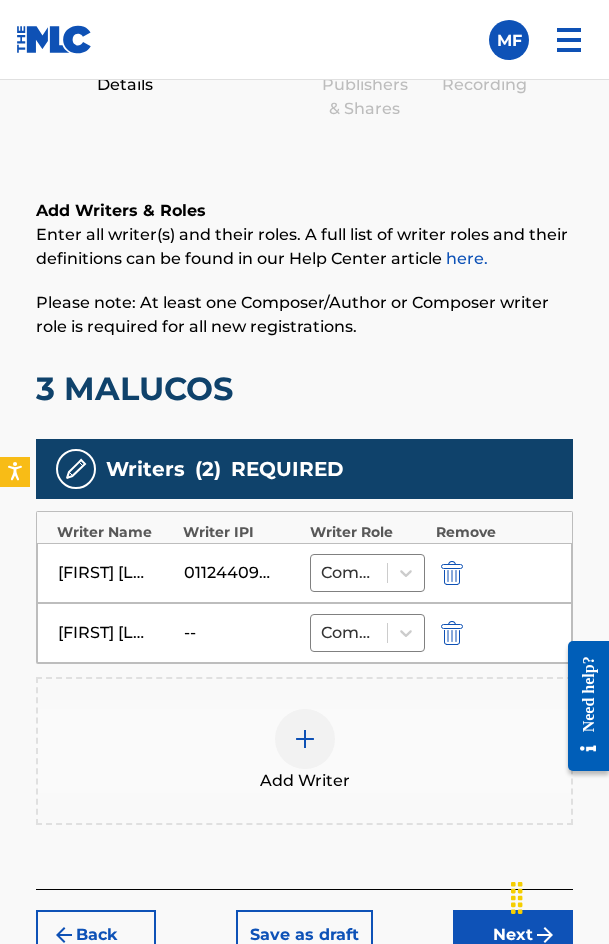 click at bounding box center [305, 739] 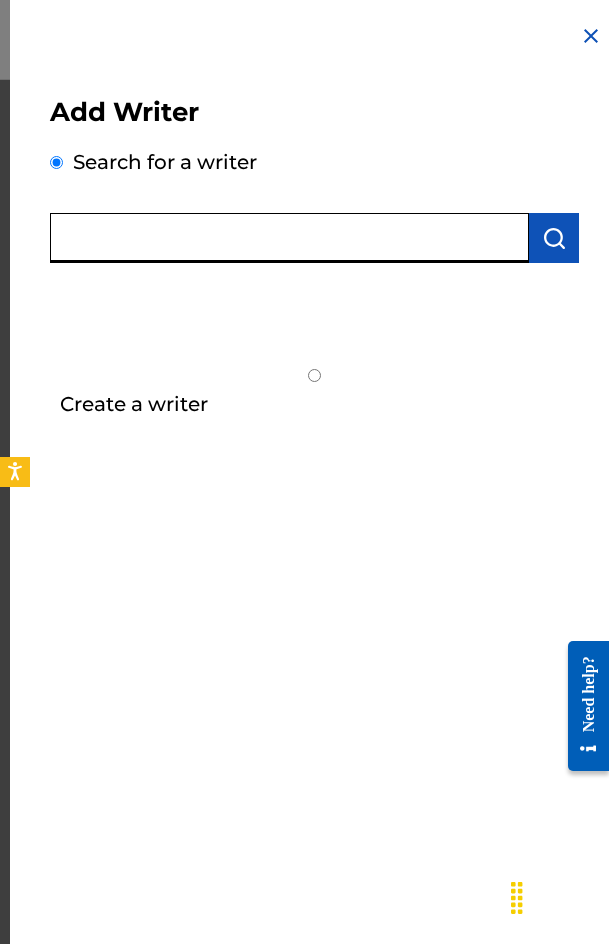 click at bounding box center (289, 238) 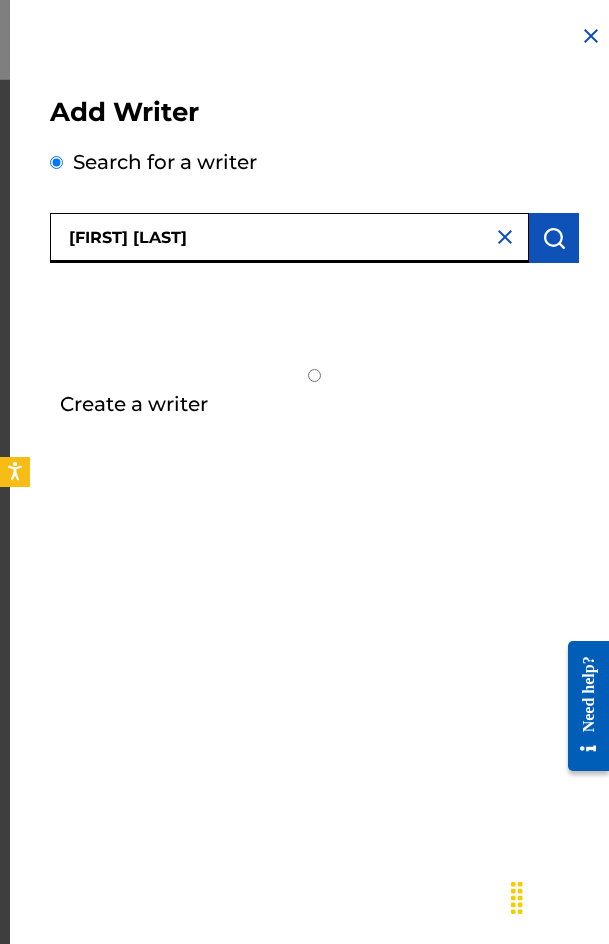 type on "[FIRST] [LAST]" 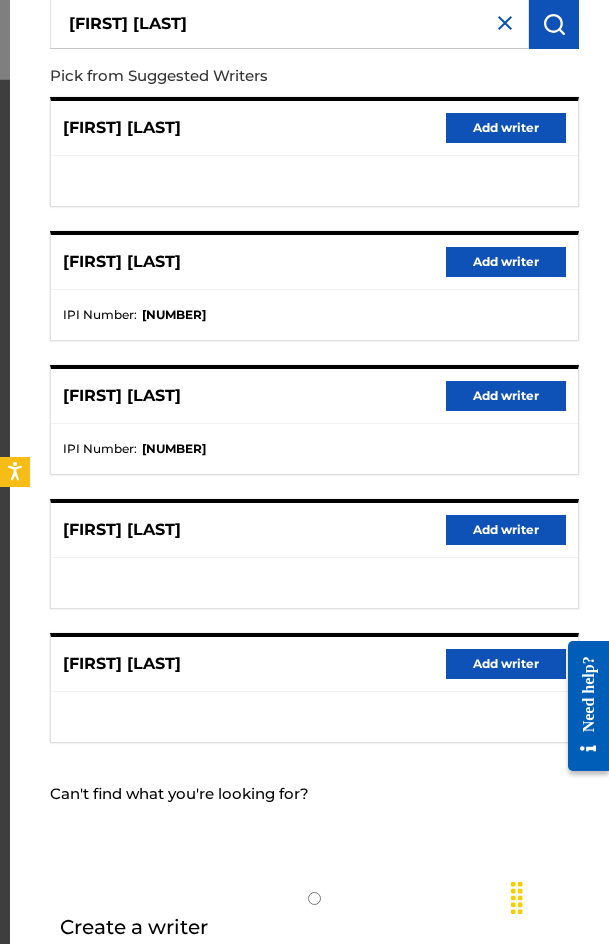 scroll, scrollTop: 260, scrollLeft: 0, axis: vertical 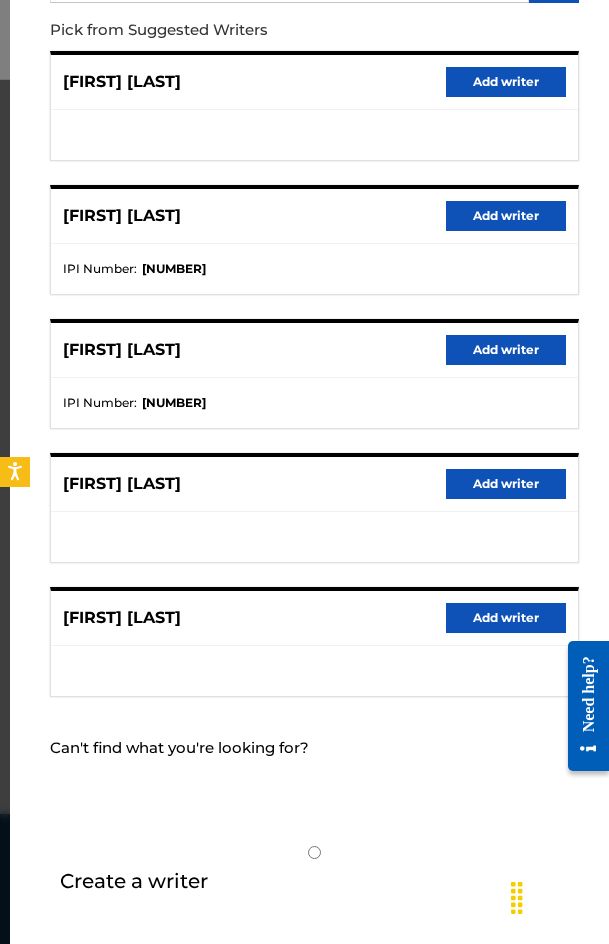 click on "Create a writer" at bounding box center (134, 881) 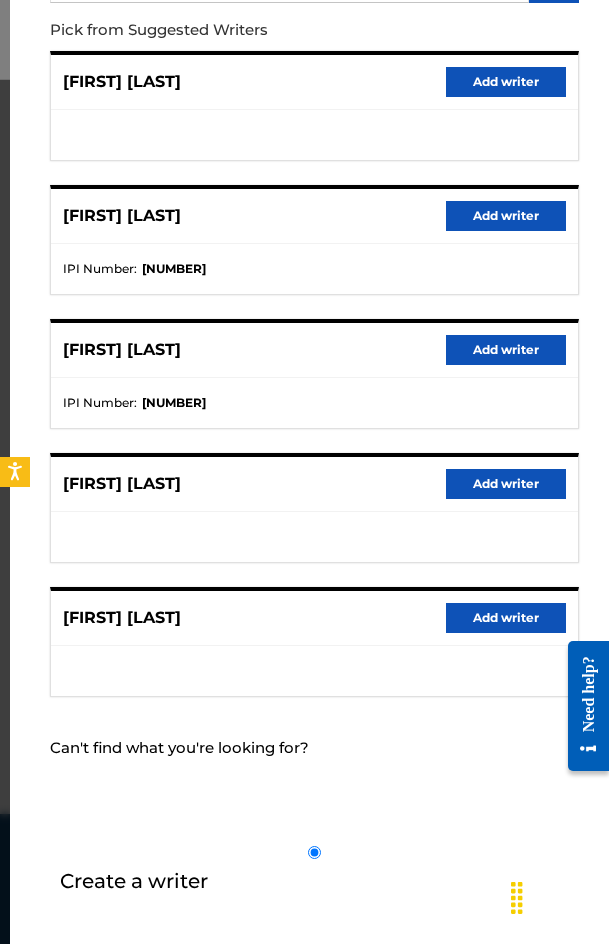 click on "Create a writer" at bounding box center [314, 852] 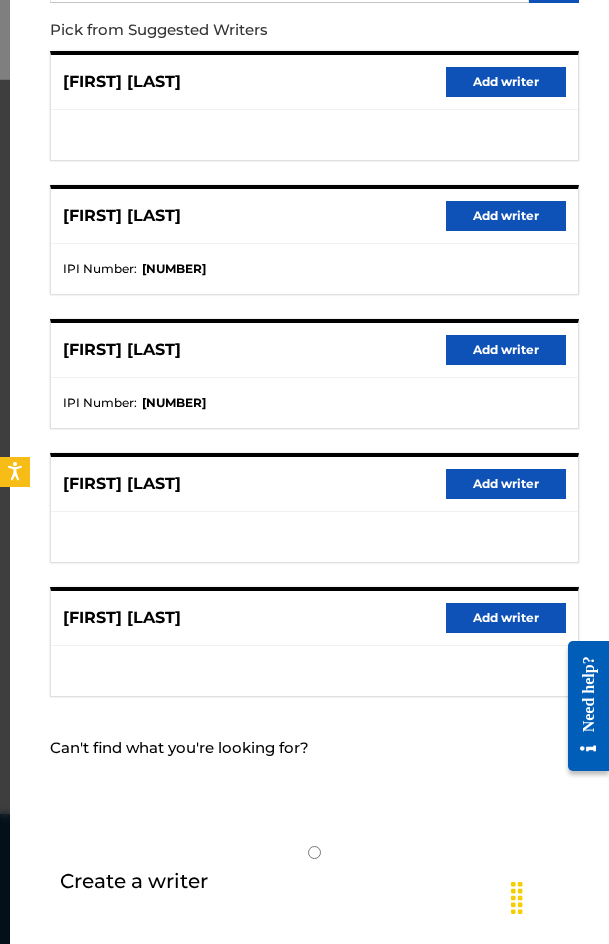 radio on "false" 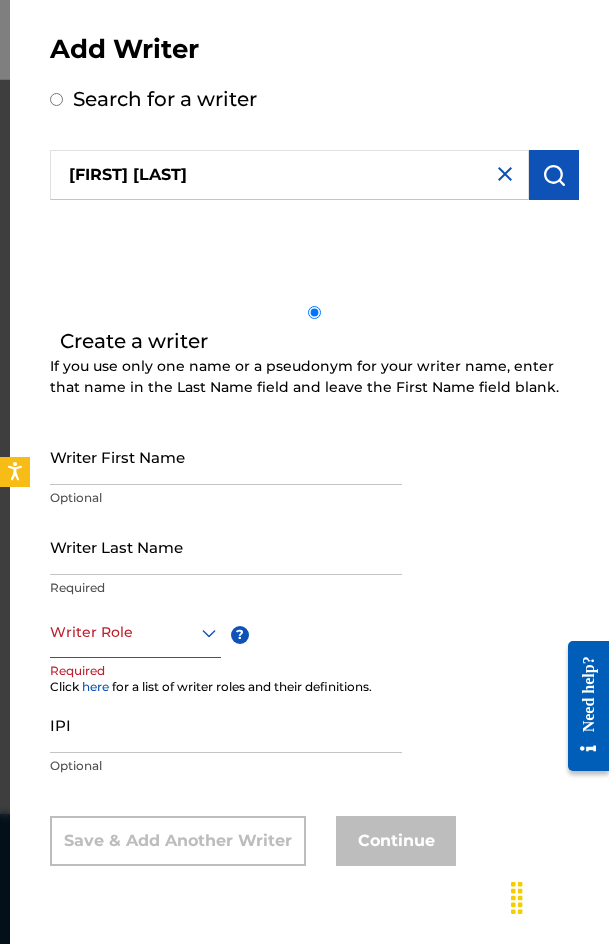 scroll, scrollTop: 21, scrollLeft: 0, axis: vertical 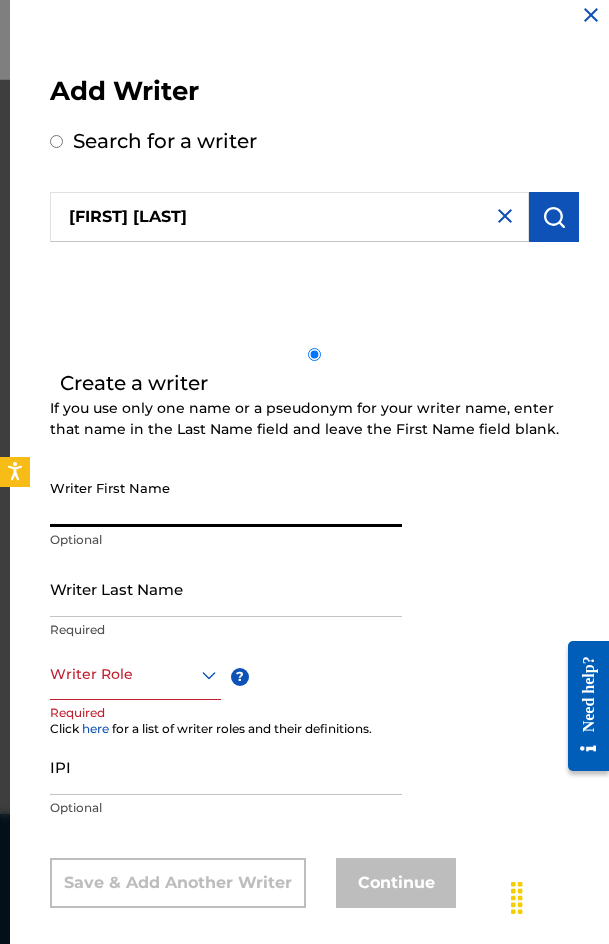 click on "Writer First Name" at bounding box center (226, 498) 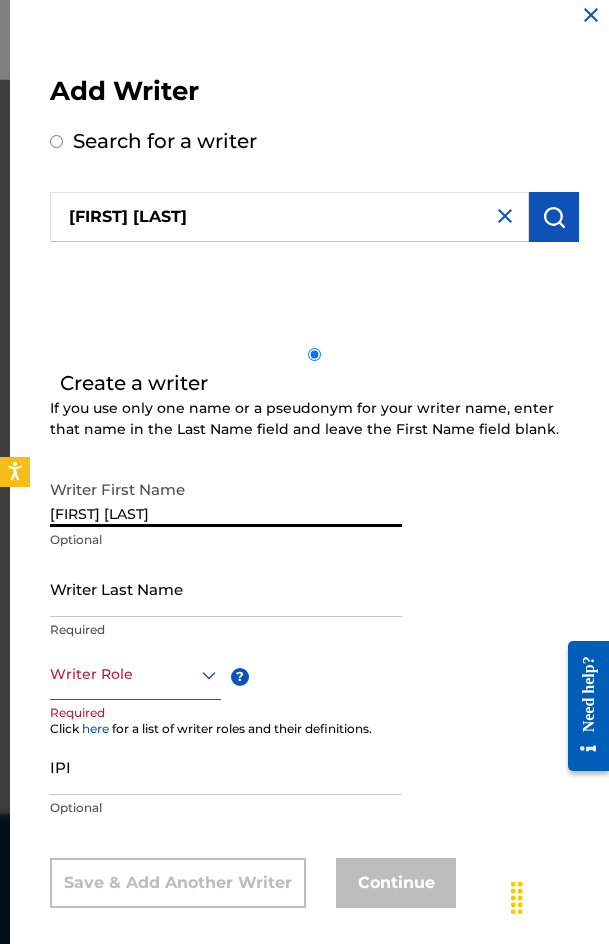 click on "[FIRST] [LAST]" at bounding box center (226, 498) 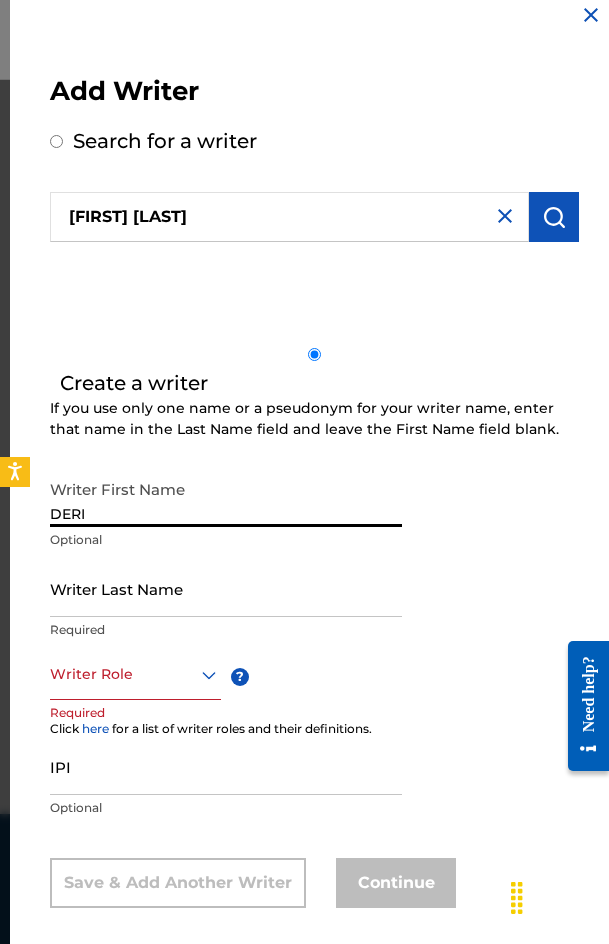 type on "DERI" 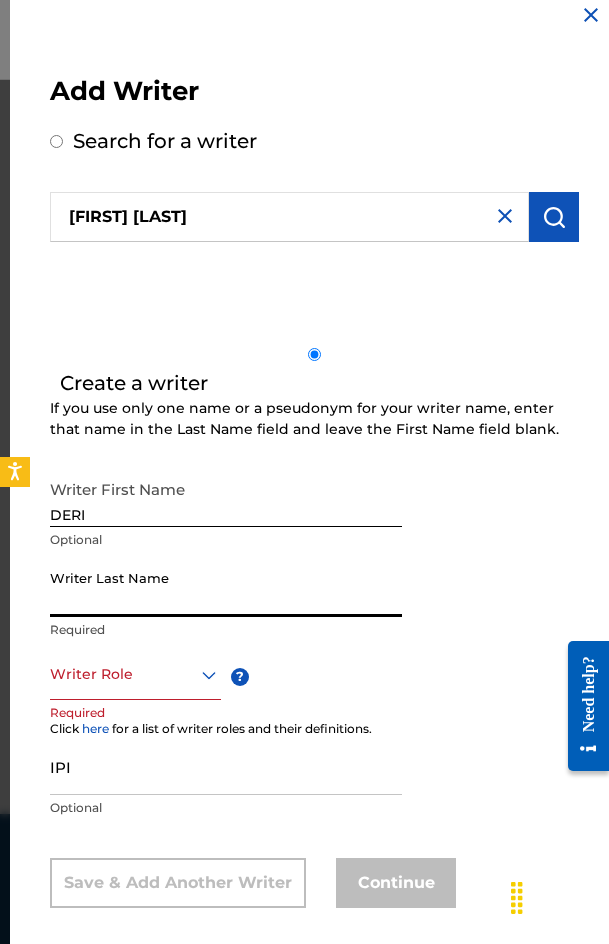 paste on "[WORD]" 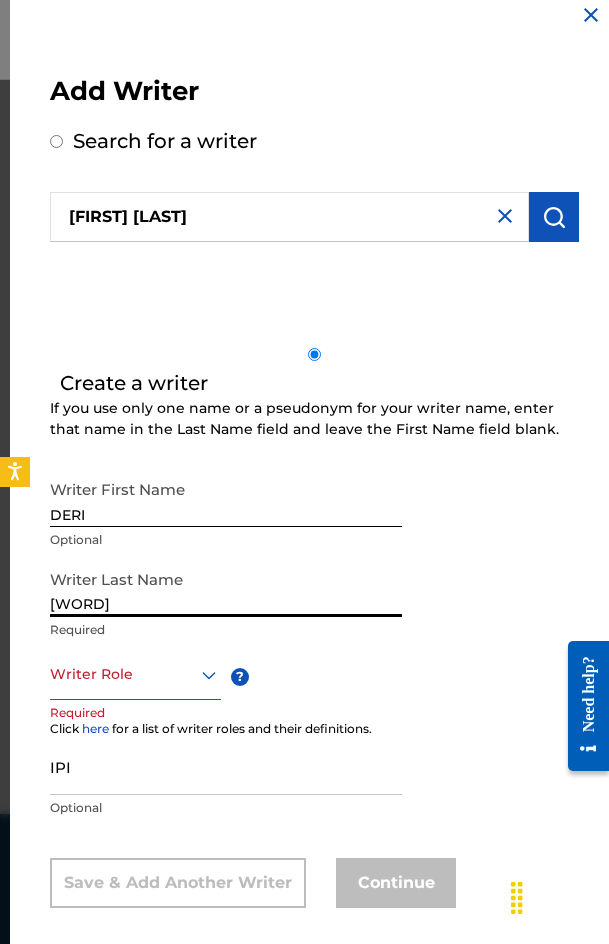 type on "[WORD]" 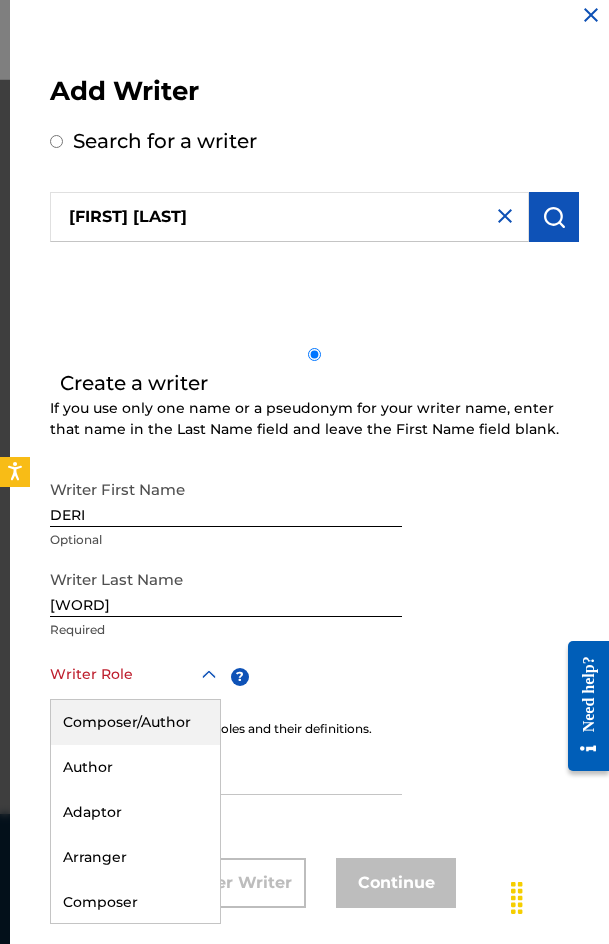 scroll, scrollTop: 63, scrollLeft: 0, axis: vertical 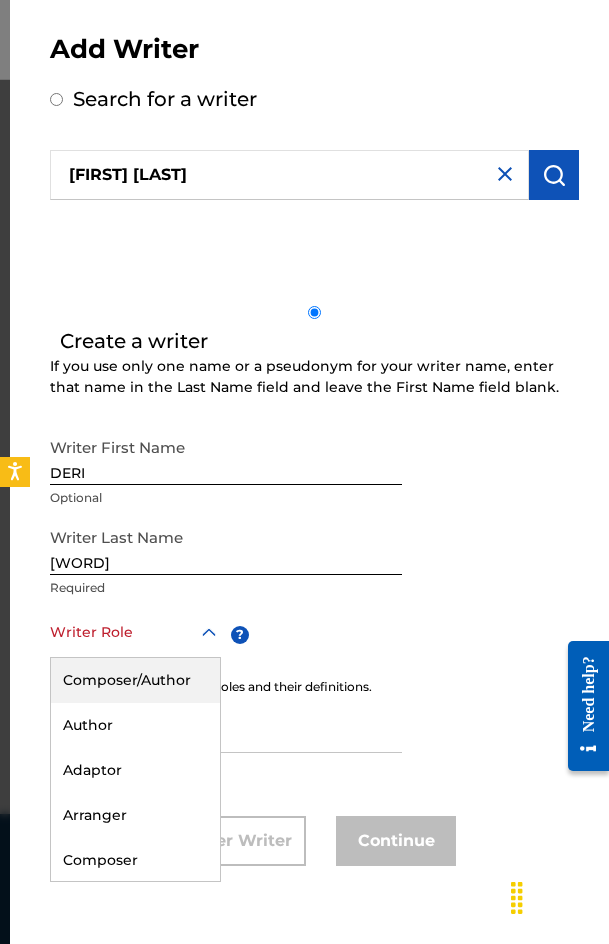 click on "Composer/Author" at bounding box center [135, 680] 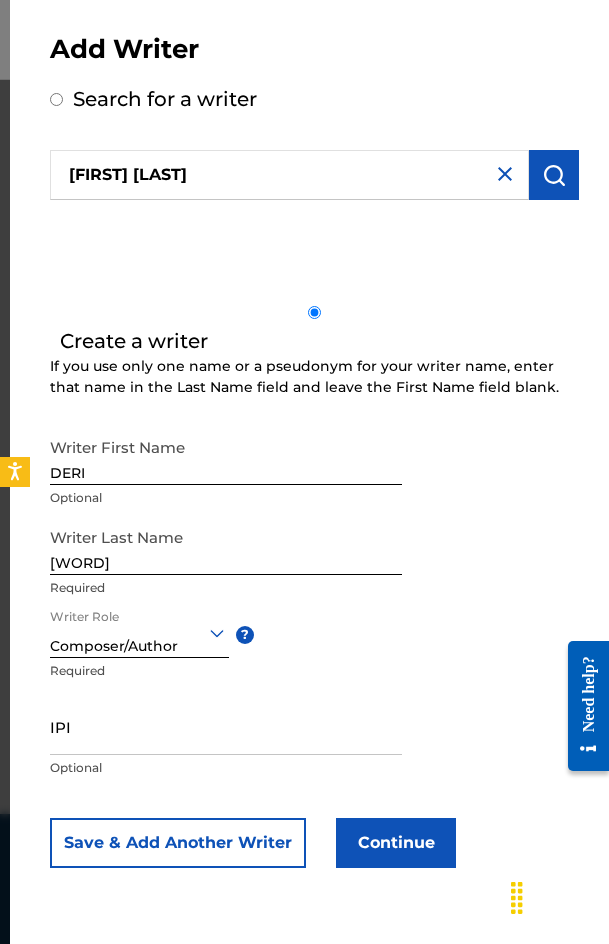 click on "Continue" at bounding box center (396, 843) 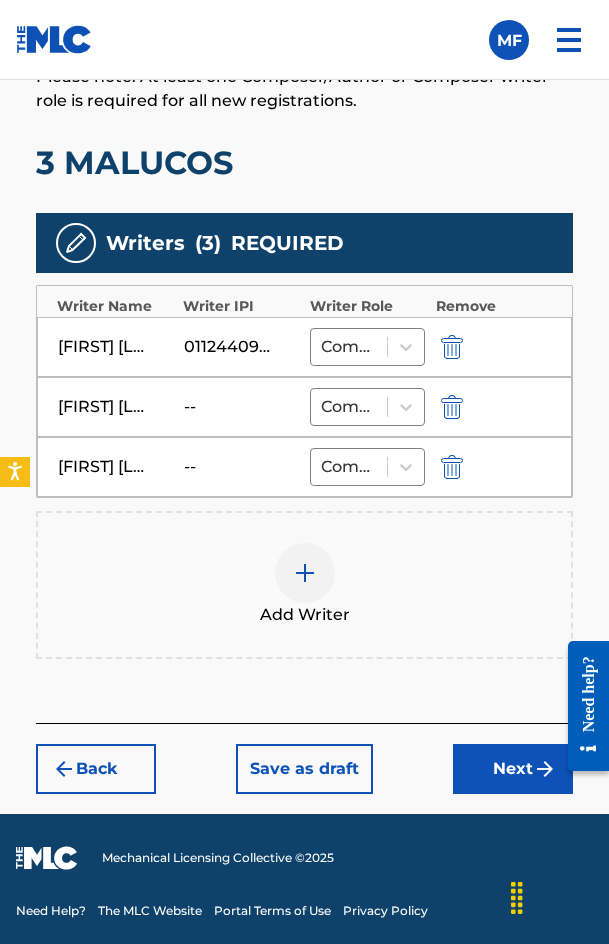 click on "Next" at bounding box center [513, 769] 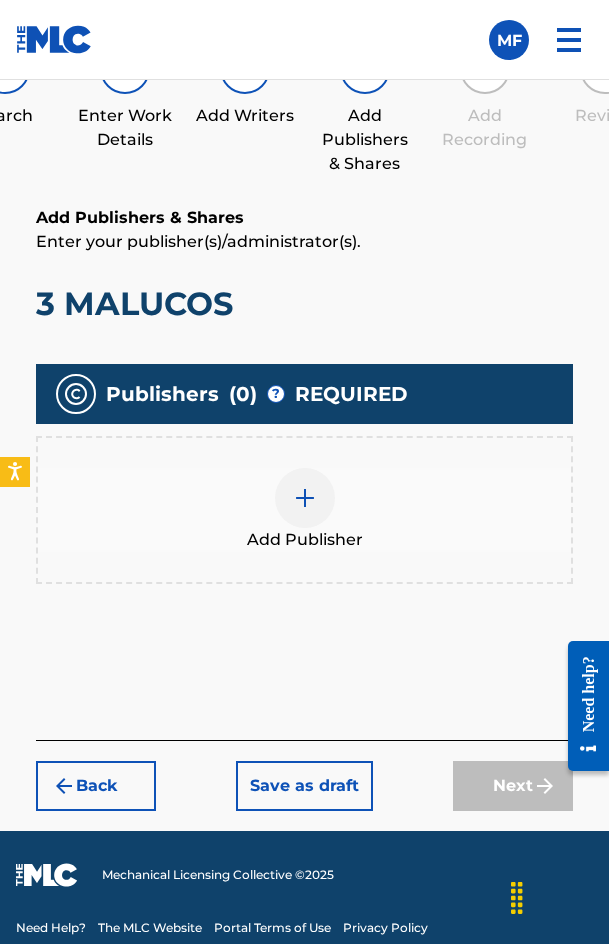 scroll, scrollTop: 1270, scrollLeft: 0, axis: vertical 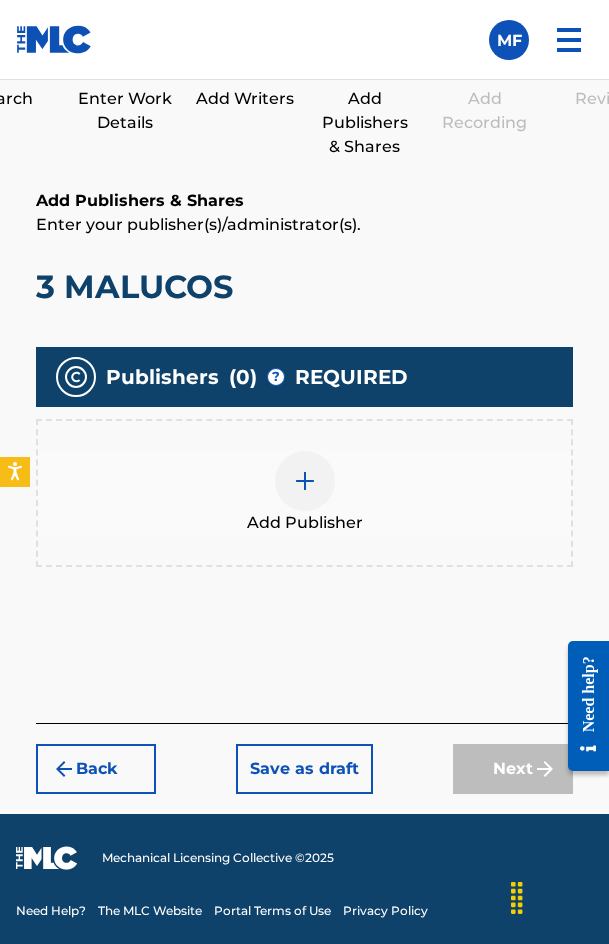 click at bounding box center (305, 481) 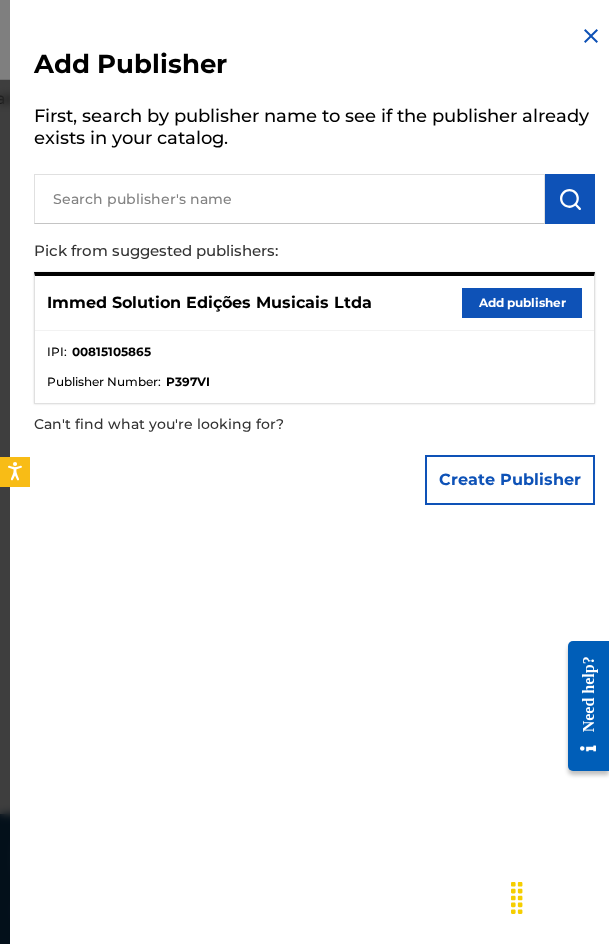 click on "Add publisher" at bounding box center (522, 303) 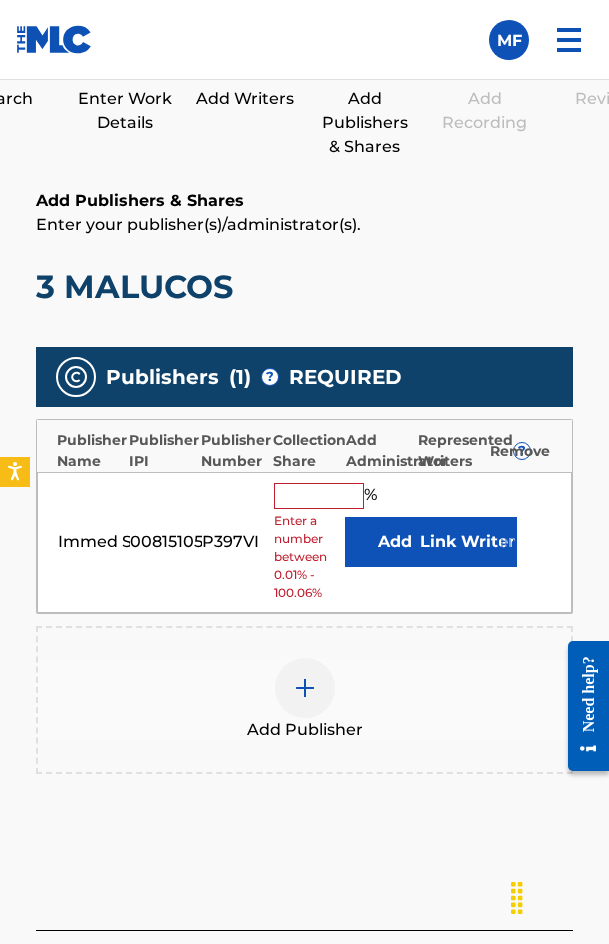 click at bounding box center [319, 496] 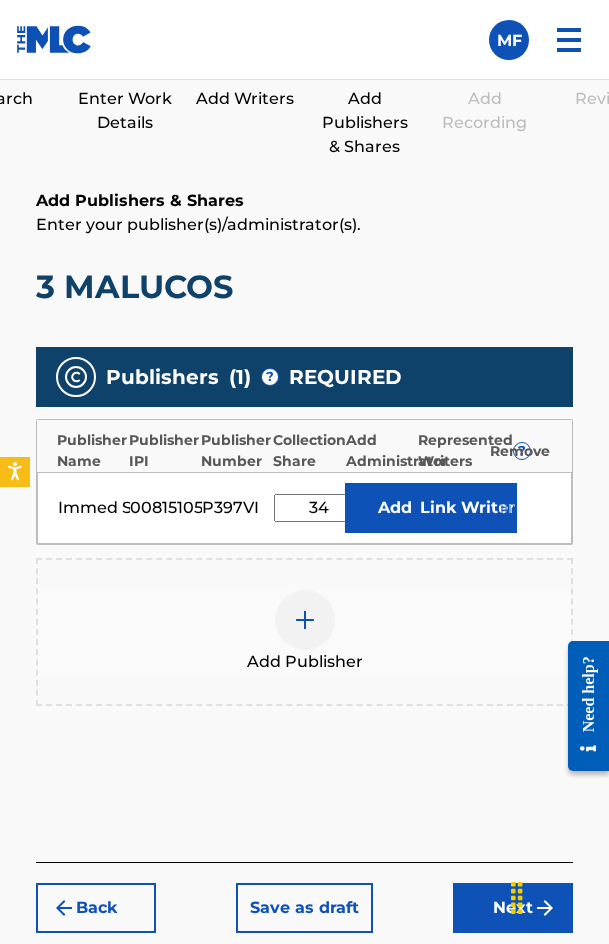 type on "34" 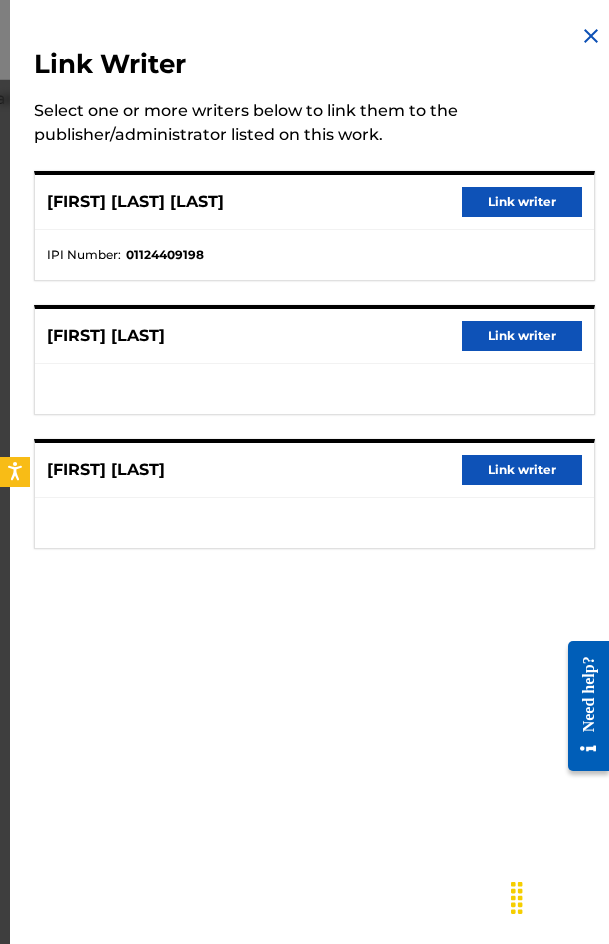 click on "Link writer" at bounding box center (522, 202) 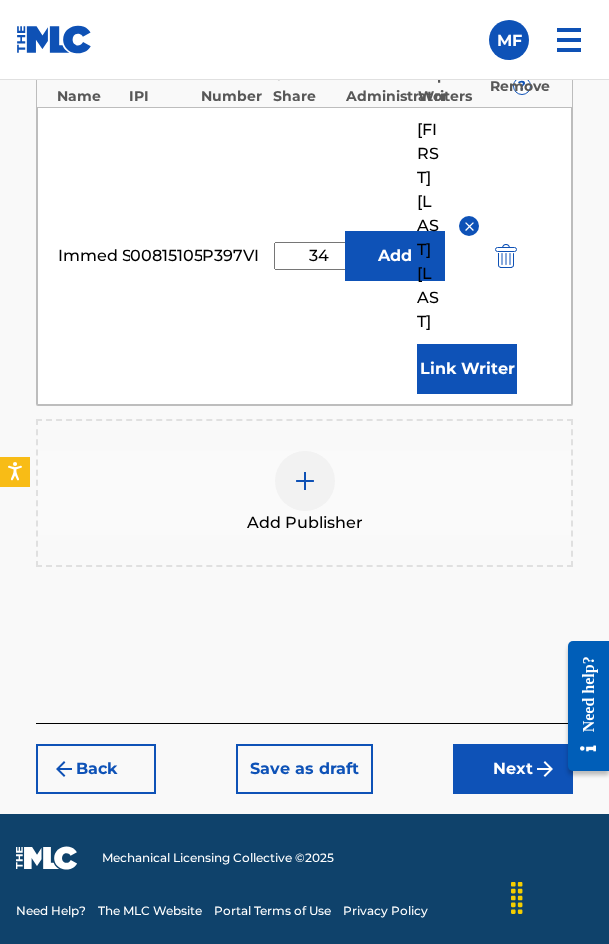 click on "Next" at bounding box center [513, 769] 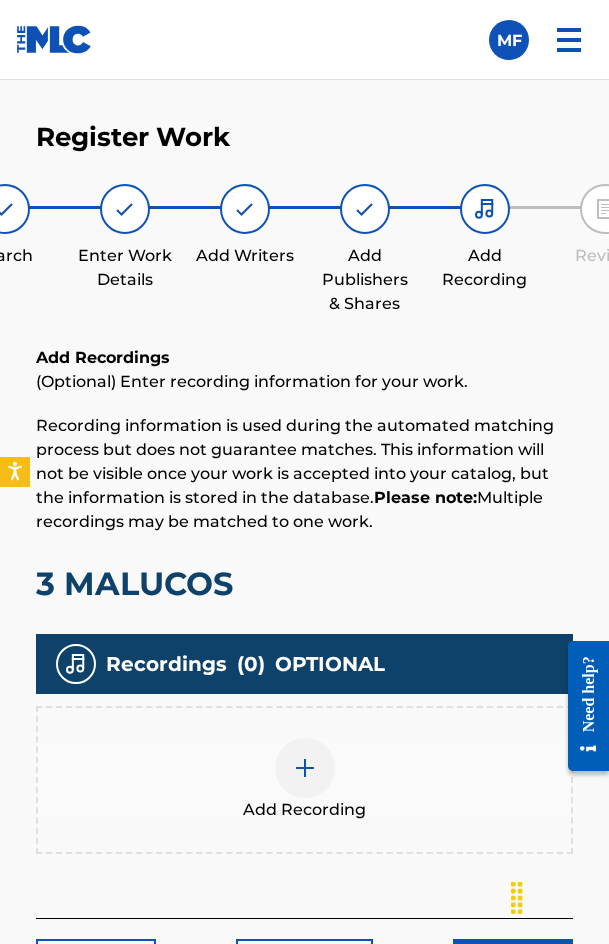 scroll, scrollTop: 1308, scrollLeft: 0, axis: vertical 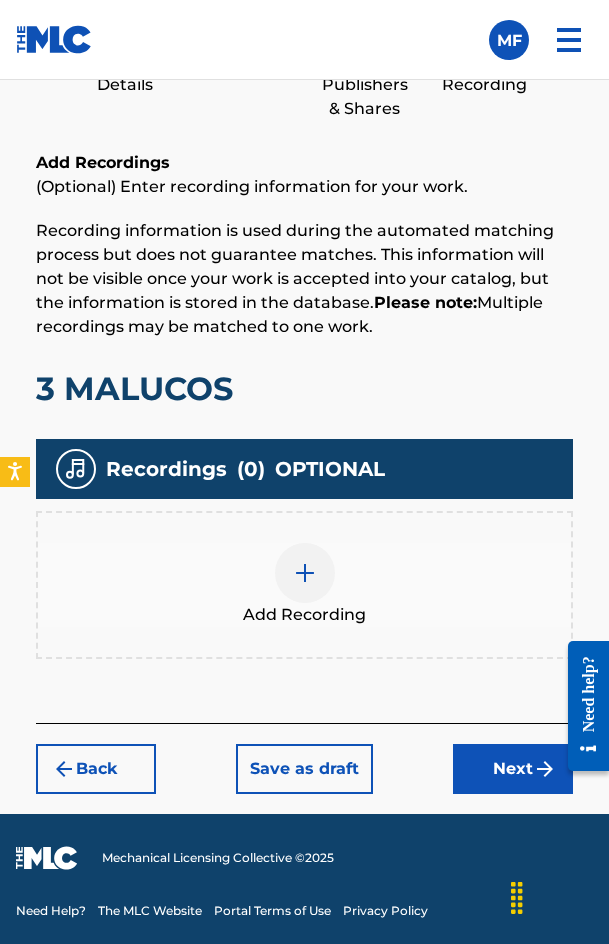 click at bounding box center [305, 573] 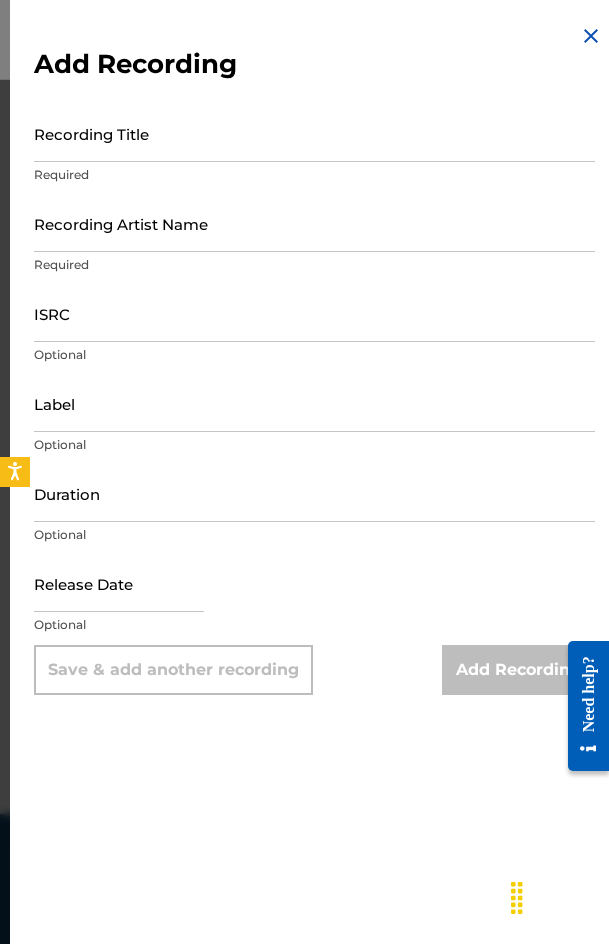 click on "Recording Title" at bounding box center [314, 133] 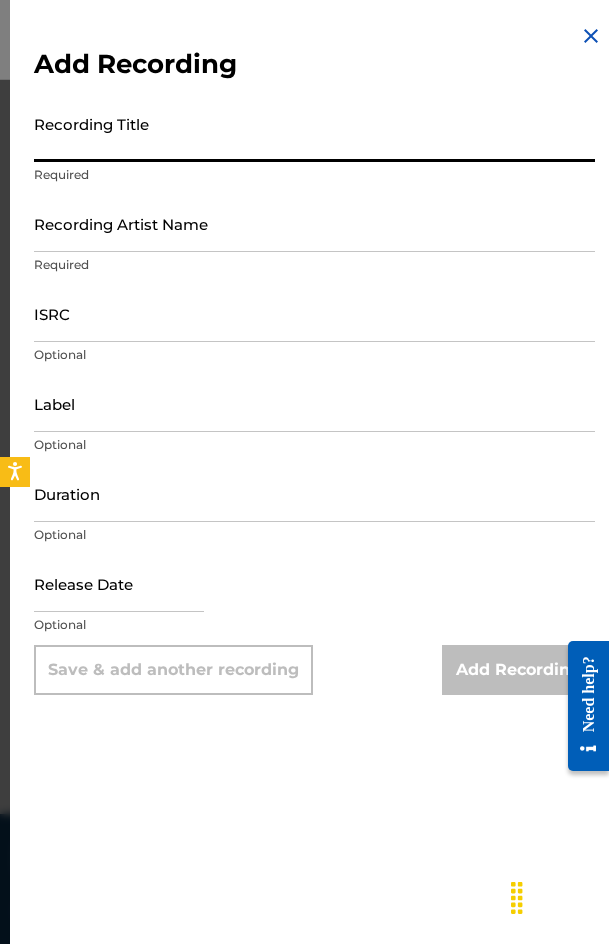 paste on "[NUMBER] [WORD]" 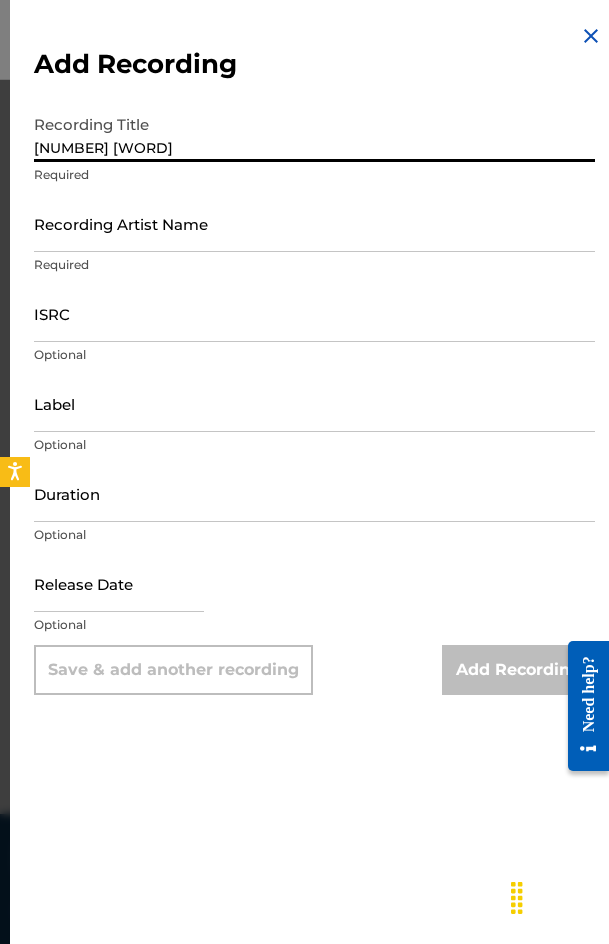 type on "[NUMBER] [WORD]" 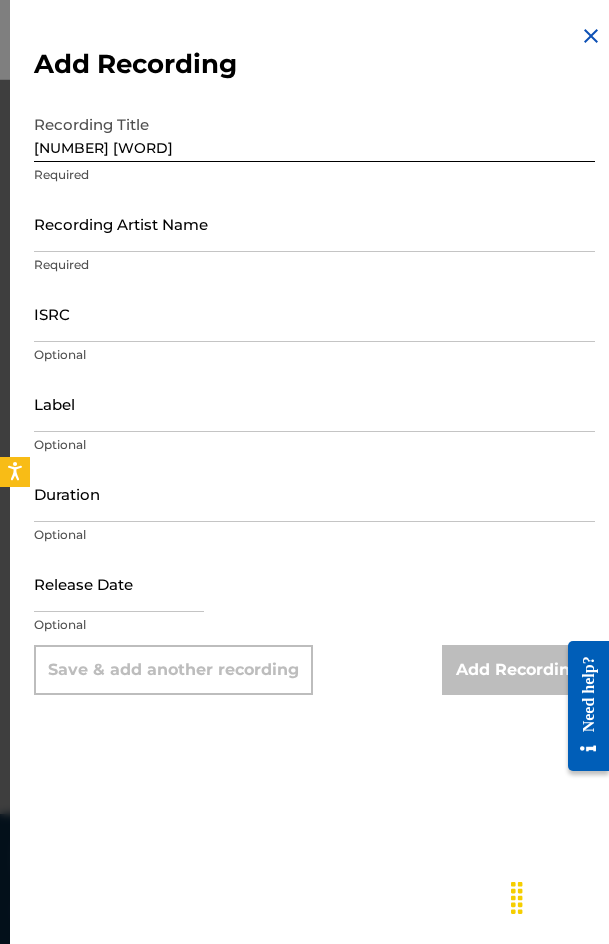click on "Recording Artist Name" at bounding box center [314, 223] 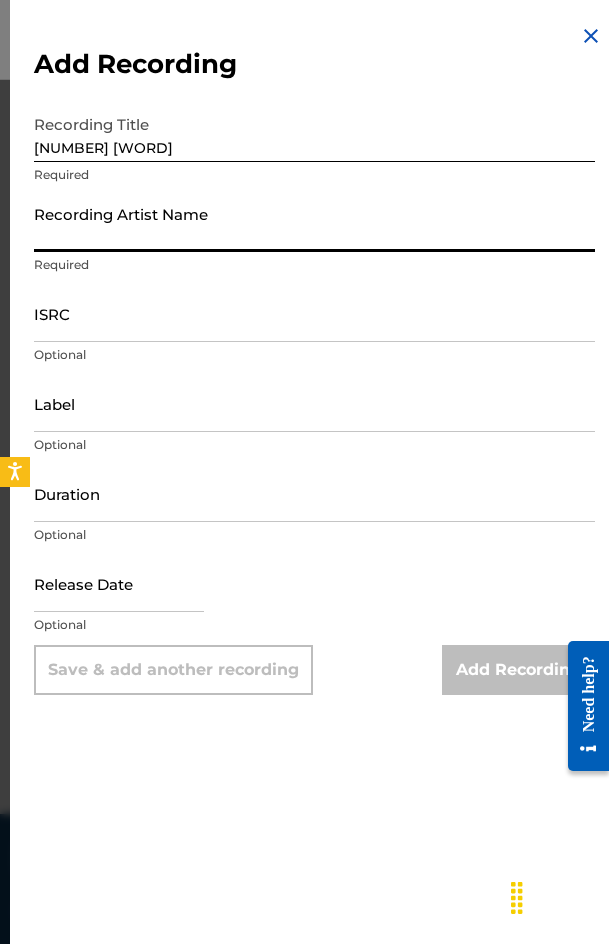 paste on "[FIRST] [LAST], Cien, [FIRST] [LAST]" 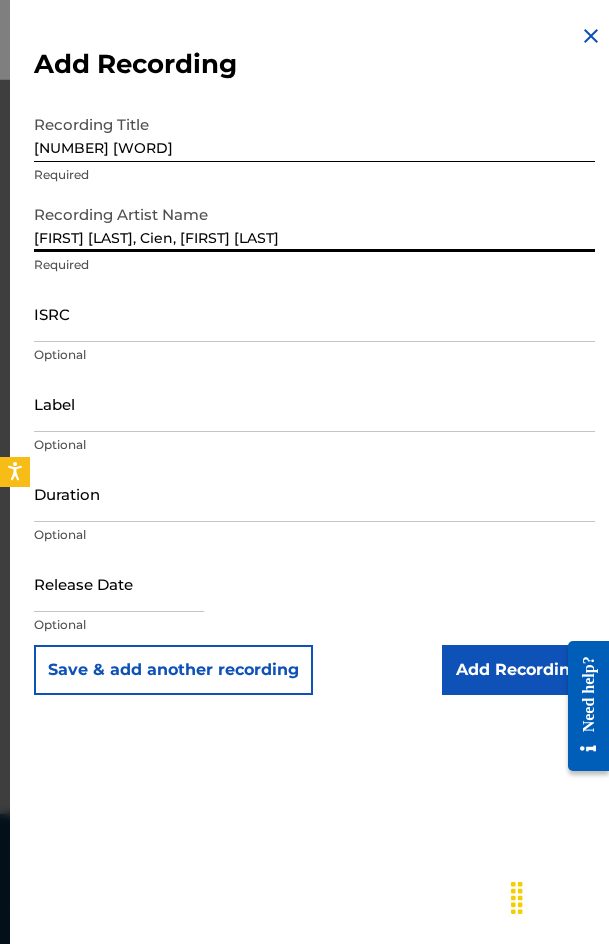 type on "[FIRST] [LAST], Cien, [FIRST] [LAST]" 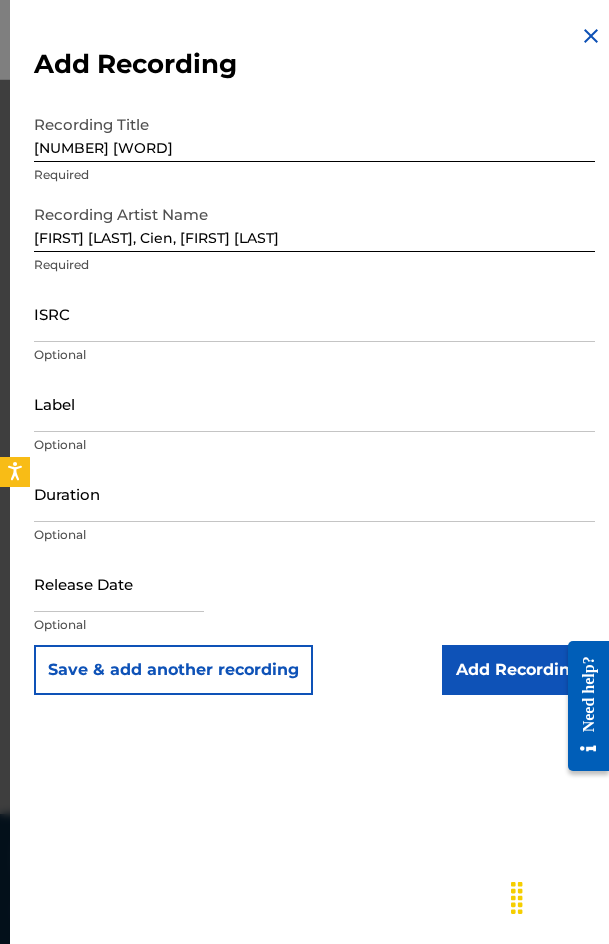 click on "ISRC" at bounding box center (314, 313) 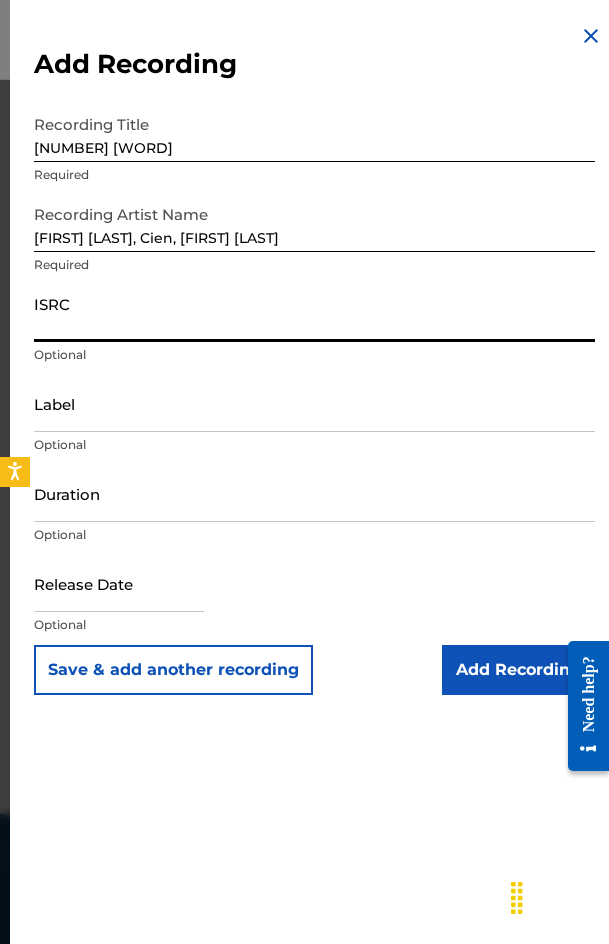 paste on "GBKPL1420033" 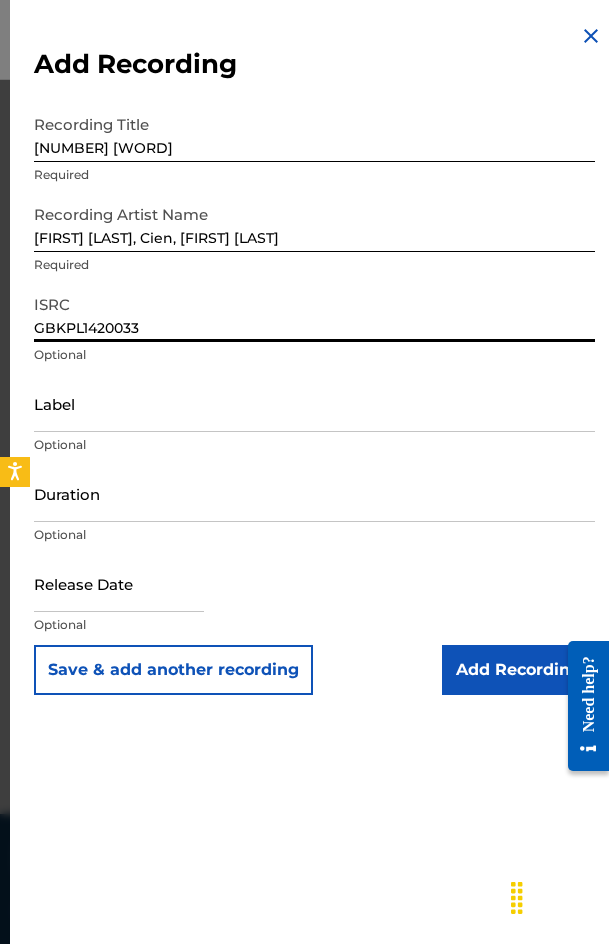 type on "GBKPL1420033" 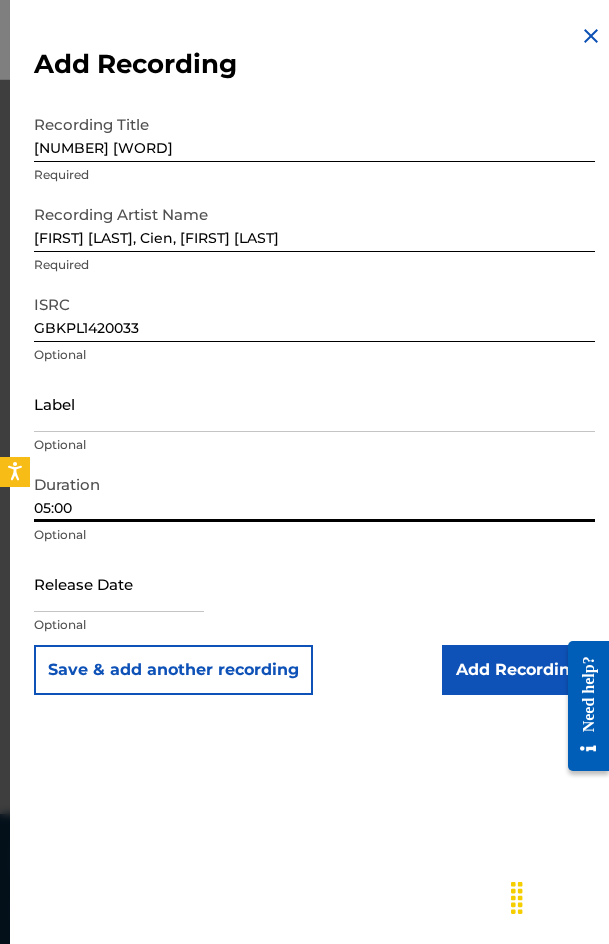 type on "05:00" 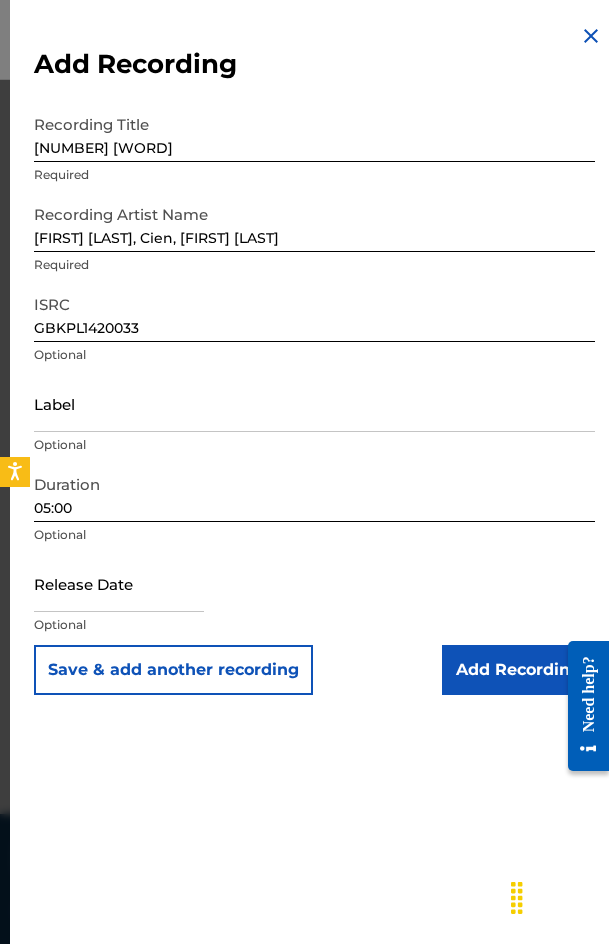 click on "Add Recording" at bounding box center [518, 670] 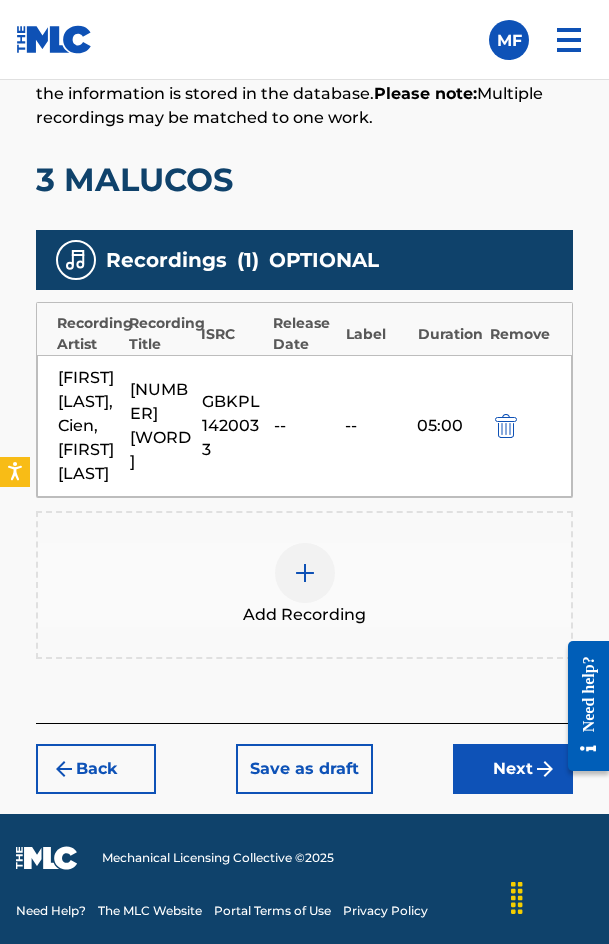 scroll, scrollTop: 1580, scrollLeft: 0, axis: vertical 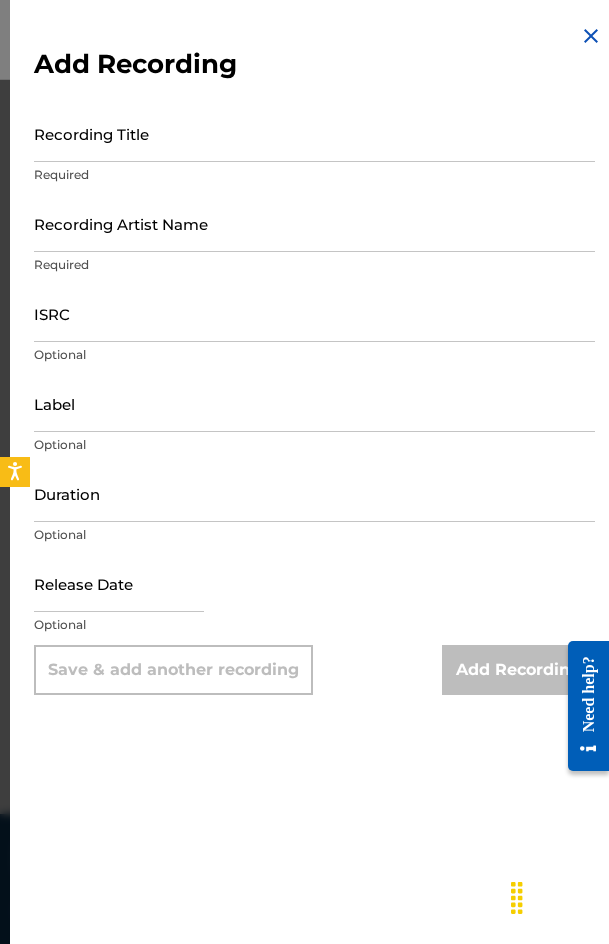 click on "Recording Title" at bounding box center [314, 133] 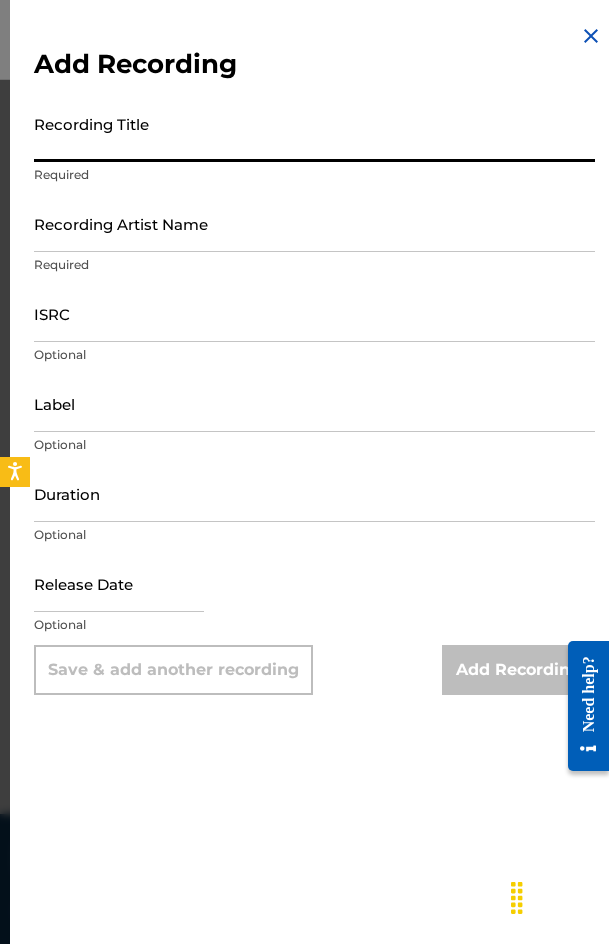 paste on "[NUMBER] [WORD]" 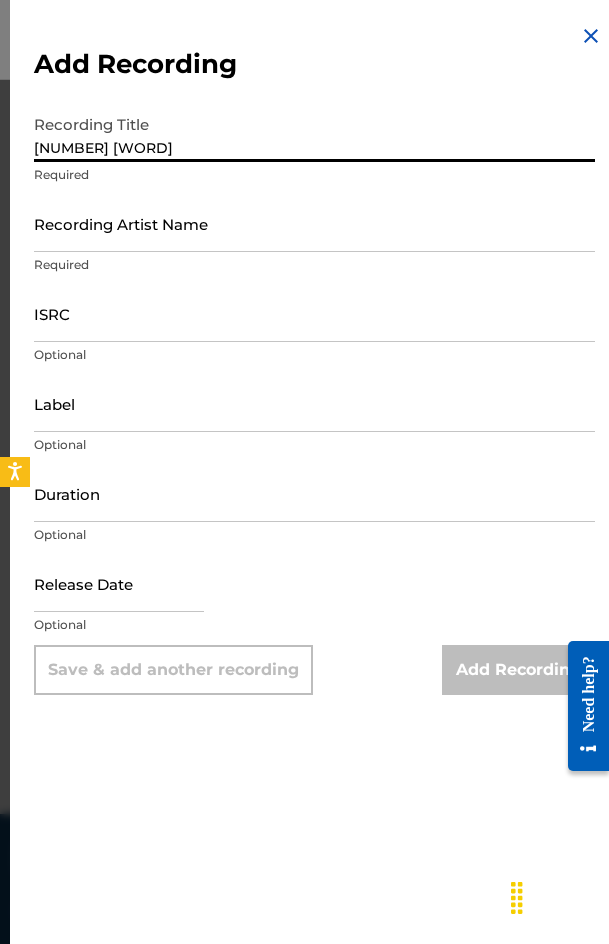 type on "[NUMBER] [WORD]" 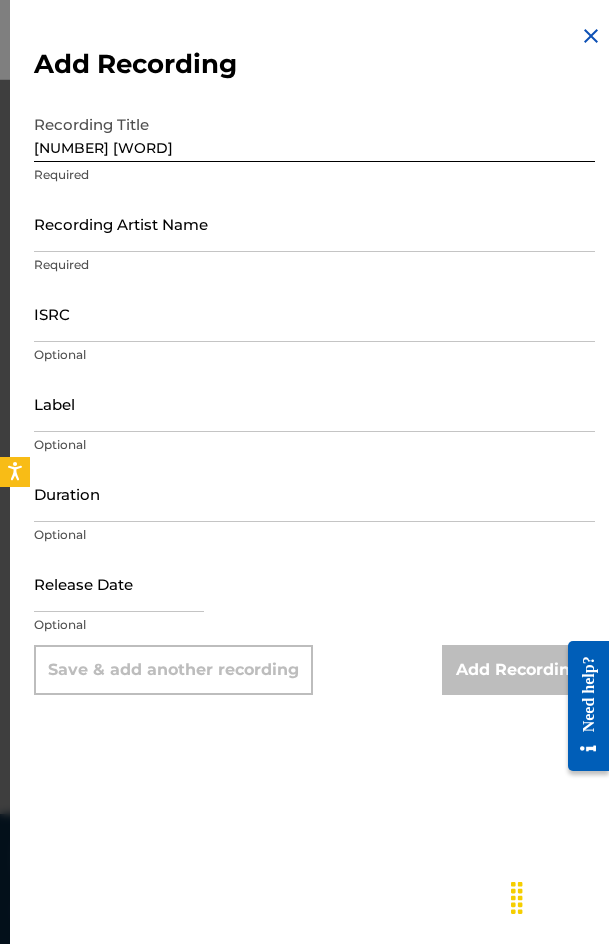 click on "Recording Artist Name" at bounding box center (314, 223) 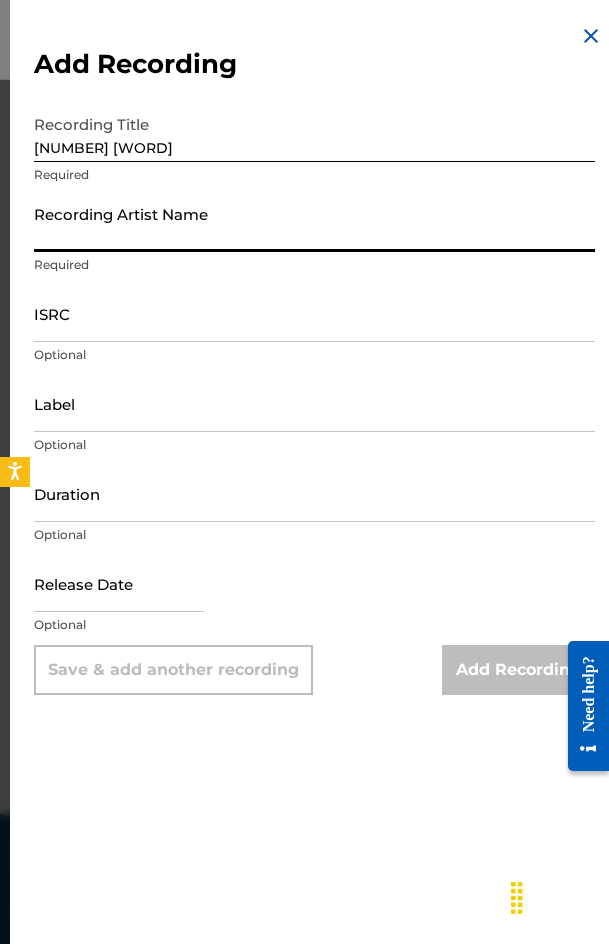 paste on "[LAST], [FIRST] [LAST], [FIRST] [LAST]" 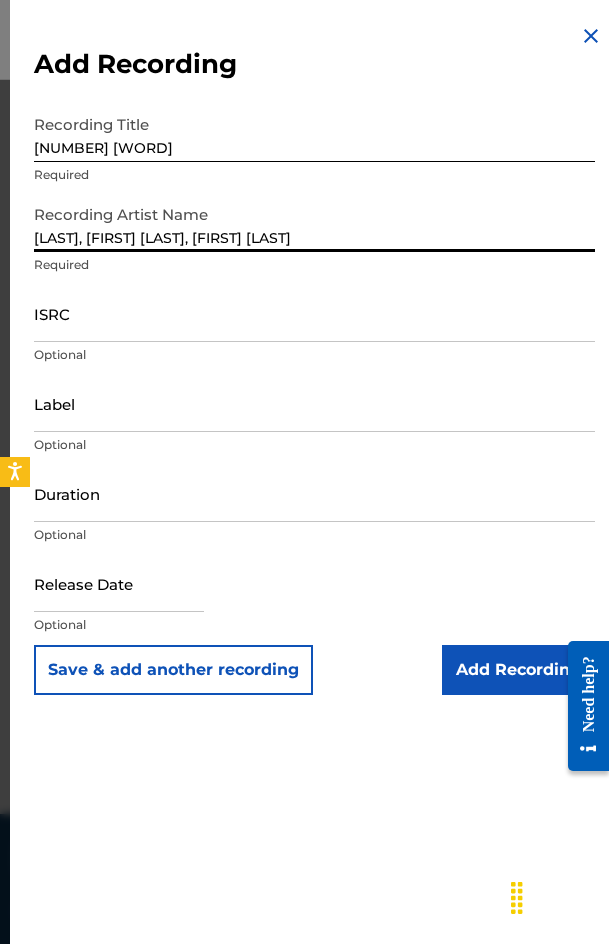 type on "[LAST], [FIRST] [LAST], [FIRST] [LAST]" 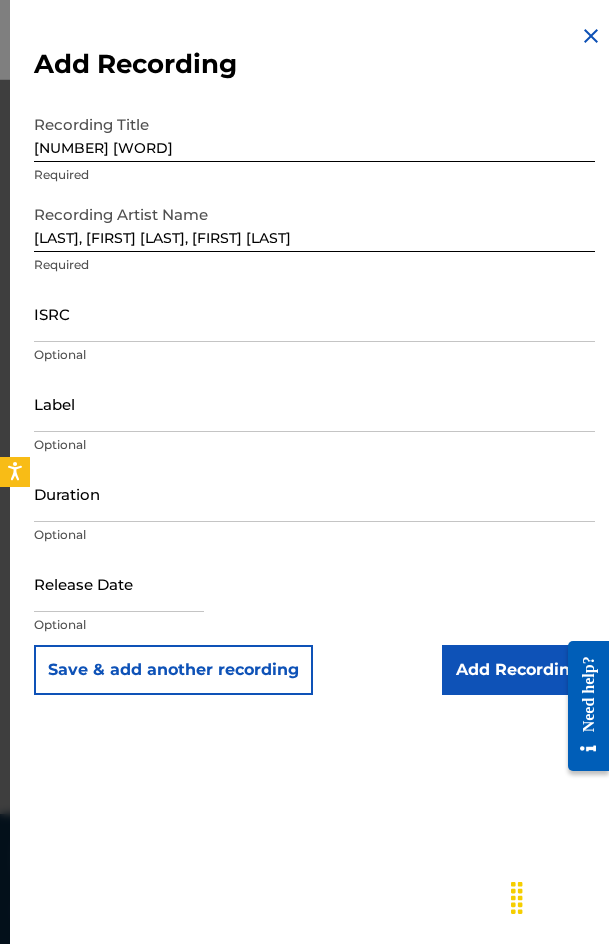 click on "ISRC" at bounding box center [314, 313] 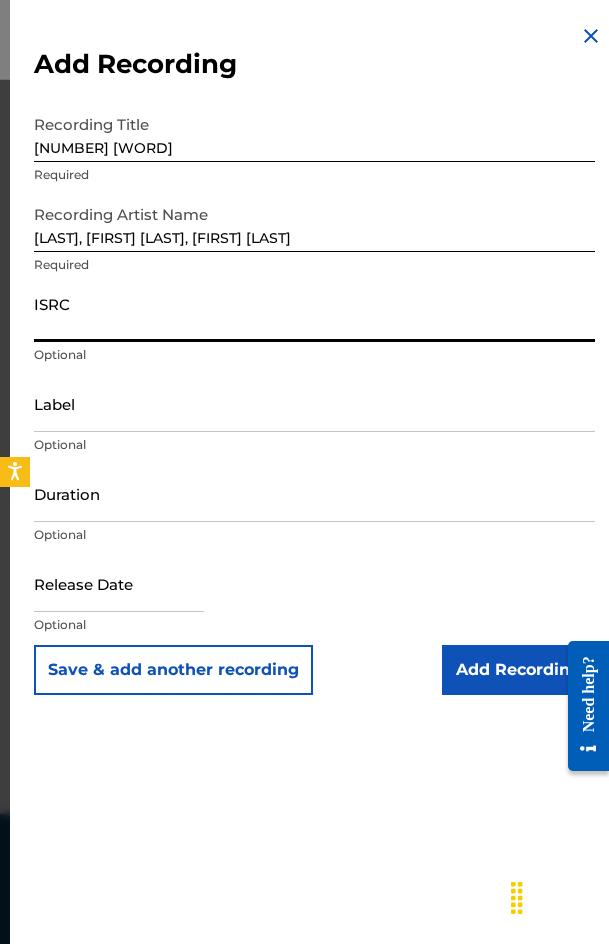 paste on "[ALPHANUMERIC_ID]" 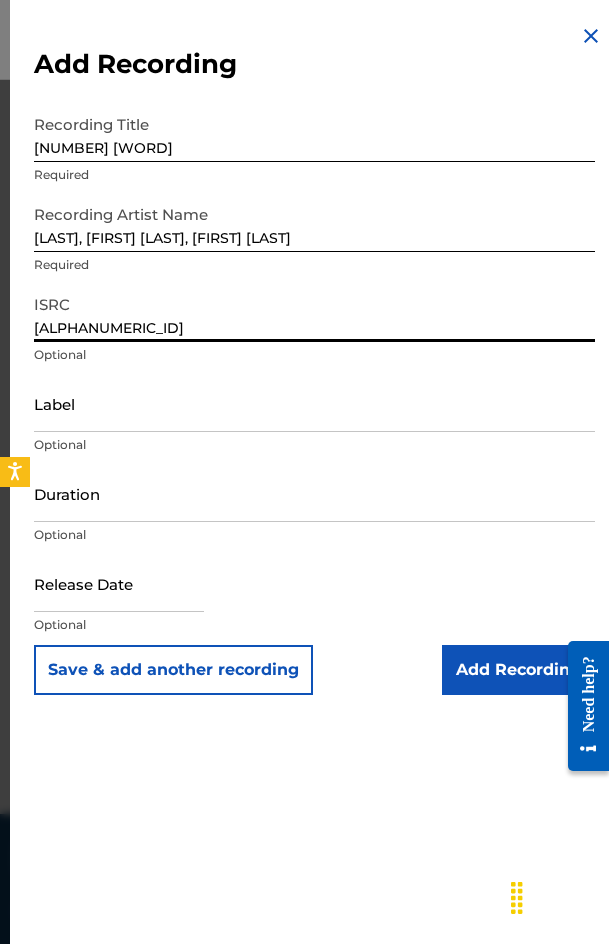 type on "[ALPHANUMERIC_ID]" 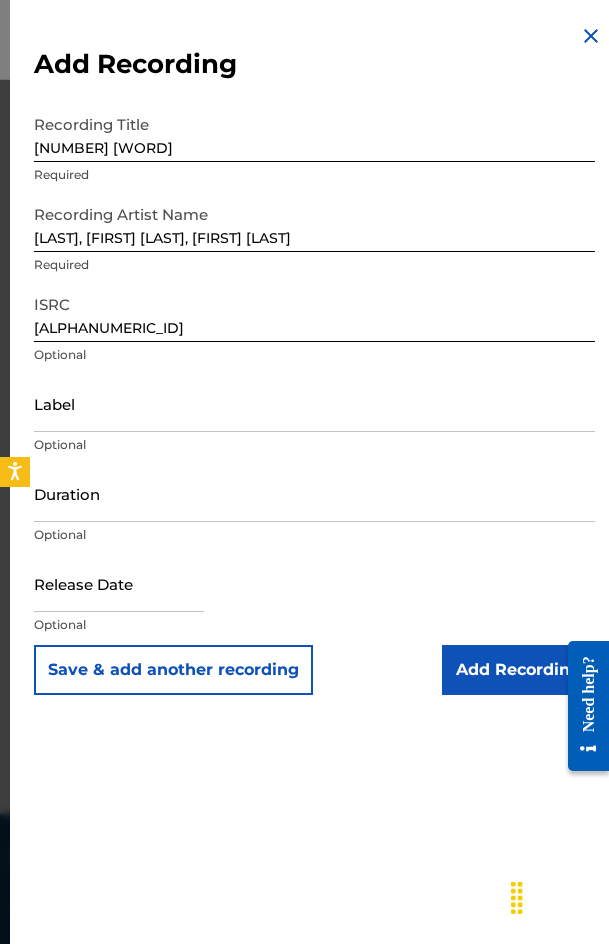 drag, startPoint x: 165, startPoint y: 454, endPoint x: 162, endPoint y: 480, distance: 26.172504 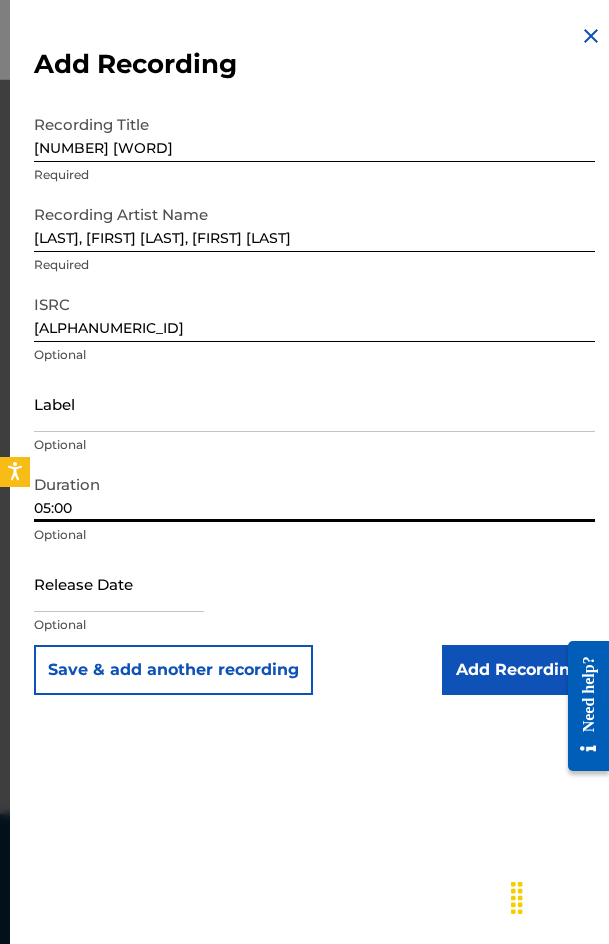 type on "05:00" 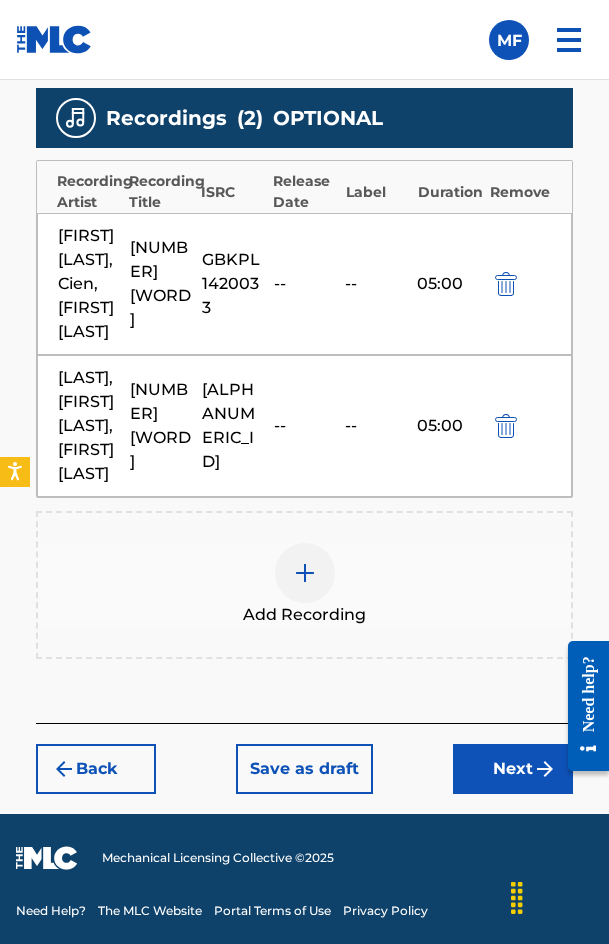 click on "Next" at bounding box center (513, 769) 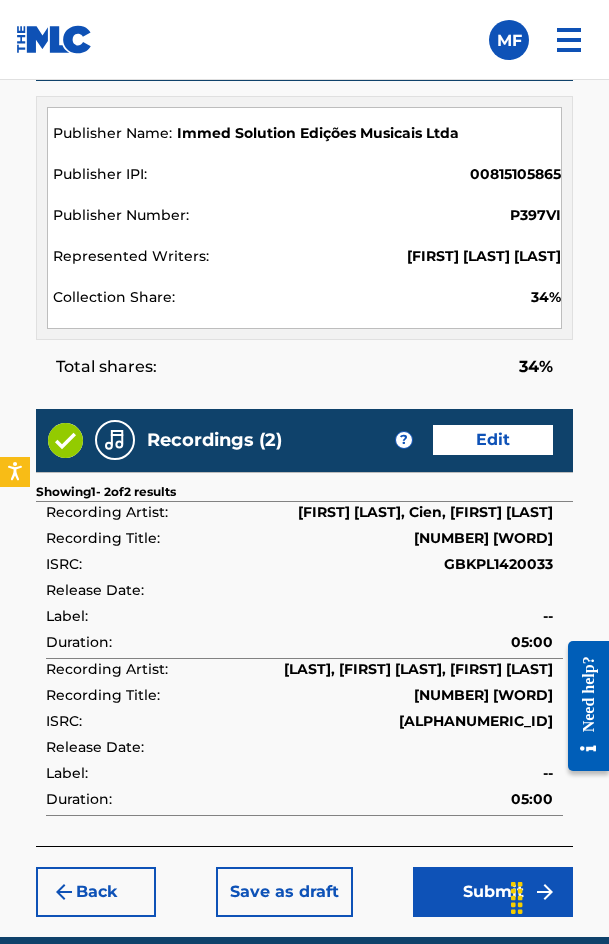 scroll, scrollTop: 2485, scrollLeft: 0, axis: vertical 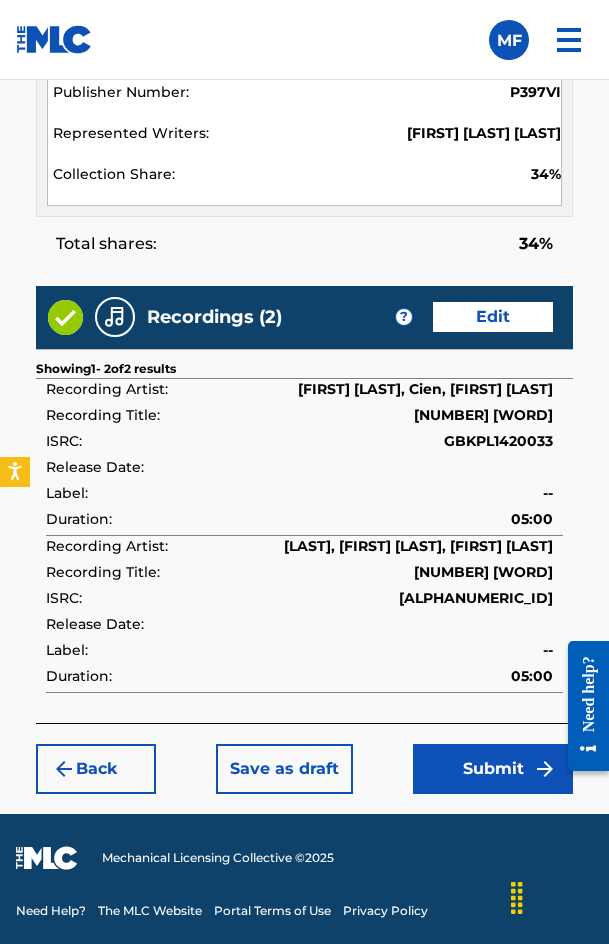 click on "Submit" at bounding box center [493, 769] 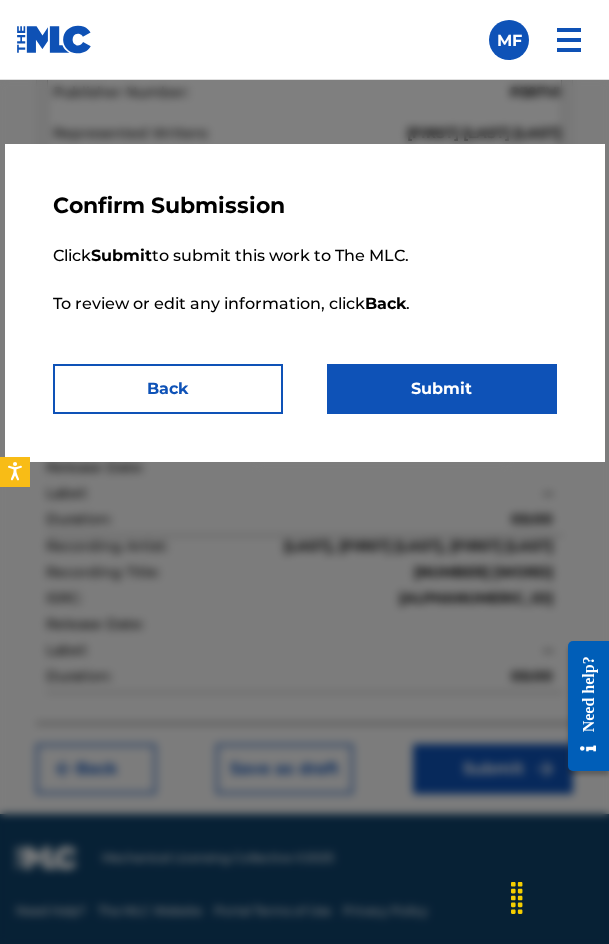 click on "Submit" at bounding box center [442, 389] 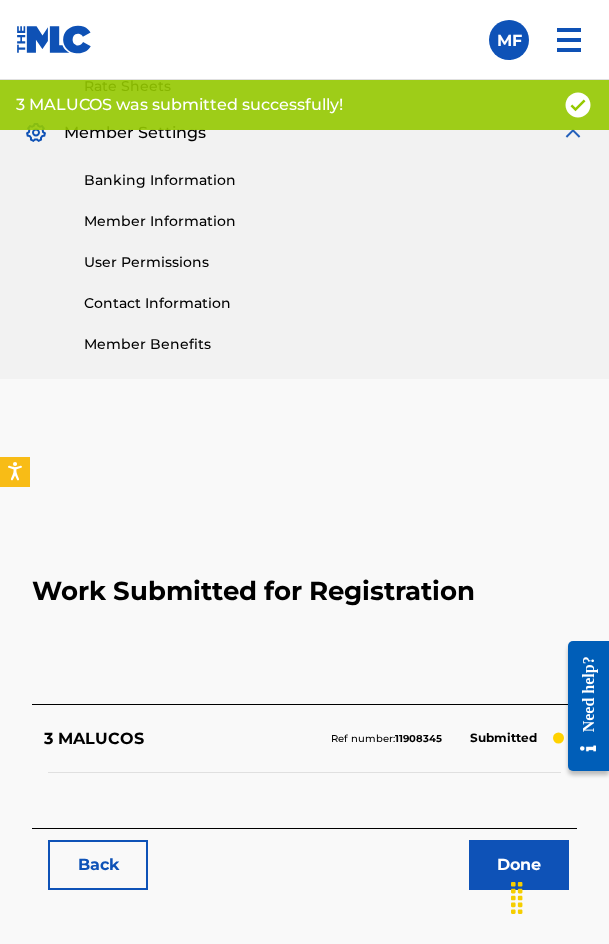 scroll, scrollTop: 1100, scrollLeft: 0, axis: vertical 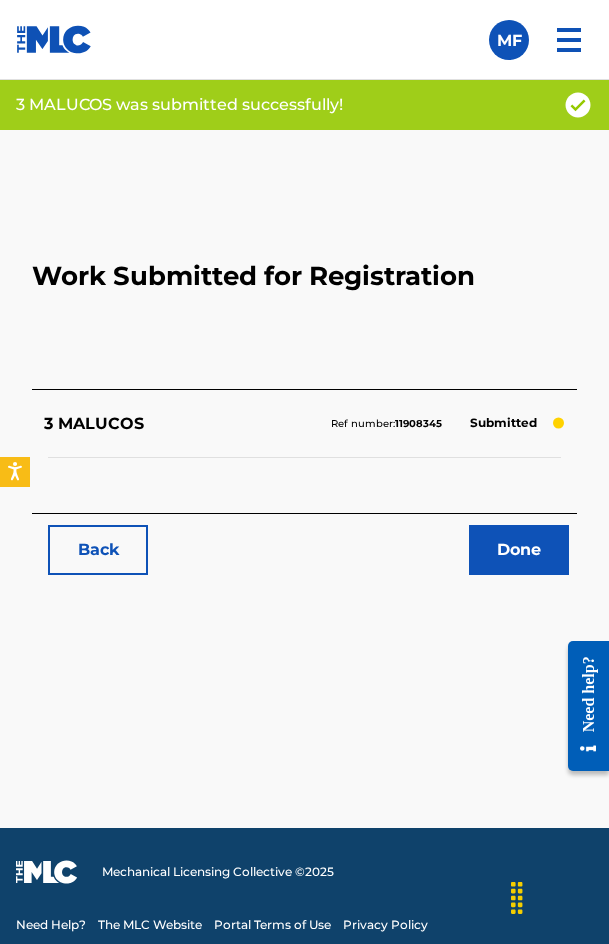 click on "Back" at bounding box center [98, 550] 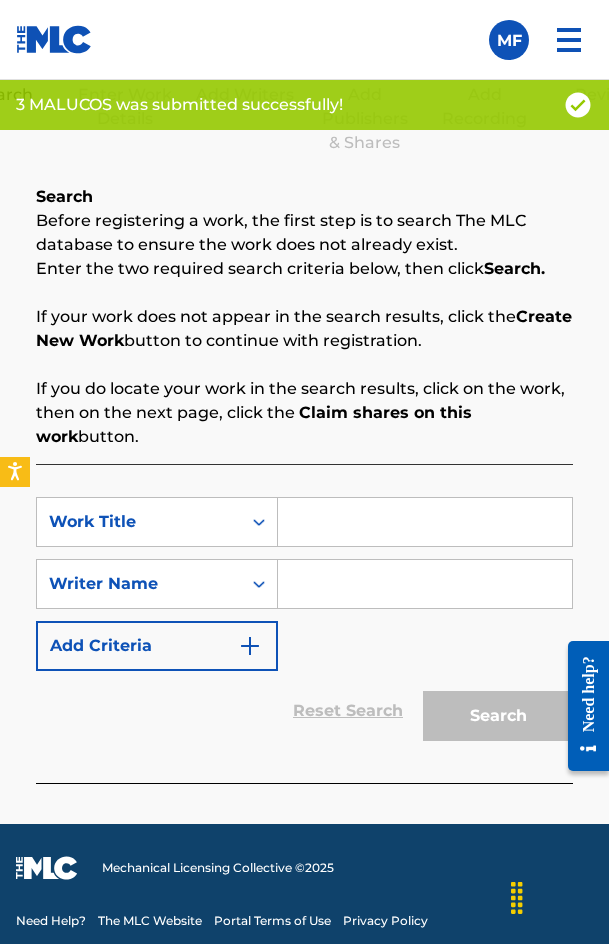 scroll, scrollTop: 1284, scrollLeft: 0, axis: vertical 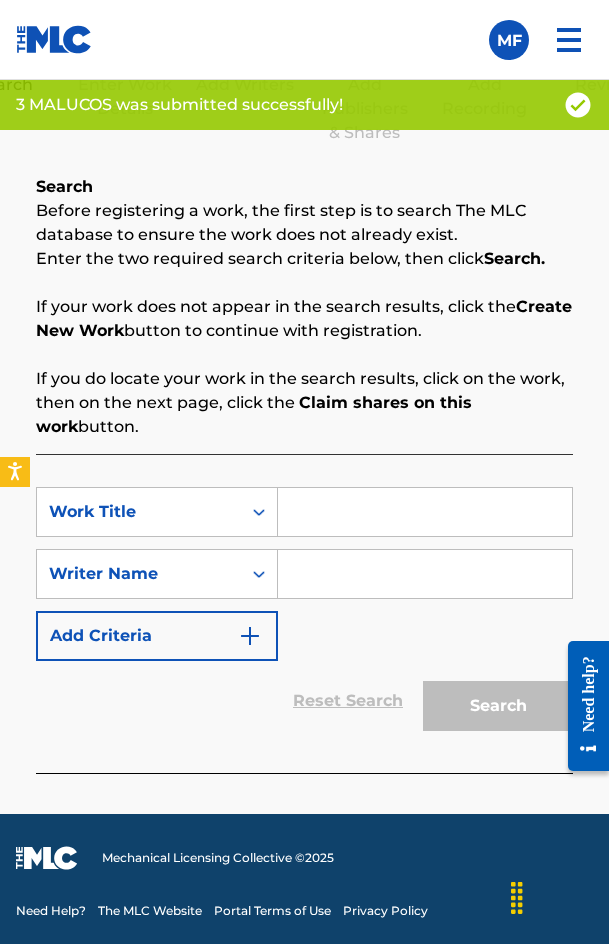 click at bounding box center [425, 574] 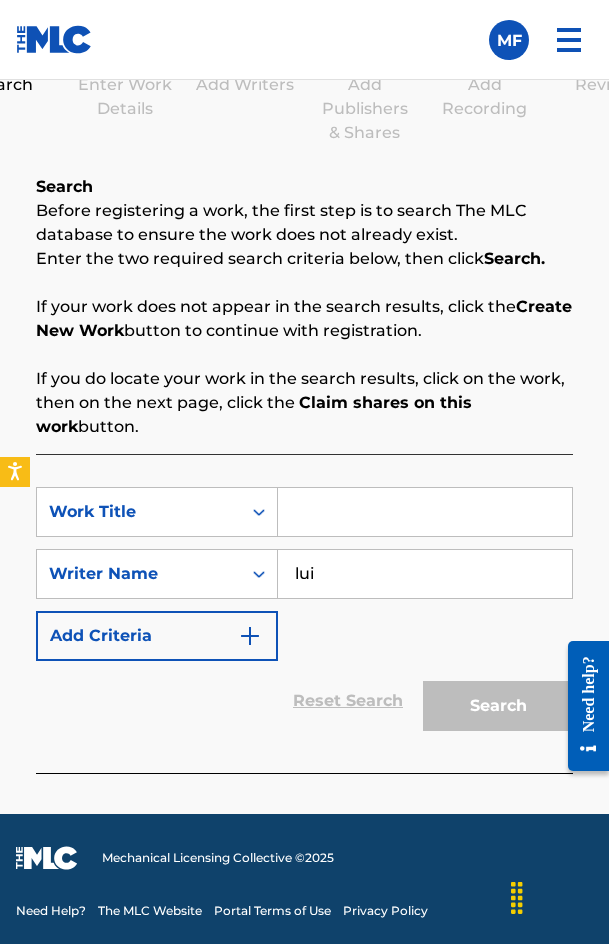 type on "[FIRST] [LAST] [LAST]" 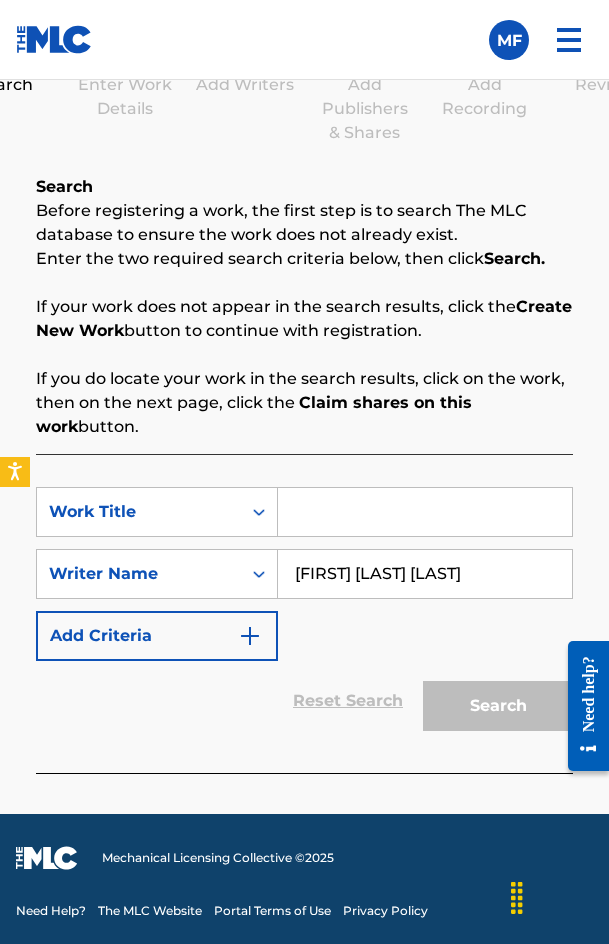 click at bounding box center (425, 512) 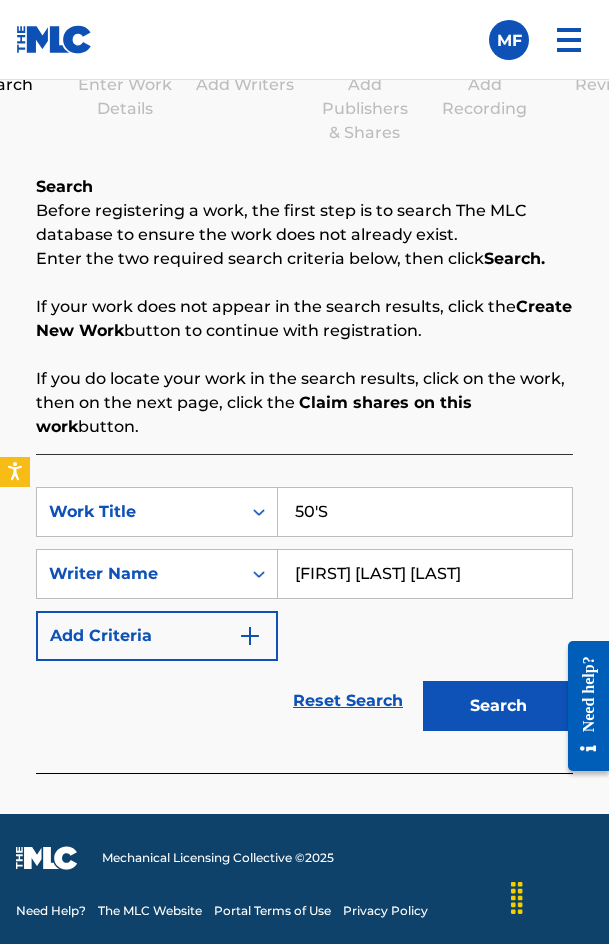 type on "50'S" 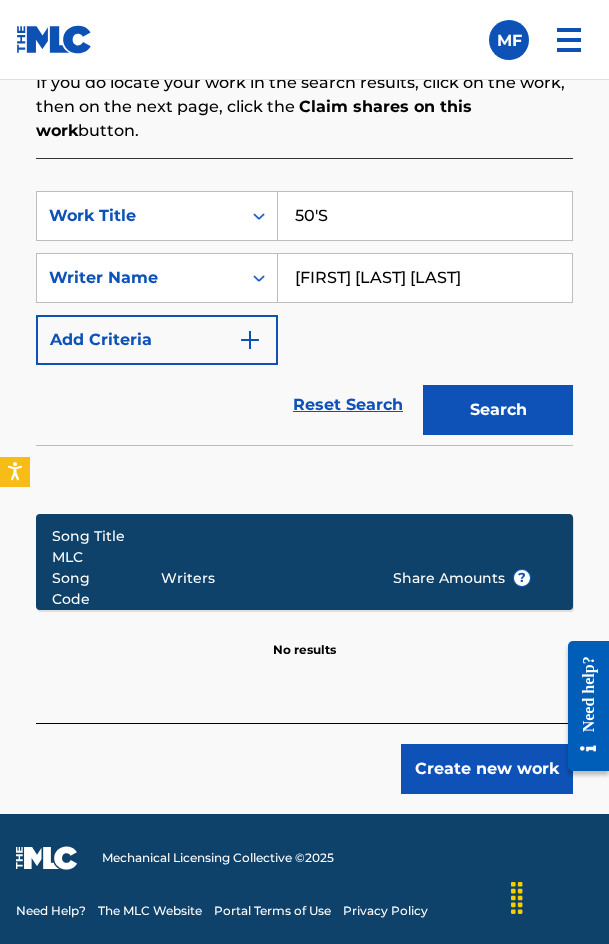 click on "Create new work" at bounding box center [487, 769] 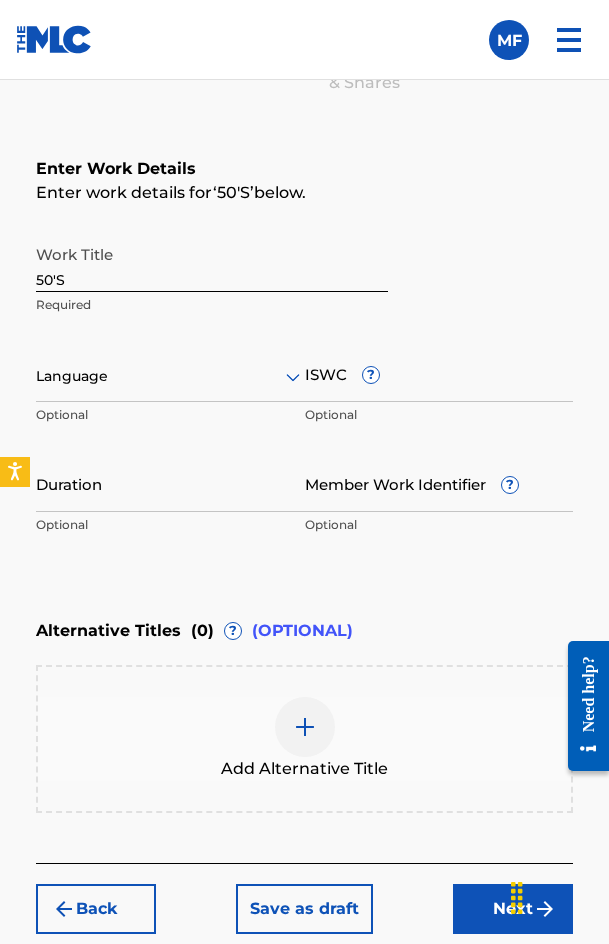 scroll, scrollTop: 1336, scrollLeft: 0, axis: vertical 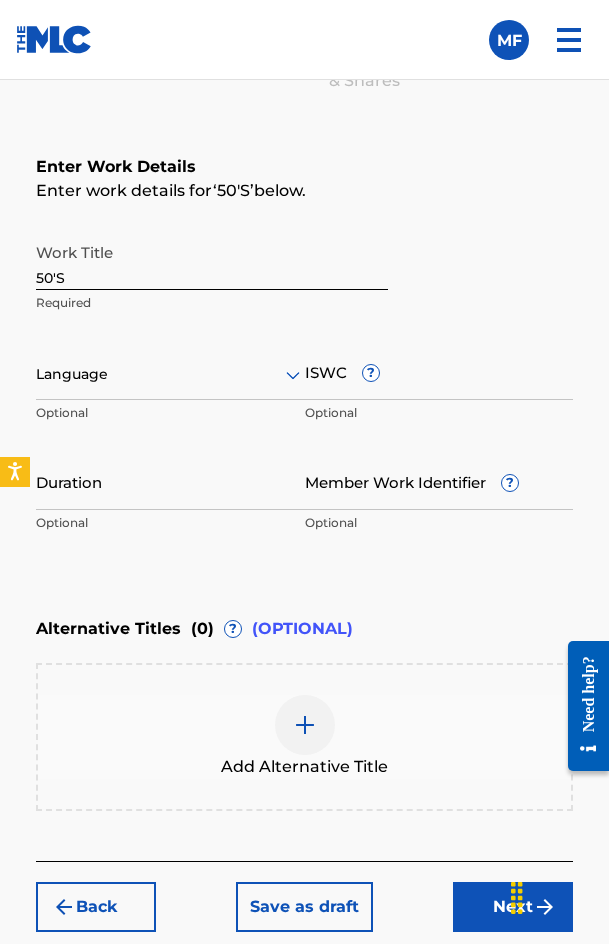 click on "Language" at bounding box center [170, 375] 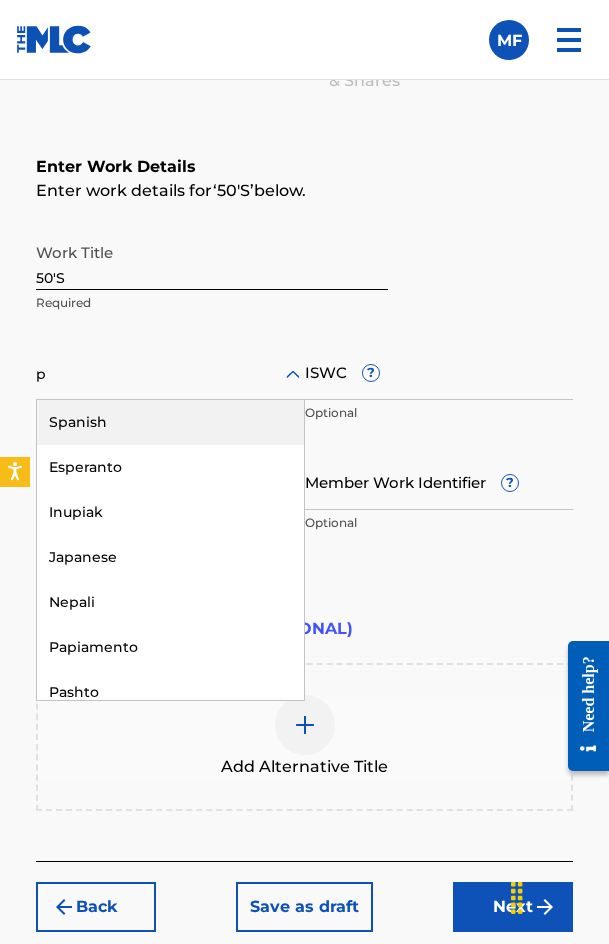 type on "po" 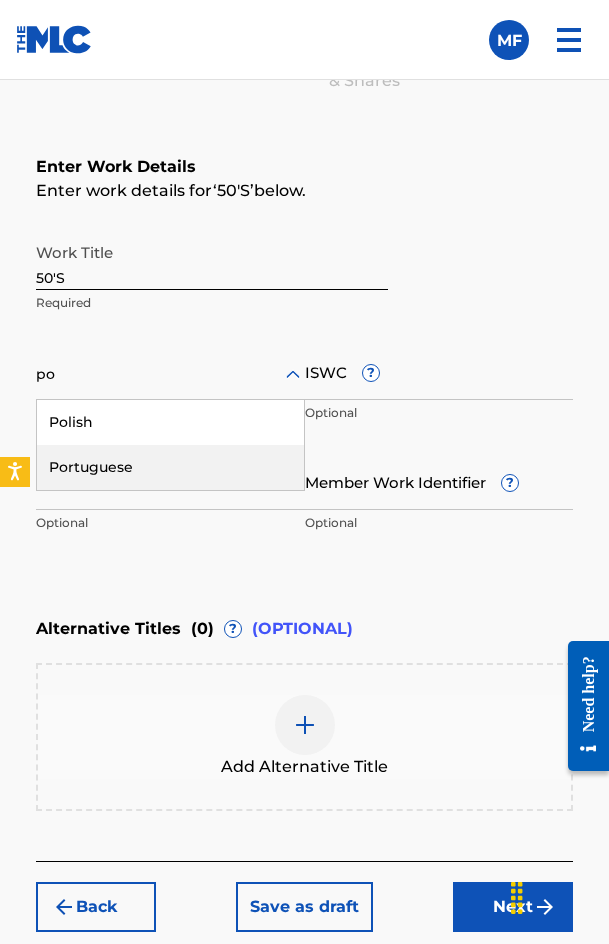 click on "Portuguese" at bounding box center (170, 467) 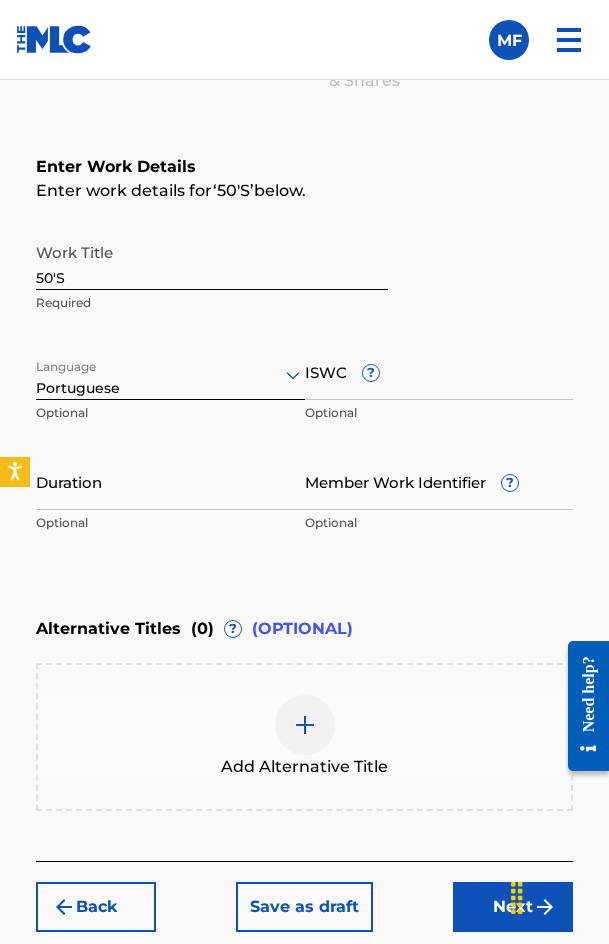 click on "ISWC   ?" at bounding box center [439, 371] 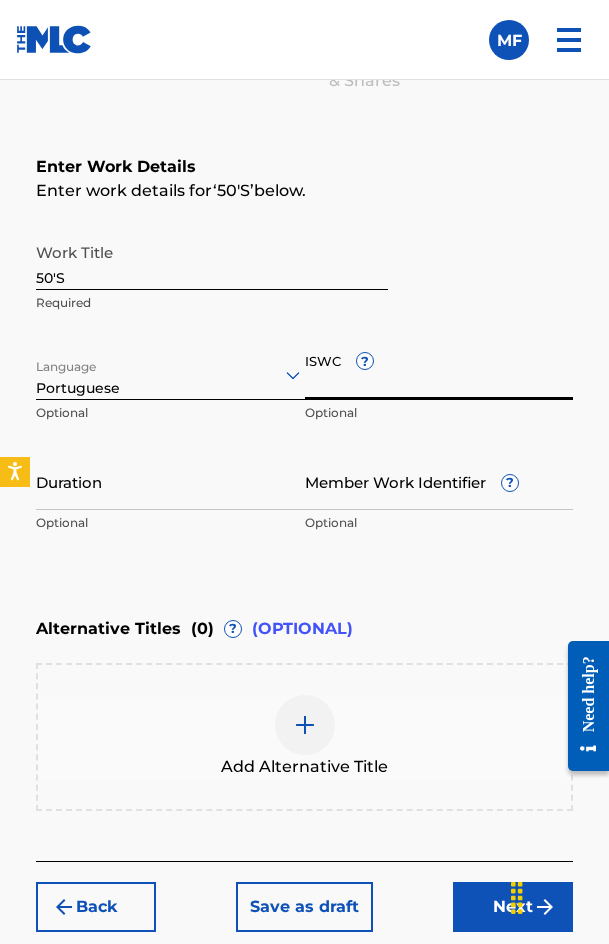 paste on "T3144123111" 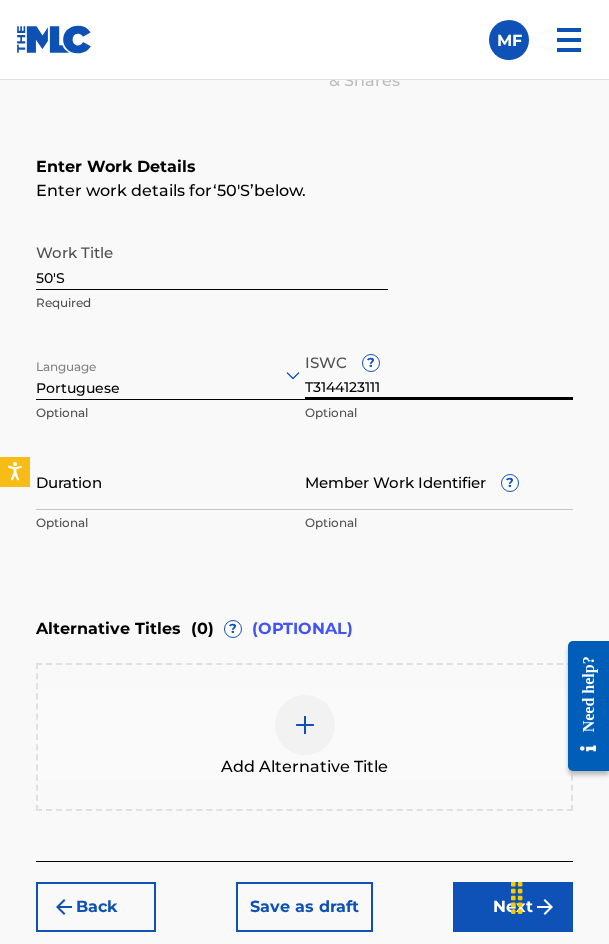 type on "T3144123111" 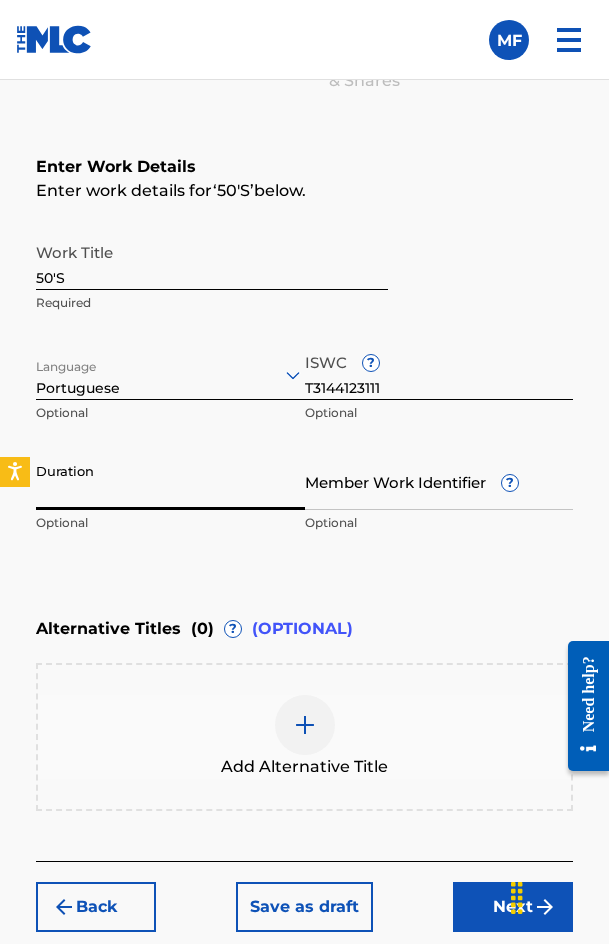 click on "Duration" at bounding box center [170, 481] 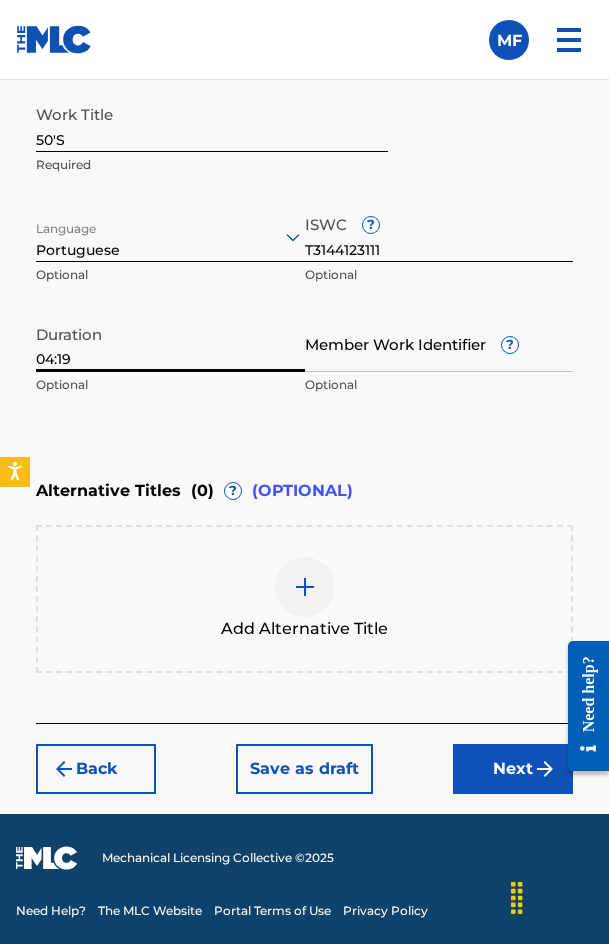 type on "04:19" 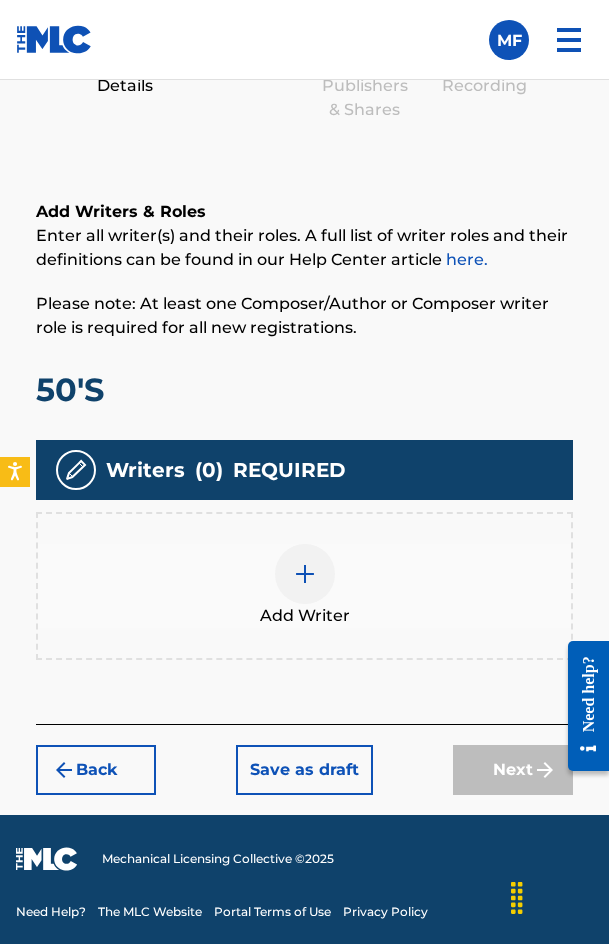 scroll, scrollTop: 1308, scrollLeft: 0, axis: vertical 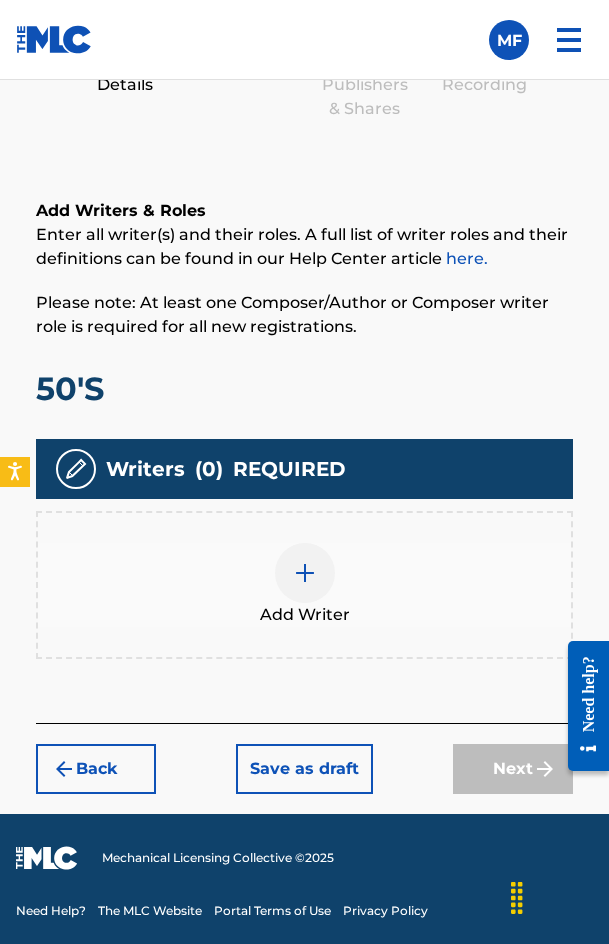 click on "Add Writer" at bounding box center [305, 615] 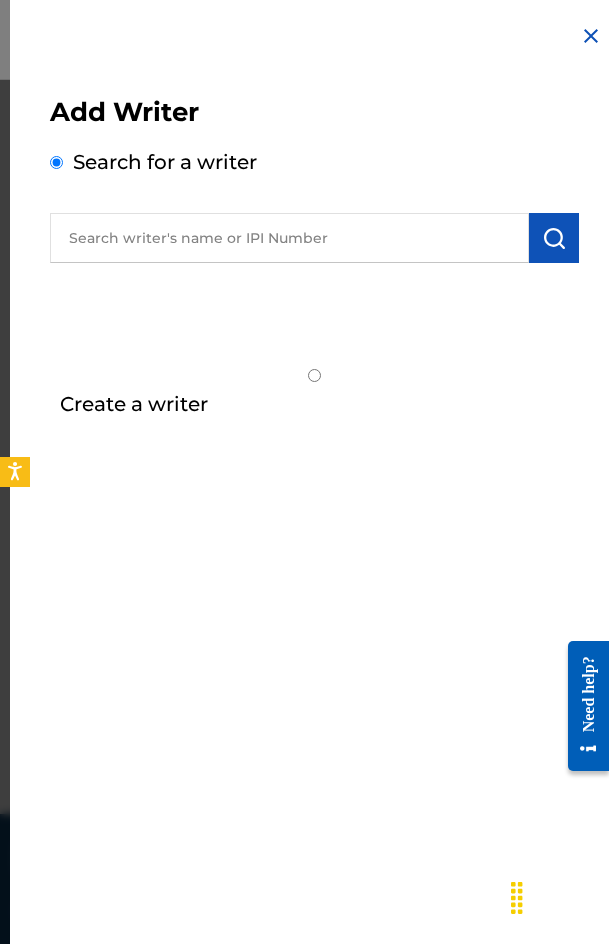 click at bounding box center (289, 238) 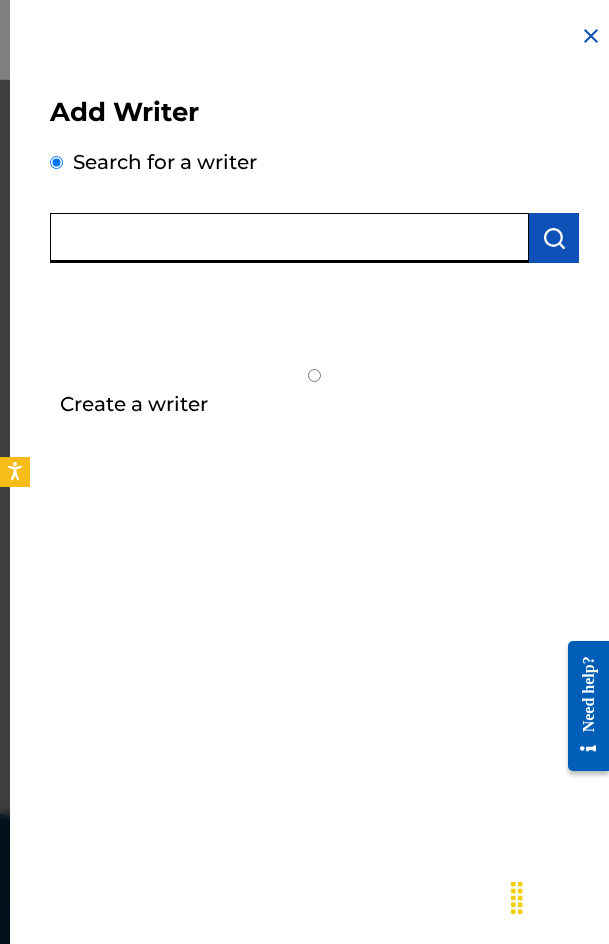 paste on "[FIRST] [LAST] [LAST]" 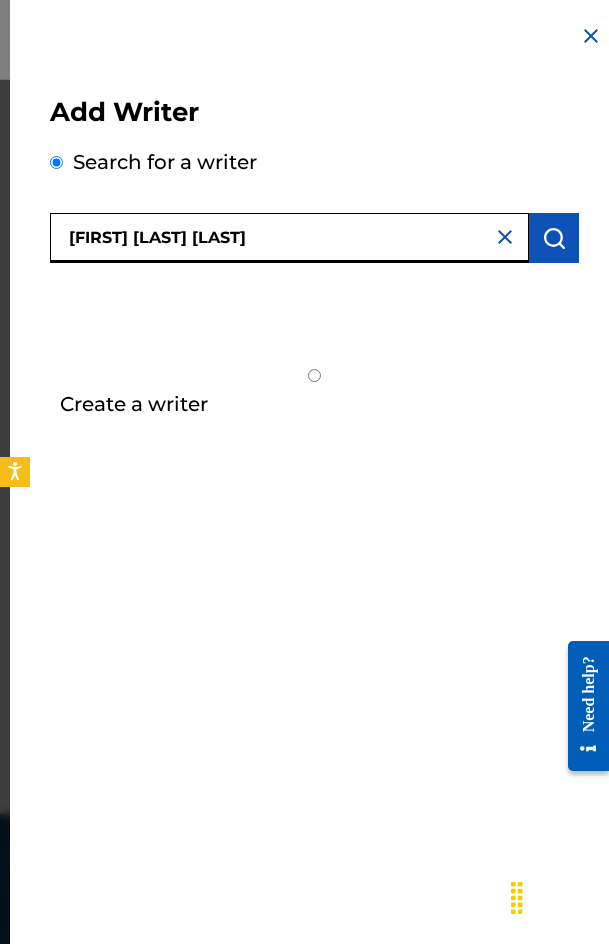 type on "[FIRST] [LAST] [LAST]" 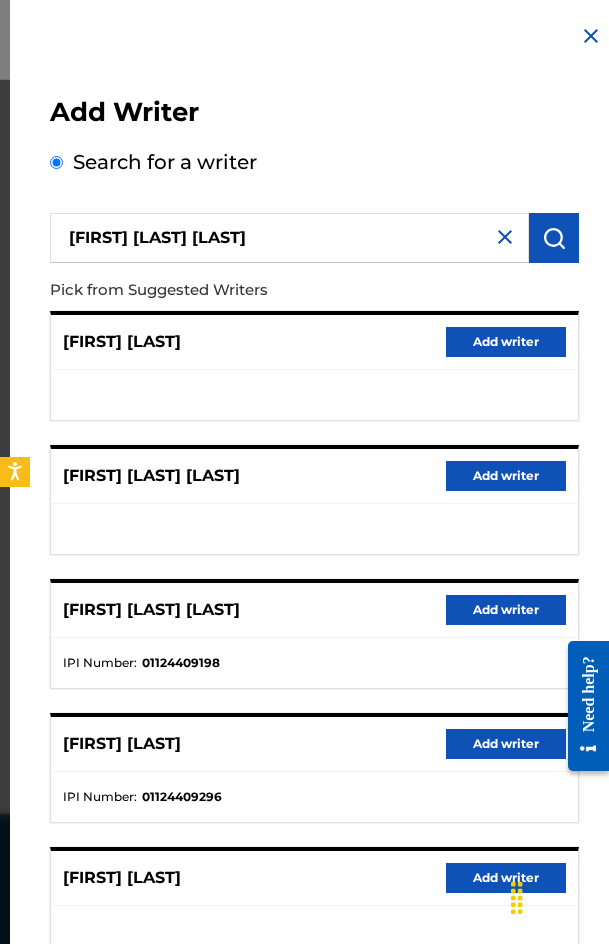 click on "Add writer" at bounding box center [506, 610] 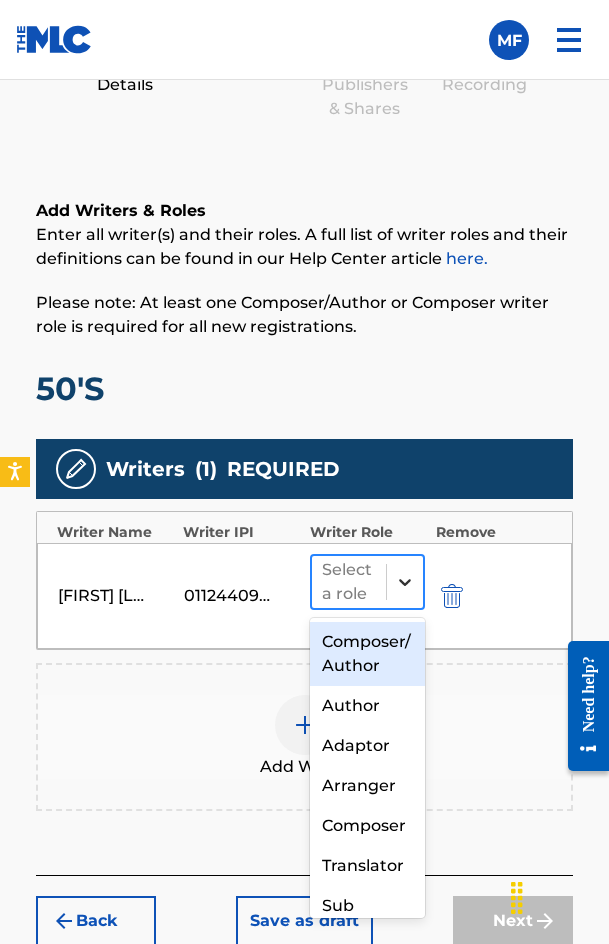 click 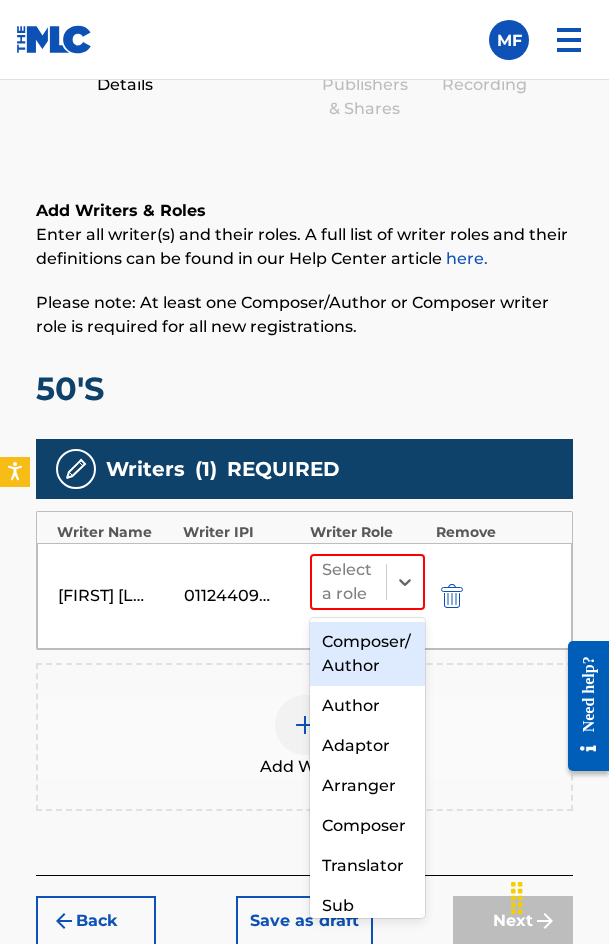 click on "Composer/Author" at bounding box center (368, 654) 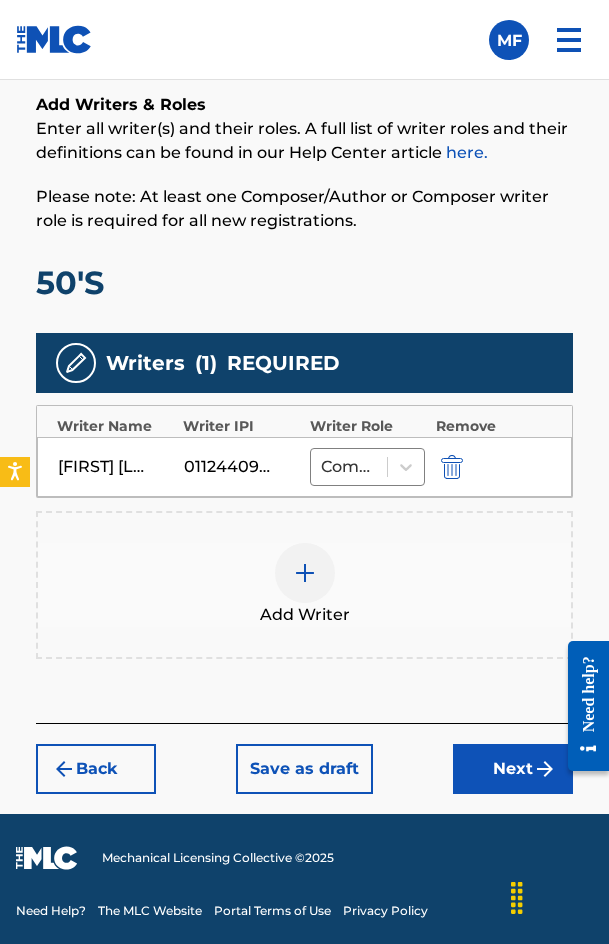 click on "Next" at bounding box center [513, 769] 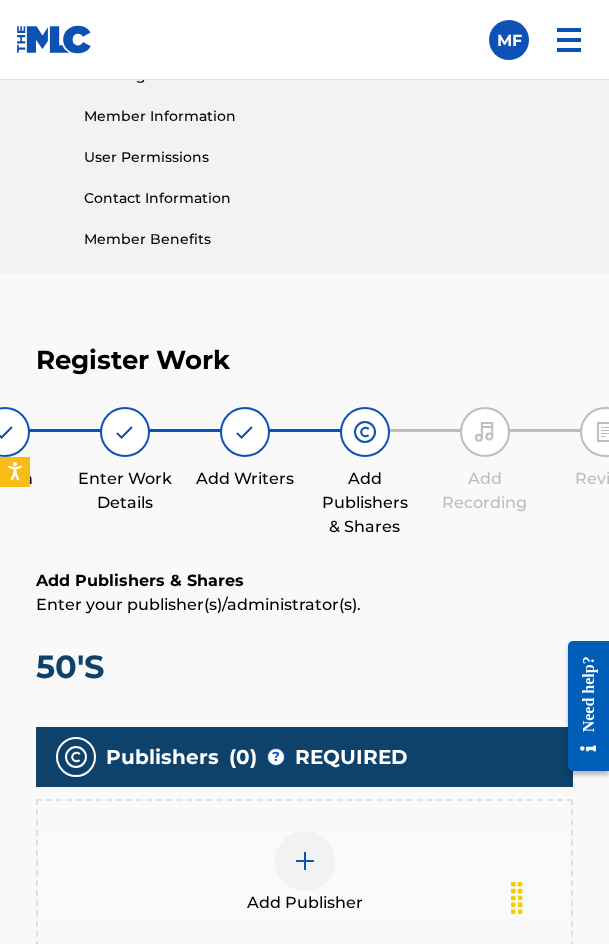 scroll, scrollTop: 1270, scrollLeft: 0, axis: vertical 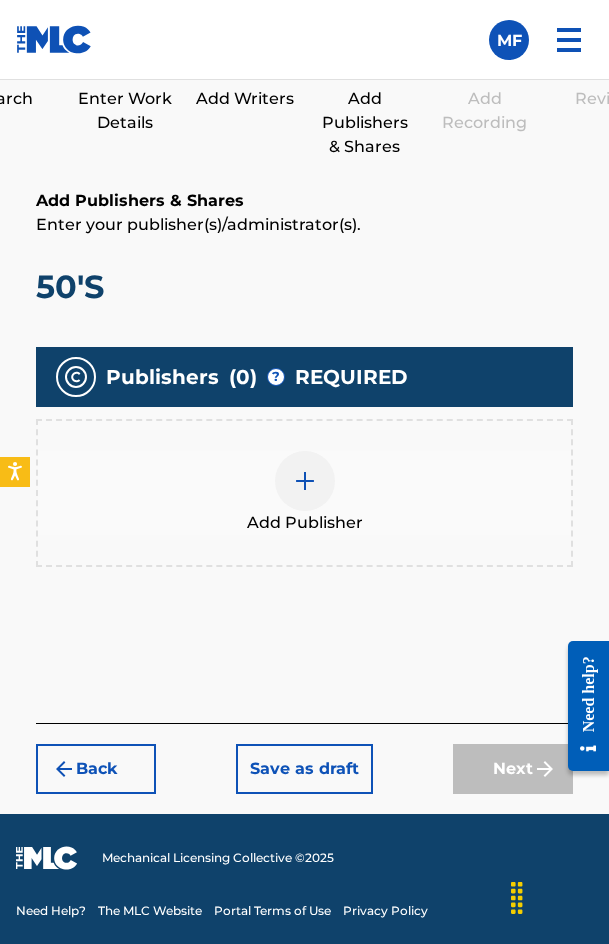 click on "Add Publisher" at bounding box center (304, 493) 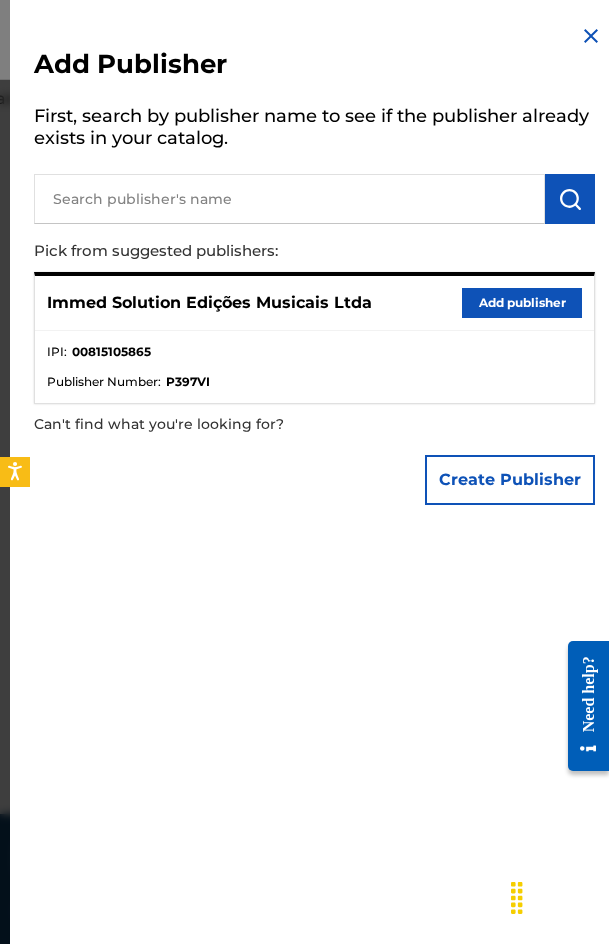 click on "Add publisher" at bounding box center (522, 303) 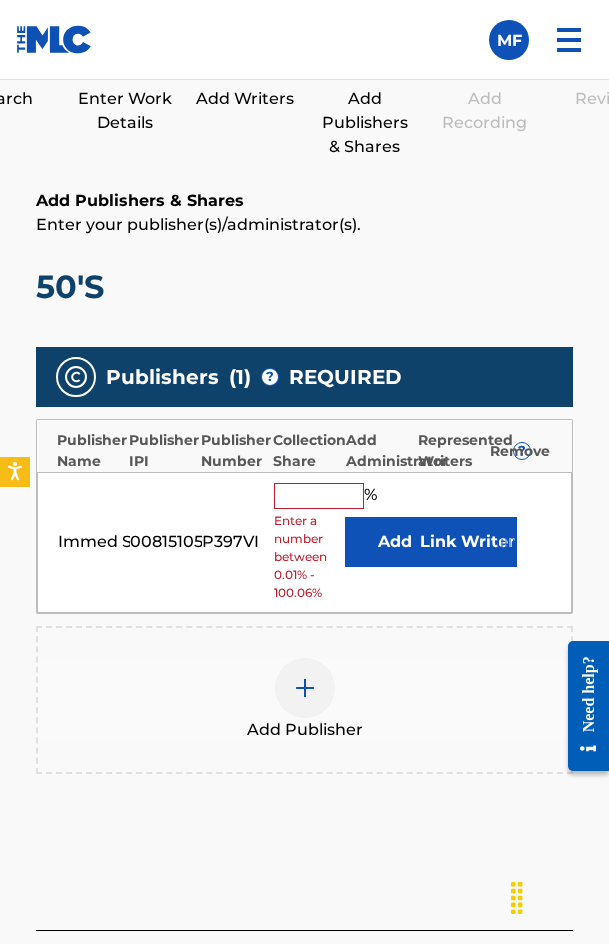 click at bounding box center (319, 496) 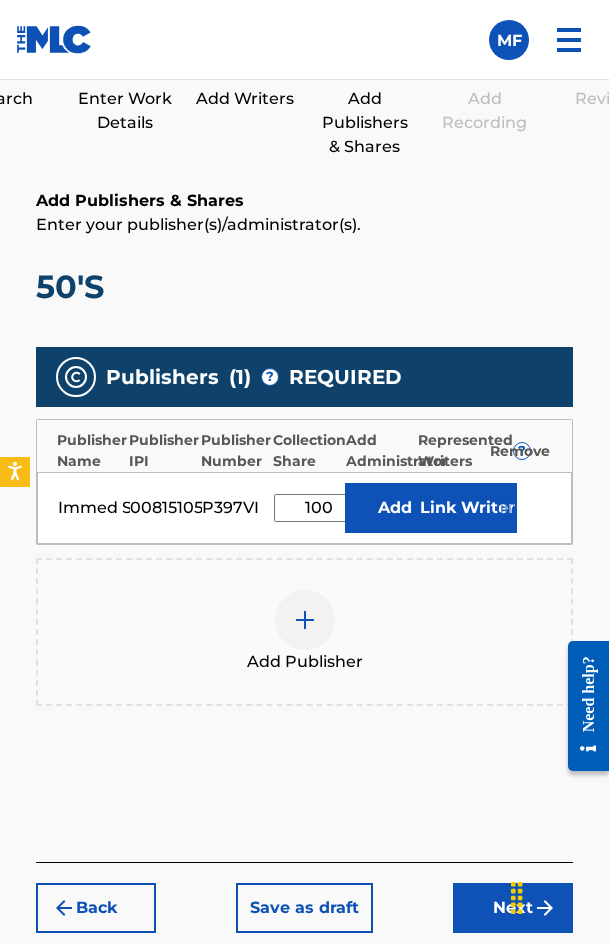 type on "100" 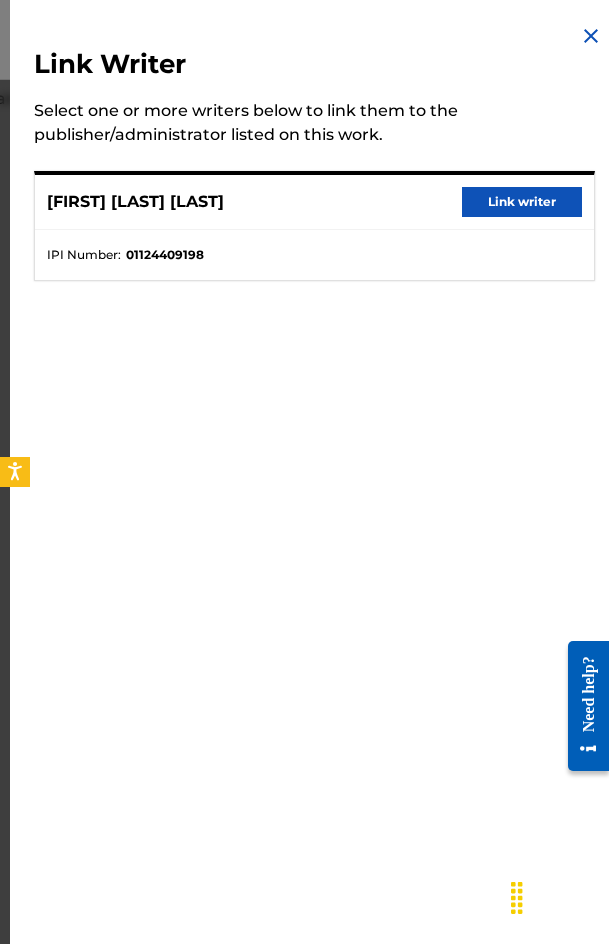 click on "[FIRST] [LAST] [LAST] Link writer" at bounding box center (314, 202) 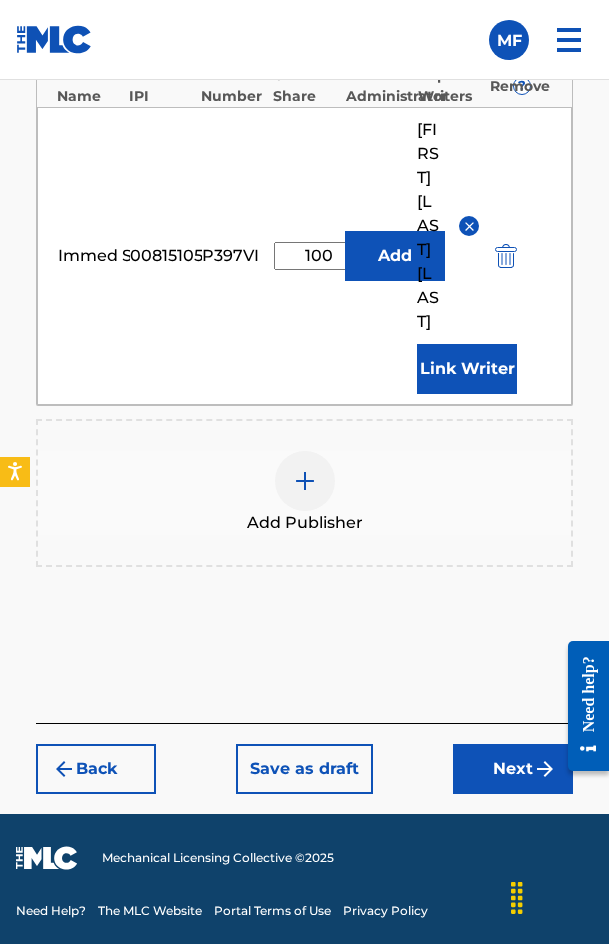 click on "Next" at bounding box center (513, 769) 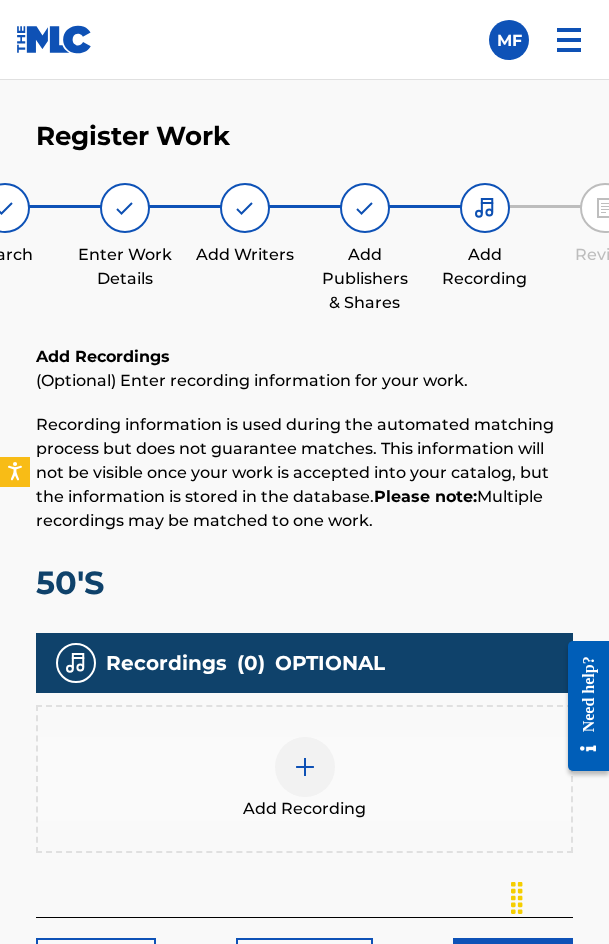 scroll, scrollTop: 1308, scrollLeft: 0, axis: vertical 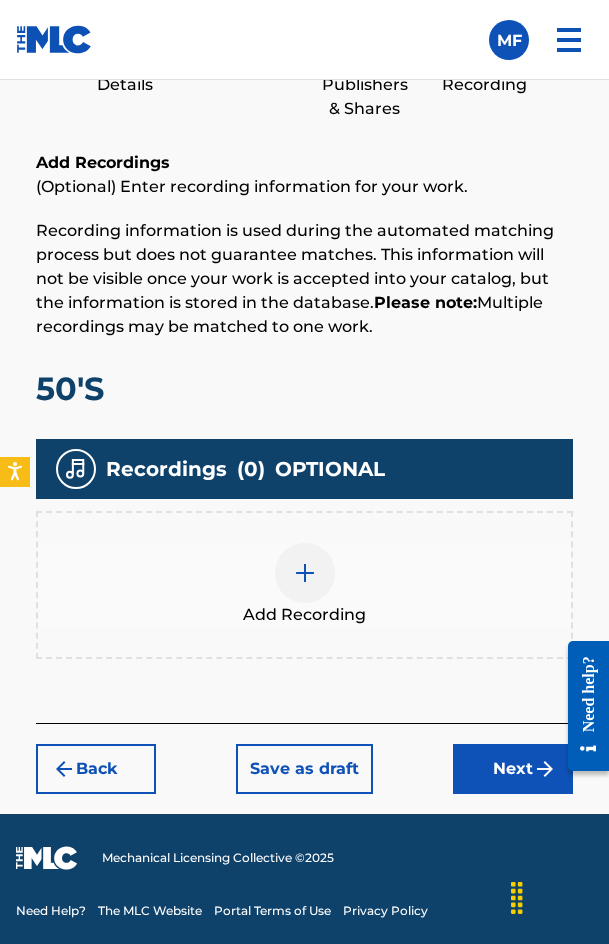 click on "Add Recording" at bounding box center [304, 585] 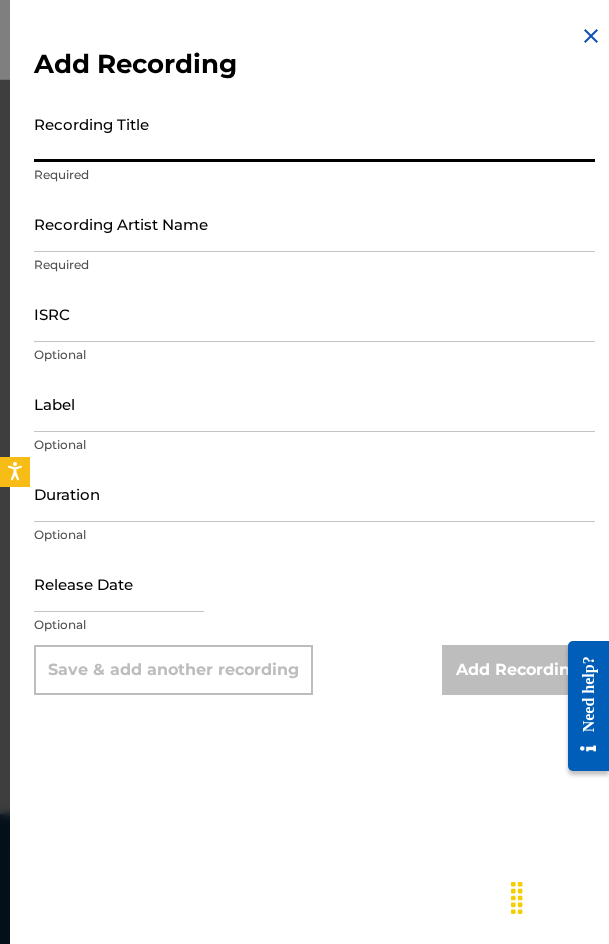 click on "Recording Title" at bounding box center (314, 133) 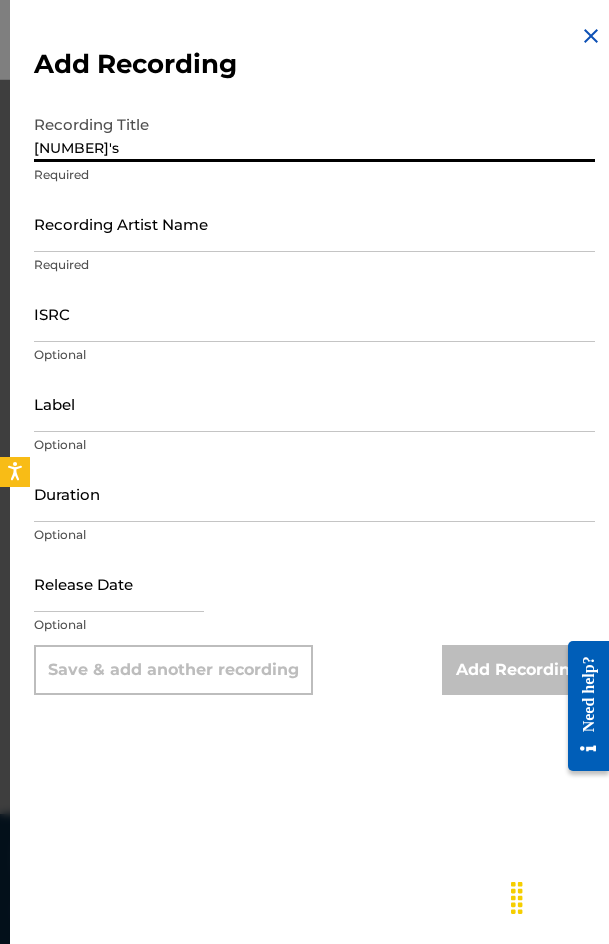 type on "[NUMBER]'s" 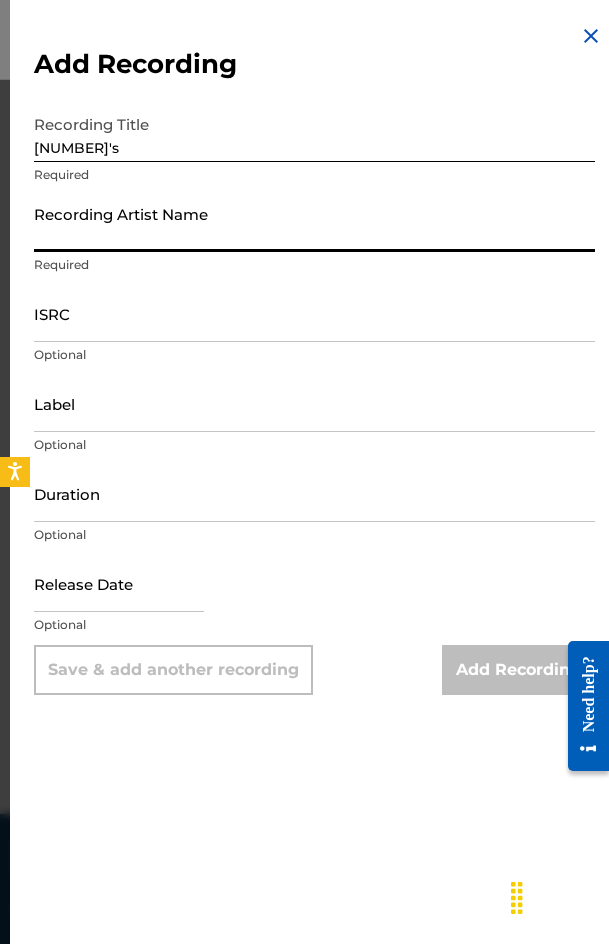click on "Recording Artist Name" at bounding box center [314, 223] 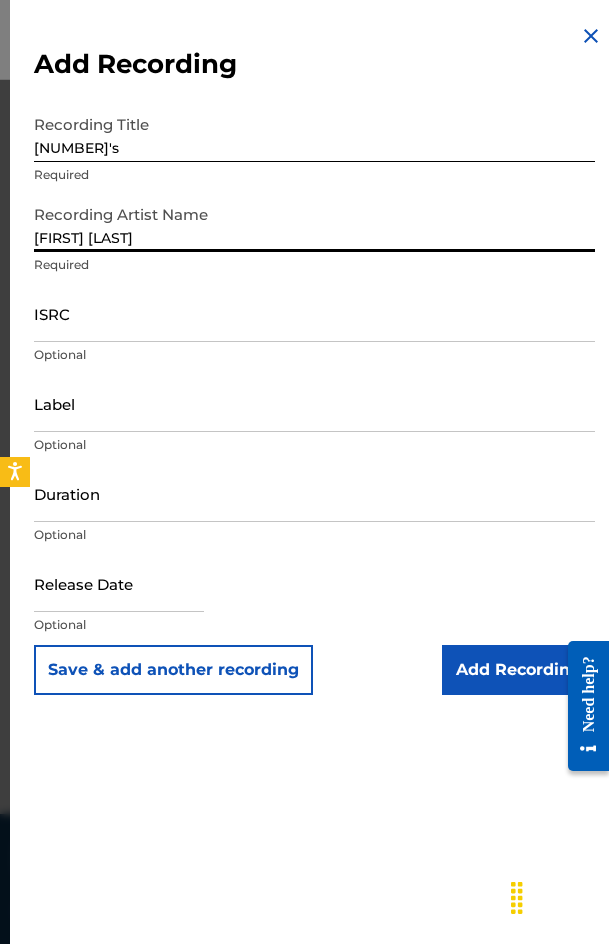 type on "[FIRST] [LAST]" 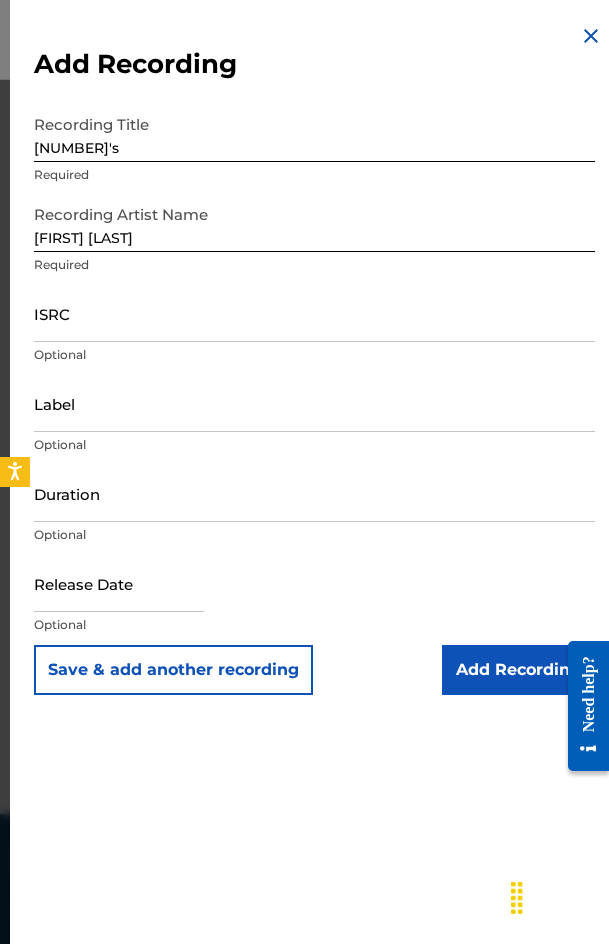 click on "ISRC" at bounding box center (314, 313) 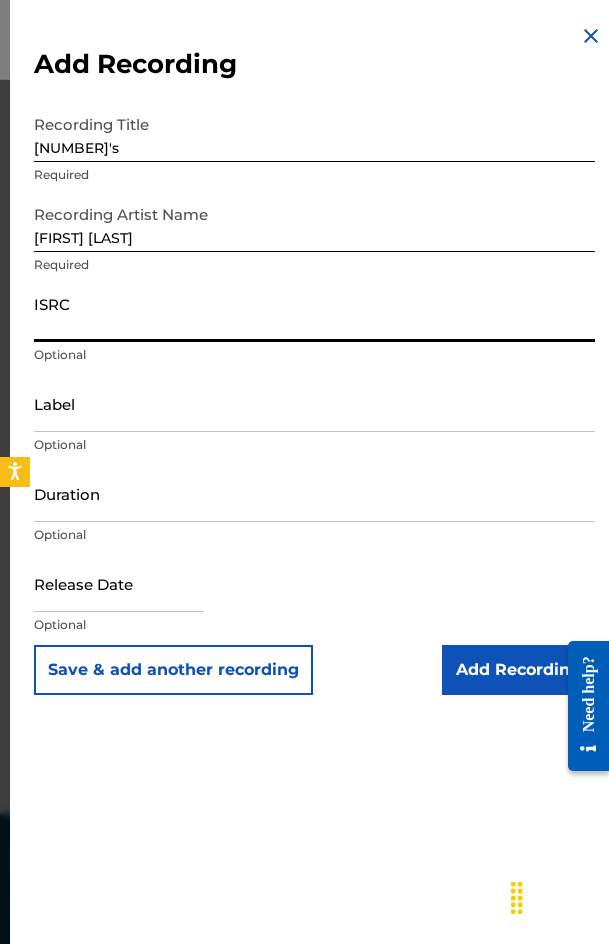 paste on "GBKQU2031506" 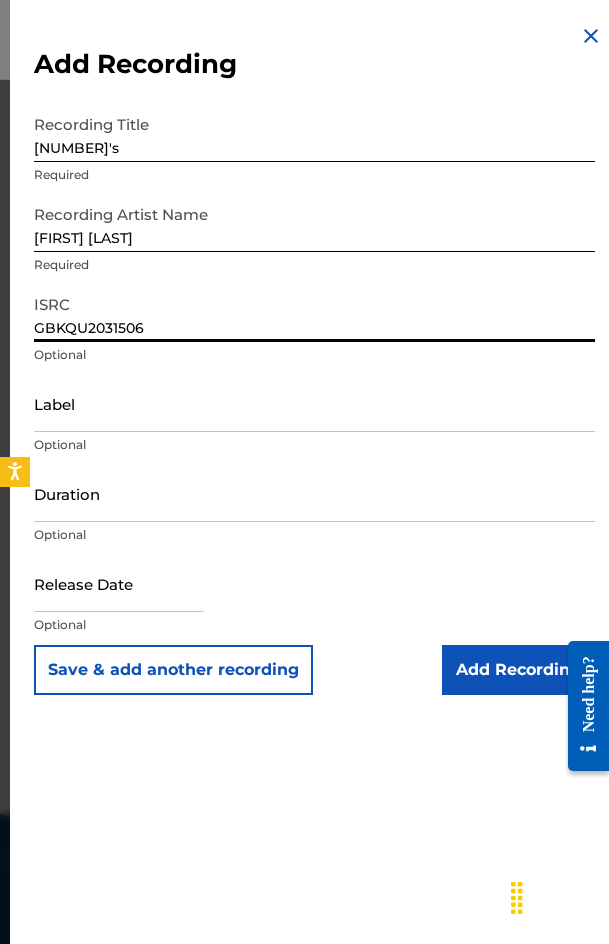 type on "GBKQU2031506" 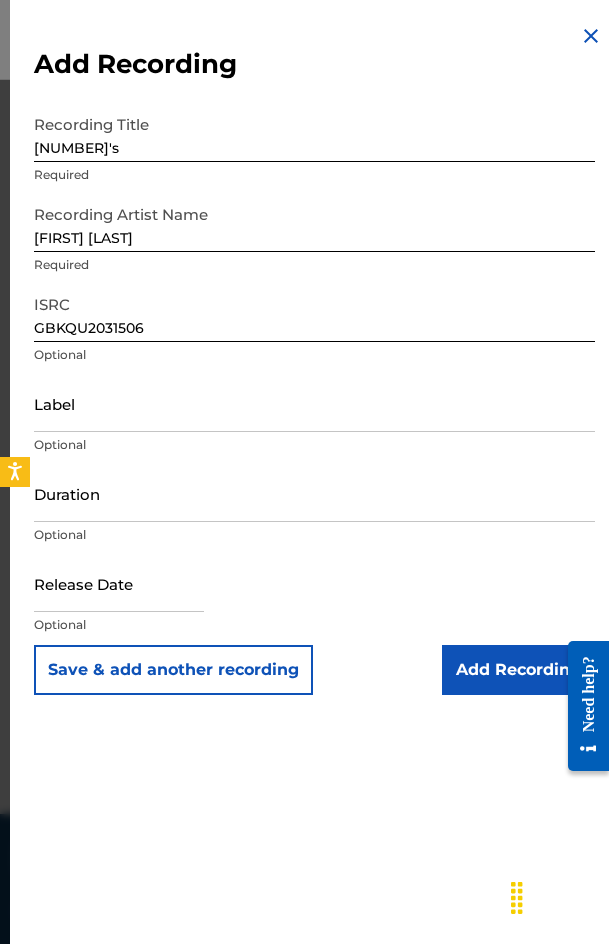 click on "Optional" at bounding box center (314, 445) 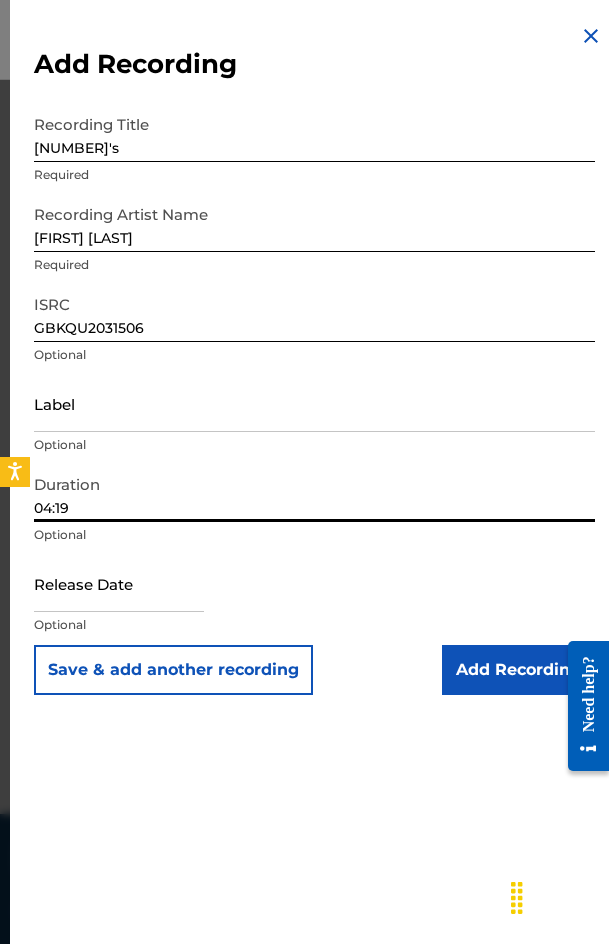 type on "04:19" 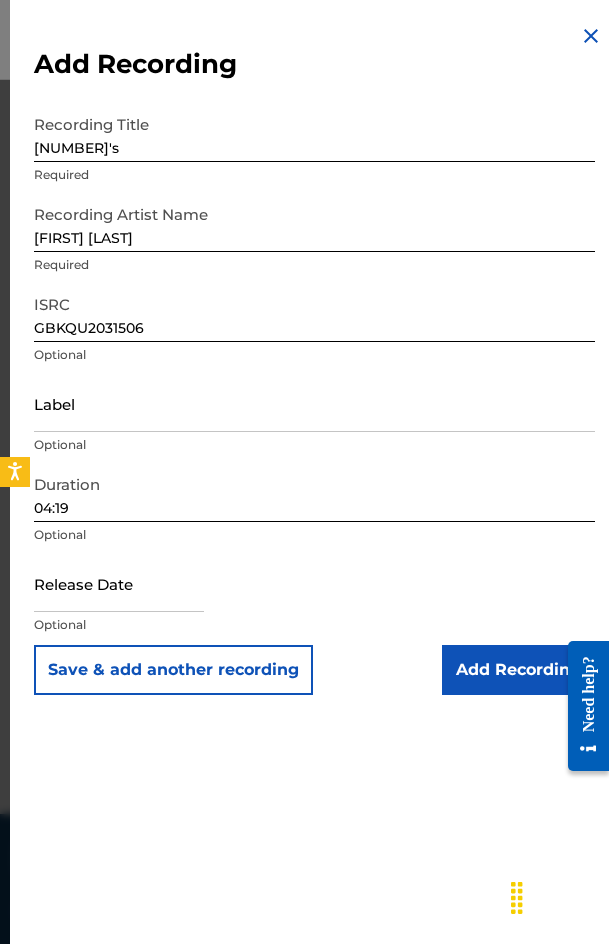 click on "Add Recording" at bounding box center [518, 670] 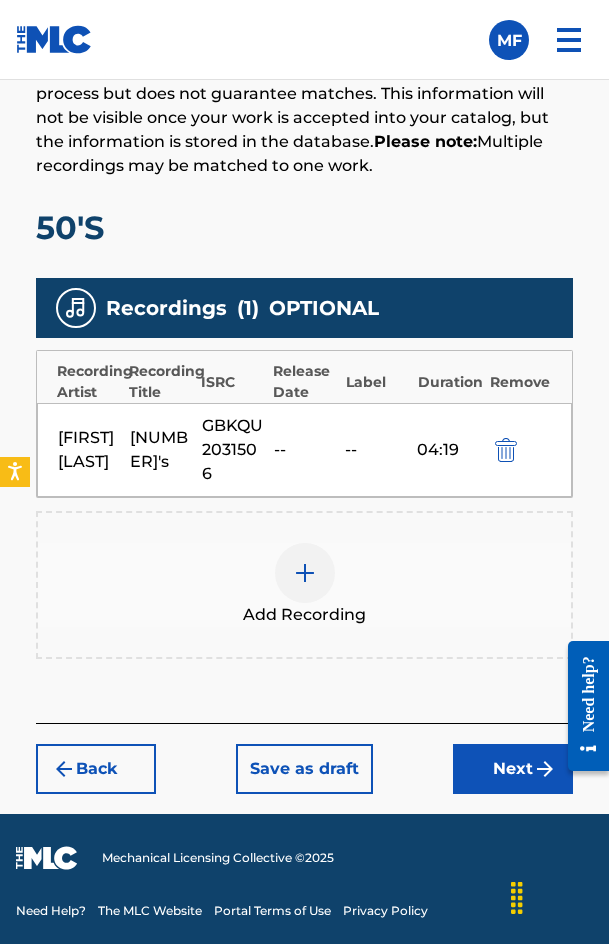 click on "Next" at bounding box center [513, 769] 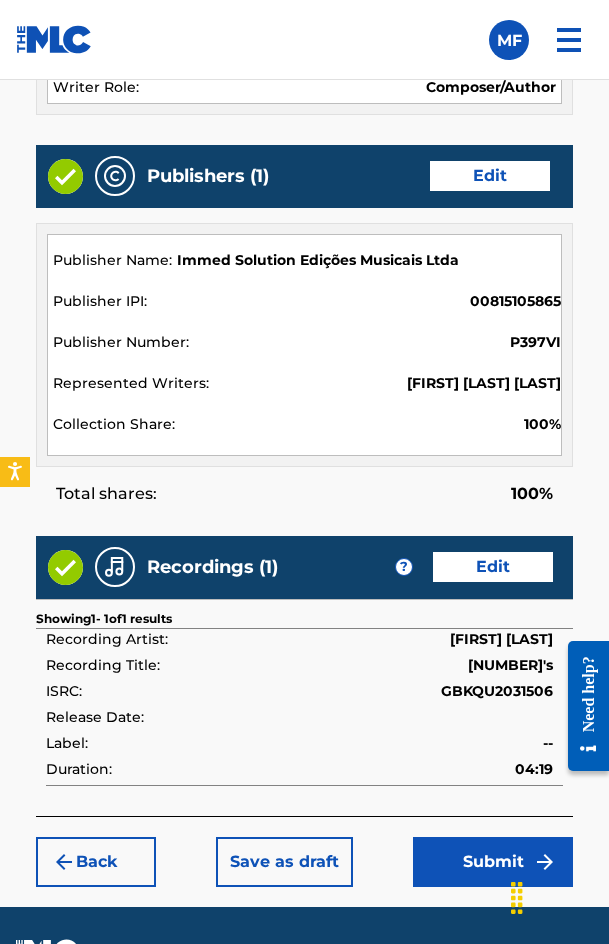 scroll, scrollTop: 2162, scrollLeft: 0, axis: vertical 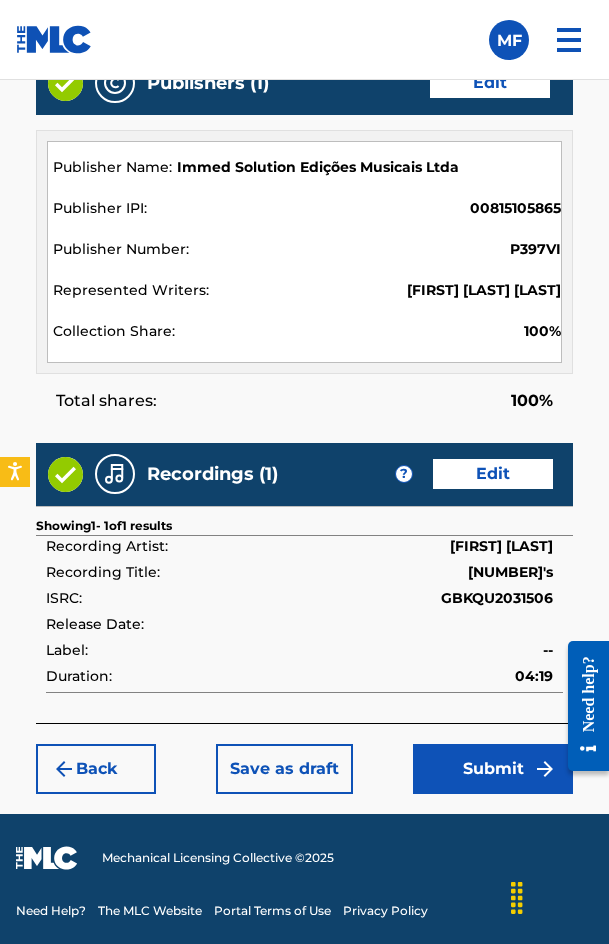 click on "Back Save as draft Submit" at bounding box center (304, 758) 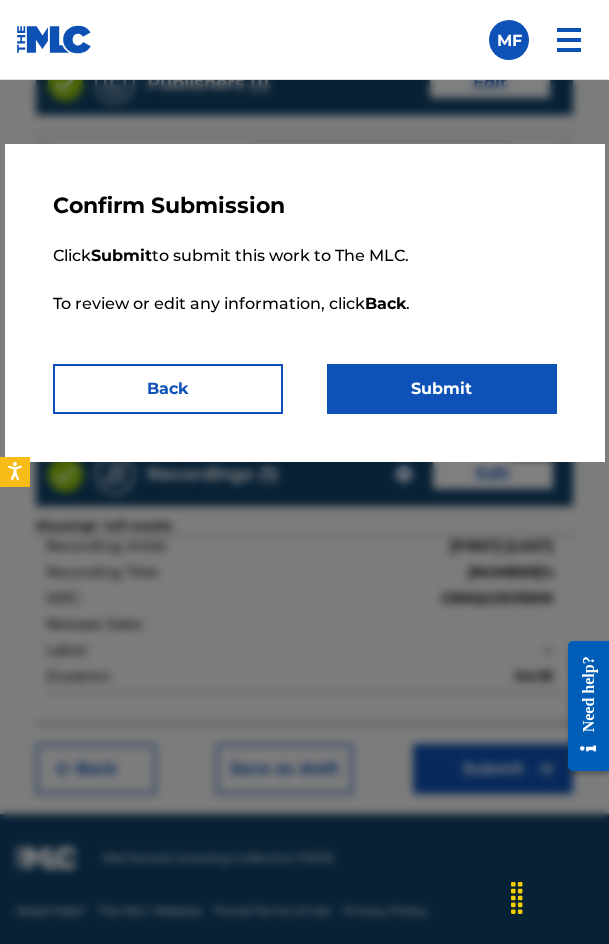 click on "Submit" at bounding box center (442, 389) 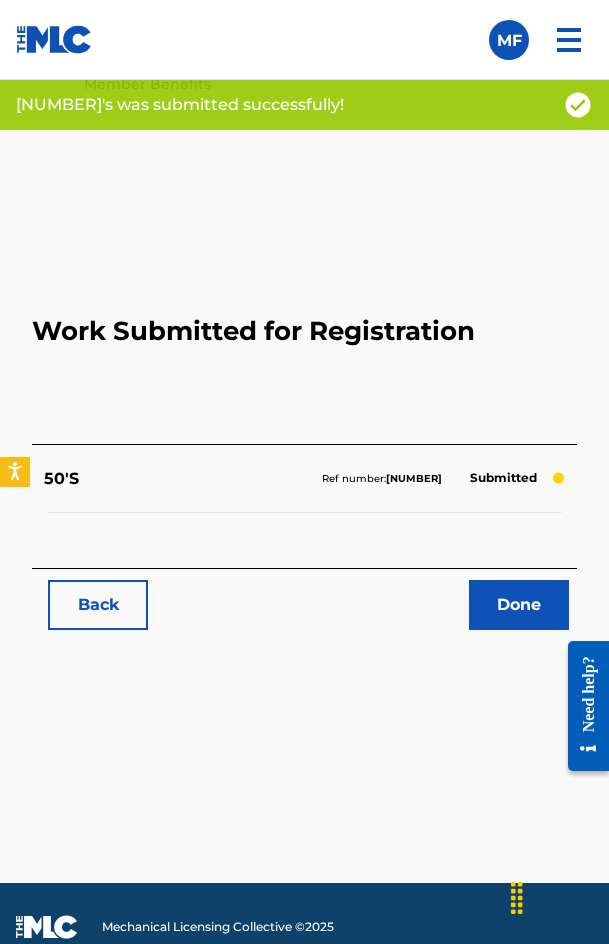 scroll, scrollTop: 1114, scrollLeft: 0, axis: vertical 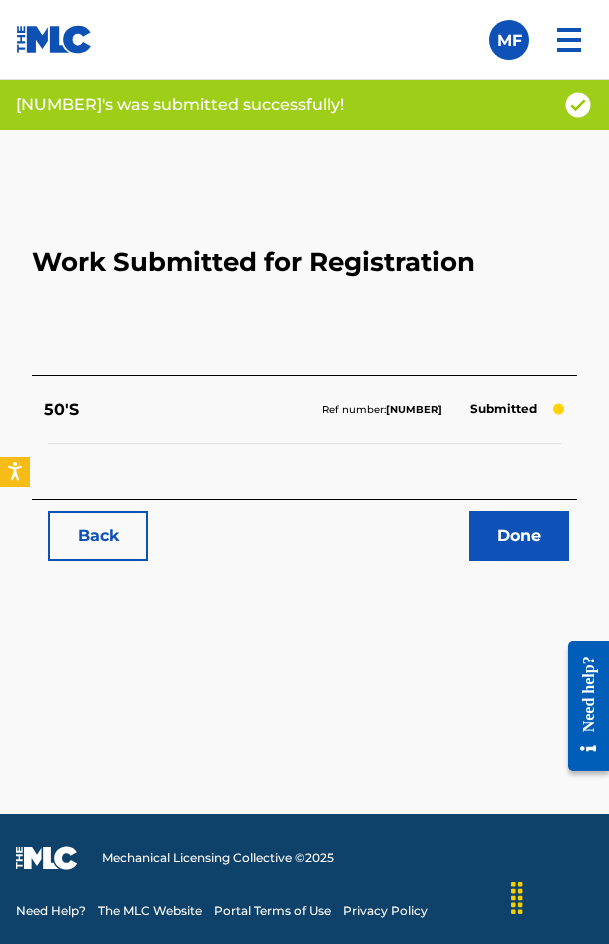 click on "Back" at bounding box center [98, 536] 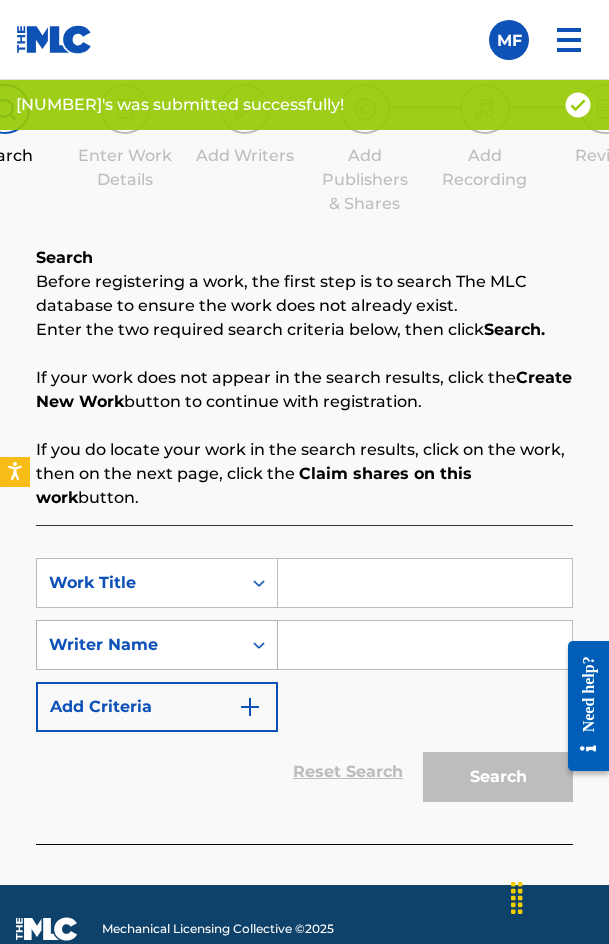 scroll, scrollTop: 1284, scrollLeft: 0, axis: vertical 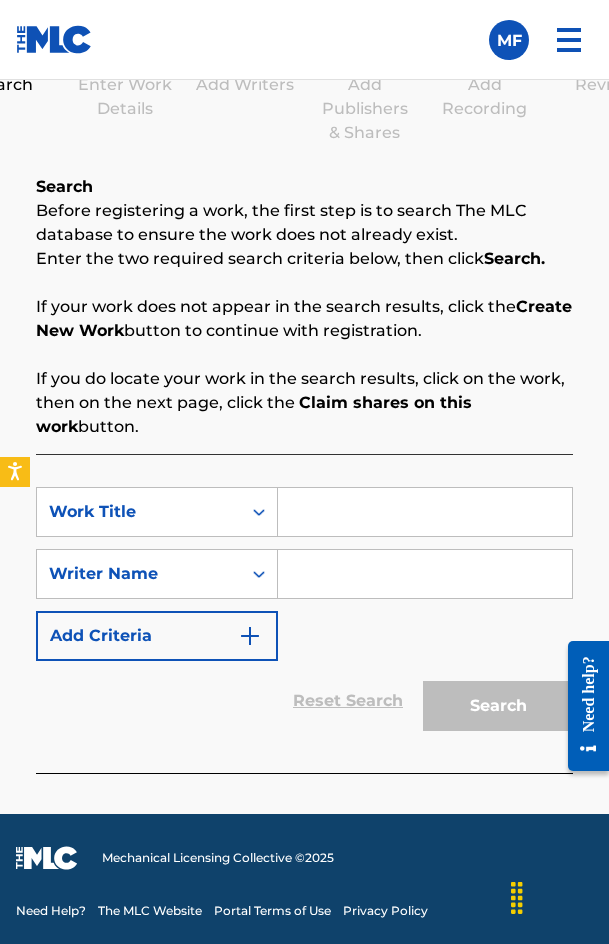 click at bounding box center (425, 512) 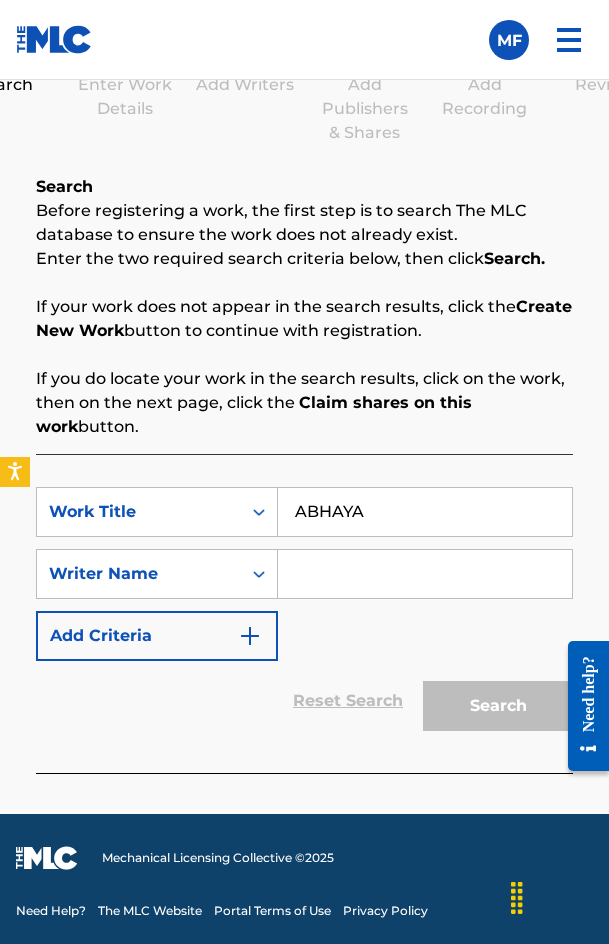 type on "ABHAYA" 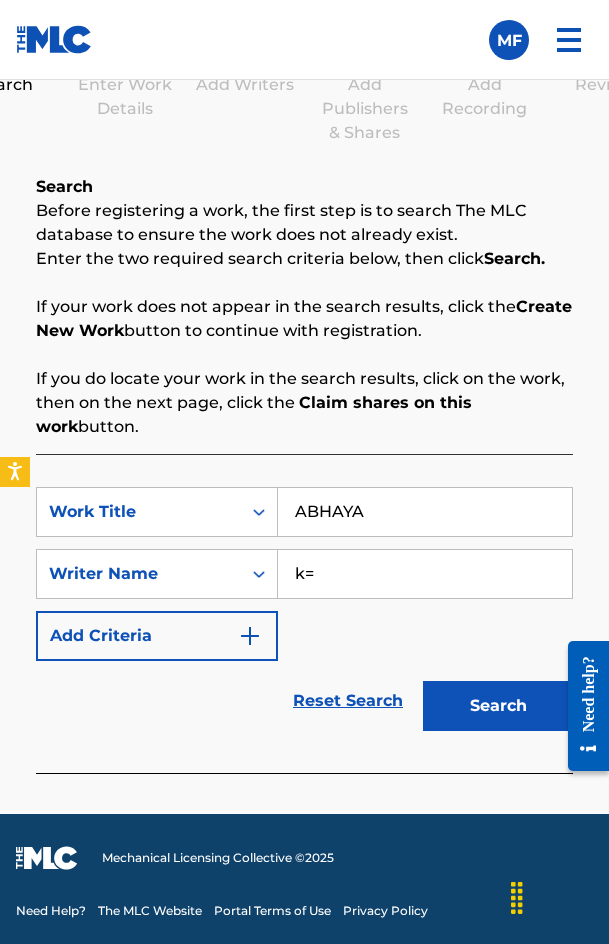 type on "k" 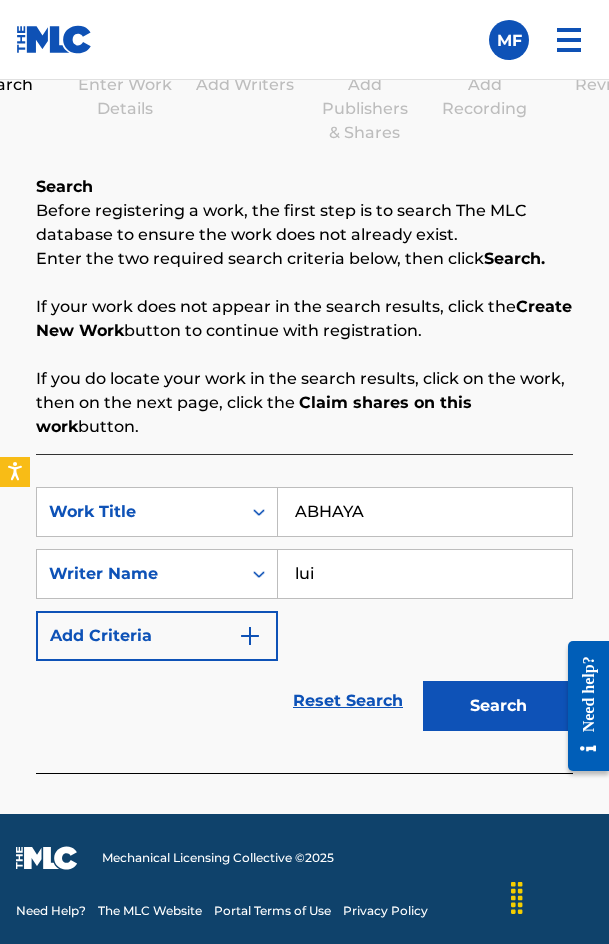 type on "[FIRST] [LAST] [LAST]" 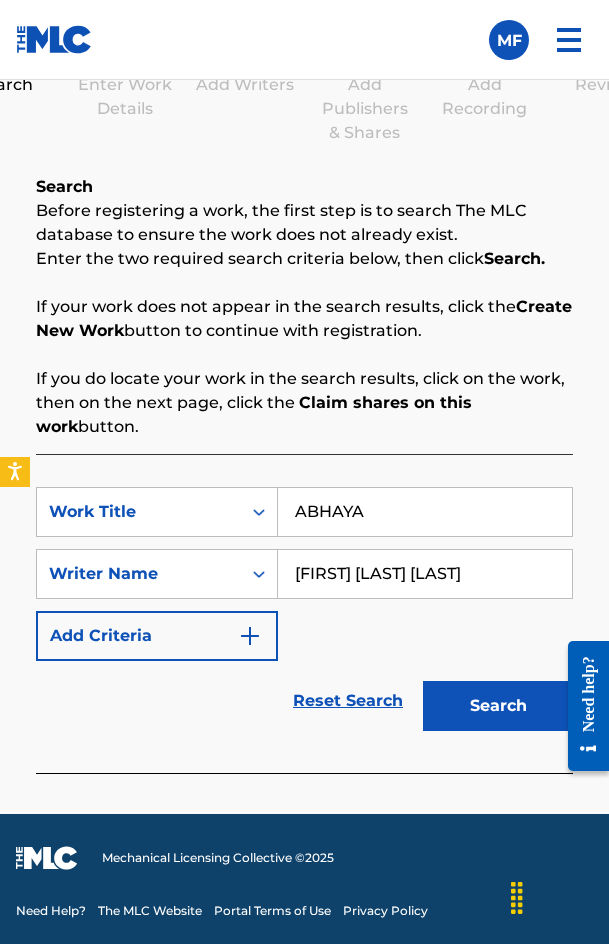 click at bounding box center [304, 783] 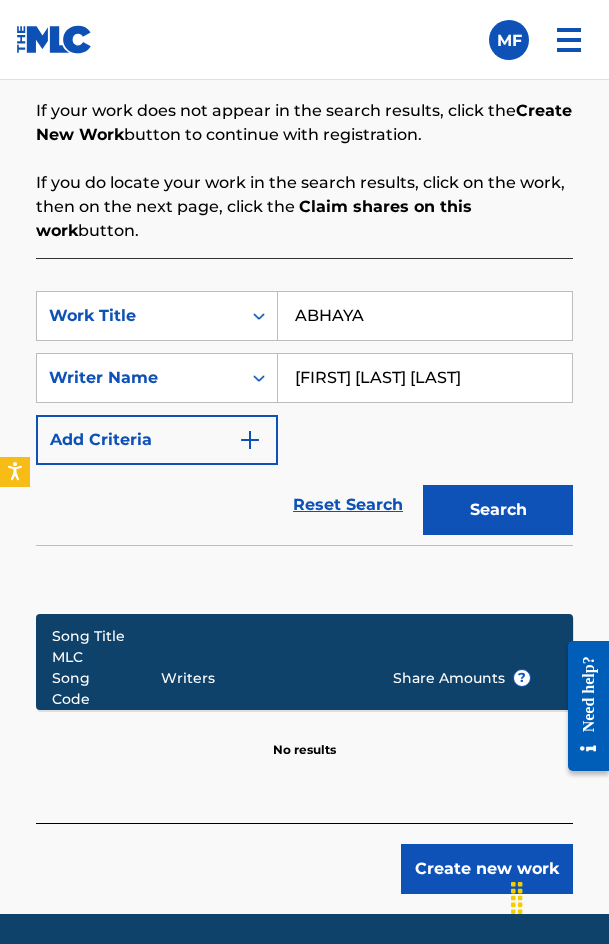 click on "Create new work" at bounding box center [487, 869] 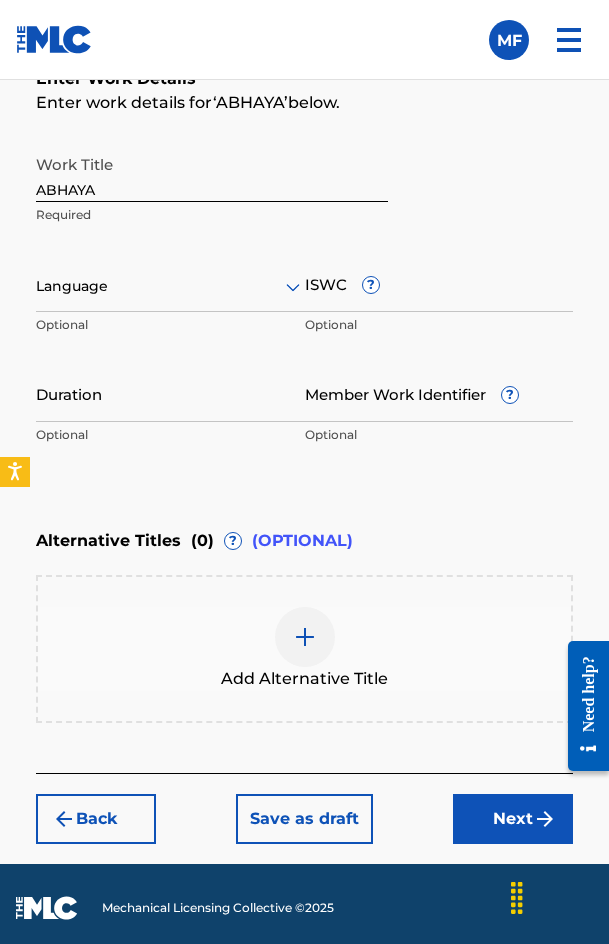 scroll, scrollTop: 1436, scrollLeft: 0, axis: vertical 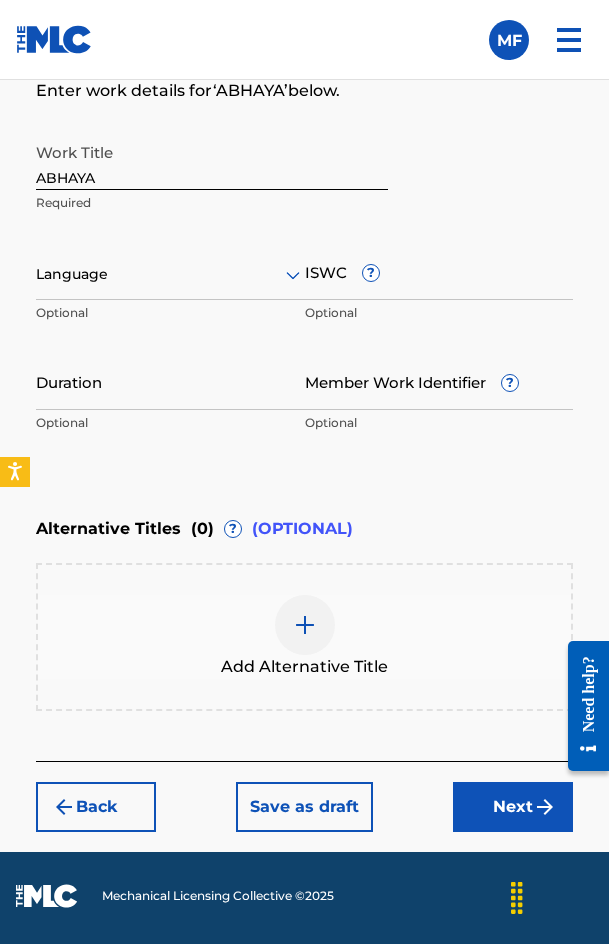 click at bounding box center (170, 274) 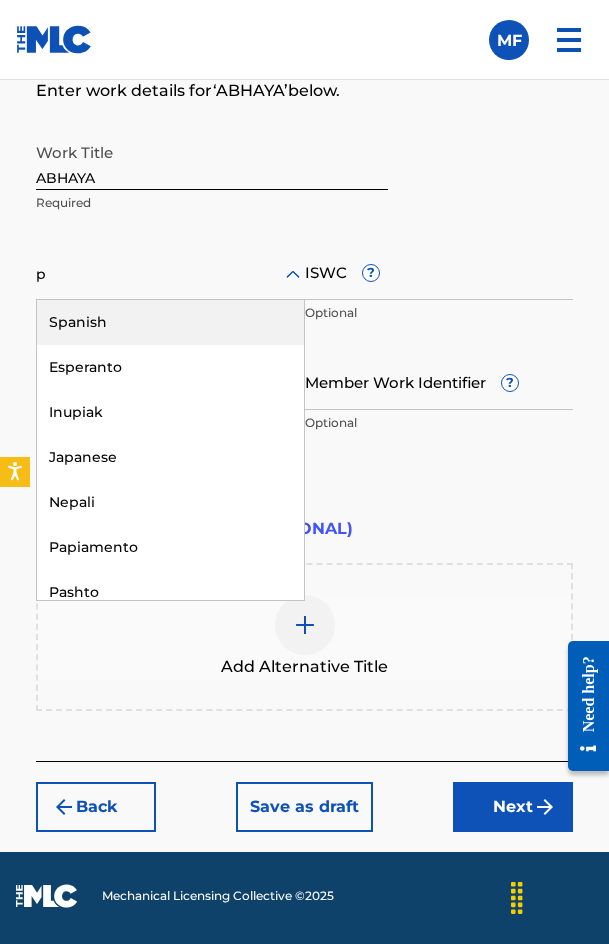 type on "po" 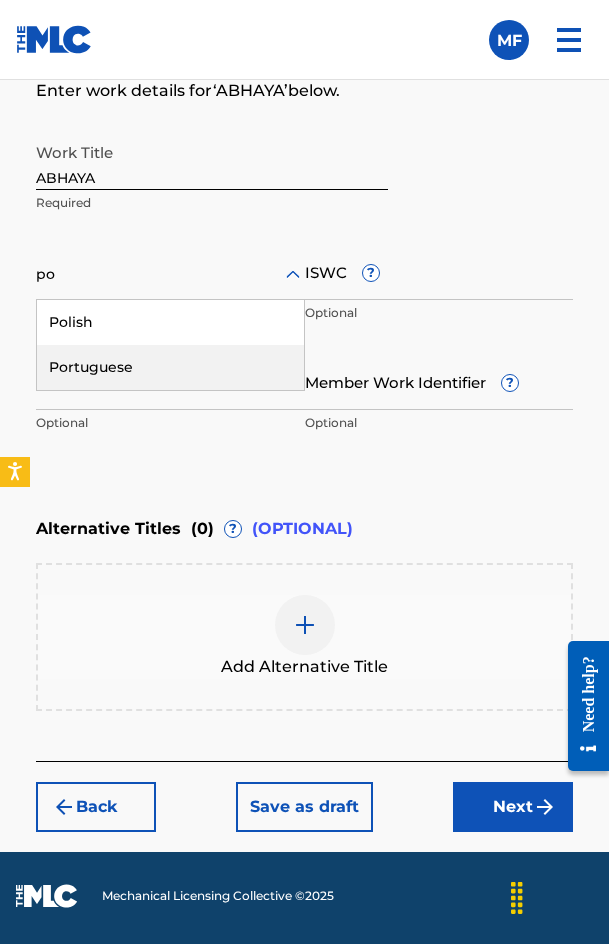 click on "Portuguese" at bounding box center (170, 367) 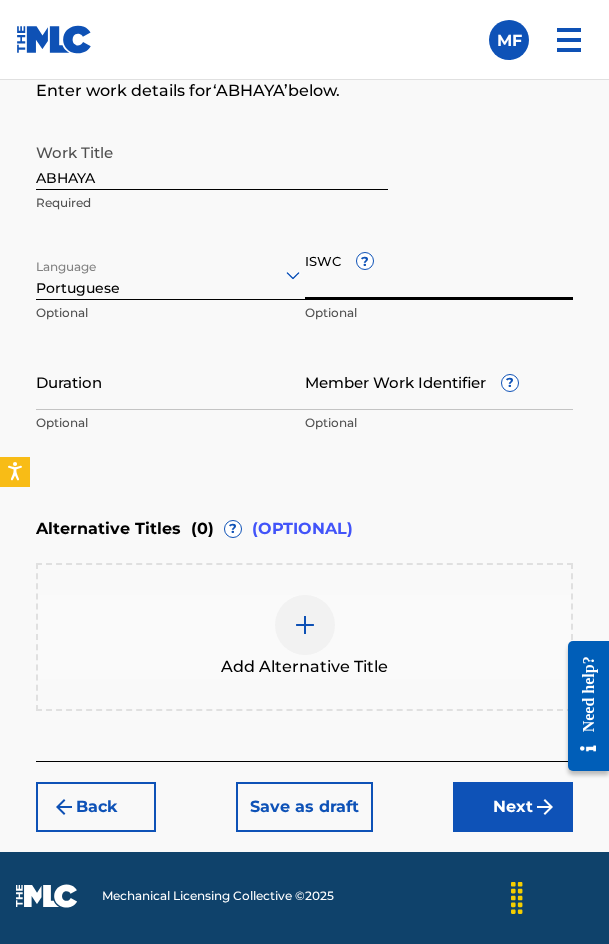 click on "ISWC   ?" at bounding box center (439, 271) 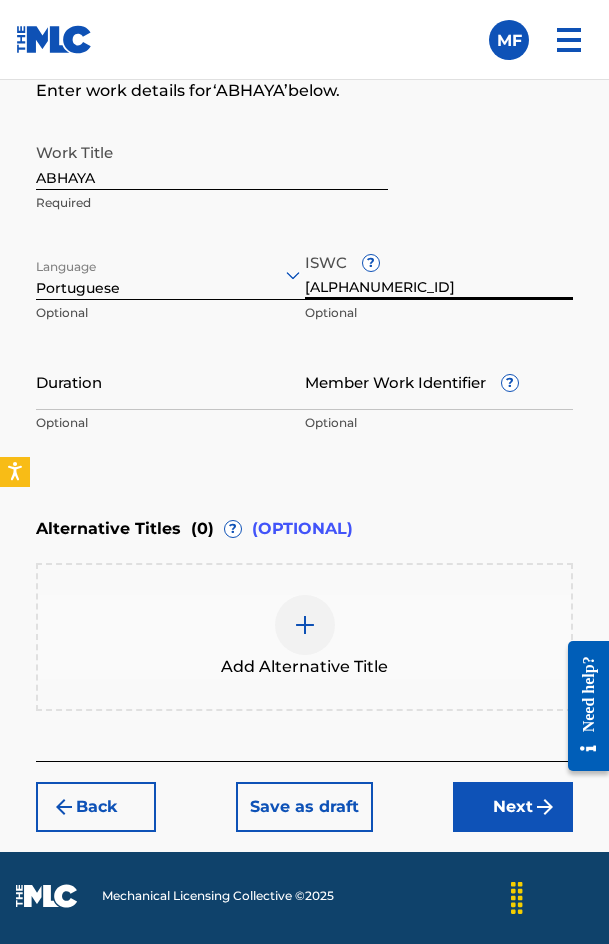 type on "[ALPHANUMERIC_ID]" 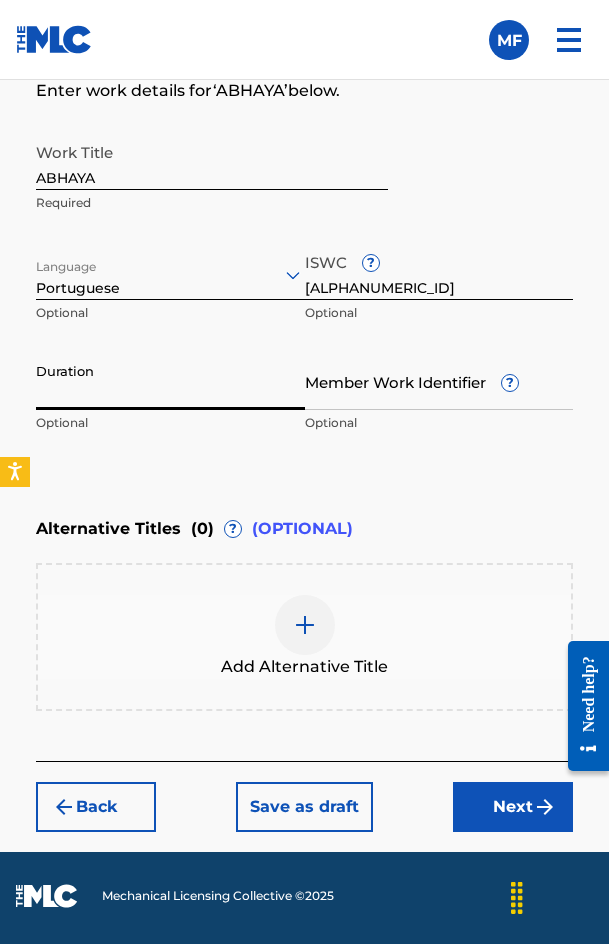 click on "Duration" at bounding box center [170, 381] 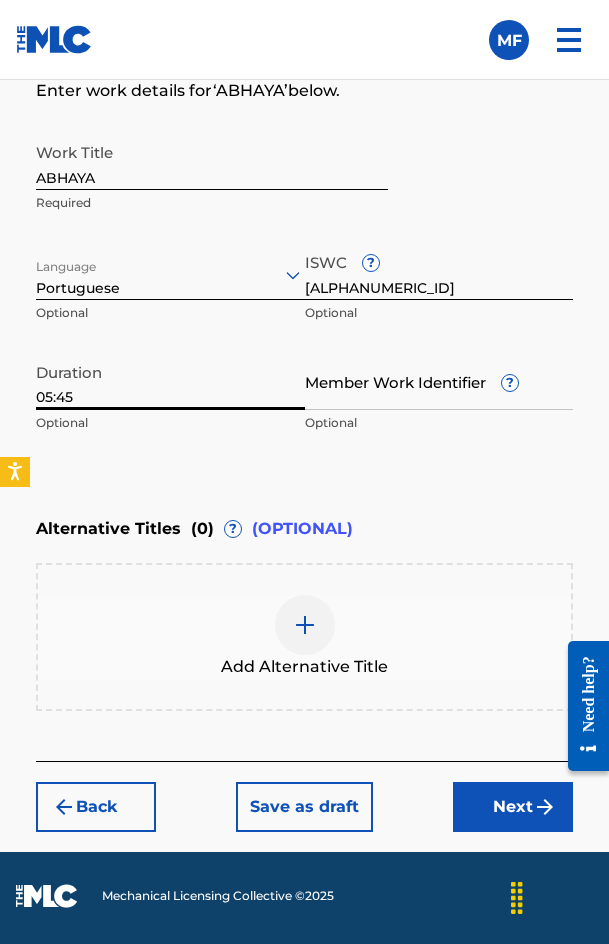 type on "05:45" 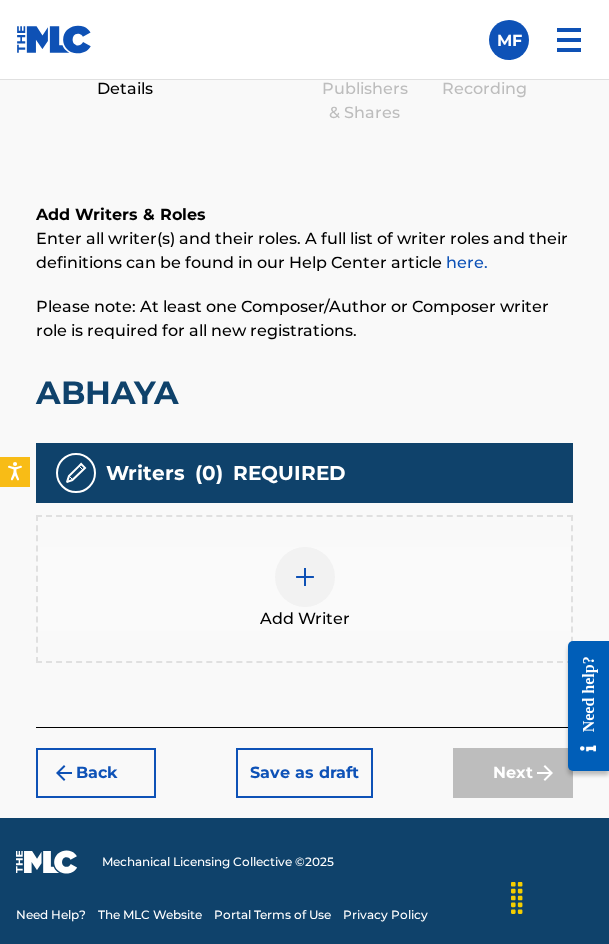 scroll, scrollTop: 1308, scrollLeft: 0, axis: vertical 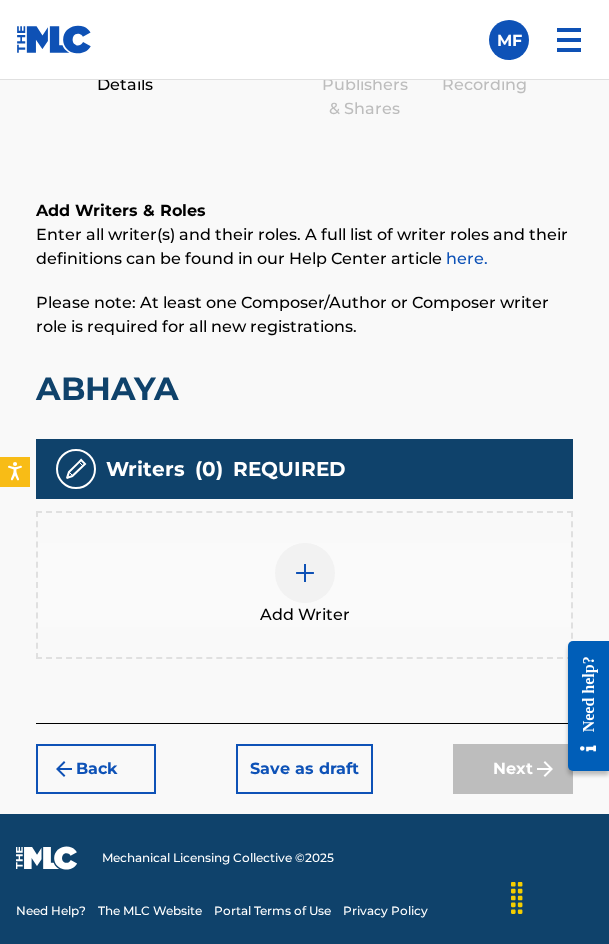 click on "Add Writer" at bounding box center [304, 585] 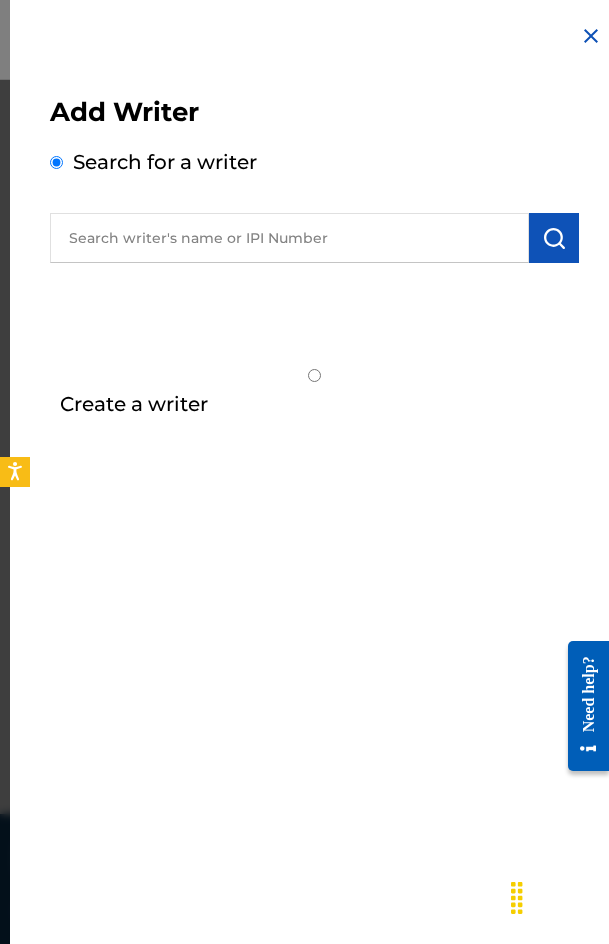 click on "Add Writer Search for a writer" at bounding box center (314, 182) 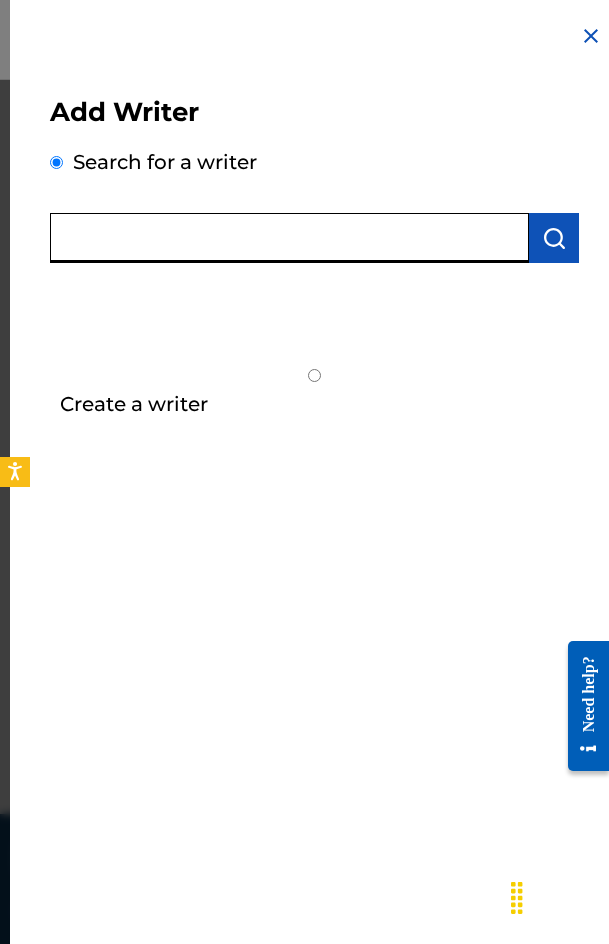 paste on "[FIRST] [LAST] [LAST]" 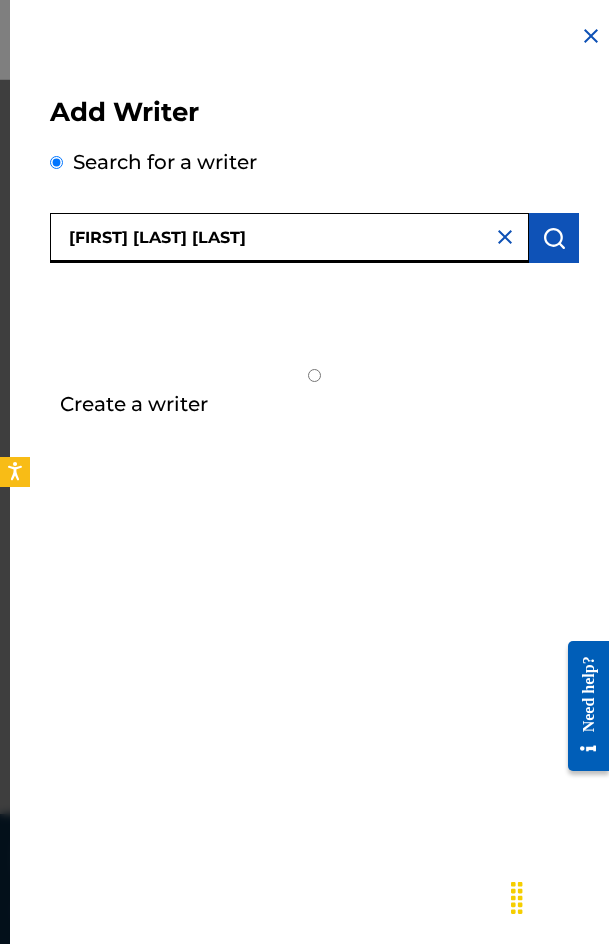type on "[FIRST] [LAST] [LAST]" 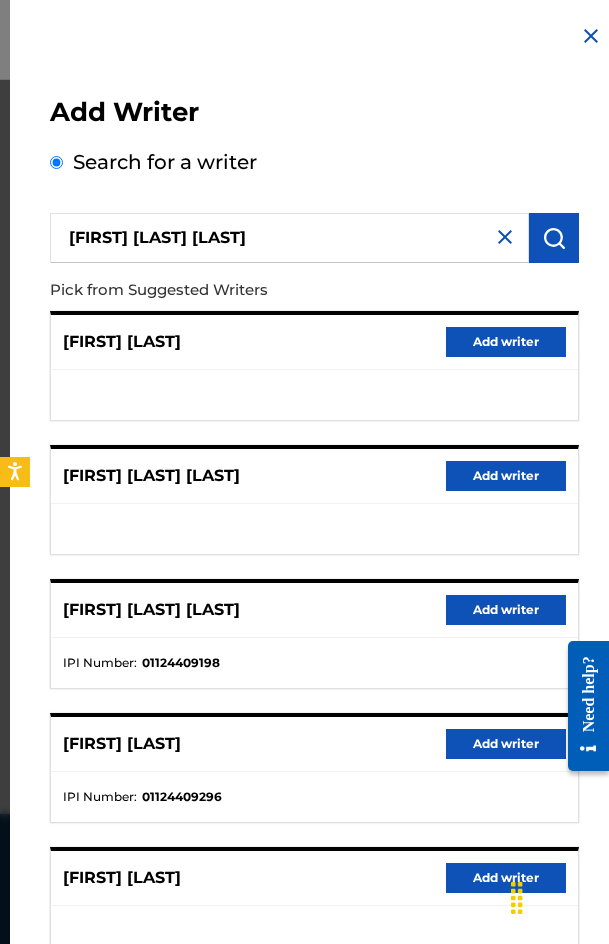 click on "Add writer" at bounding box center [506, 610] 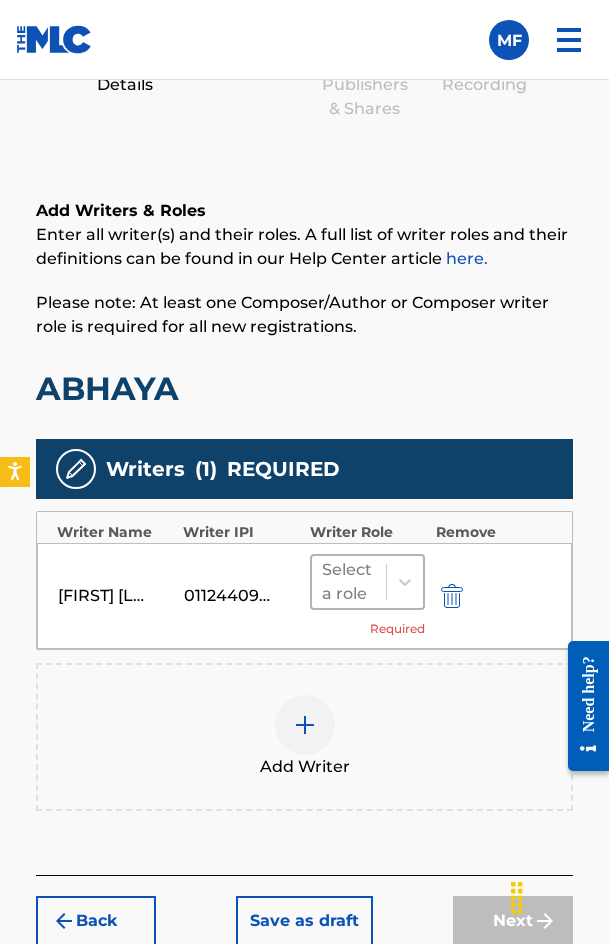 click on "Select a role" at bounding box center [349, 582] 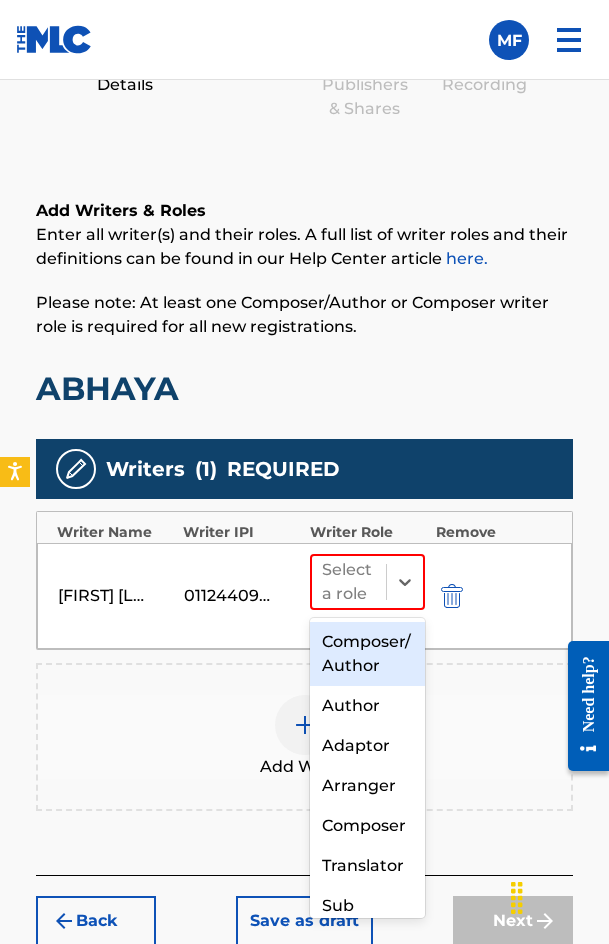 click on "Composer/Author" at bounding box center (368, 654) 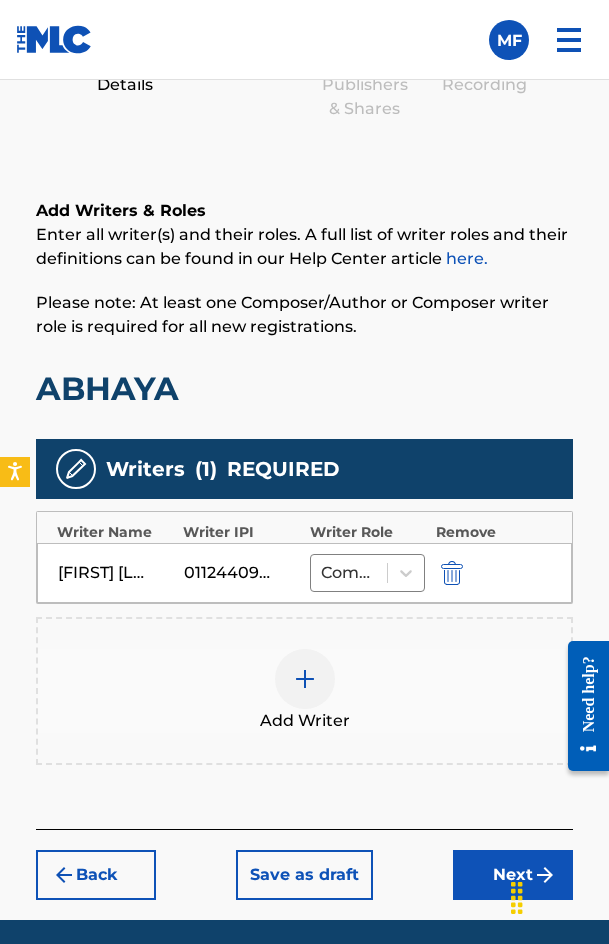 click at bounding box center [305, 679] 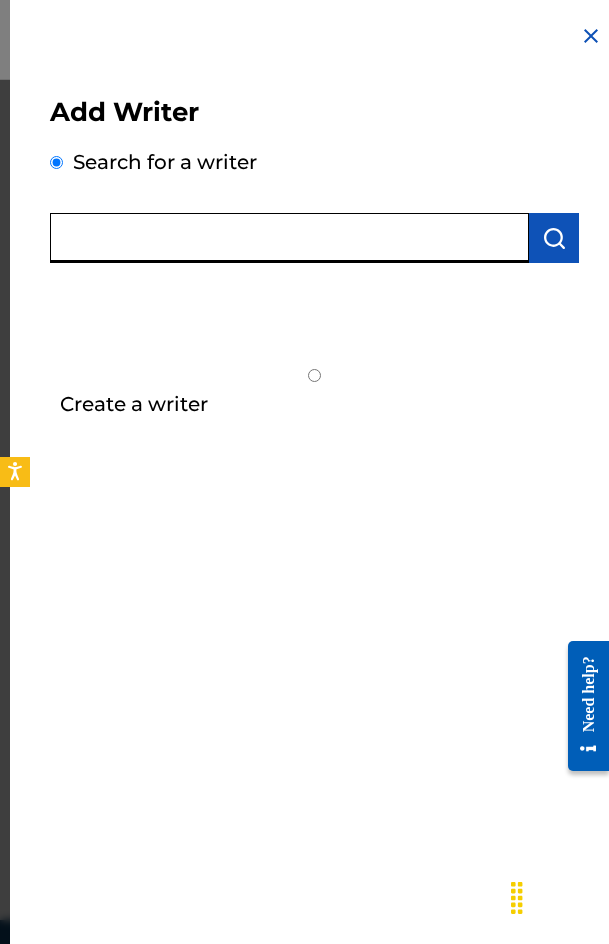 click at bounding box center [289, 238] 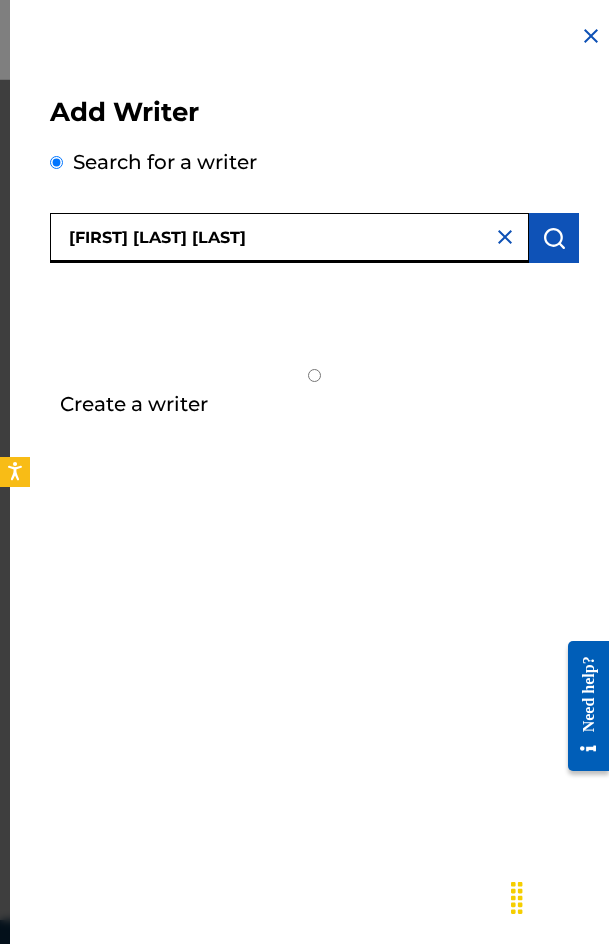 type on "[FIRST] [LAST] [LAST]" 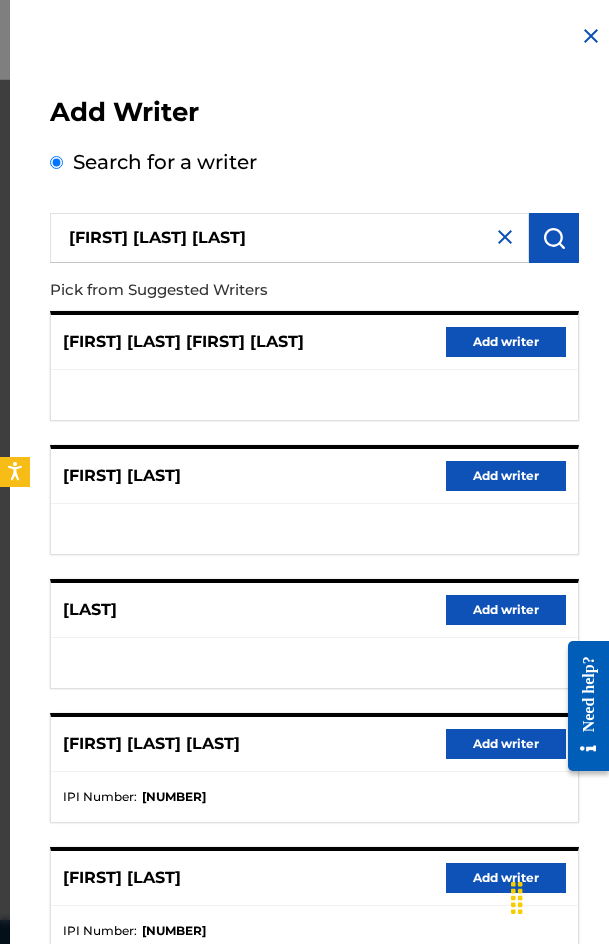 click on "Add writer" at bounding box center (506, 744) 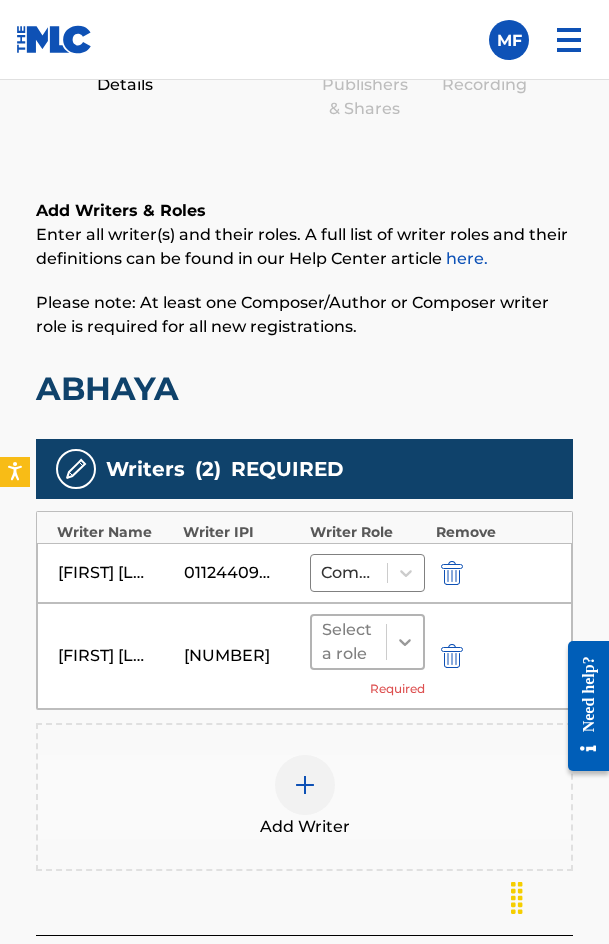 click 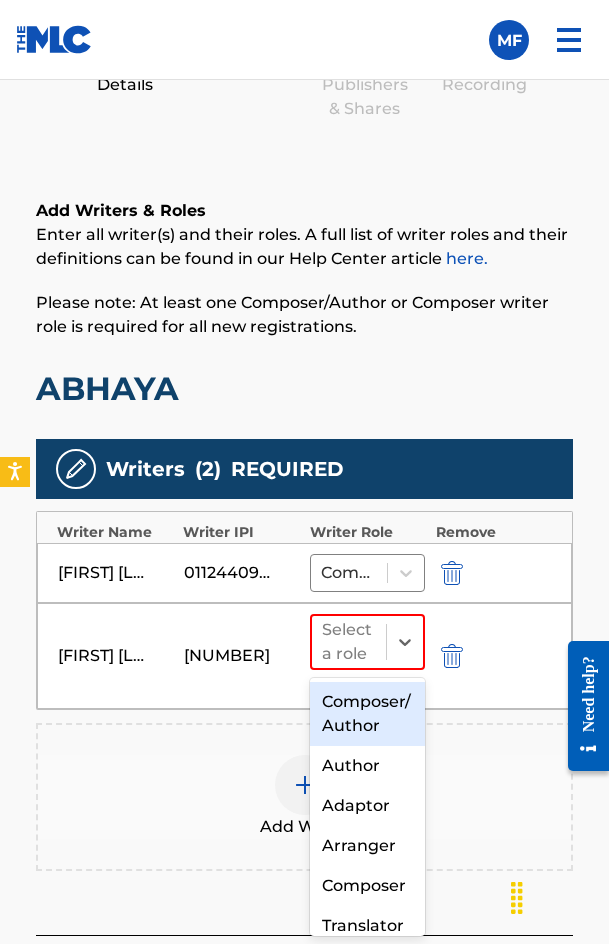 click on "Composer/Author" at bounding box center (368, 714) 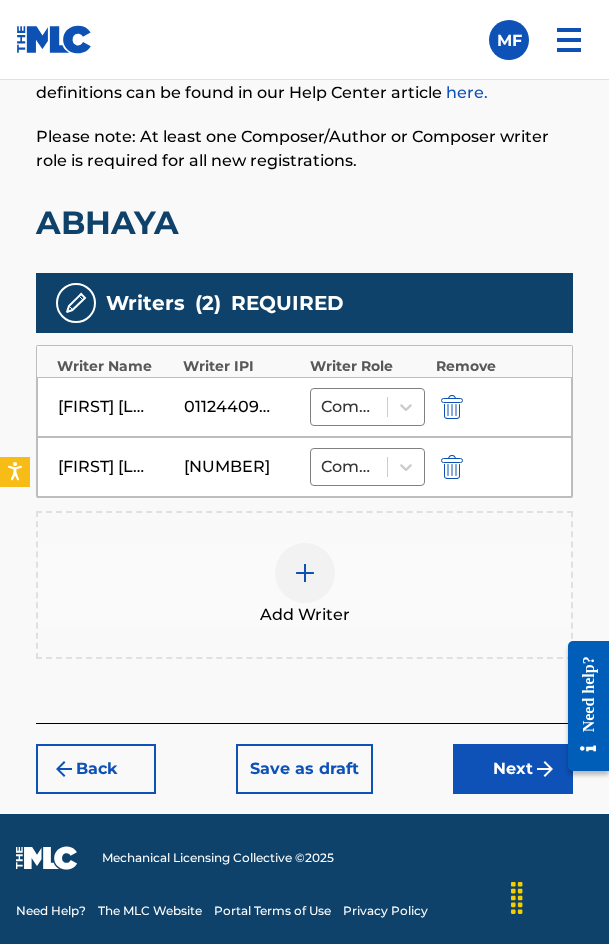 click on "Next" at bounding box center [513, 769] 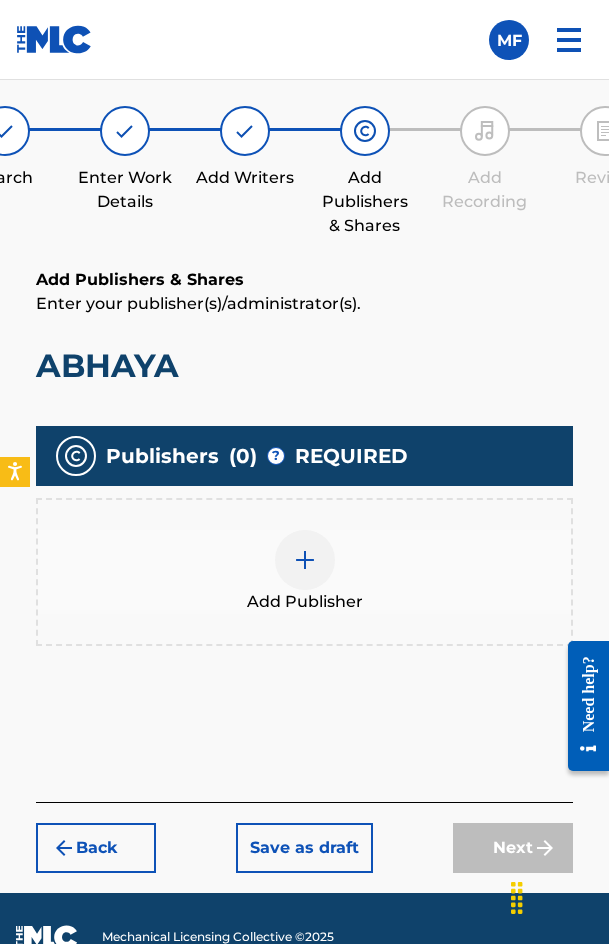 scroll, scrollTop: 1270, scrollLeft: 0, axis: vertical 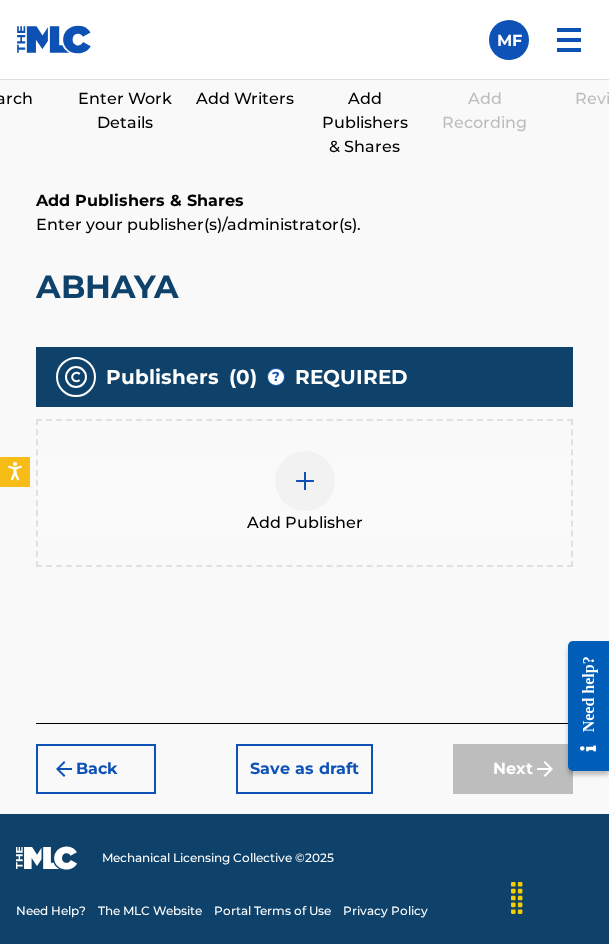 click on "Add Publisher" at bounding box center [304, 493] 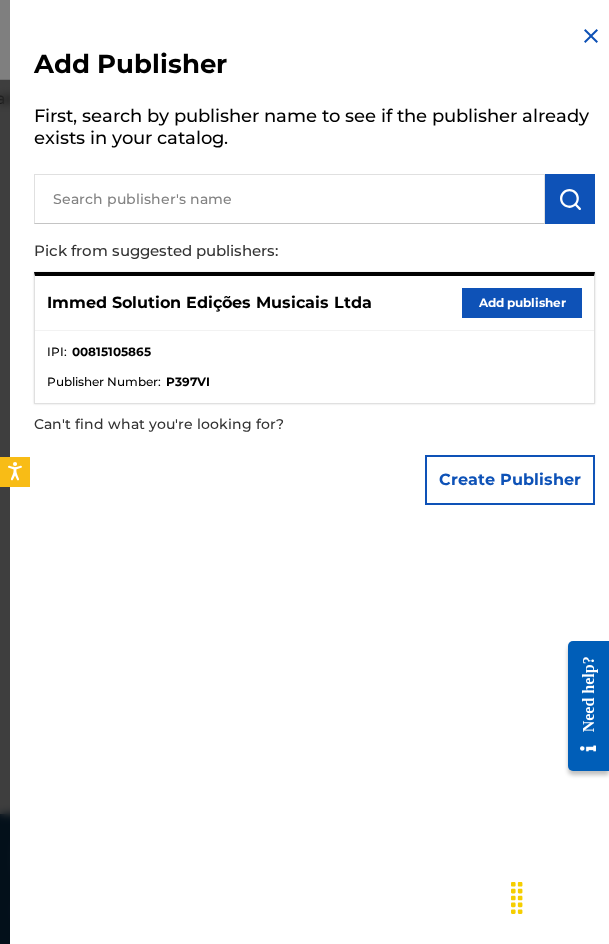 click on "Add publisher" at bounding box center (522, 303) 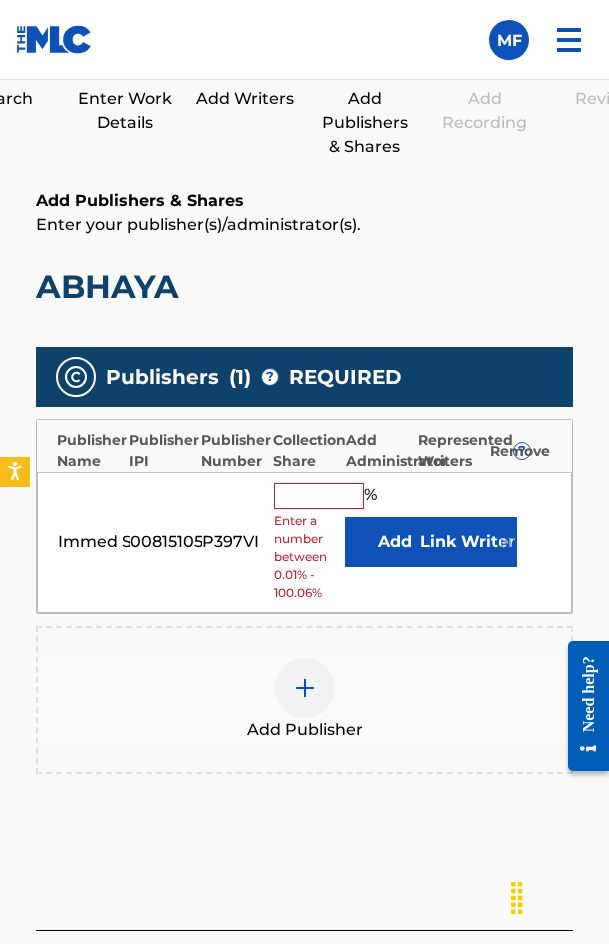 click at bounding box center (319, 496) 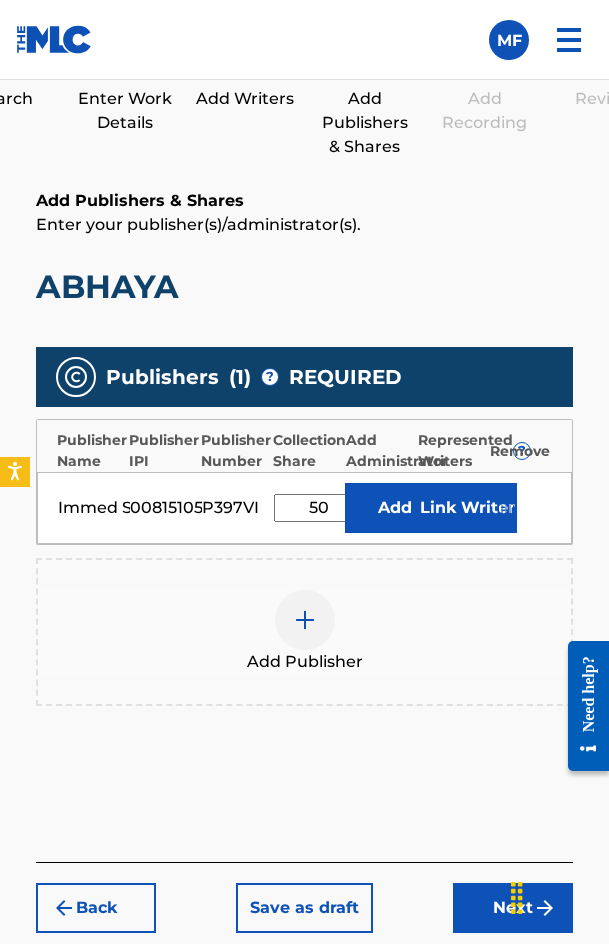 type on "50" 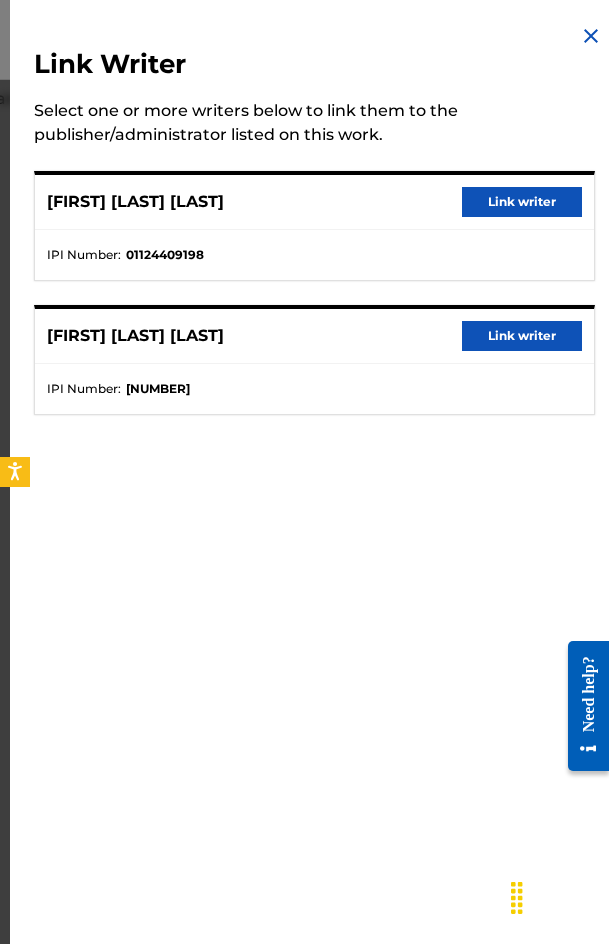 click on "Link writer" at bounding box center [522, 202] 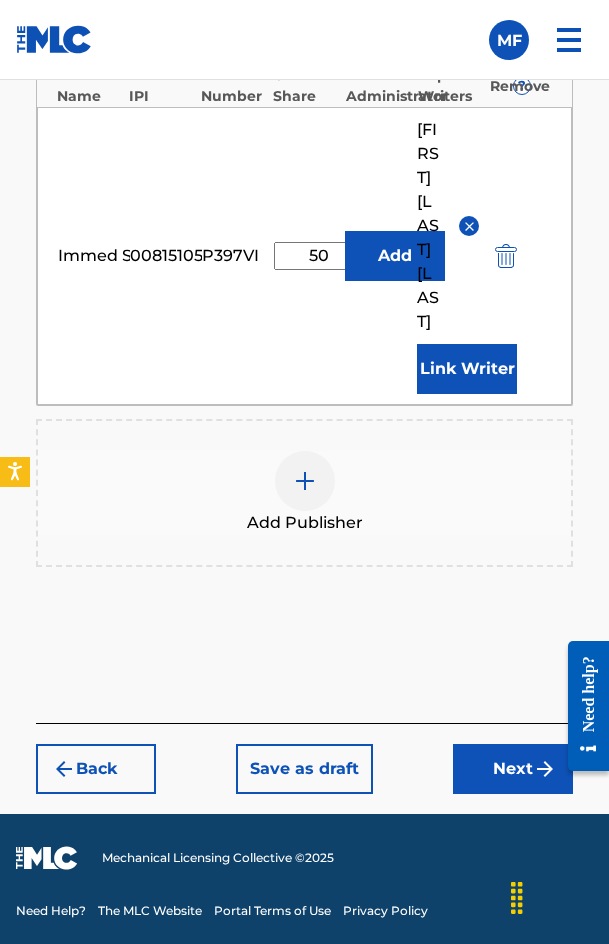 click on "Next" at bounding box center [513, 769] 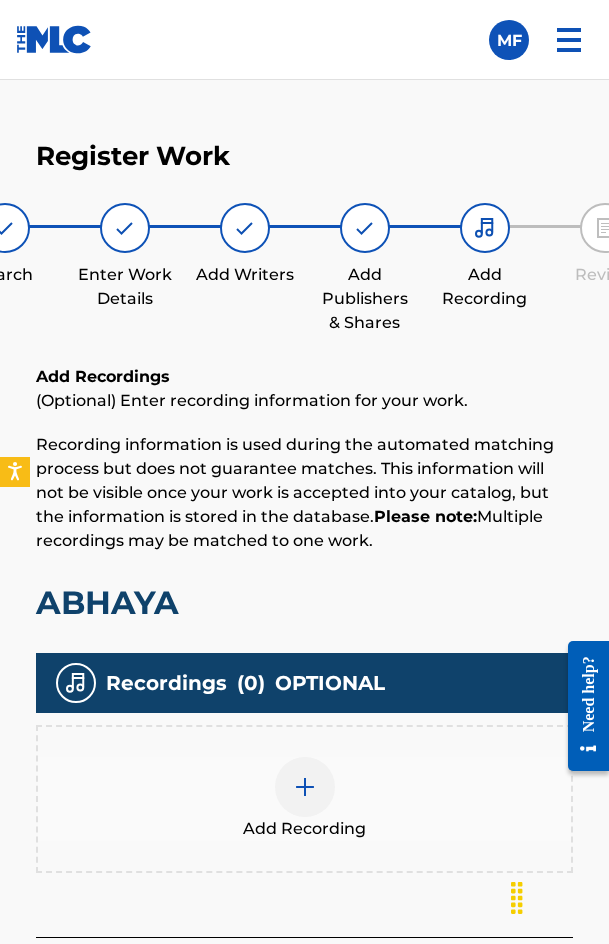scroll, scrollTop: 1308, scrollLeft: 0, axis: vertical 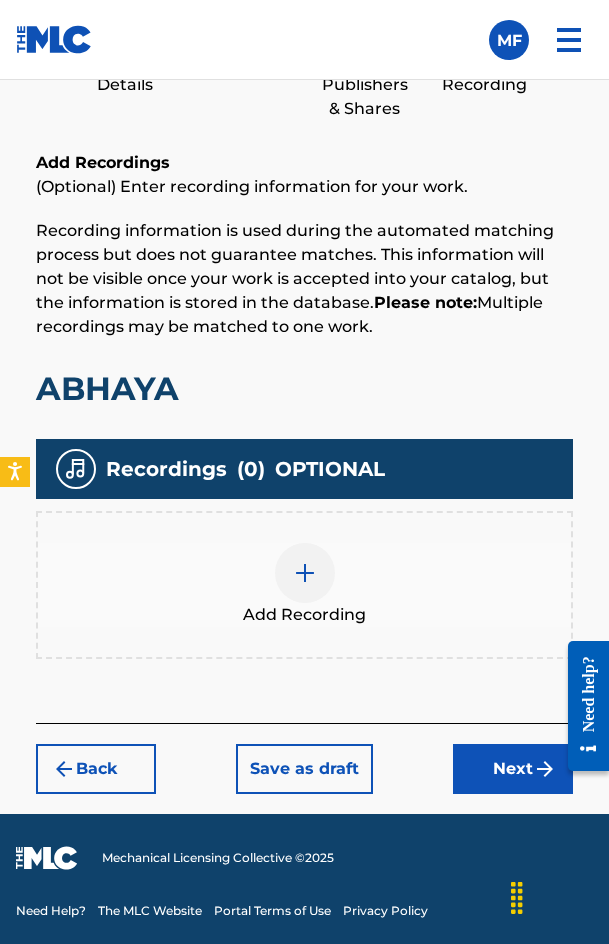 click on "Add Recording" at bounding box center [304, 585] 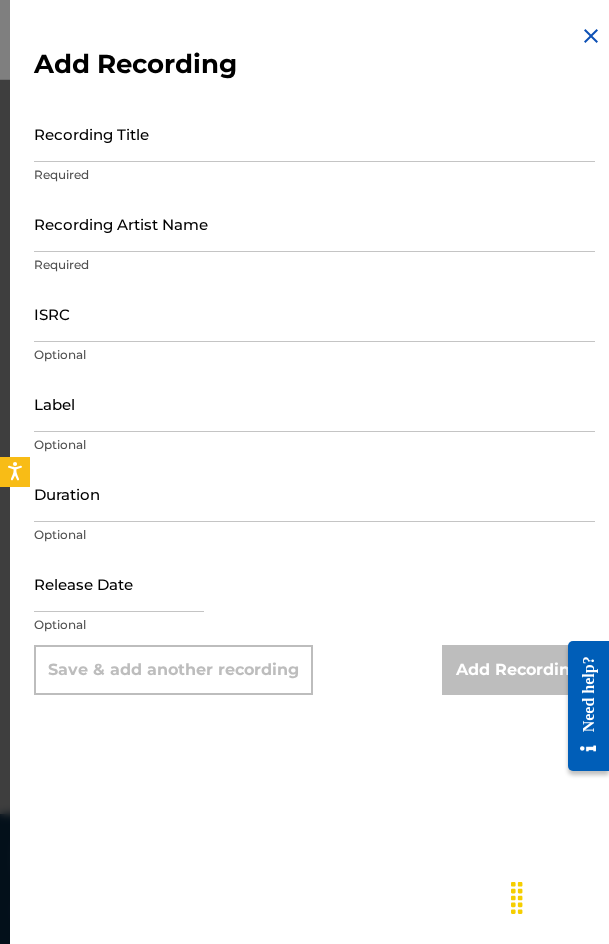 click on "Recording Title" at bounding box center [314, 133] 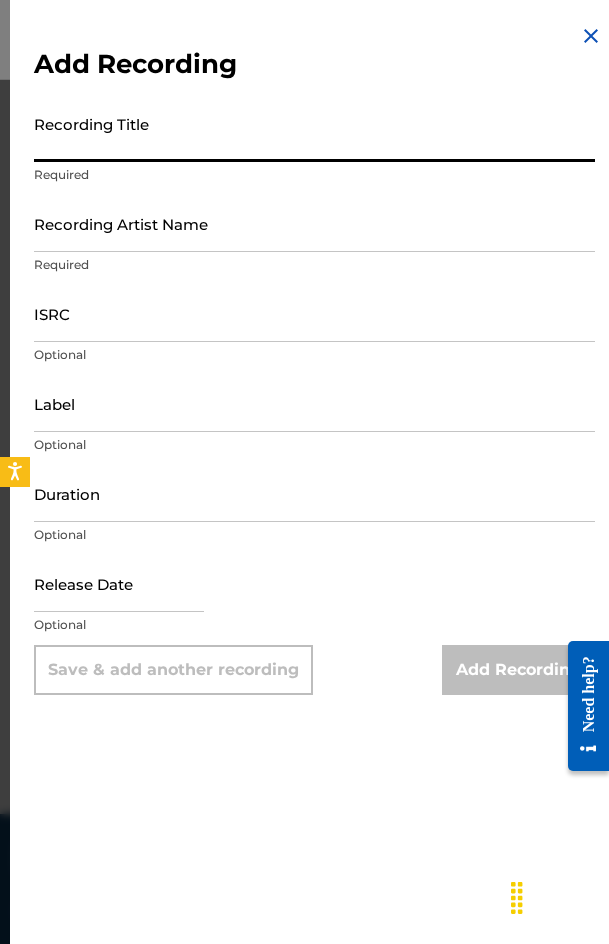 paste on "[WORD]" 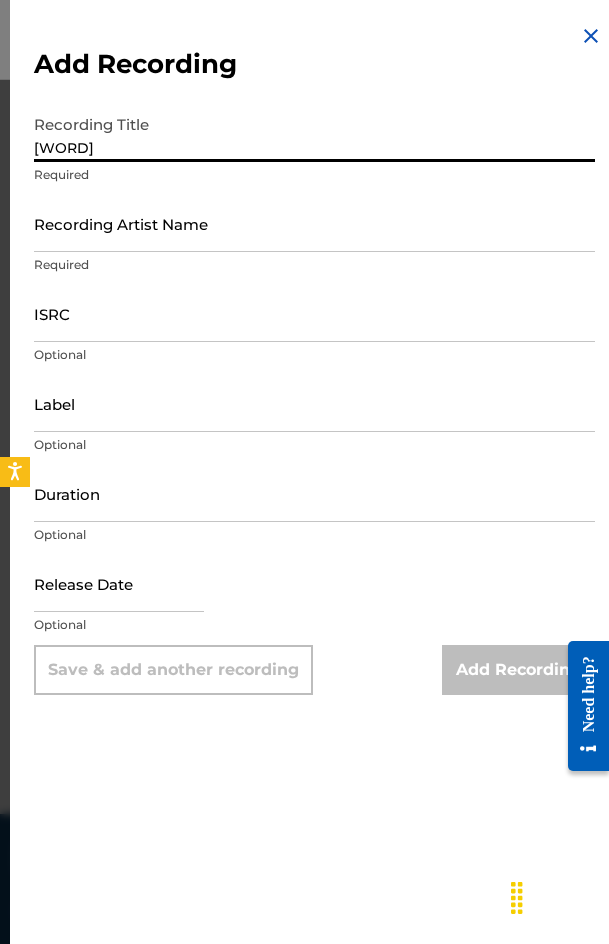 type on "[WORD]" 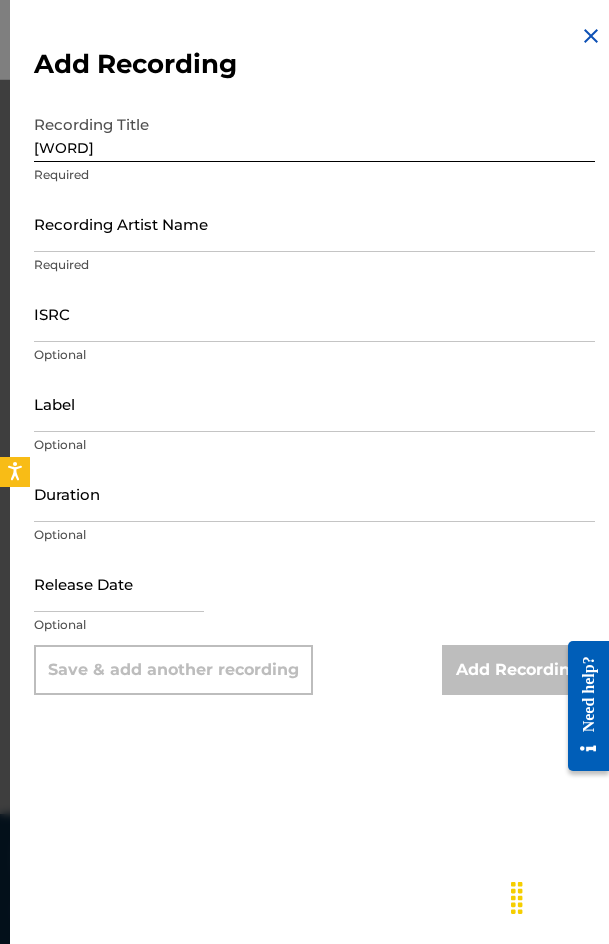 click on "Recording Artist Name" at bounding box center [314, 223] 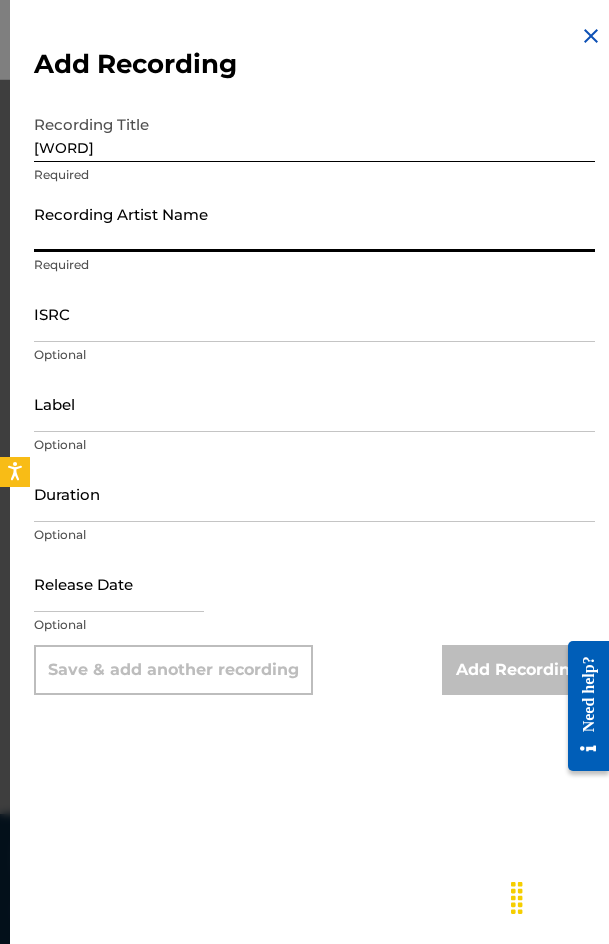 paste on "[FIRST] [LAST], [FIRST] [LAST]" 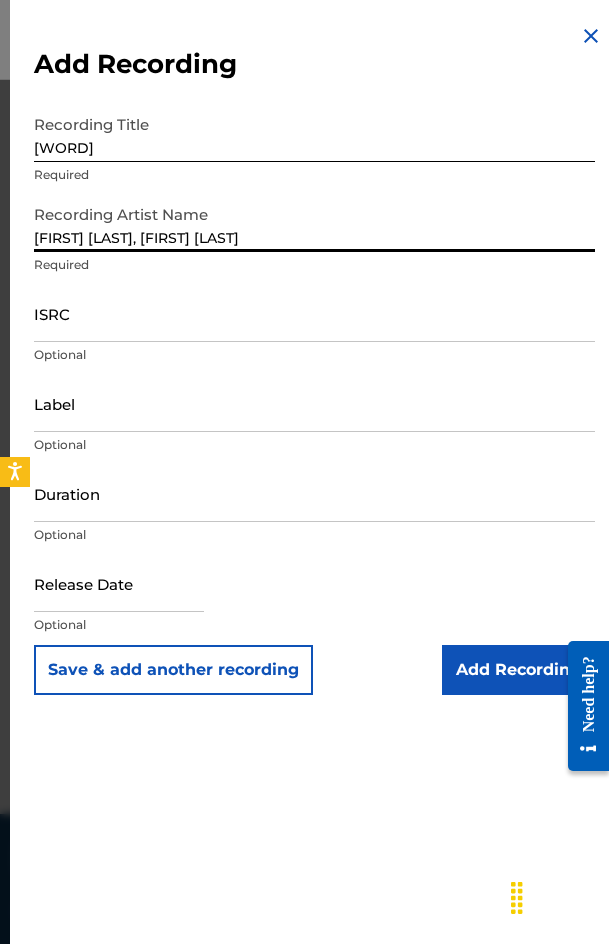 type on "[FIRST] [LAST], [FIRST] [LAST]" 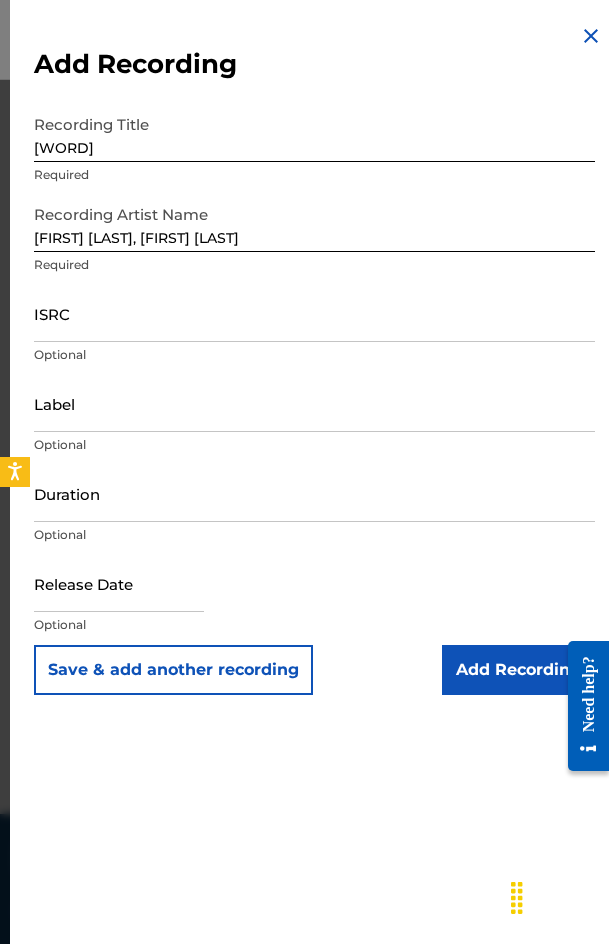 click on "ISRC" at bounding box center [314, 313] 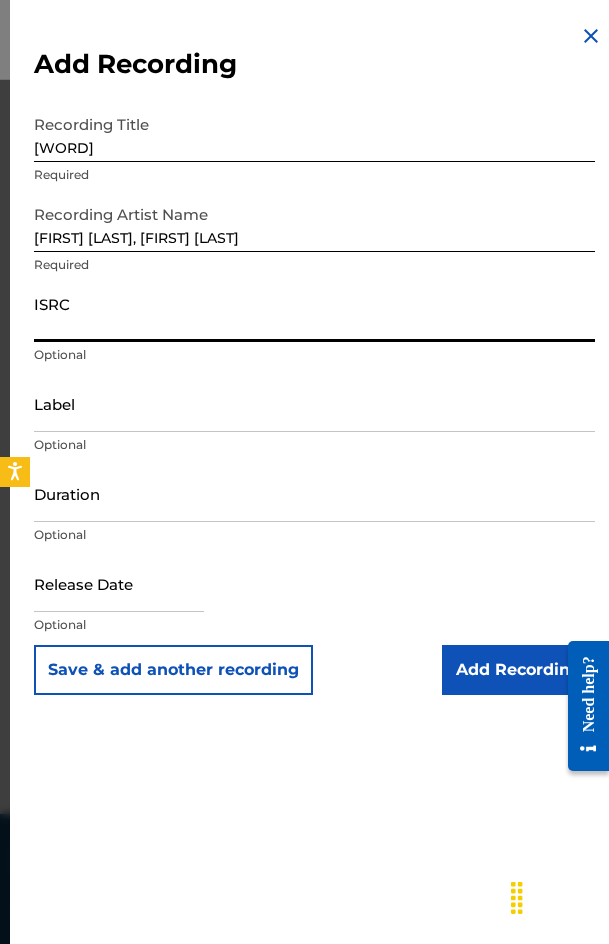 paste on "[ALPHANUMERIC_ID]" 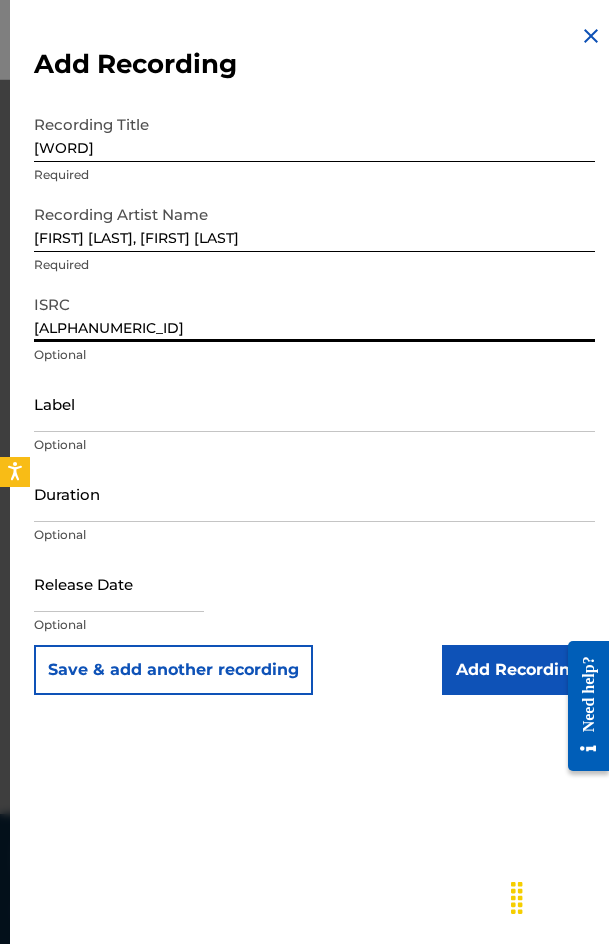type on "[ALPHANUMERIC_ID]" 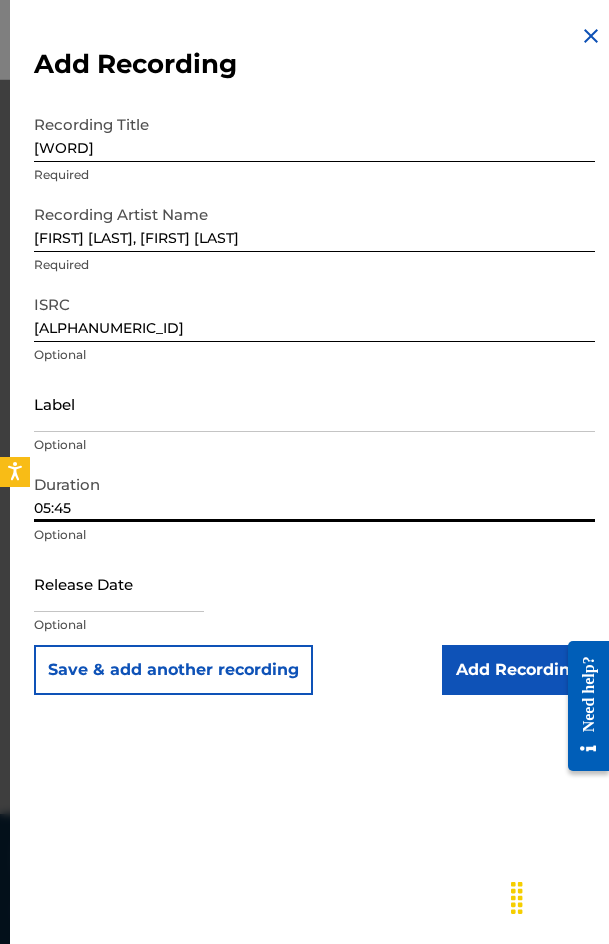 type on "05:45" 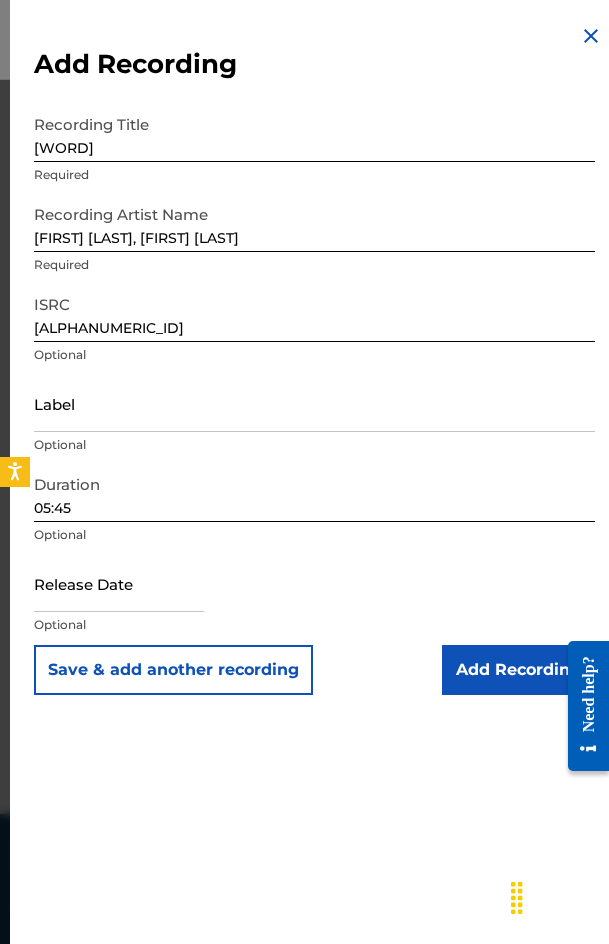 click on "Add Recording" at bounding box center [518, 670] 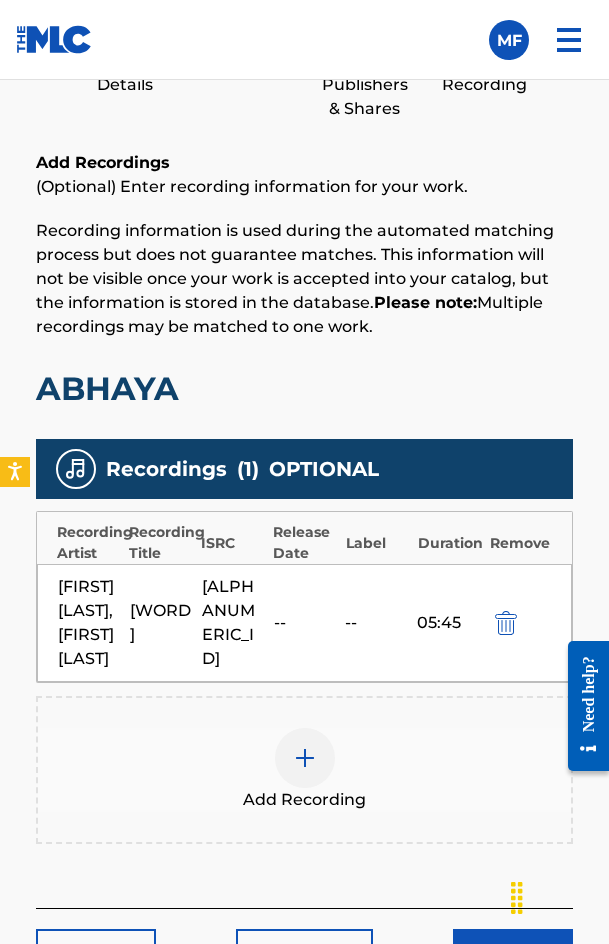 click on "Add Recording" at bounding box center (304, 800) 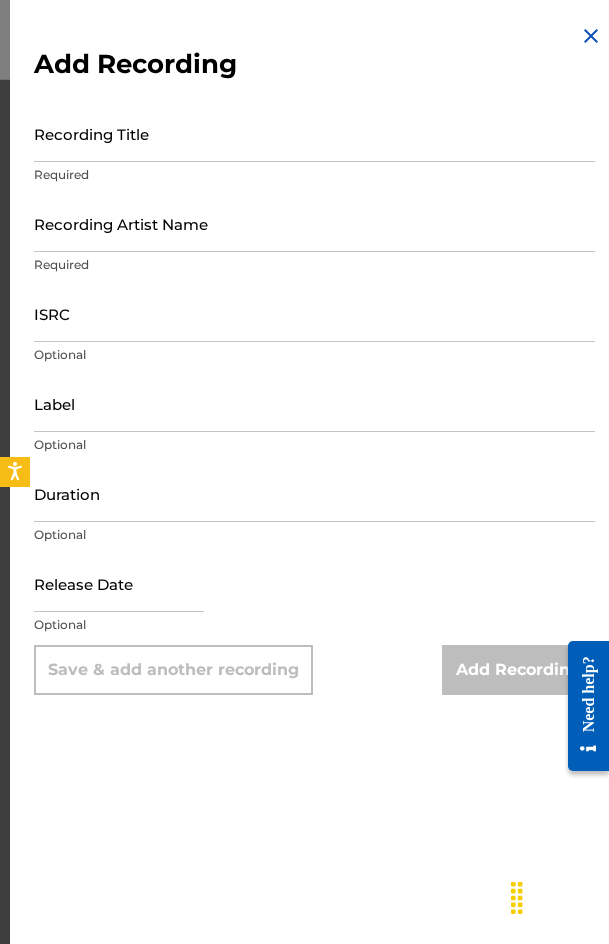 click on "Recording Title" at bounding box center [314, 133] 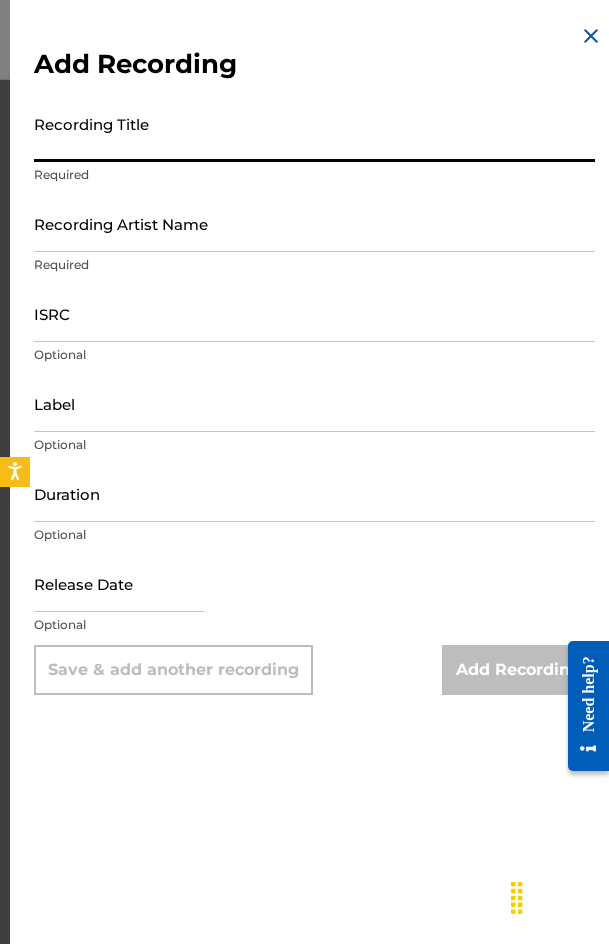 paste on "[WORD] - Original Mix" 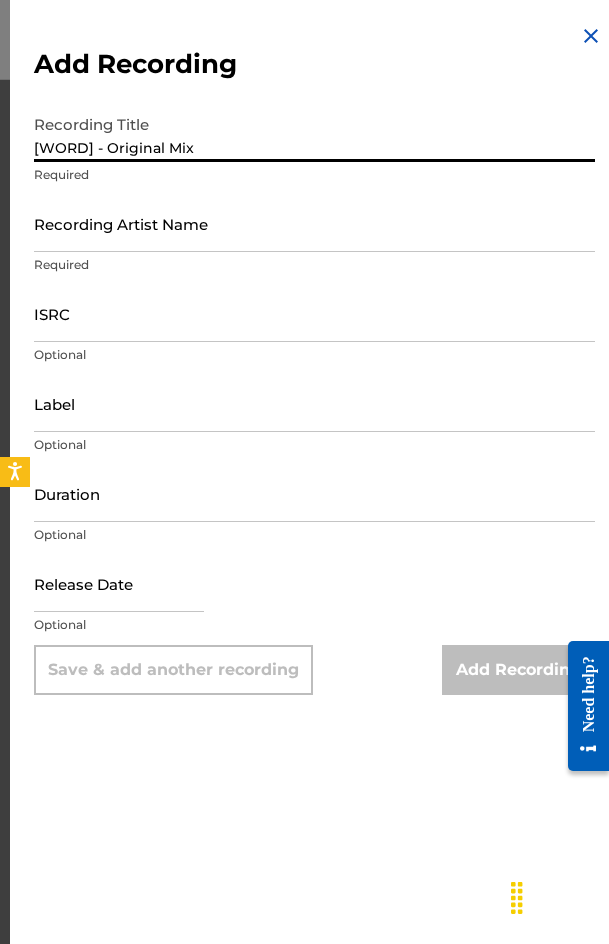 type on "[WORD] - Original Mix" 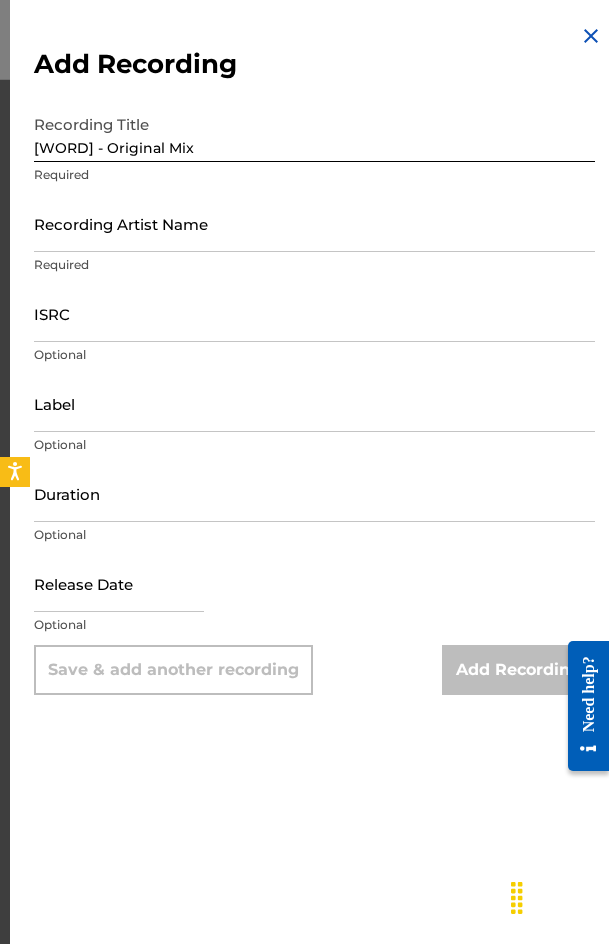 drag, startPoint x: 276, startPoint y: 270, endPoint x: 286, endPoint y: 267, distance: 10.440307 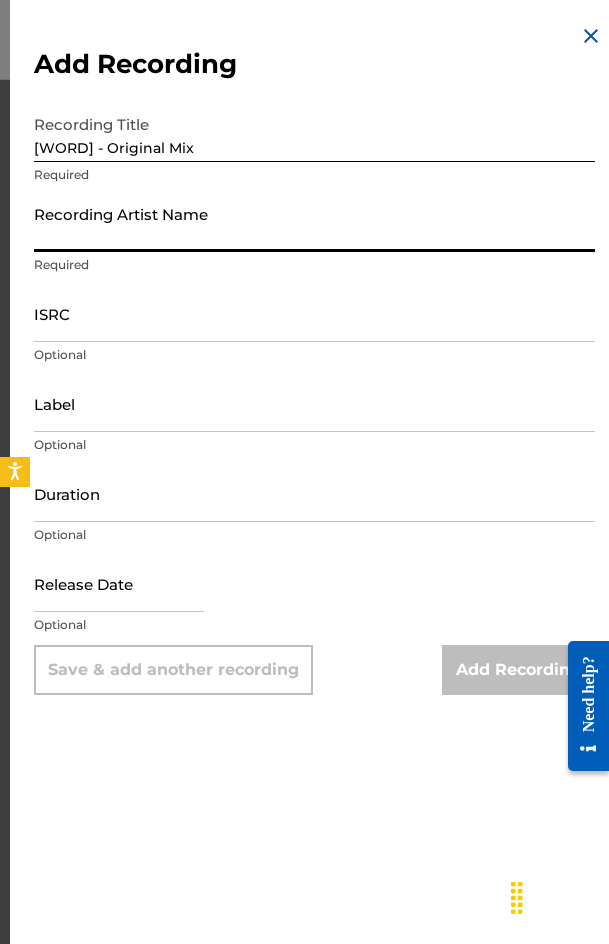 paste on "[FIRST] [LAST], [FIRST] [LAST]" 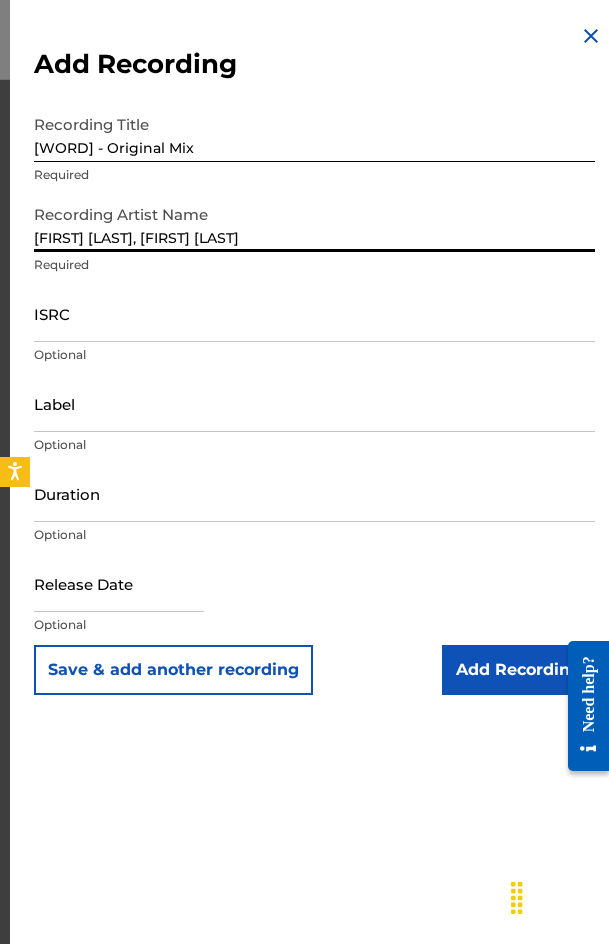 type on "[FIRST] [LAST], [FIRST] [LAST]" 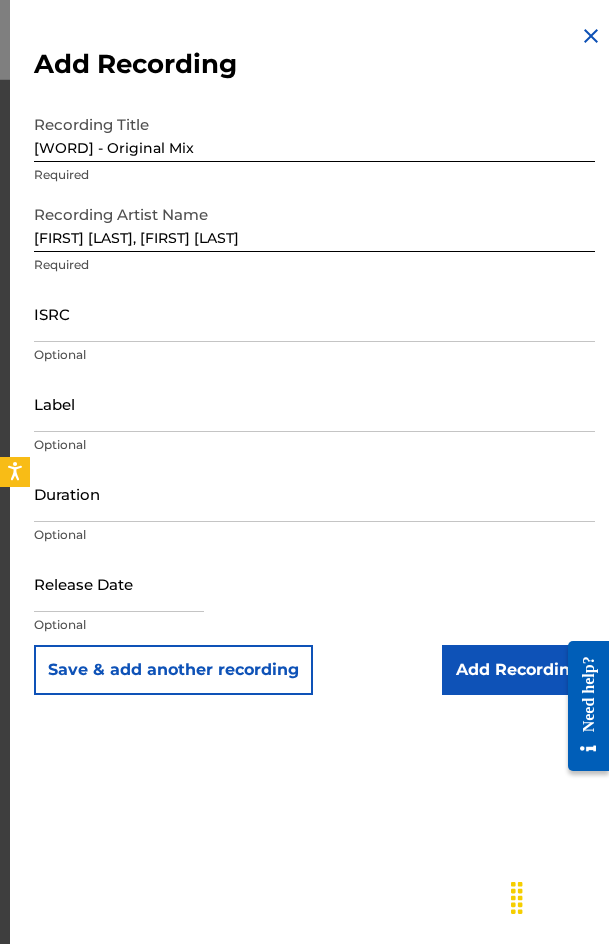 click on "ISRC" at bounding box center [314, 313] 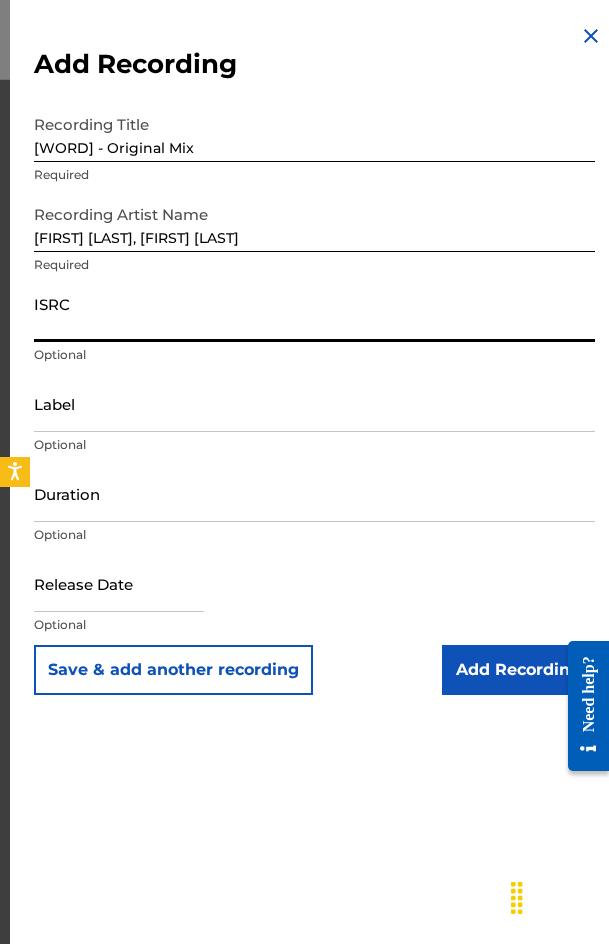 paste on "[ALPHANUMERIC_ID]" 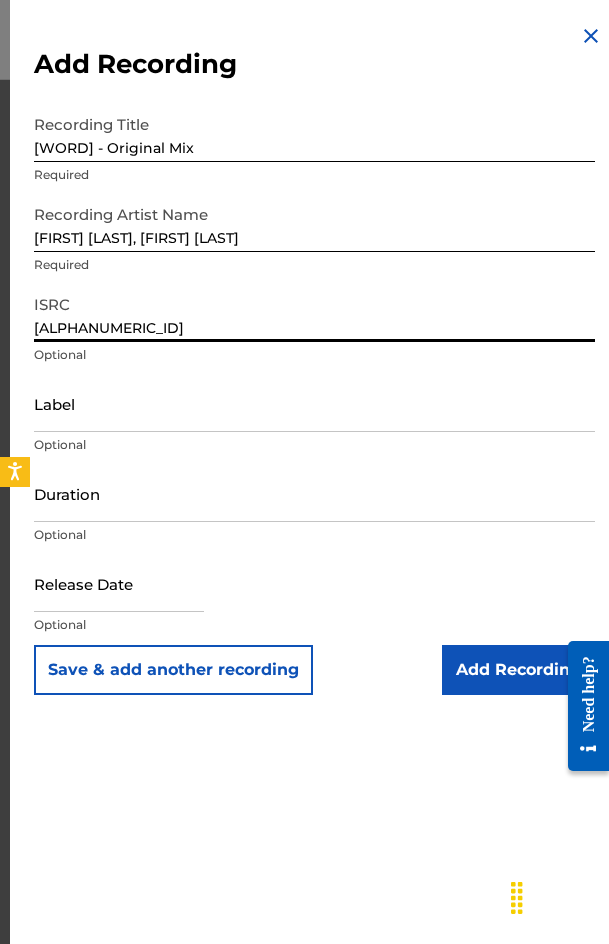 type on "[ALPHANUMERIC_ID]" 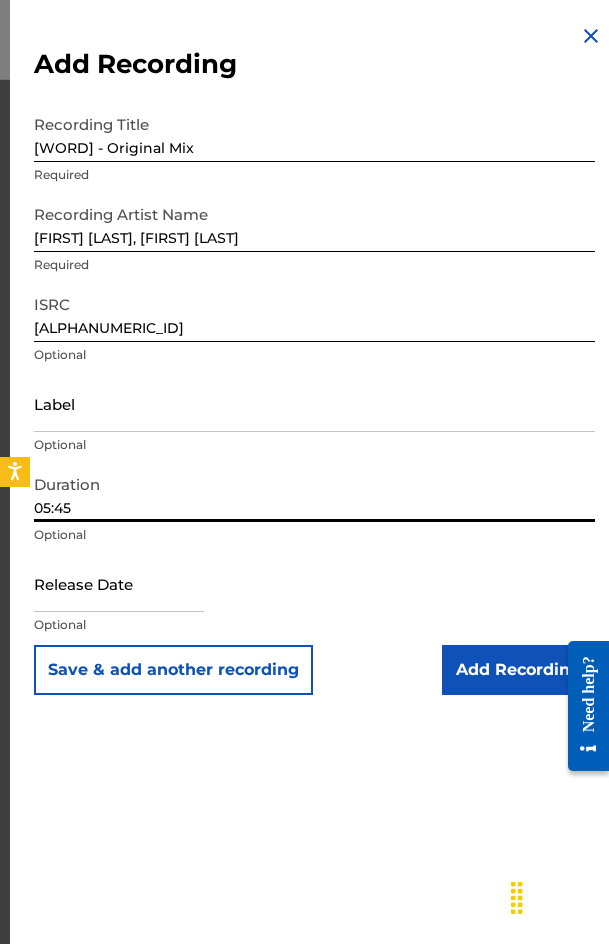 type on "05:45" 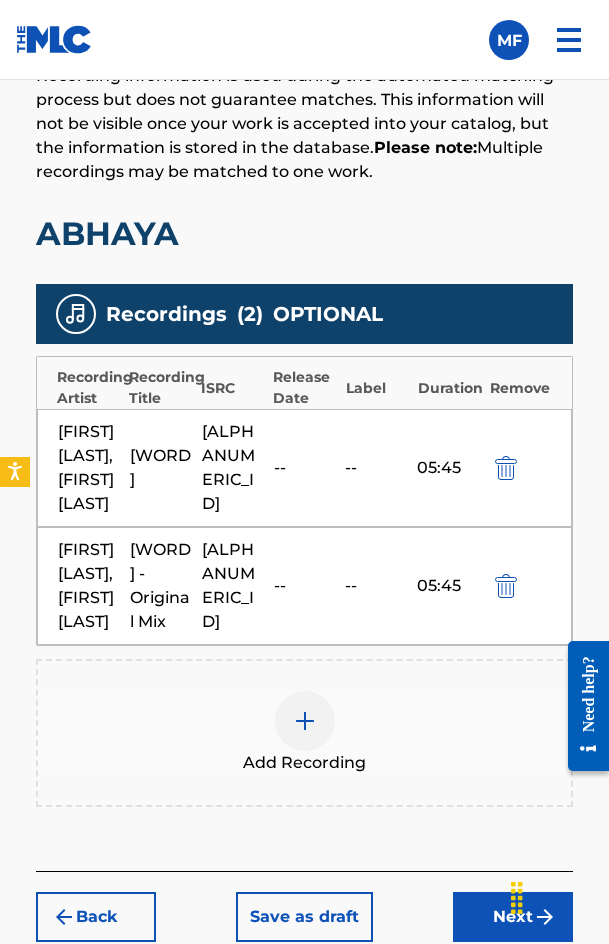 scroll, scrollTop: 1746, scrollLeft: 0, axis: vertical 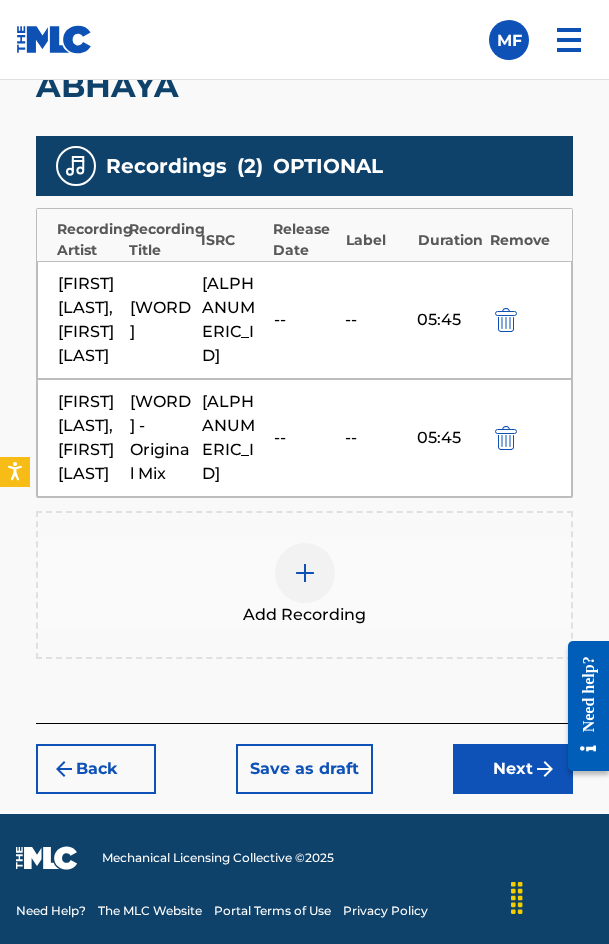 click on "Back Save as draft Next" at bounding box center (304, 758) 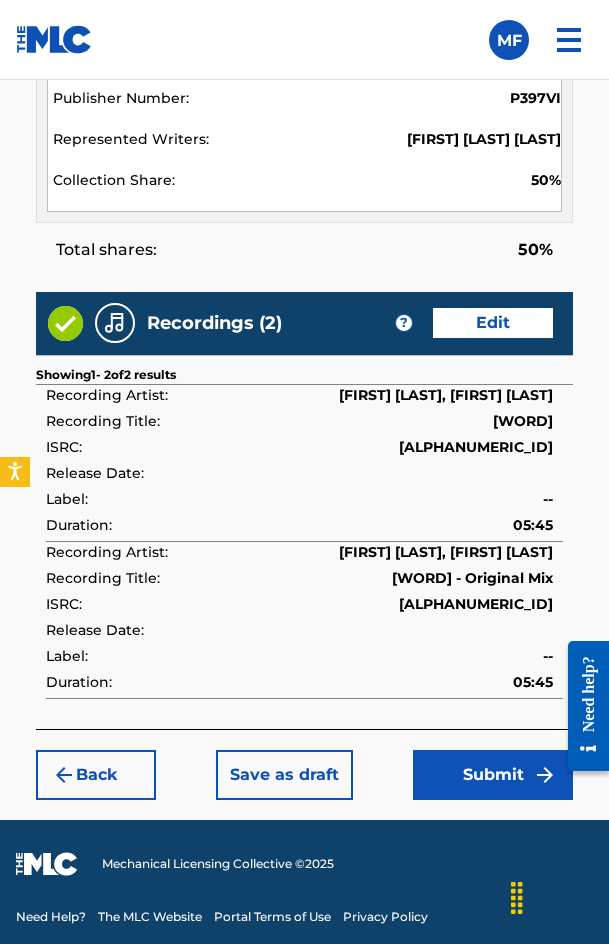 scroll, scrollTop: 2402, scrollLeft: 0, axis: vertical 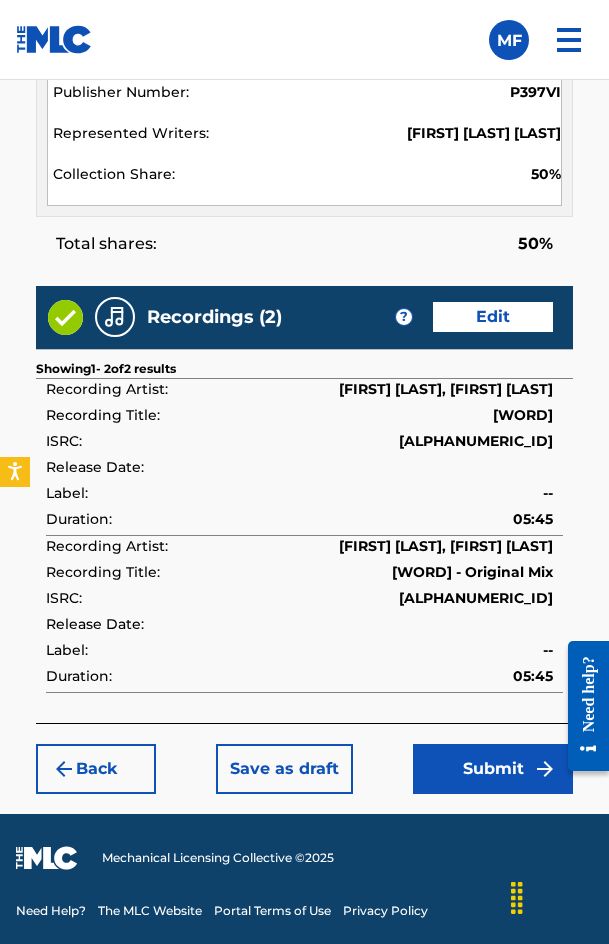 click on "Submit" at bounding box center (493, 769) 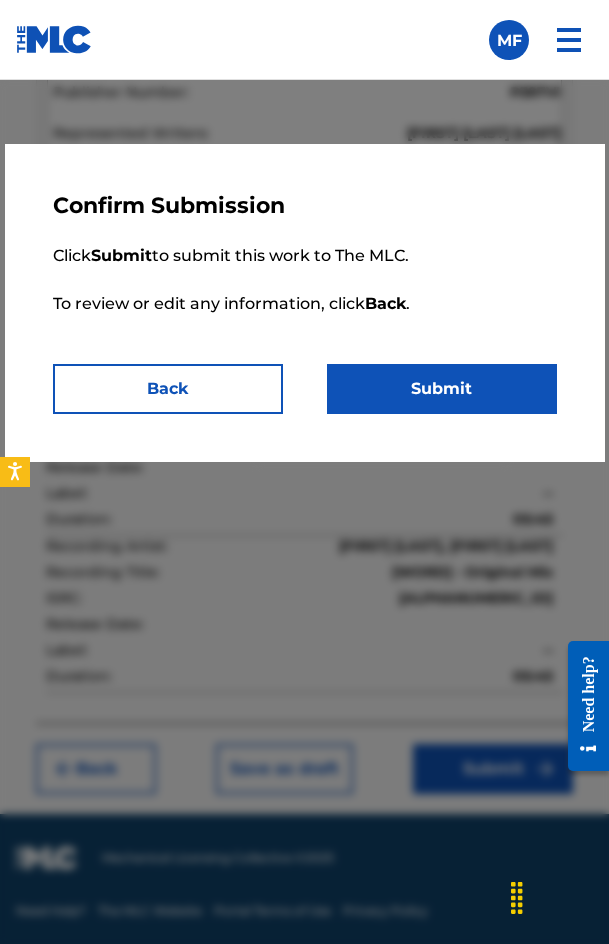 click on "Submit" at bounding box center (442, 389) 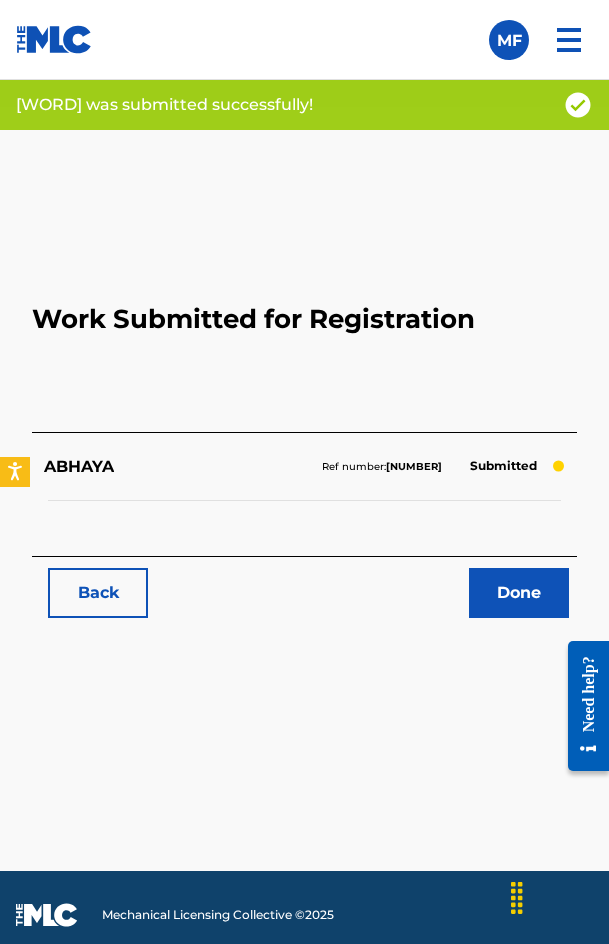 scroll, scrollTop: 1114, scrollLeft: 0, axis: vertical 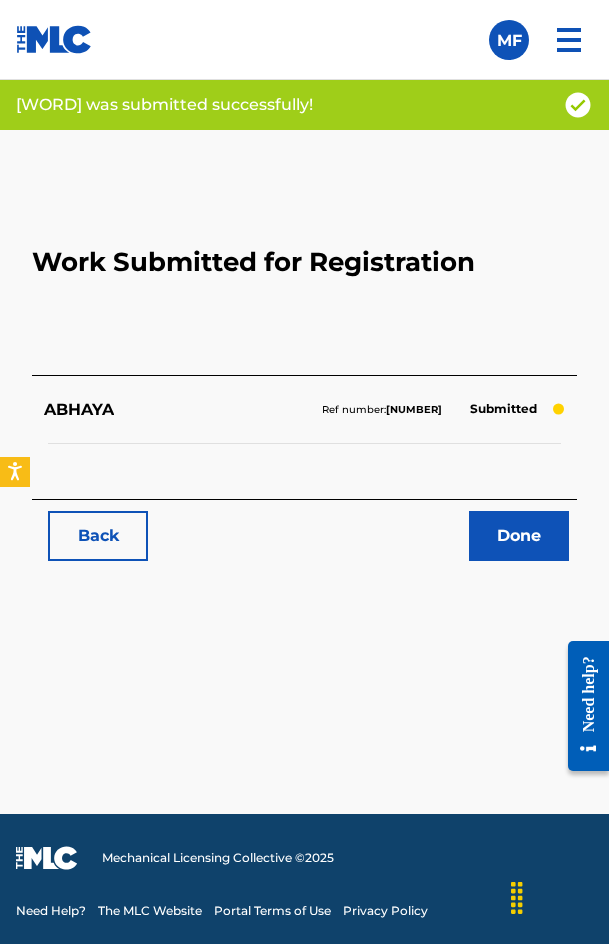 click on "Done" at bounding box center (308, 536) 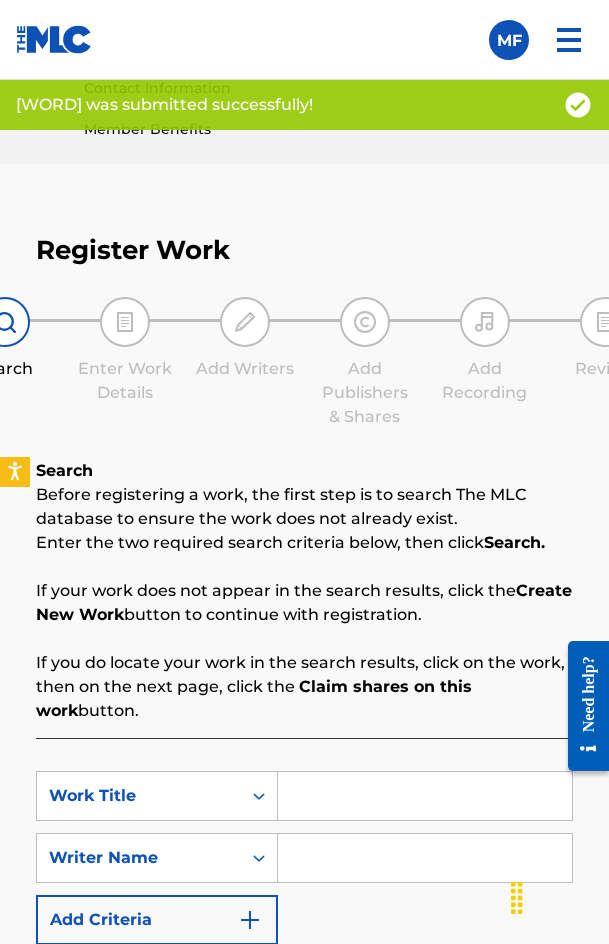 scroll, scrollTop: 1284, scrollLeft: 0, axis: vertical 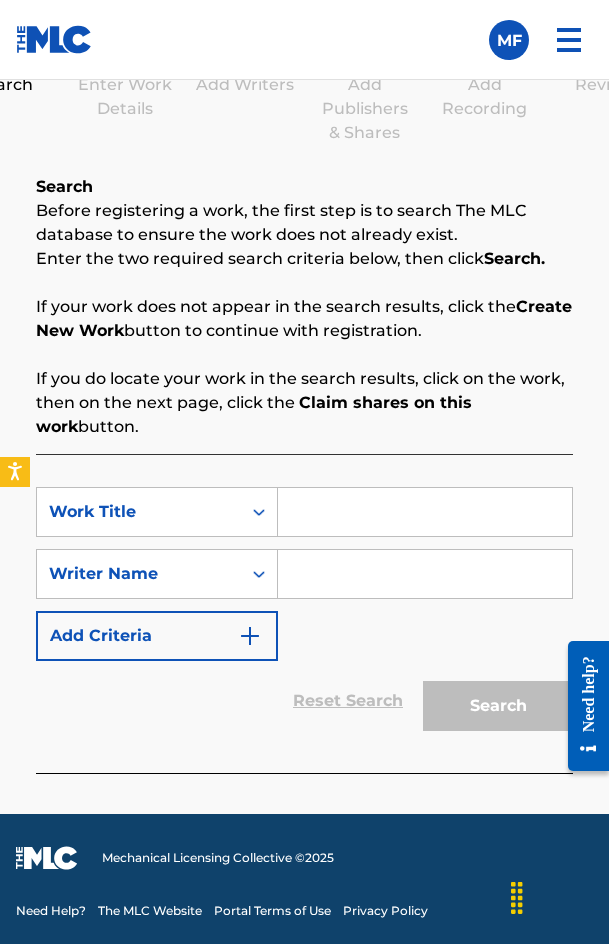 click at bounding box center [425, 512] 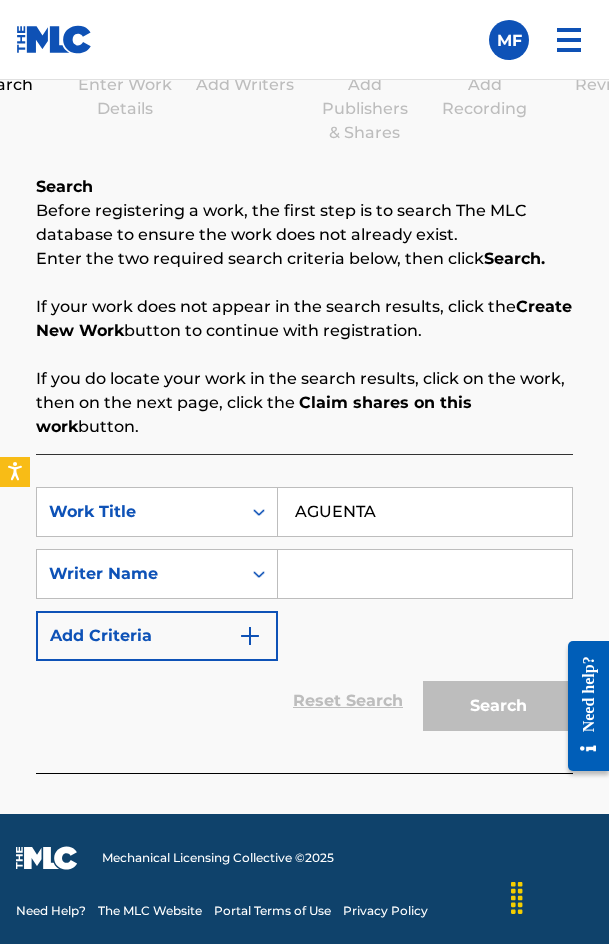 type on "AGUENTA" 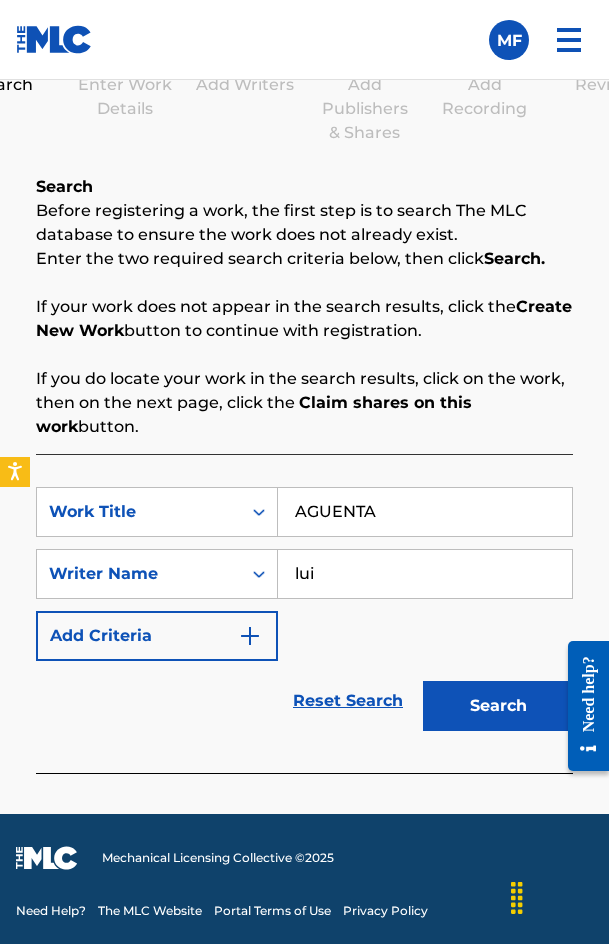 type on "[FIRST] [LAST] [LAST]" 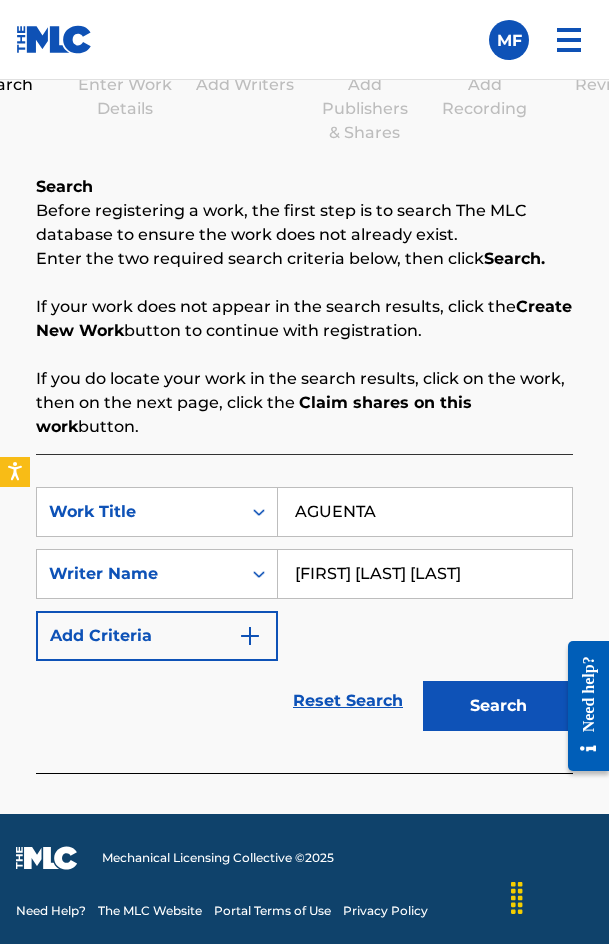 click on "Search" at bounding box center (498, 706) 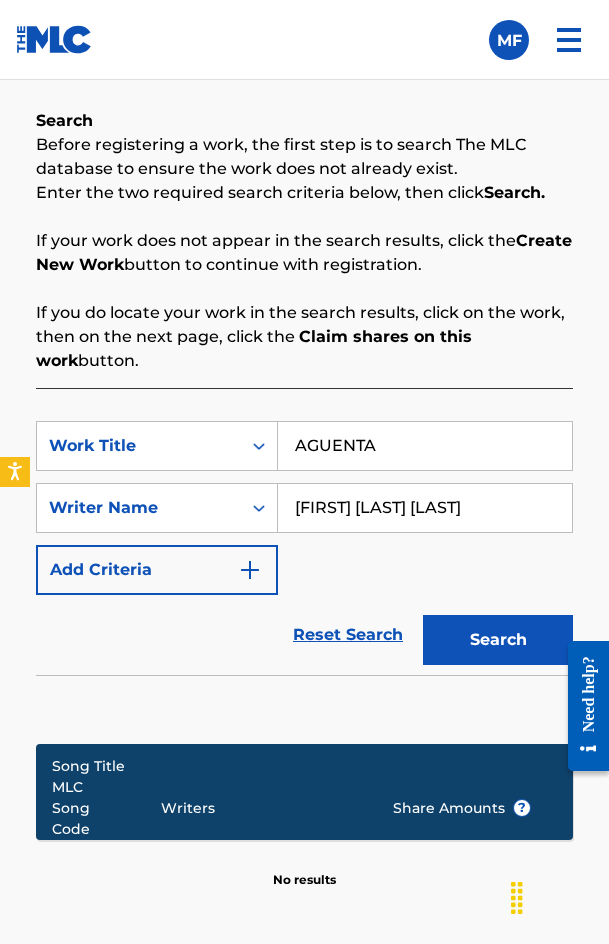 scroll, scrollTop: 1580, scrollLeft: 0, axis: vertical 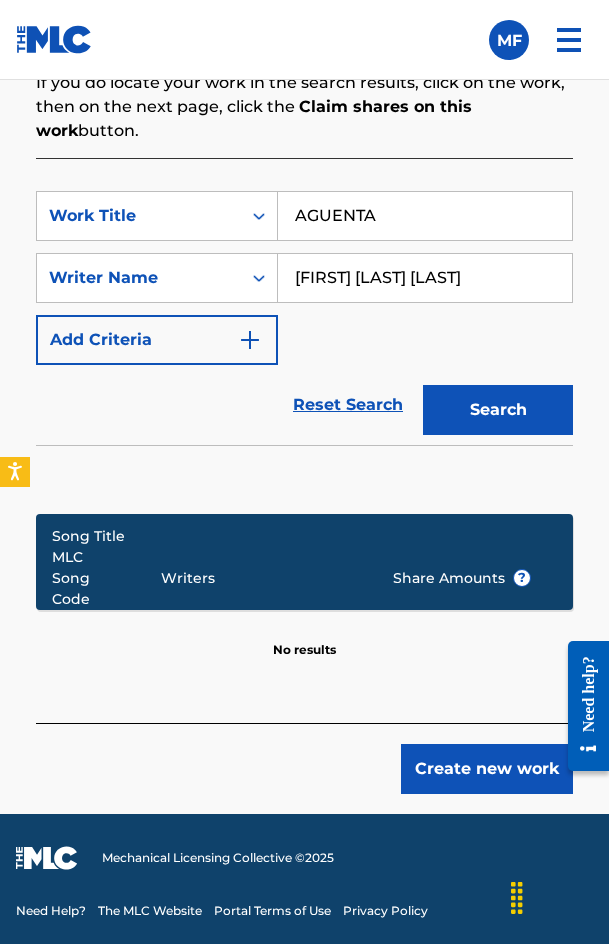 click on "Create new work" at bounding box center [487, 769] 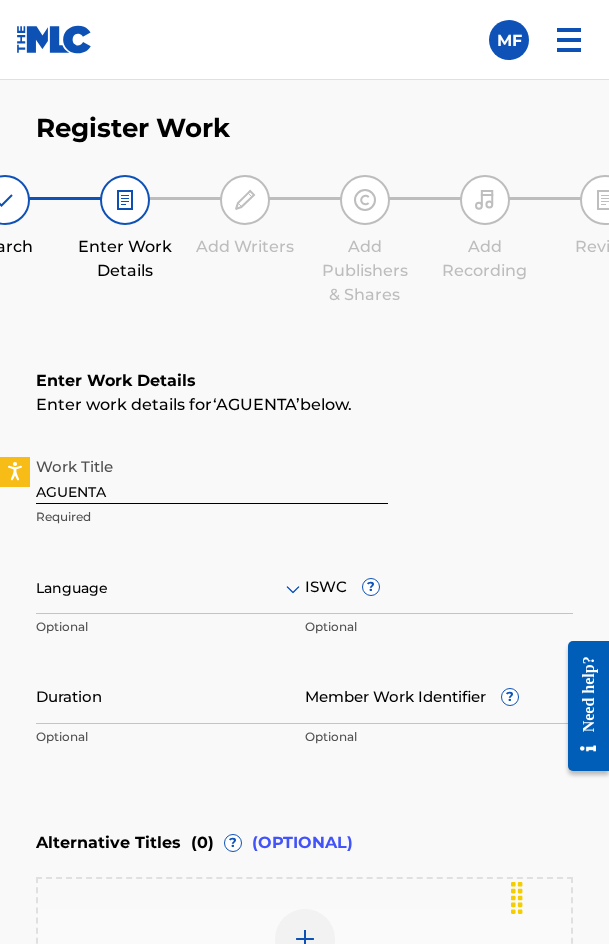 scroll, scrollTop: 1336, scrollLeft: 0, axis: vertical 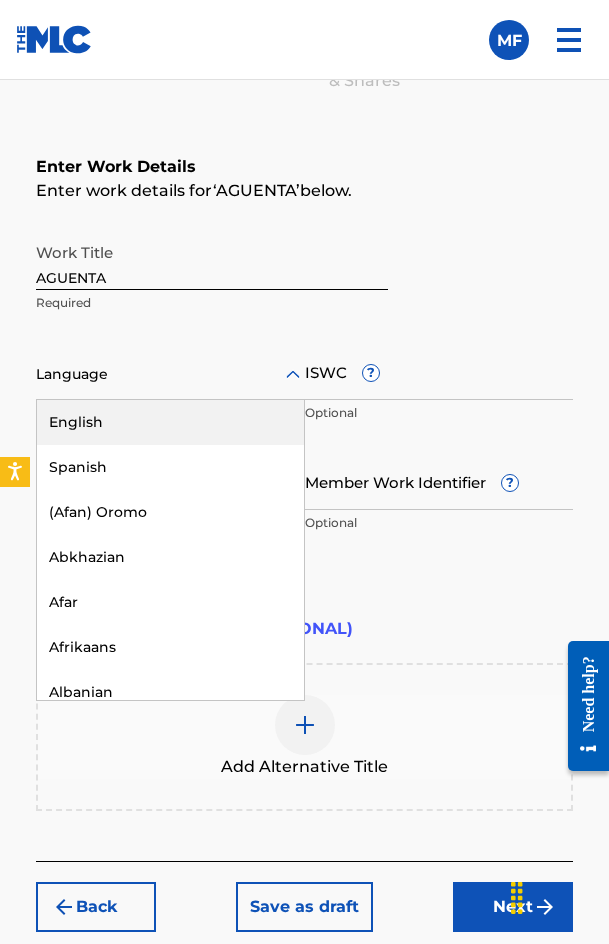 click on "Language" at bounding box center (170, 375) 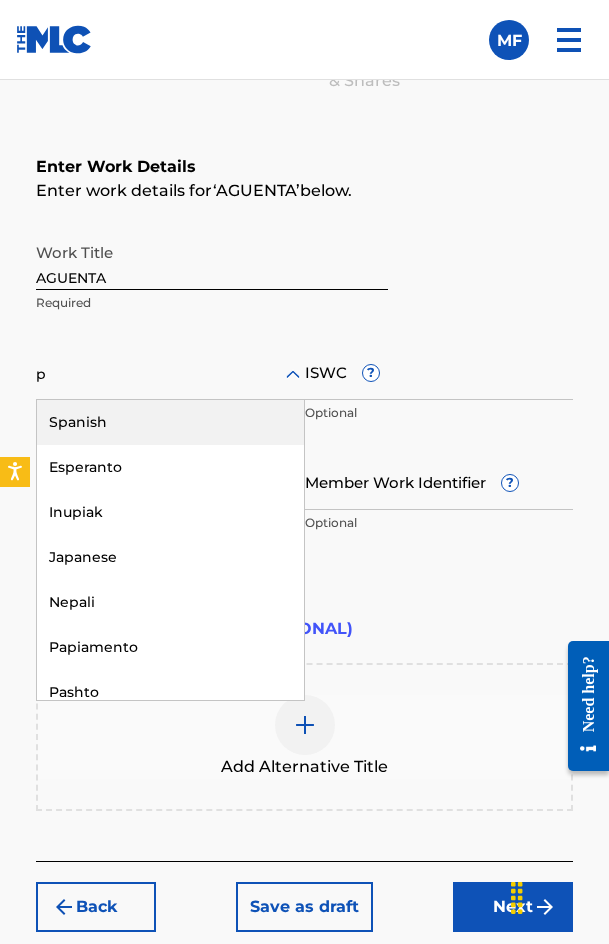 type on "po" 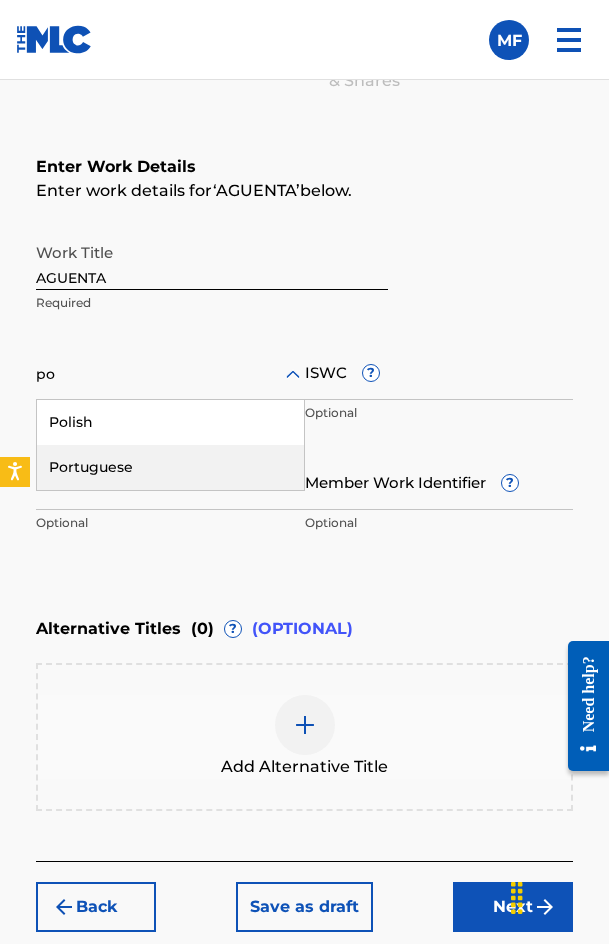 click on "Portuguese" at bounding box center (170, 467) 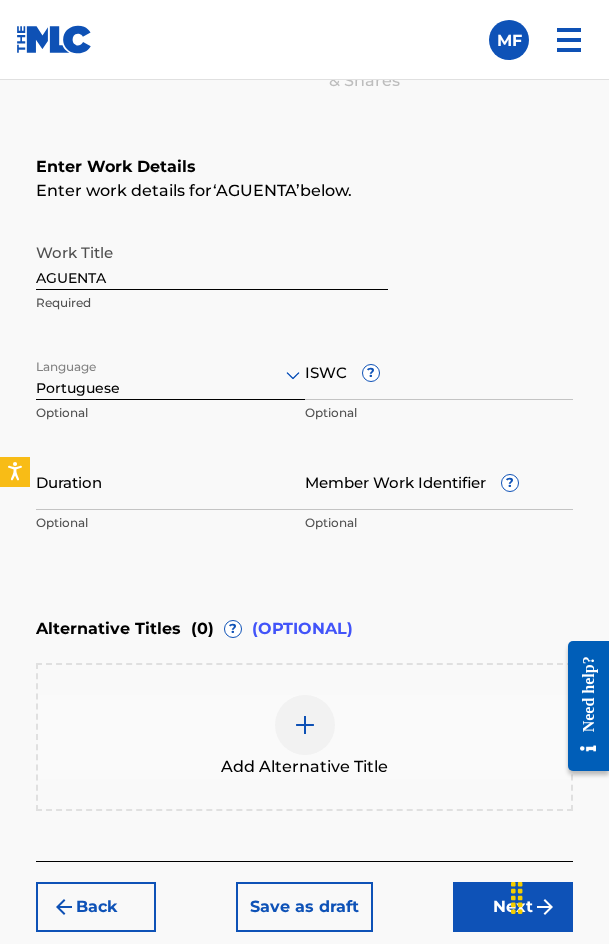click on "Register Work Search Enter Work Details Add Writers Add Publishers & Shares Add Recording Review Enter Work Details Enter work details for ‘ [WORD] ’ below. Work Title [WORD] Required Language Portuguese Optional ISWC ? Optional Duration Optional Member Work Identifier ? Optional Alternative Titles ( 0 ) ? (OPTIONAL) Add Alternative Title Back Save as draft Next" at bounding box center [304, 415] 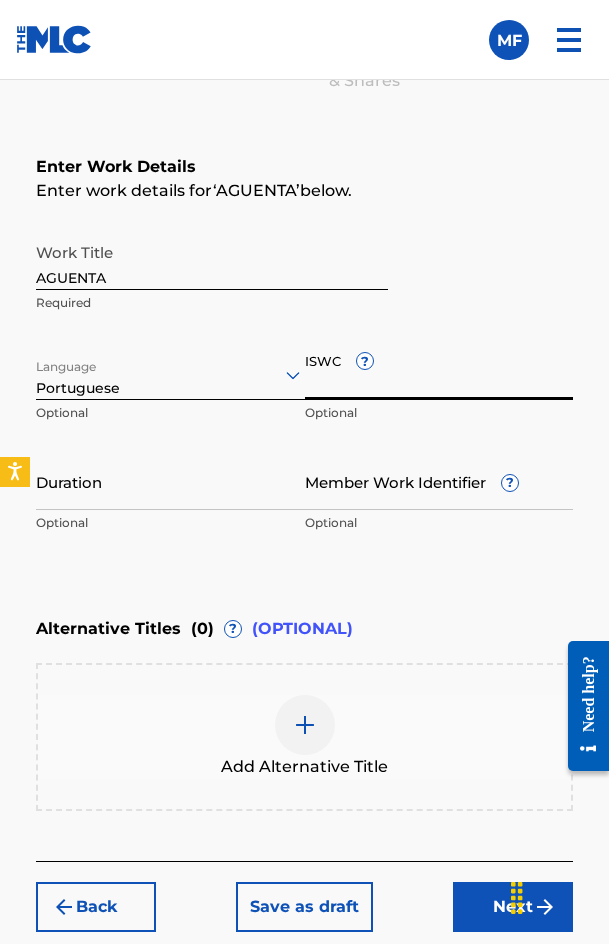 paste on "[ALPHANUMERIC_ID]" 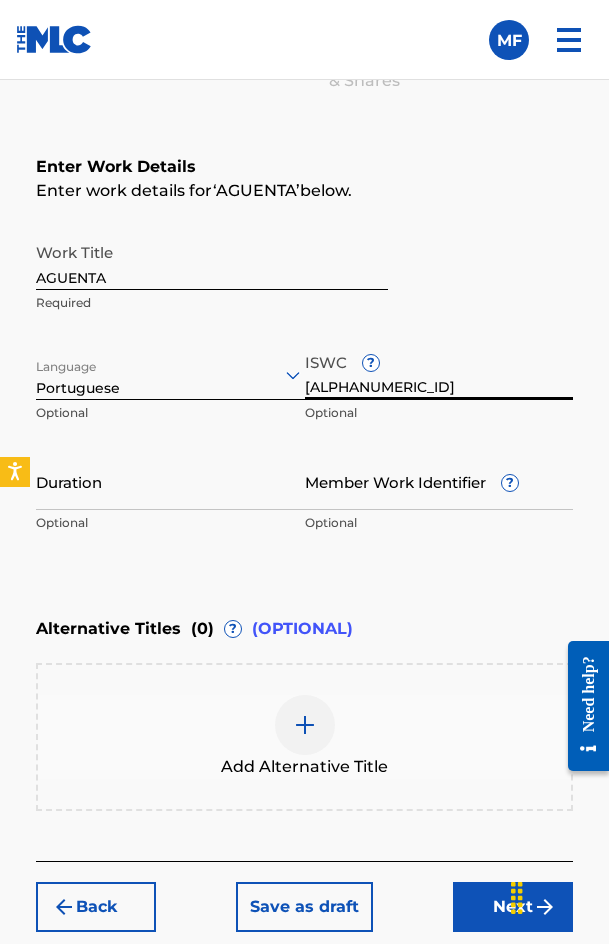 type on "[ALPHANUMERIC_ID]" 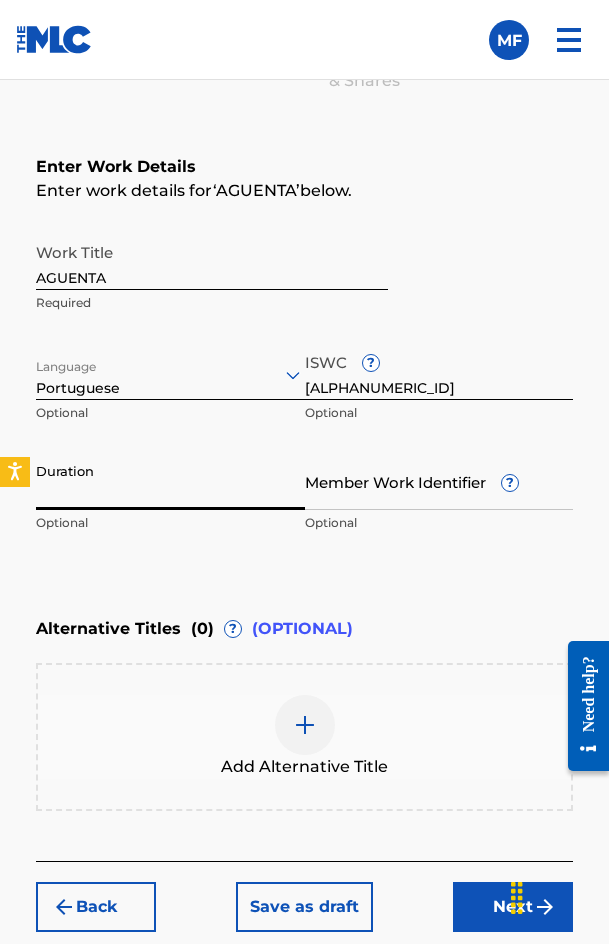 click on "Duration" at bounding box center (170, 481) 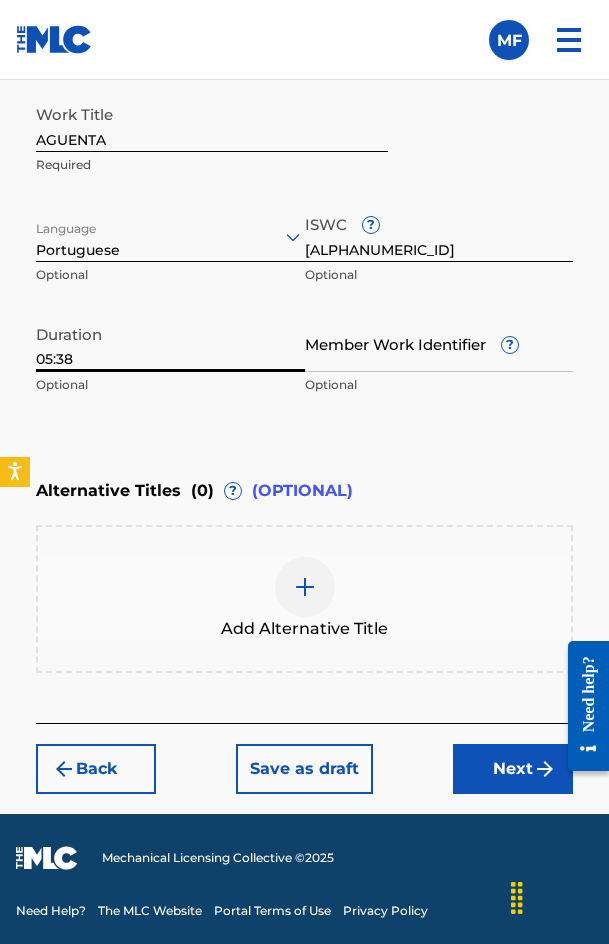 type on "05:38" 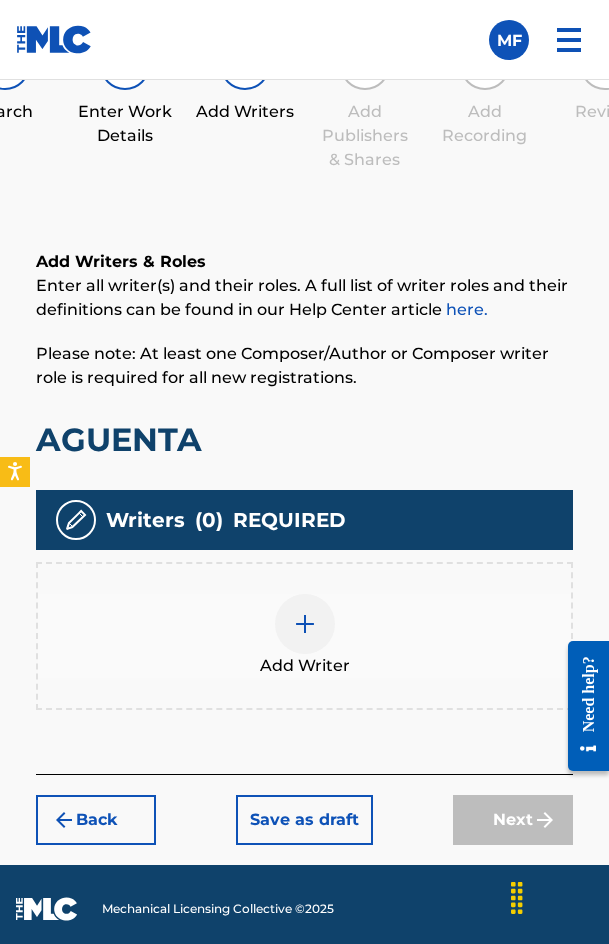 scroll, scrollTop: 1308, scrollLeft: 0, axis: vertical 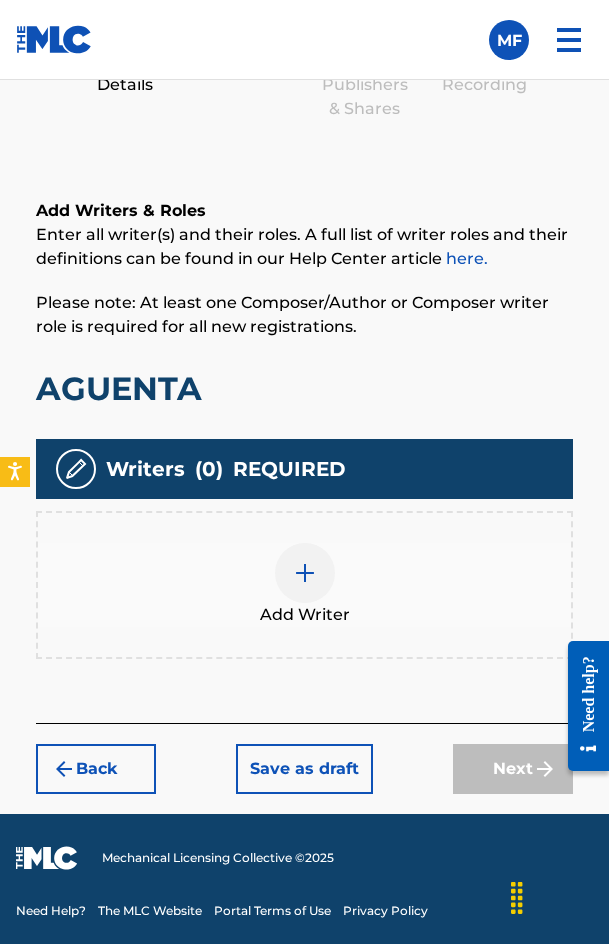 click at bounding box center [305, 573] 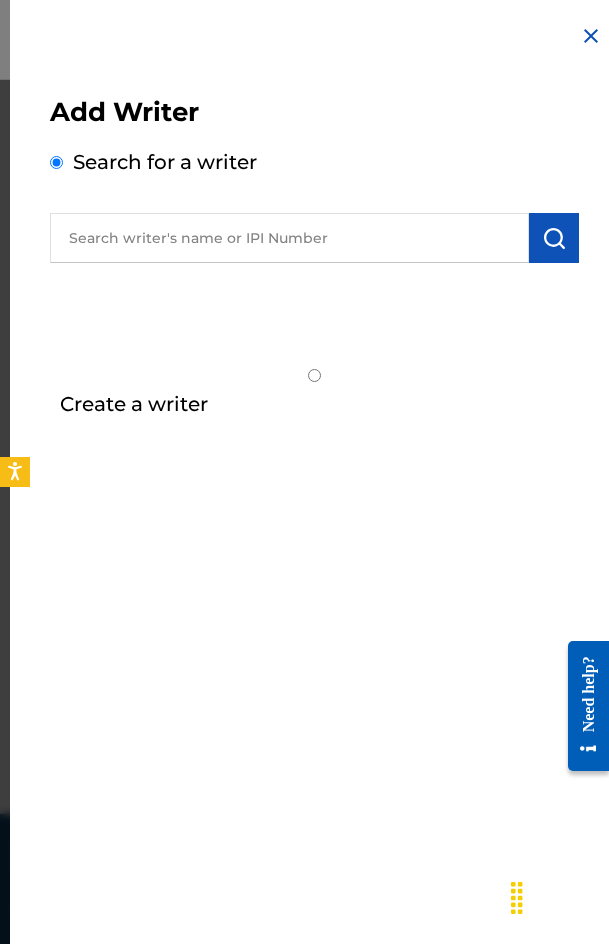 click at bounding box center [289, 238] 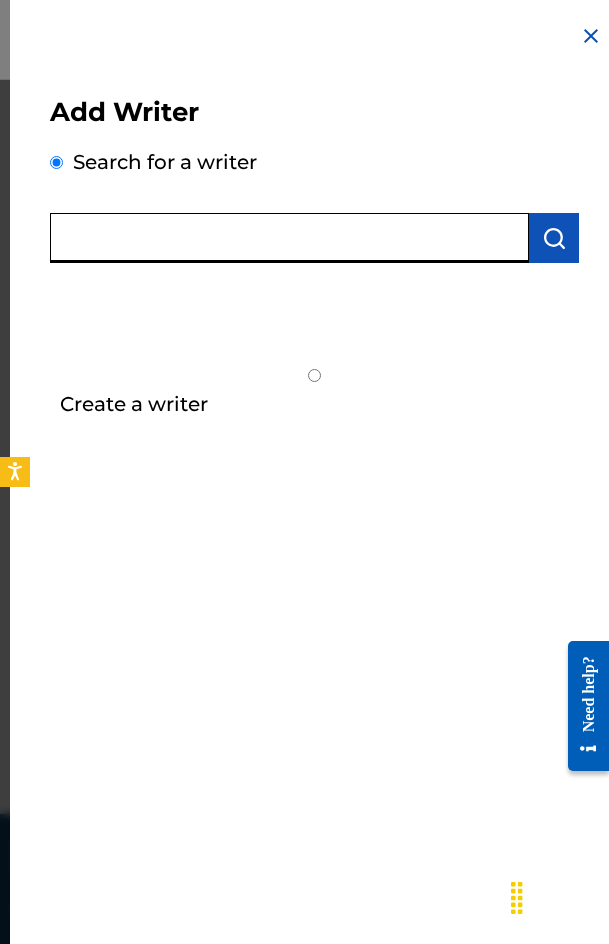 paste on "[FIRST] [LAST] [LAST]" 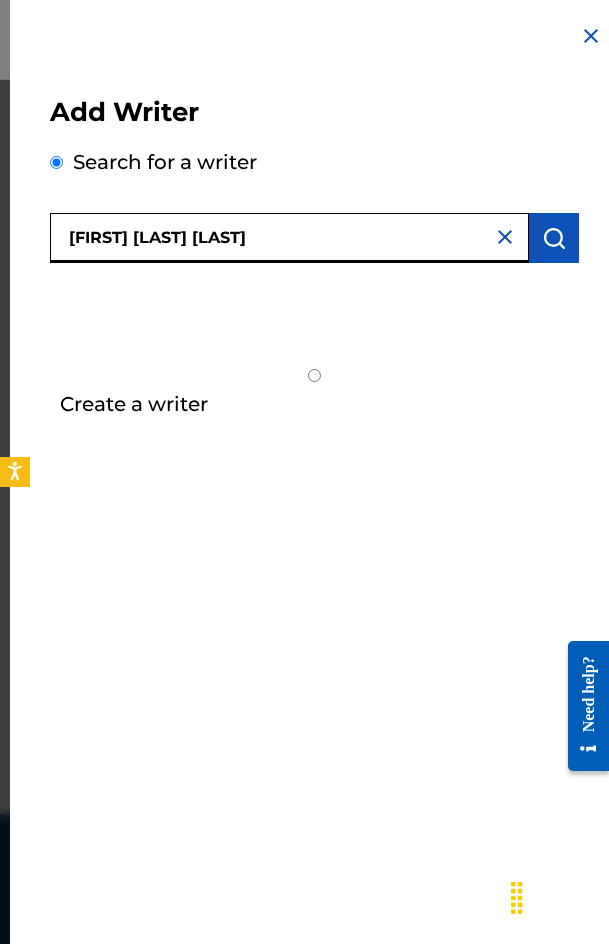 type on "[FIRST] [LAST] [LAST]" 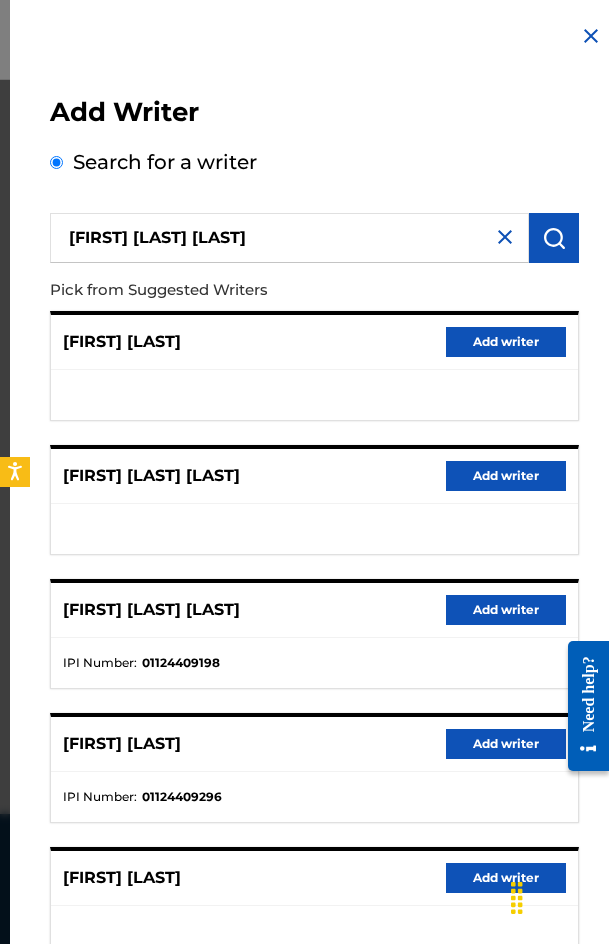 click on "Add writer" at bounding box center (506, 610) 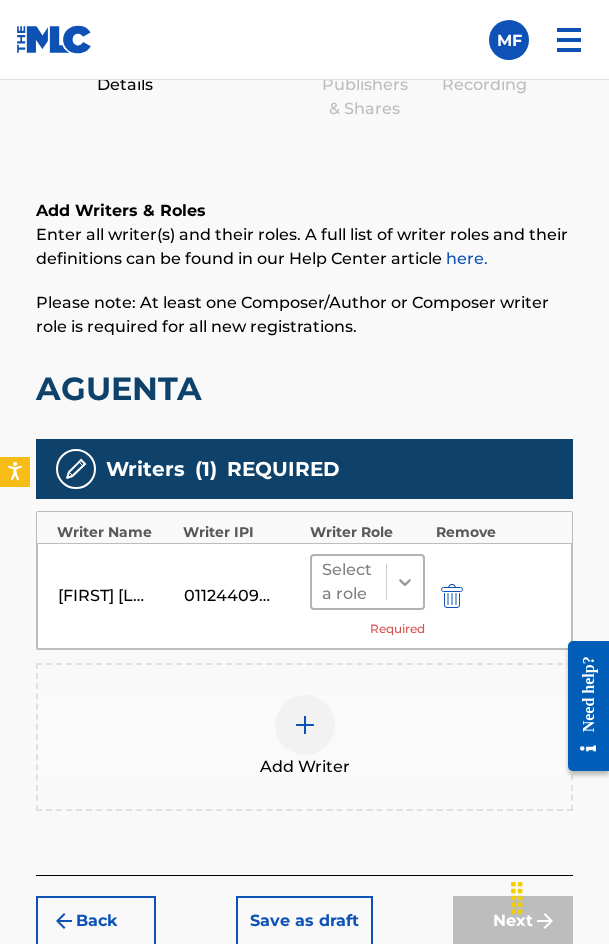 click 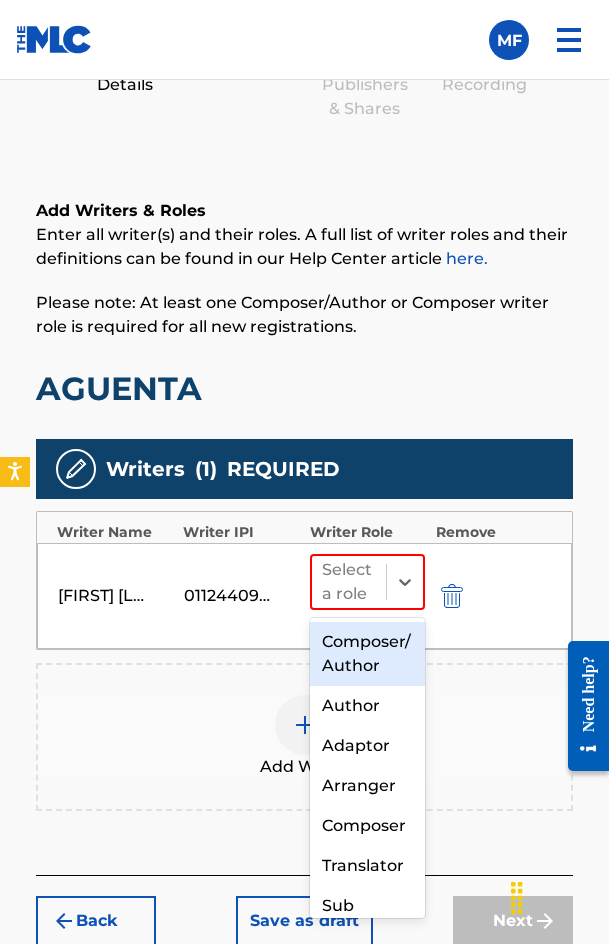 click on "Composer/Author" at bounding box center [368, 654] 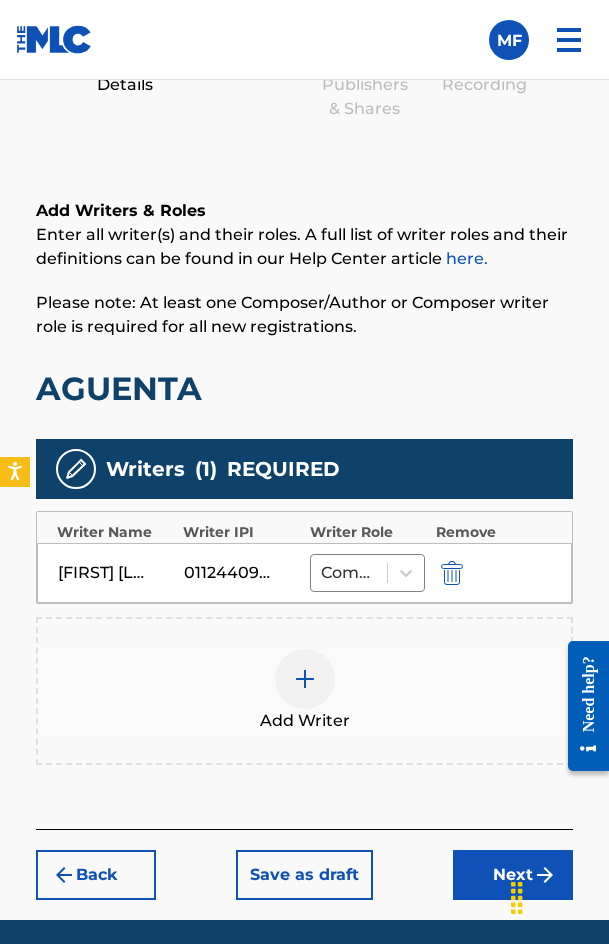 click on "Add Writer" at bounding box center (304, 691) 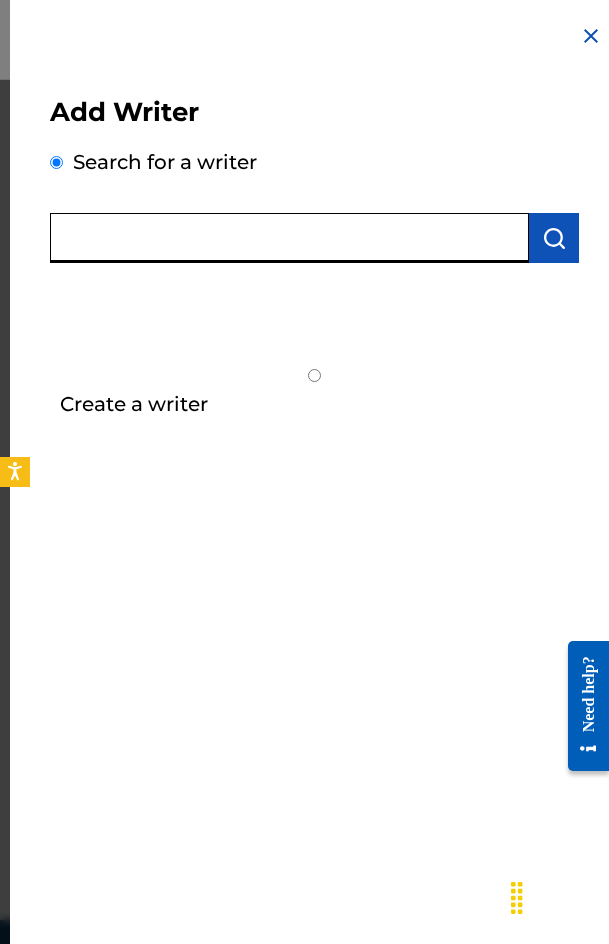 click at bounding box center (289, 238) 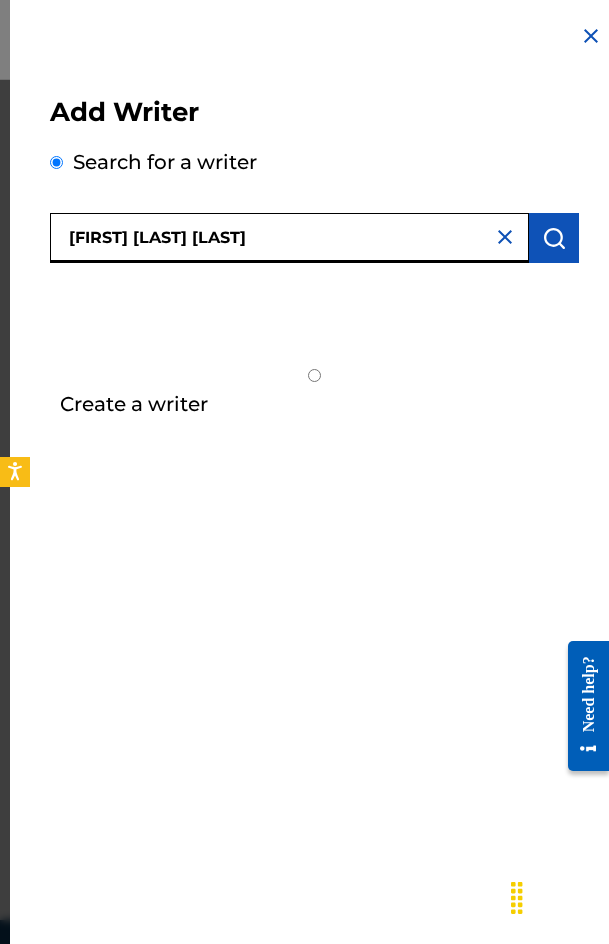 type on "[FIRST] [LAST] [LAST]" 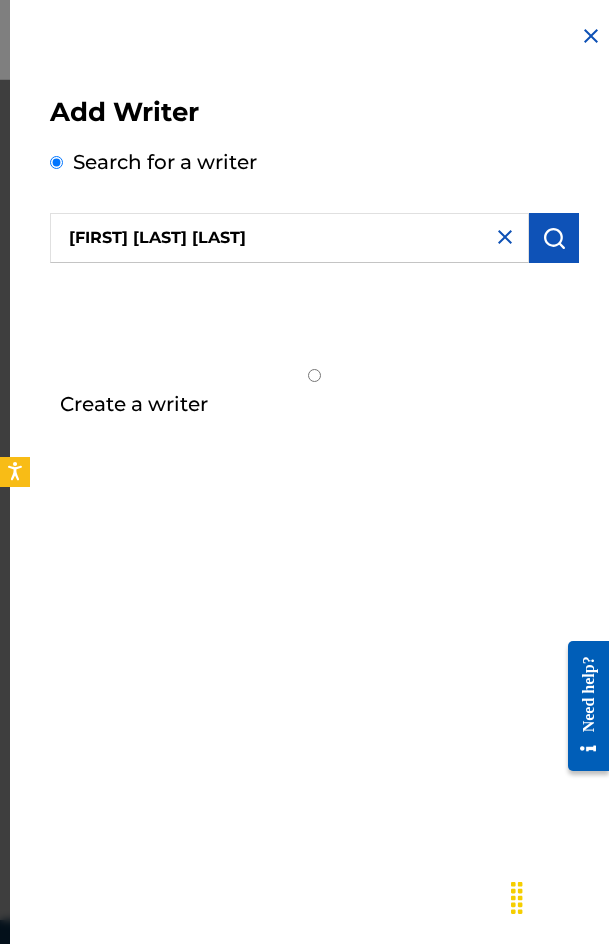 click at bounding box center (554, 238) 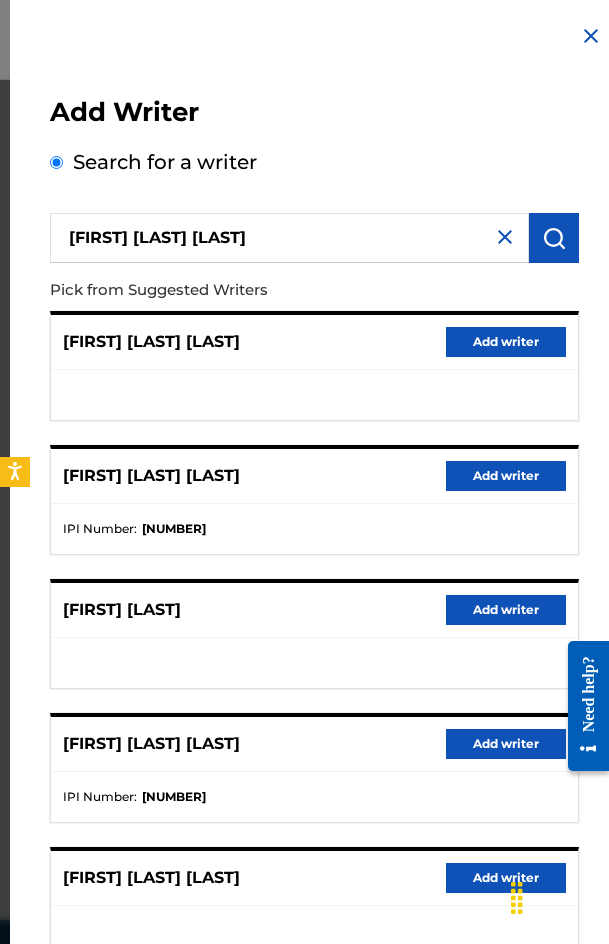click on "Add writer" at bounding box center (506, 476) 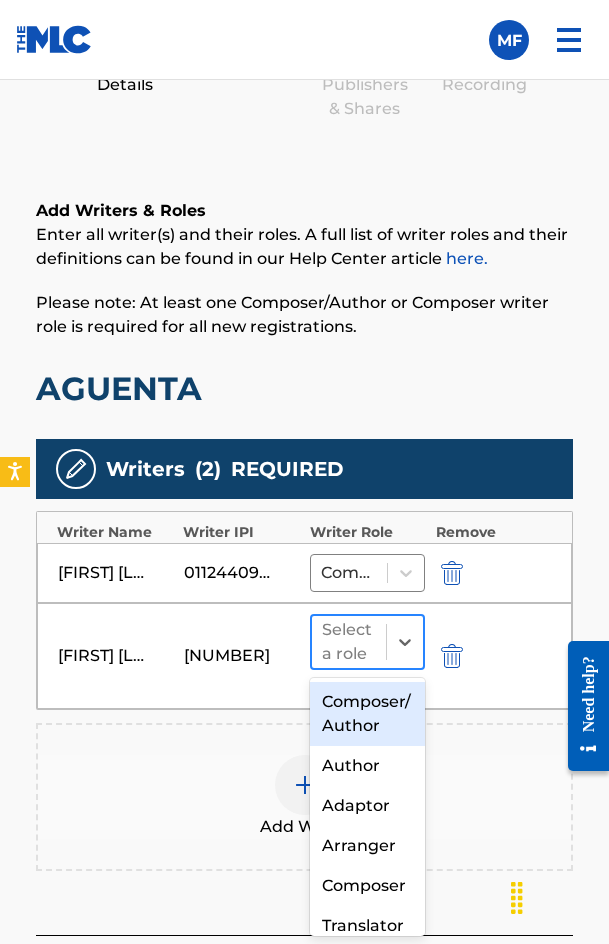 click at bounding box center (404, 642) 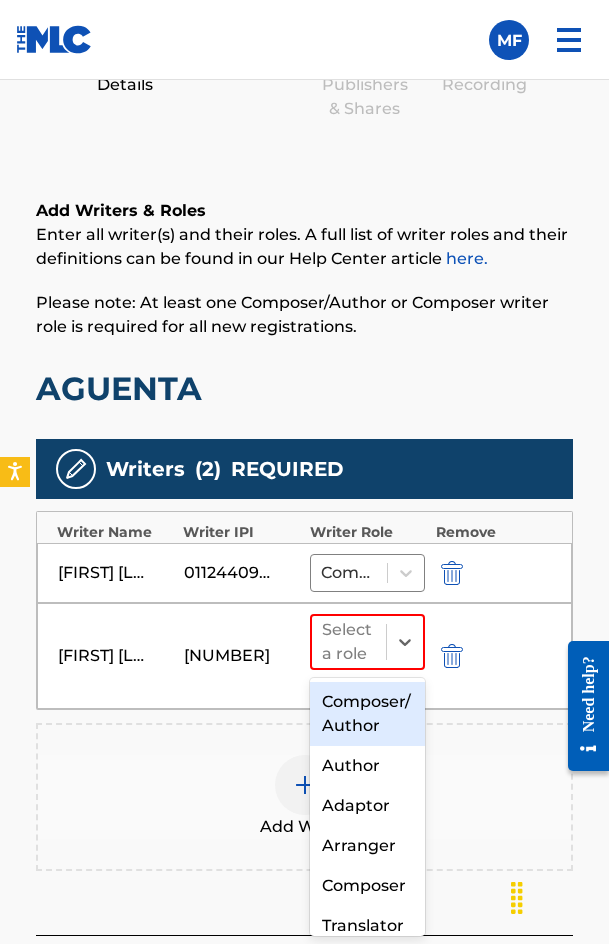 click on "Composer/Author" at bounding box center (368, 714) 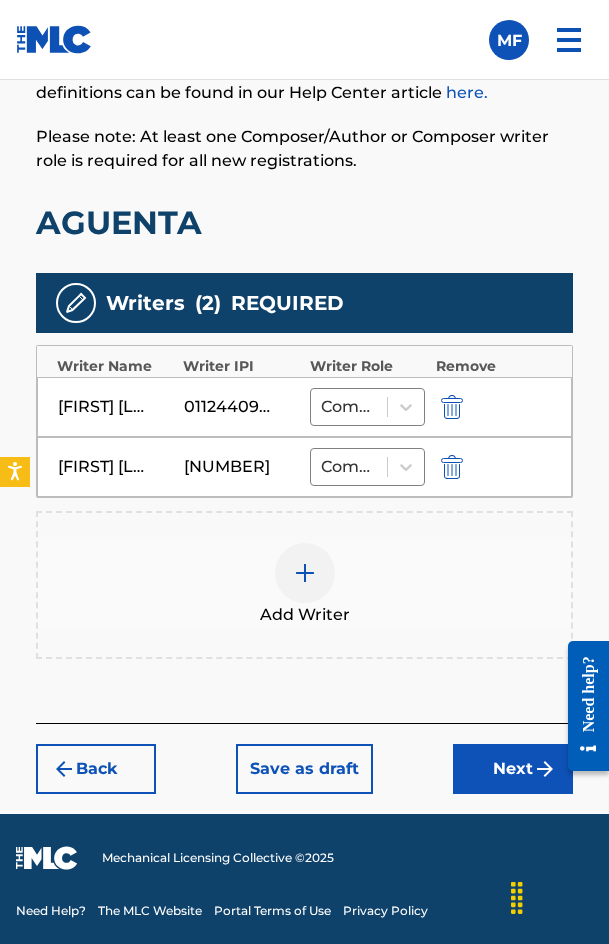 click on "Next" at bounding box center [513, 769] 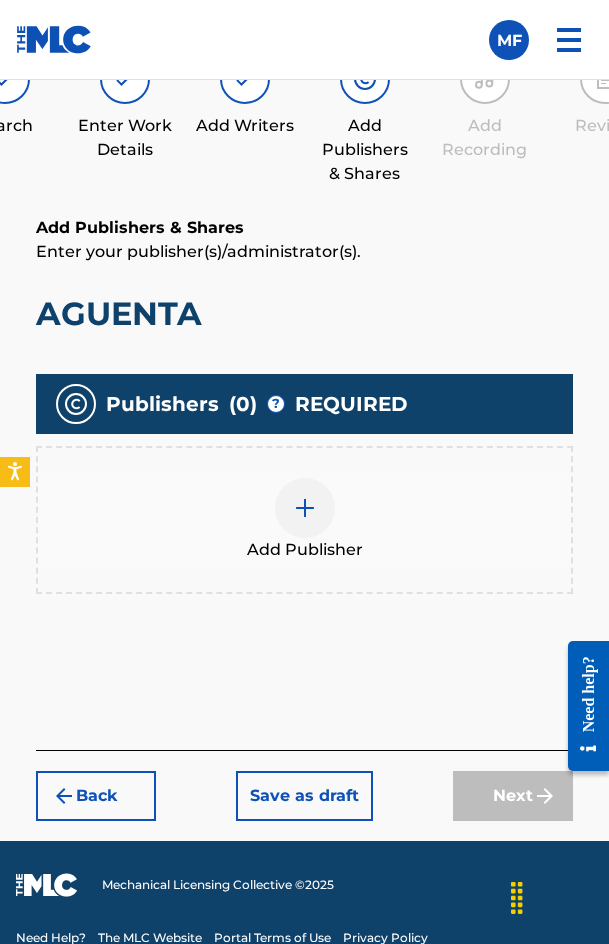 scroll, scrollTop: 1270, scrollLeft: 0, axis: vertical 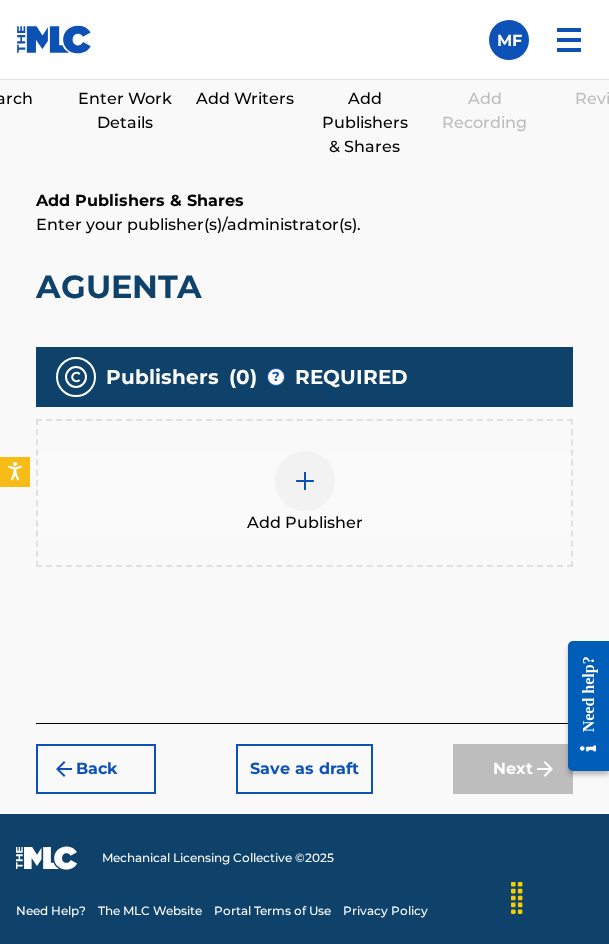 click at bounding box center [305, 481] 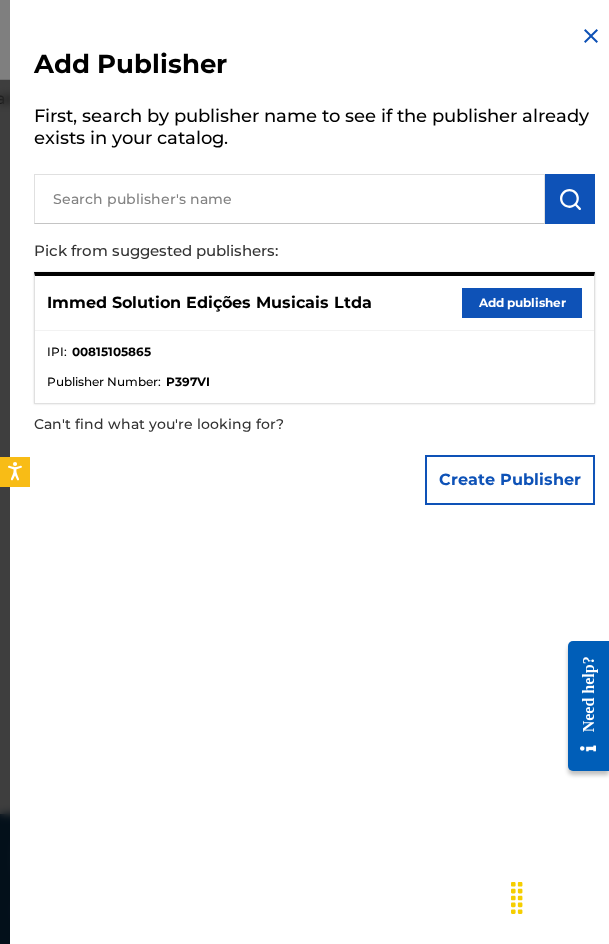 click on "Add publisher" at bounding box center [522, 303] 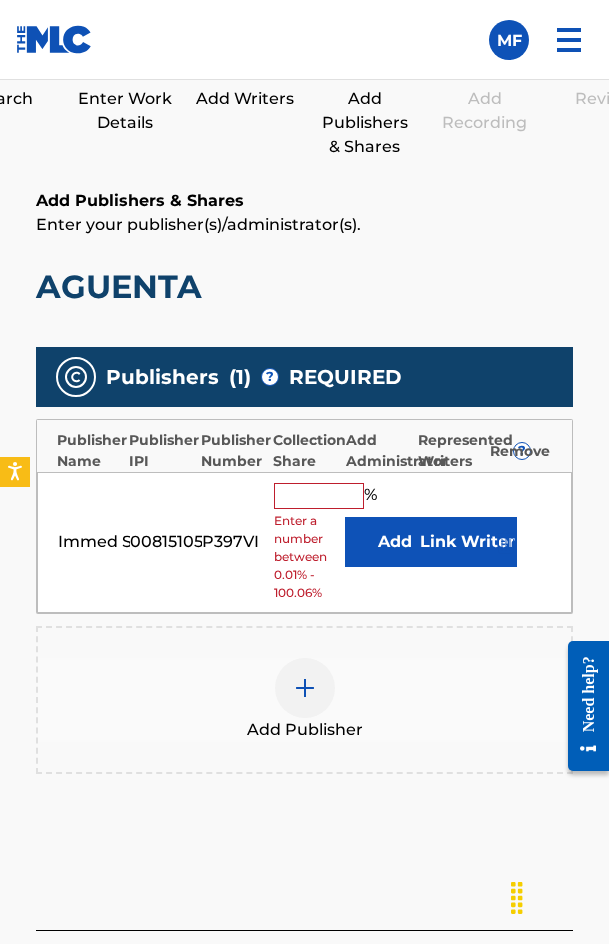 click at bounding box center (319, 496) 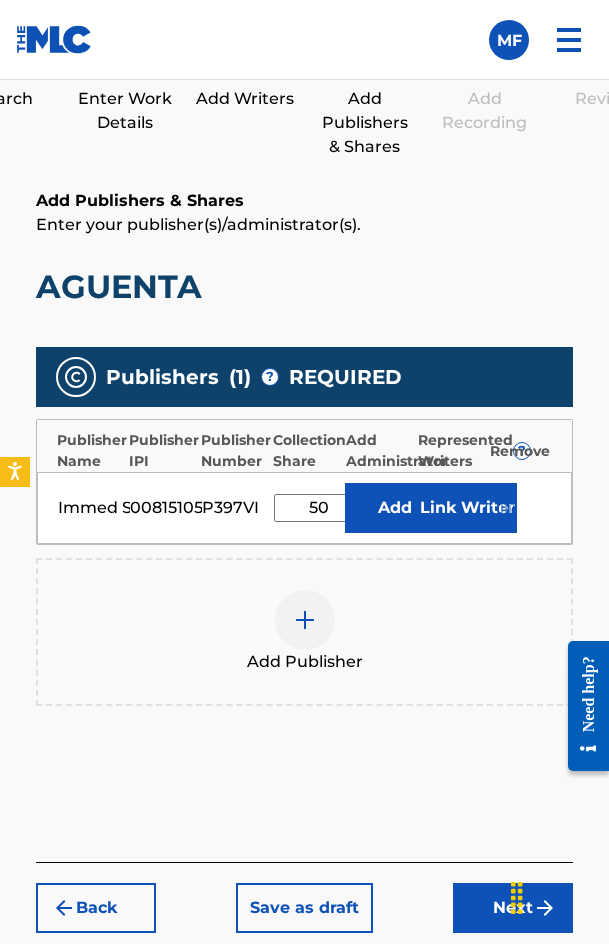 type on "50" 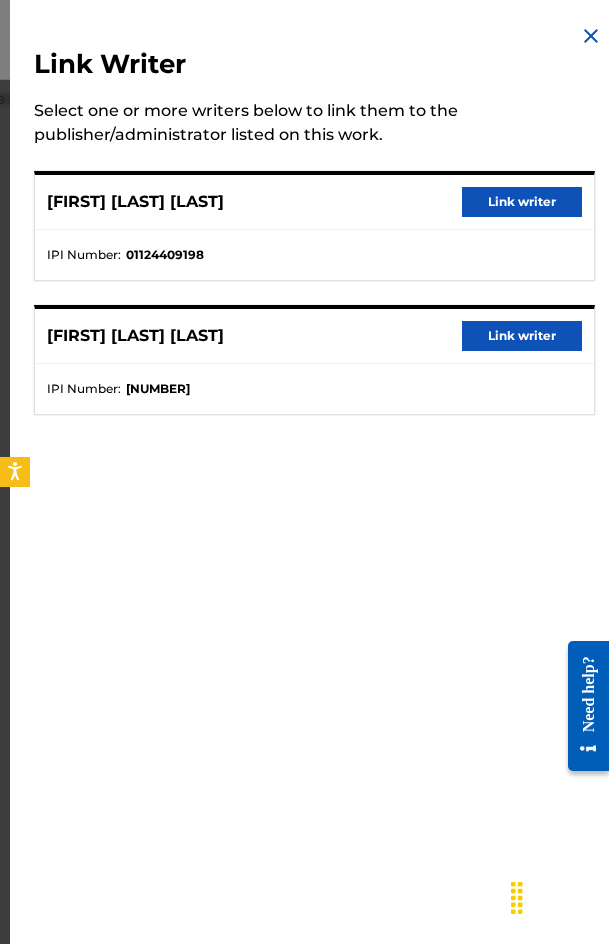 click on "Link writer" at bounding box center [522, 202] 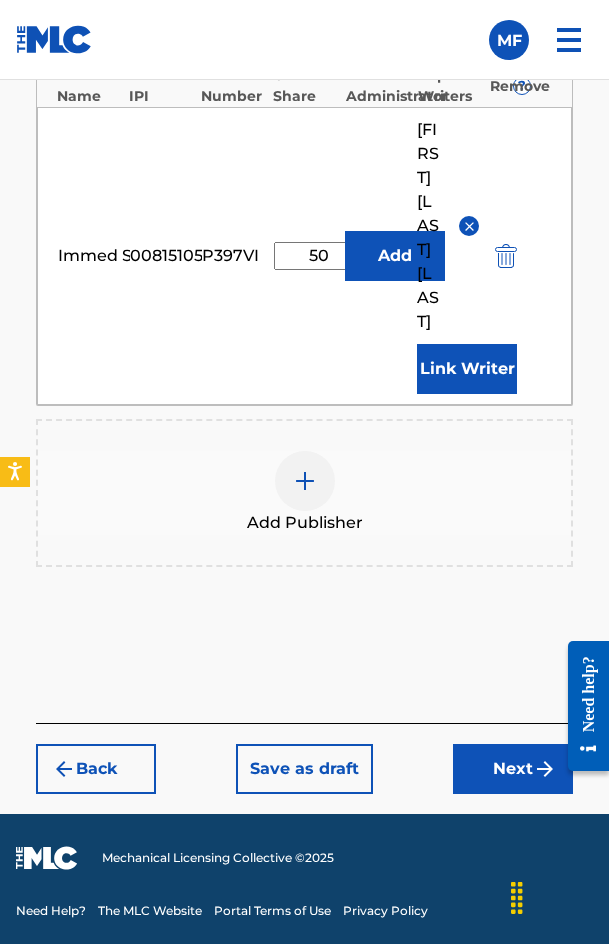 click on "Next" at bounding box center [513, 769] 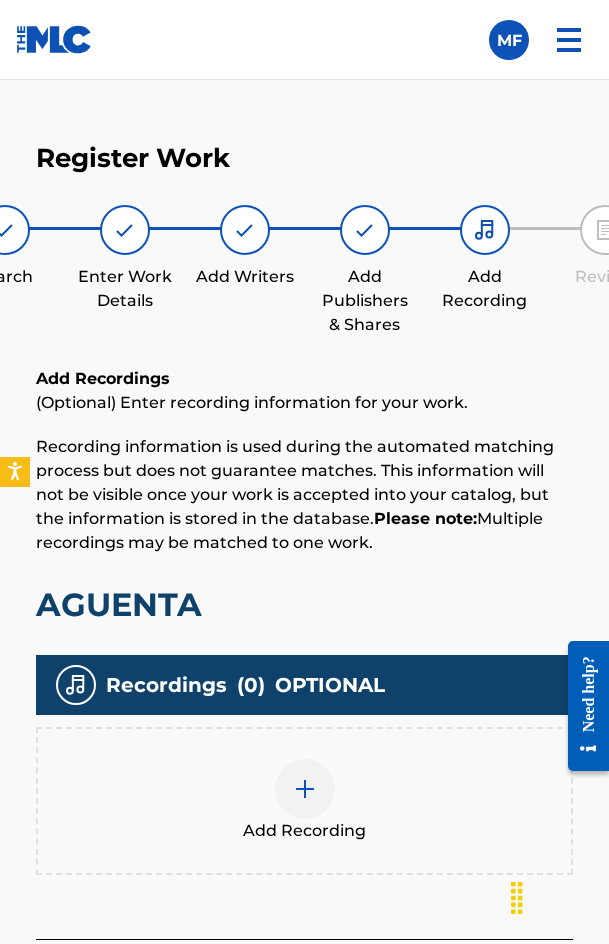 scroll, scrollTop: 1308, scrollLeft: 0, axis: vertical 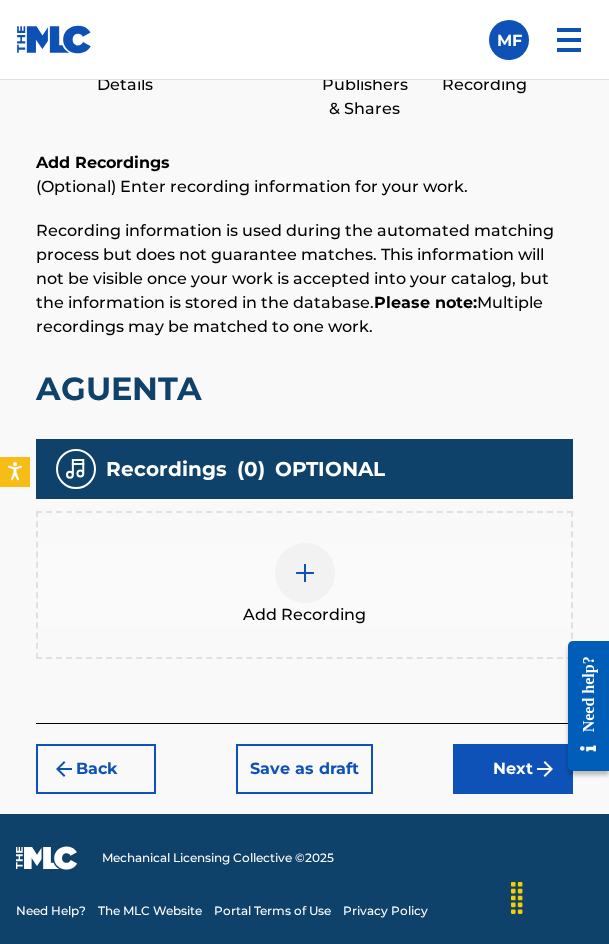 click on "Add Recording" at bounding box center [304, 585] 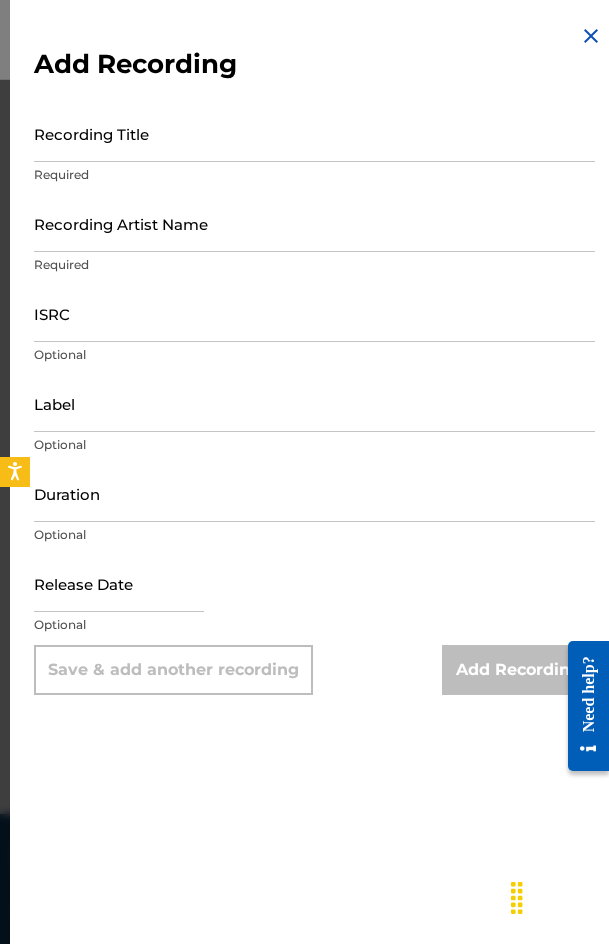 click on "Recording Title Required" at bounding box center (314, 150) 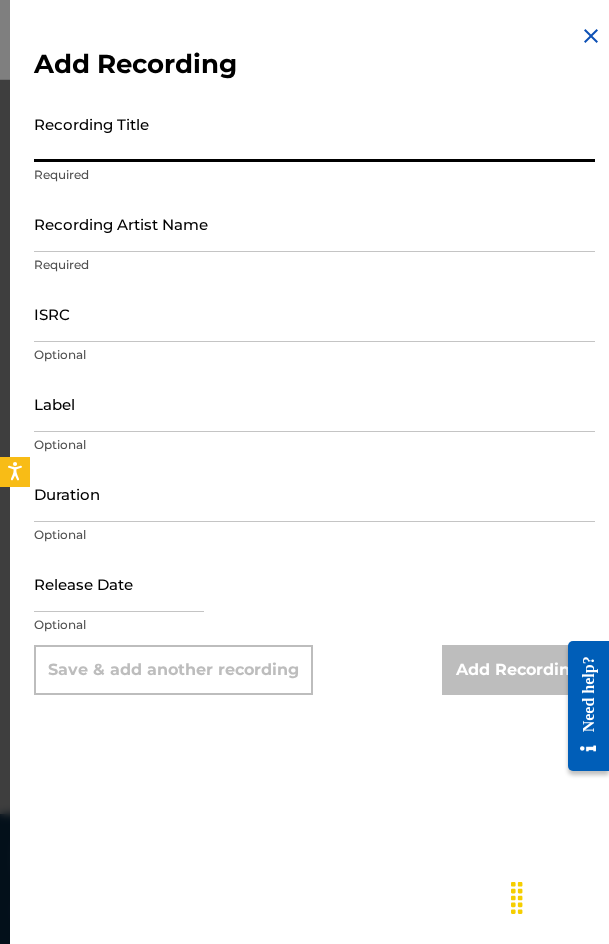 paste on "[WORD]" 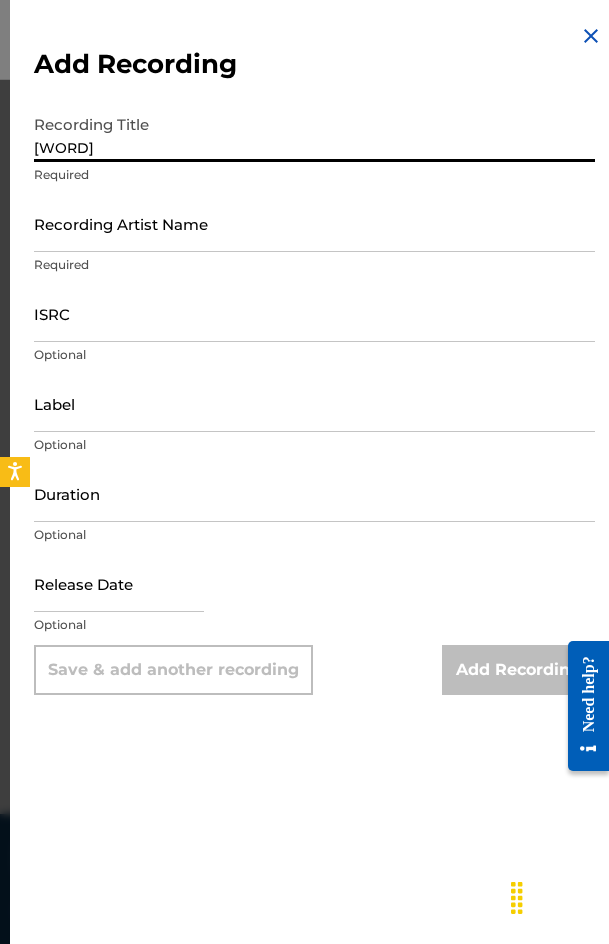 type on "[WORD]" 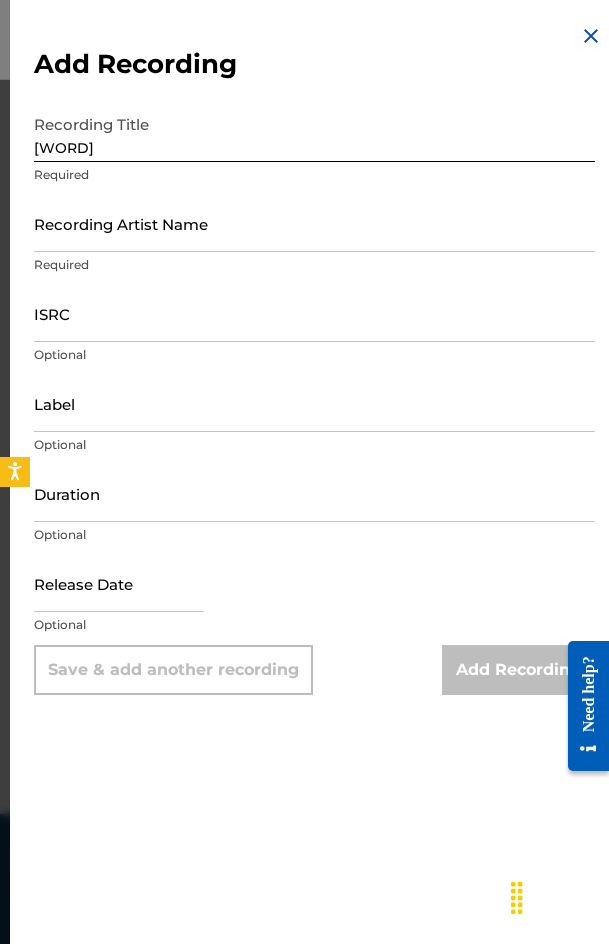 click on "Recording Artist Name" at bounding box center (314, 223) 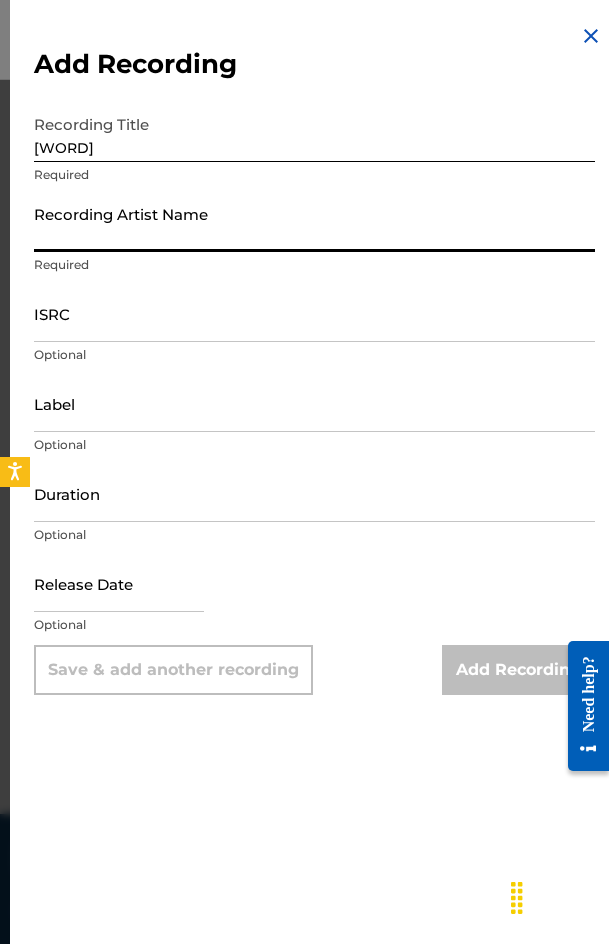 paste on "[FIRST] [LAST], [WORD]" 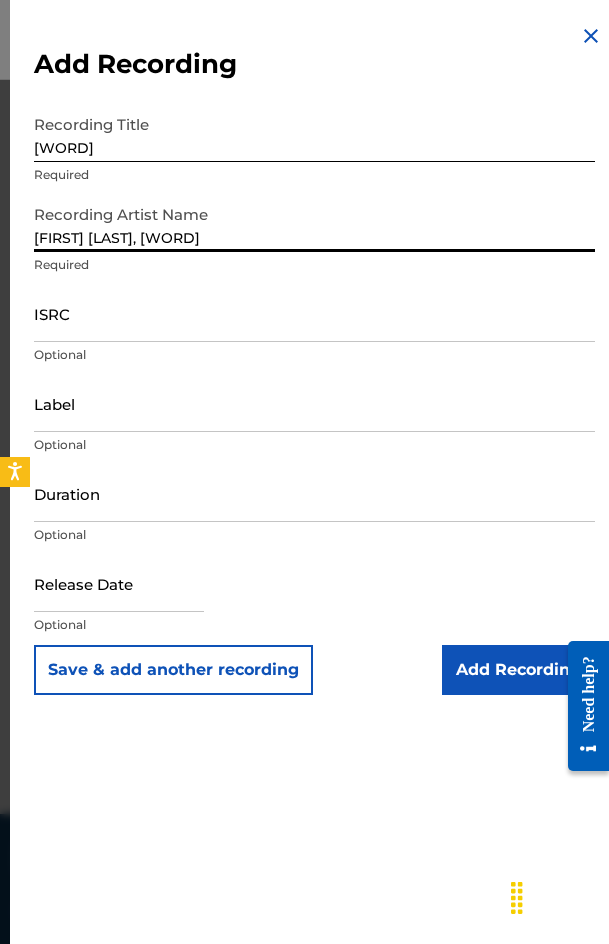 type on "[FIRST] [LAST], [WORD]" 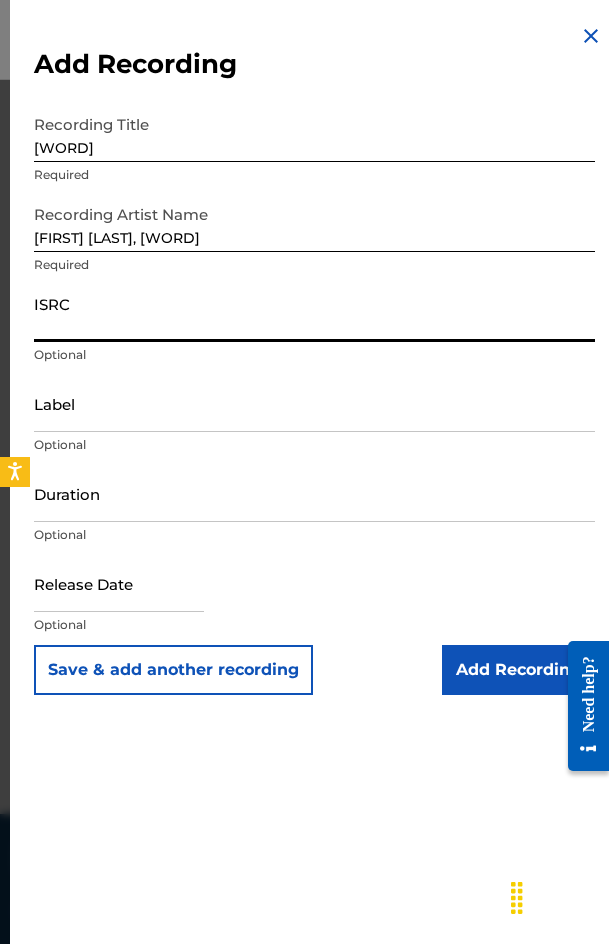 click on "ISRC" at bounding box center [314, 313] 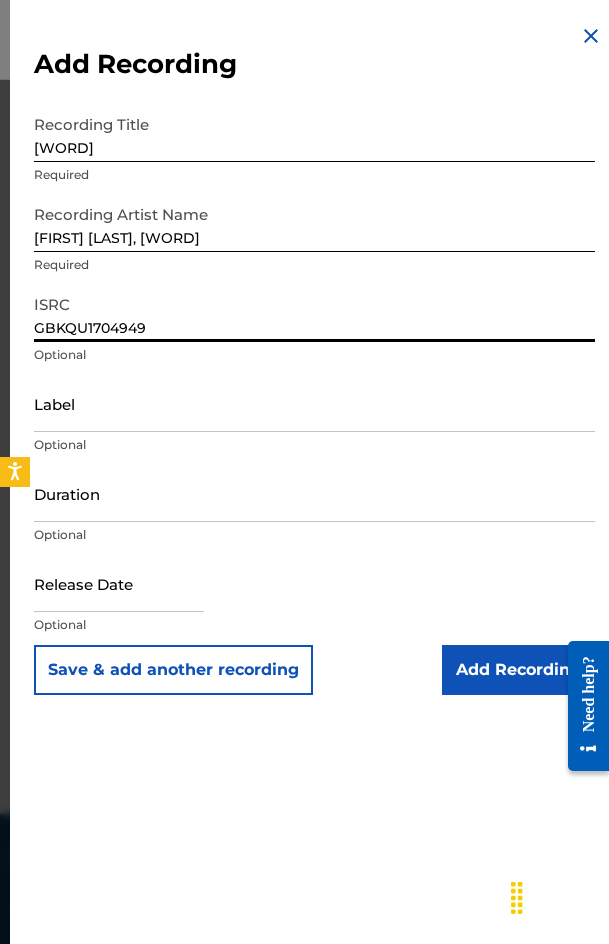 type on "GBKQU1704949" 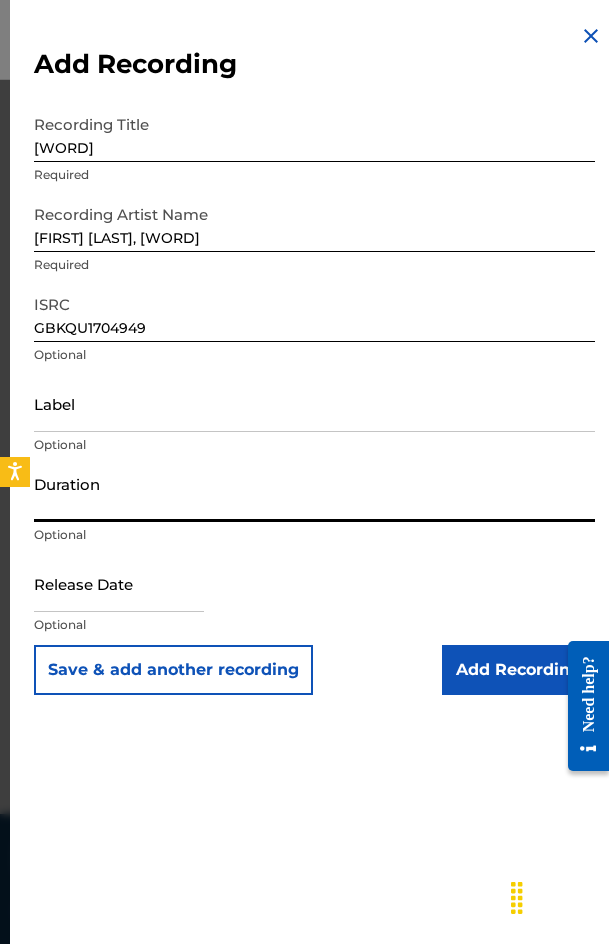 click on "Duration" at bounding box center (314, 493) 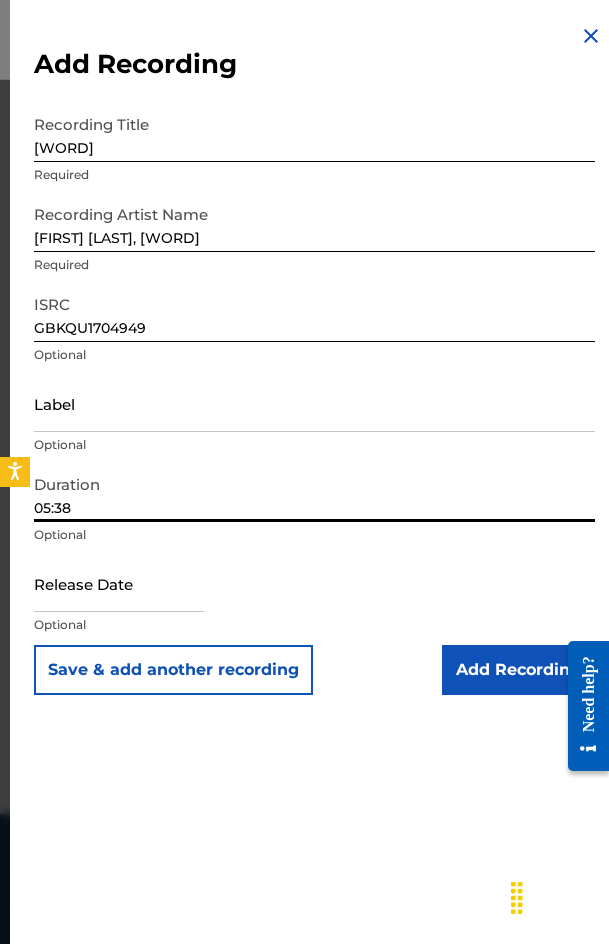 type on "05:38" 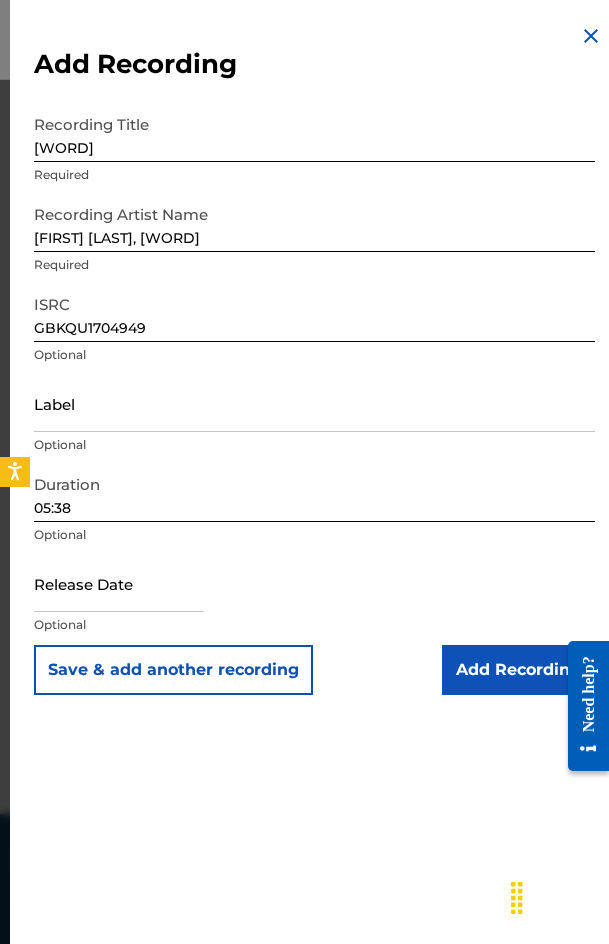 click on "Add Recording" at bounding box center [518, 670] 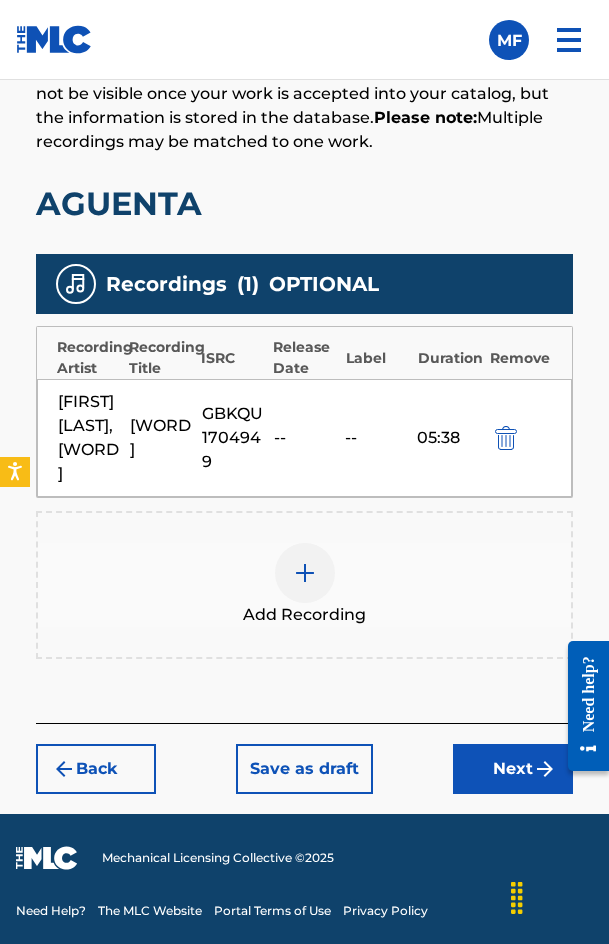 click on "Next" at bounding box center (513, 769) 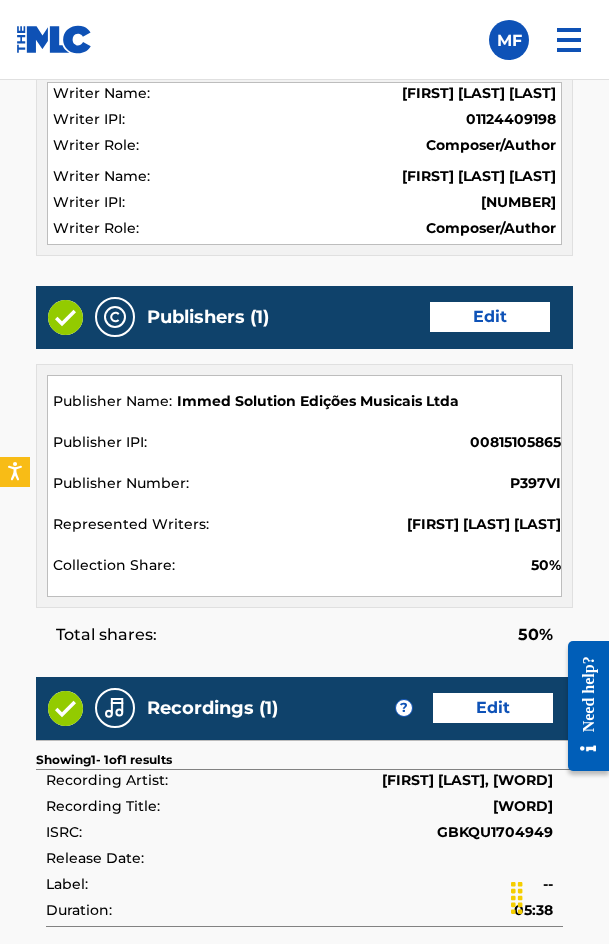 scroll, scrollTop: 2245, scrollLeft: 0, axis: vertical 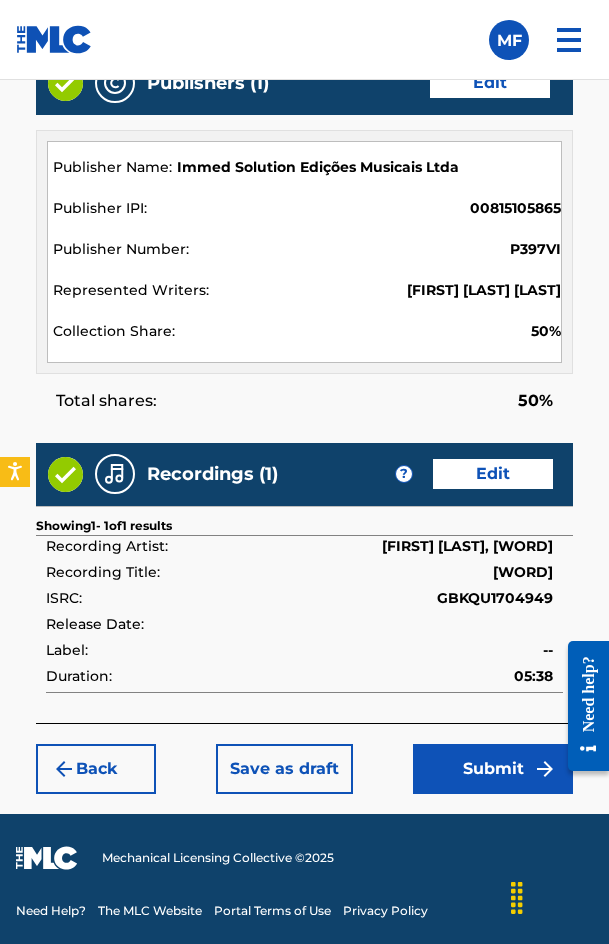 click on "Submit" at bounding box center (493, 769) 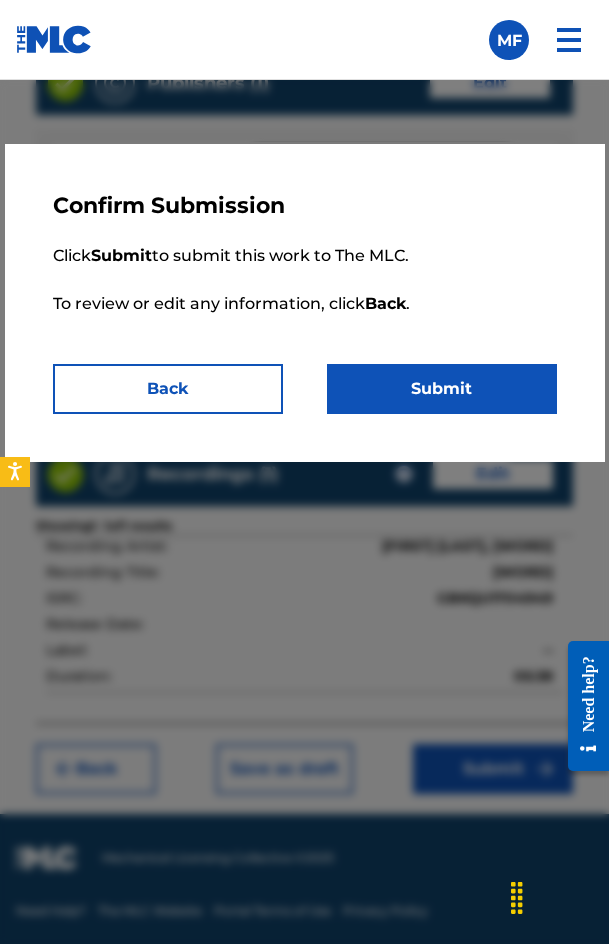 click on "Submit" at bounding box center (442, 389) 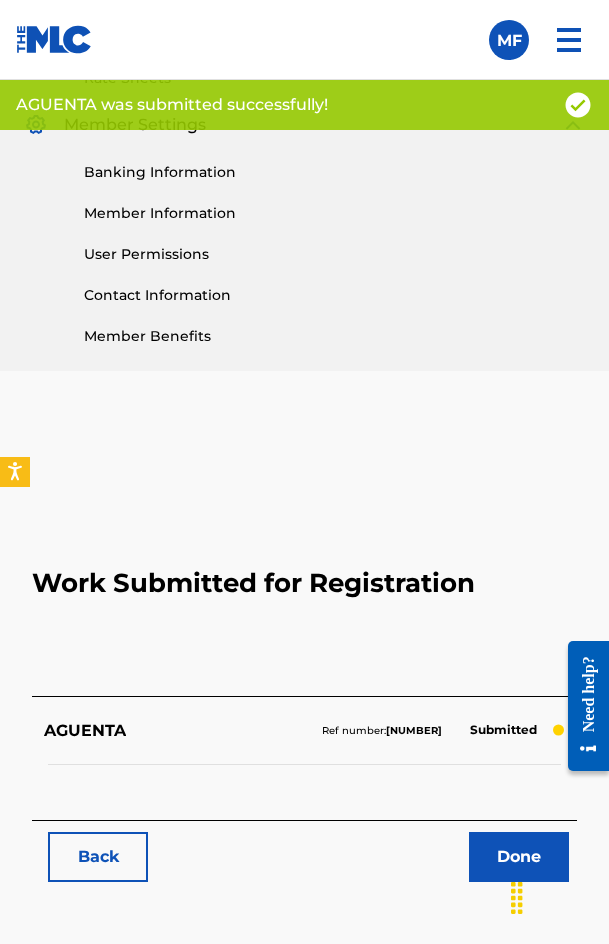 scroll, scrollTop: 1000, scrollLeft: 0, axis: vertical 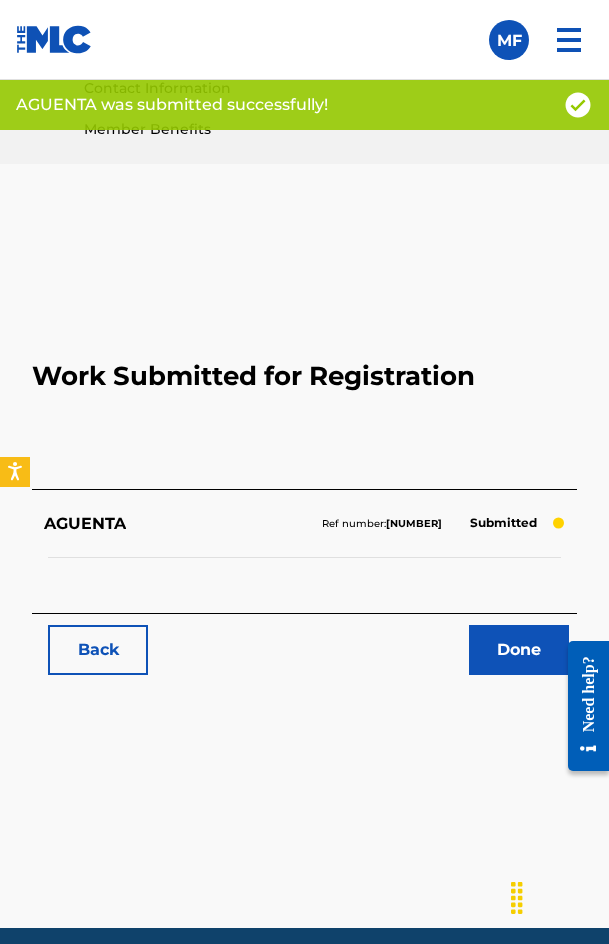 click on "Back" at bounding box center [98, 650] 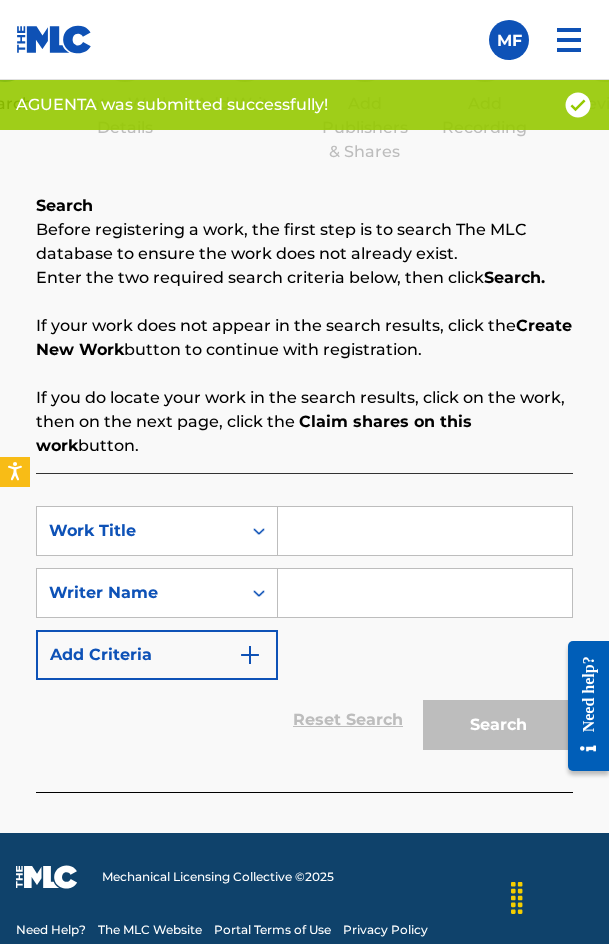 scroll, scrollTop: 1284, scrollLeft: 0, axis: vertical 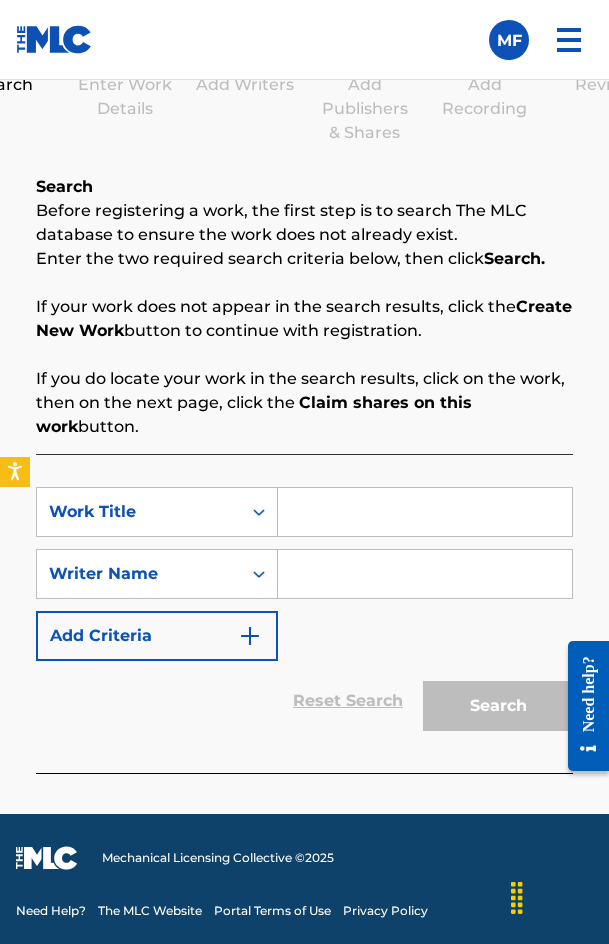 click on "SearchWithCriteria[ID] Work Title SearchWithCriteria[ID] Writer Name Add Criteria" at bounding box center (304, 574) 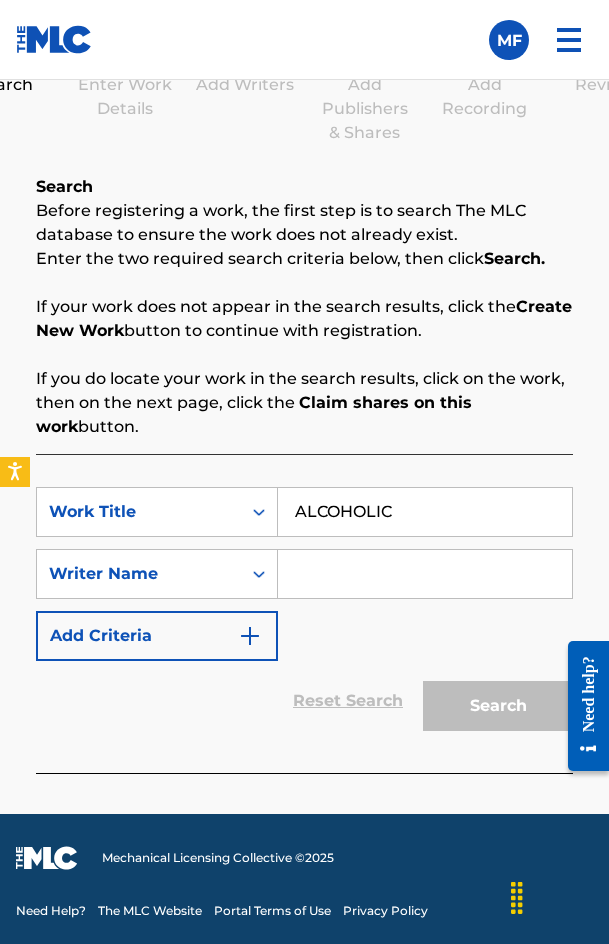 type on "ALCOHOLIC" 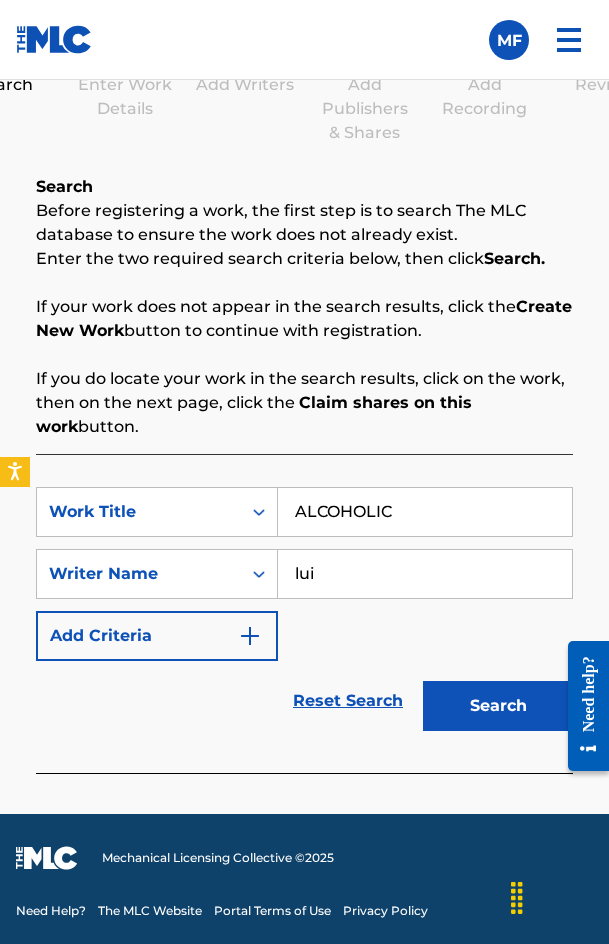 type on "[FIRST] [LAST] [LAST]" 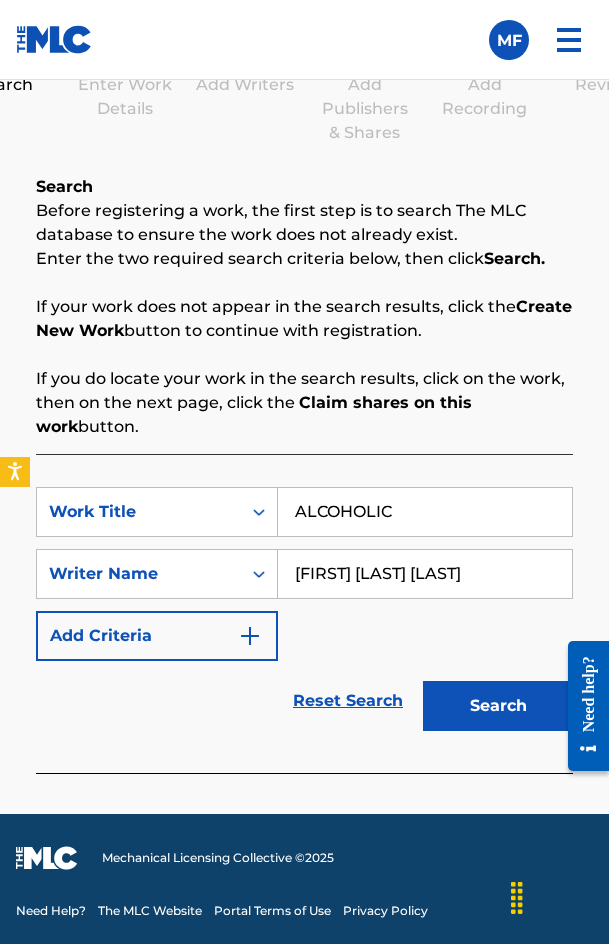 click on "Search" at bounding box center [498, 706] 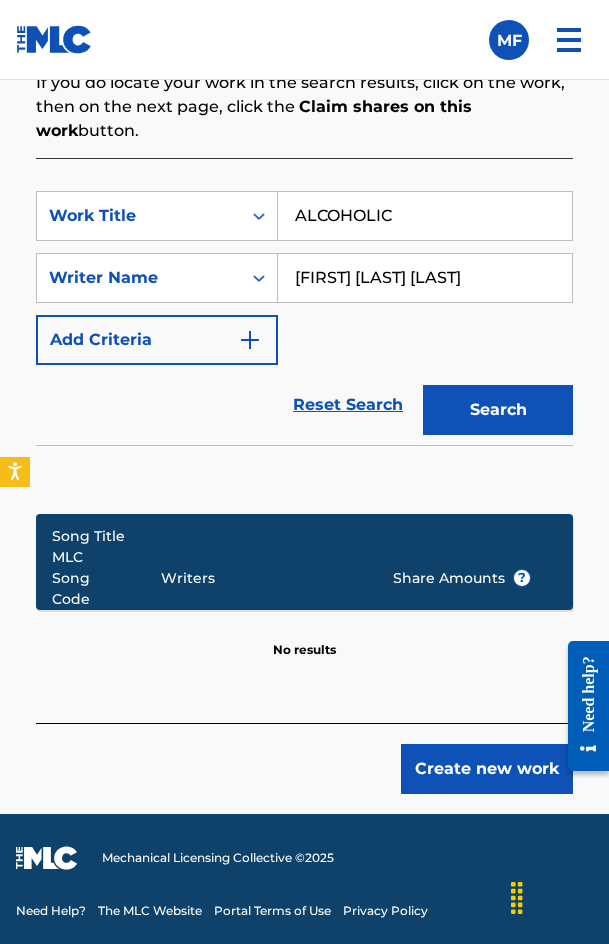 click on "Create new work" at bounding box center [487, 769] 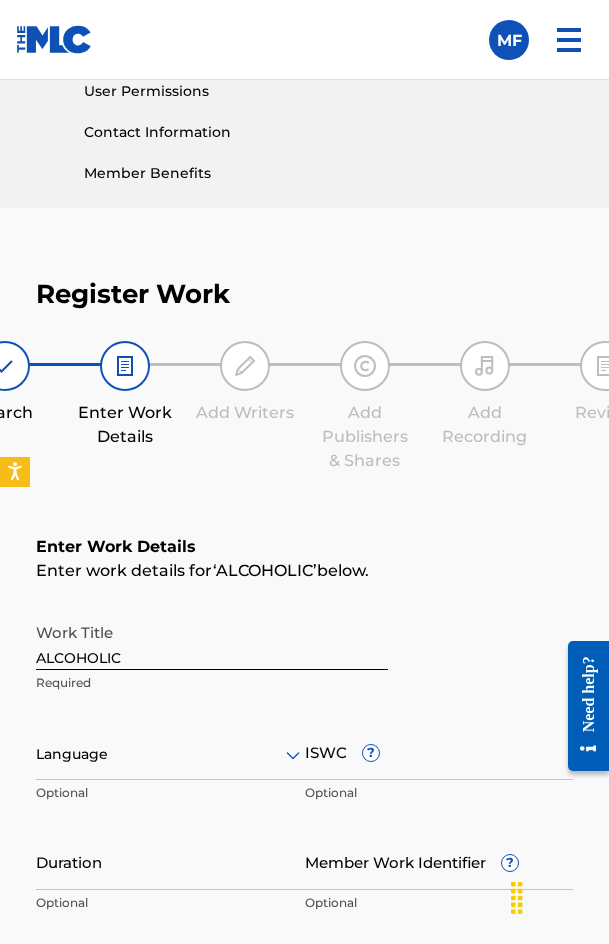 scroll, scrollTop: 1336, scrollLeft: 0, axis: vertical 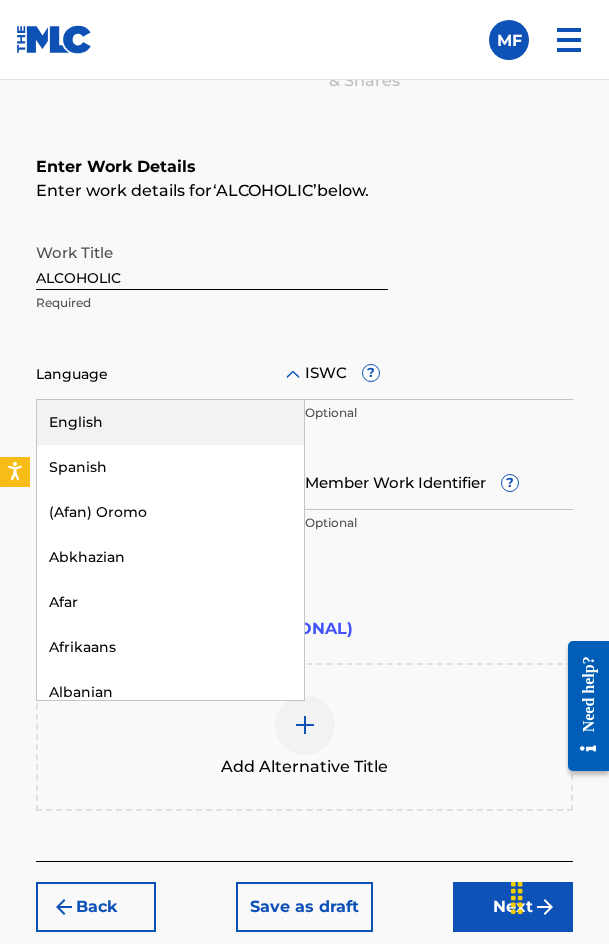 click on "Language" at bounding box center [170, 375] 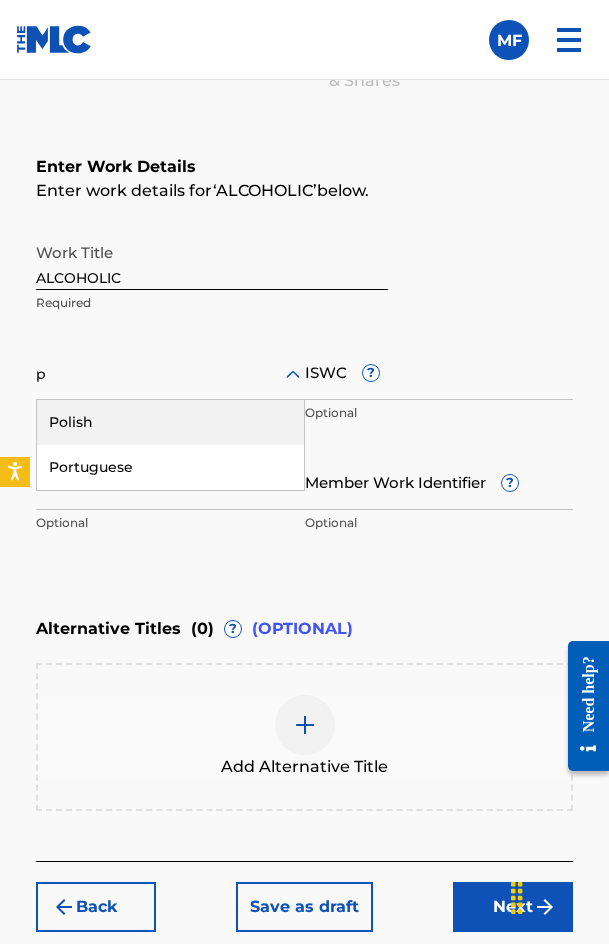 type on "po" 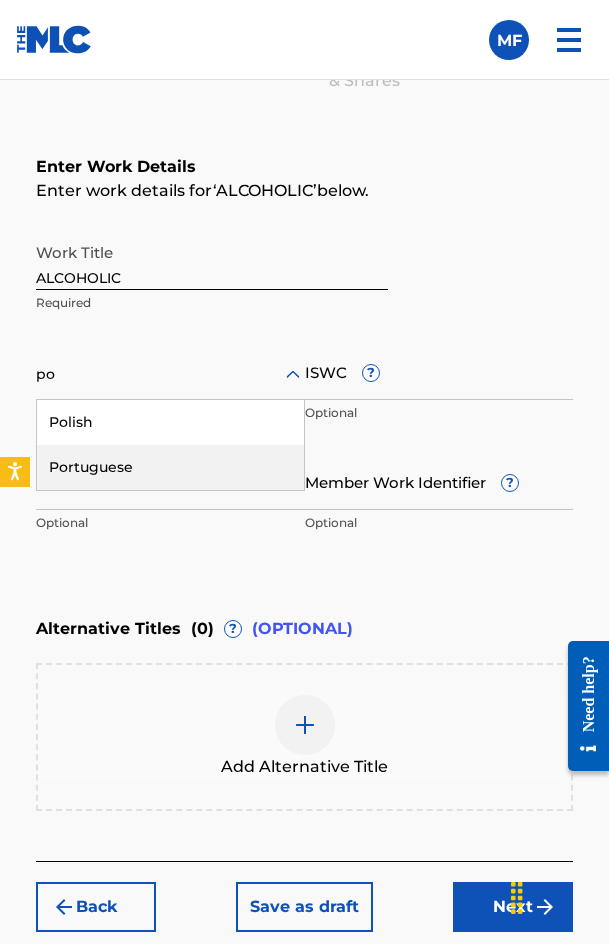click on "Portuguese" at bounding box center (170, 467) 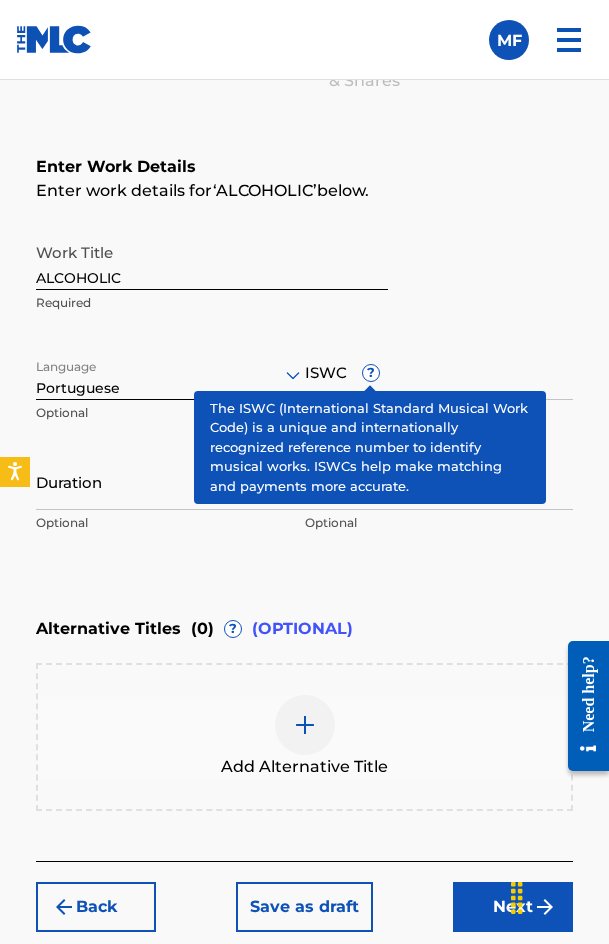 click on "ISWC   ?" at bounding box center (439, 371) 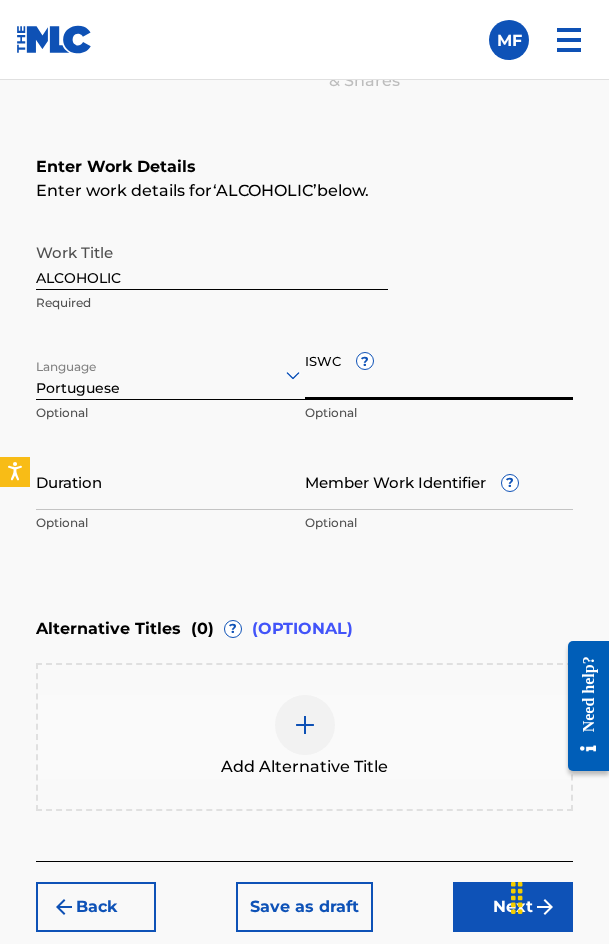 paste on "[ALPHANUMERIC_ID]" 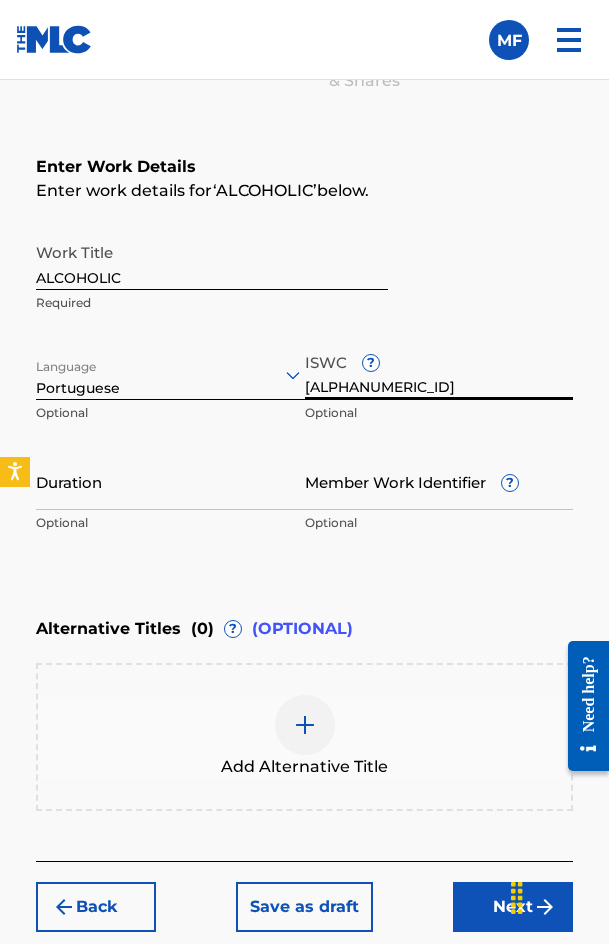 type on "[ALPHANUMERIC_ID]" 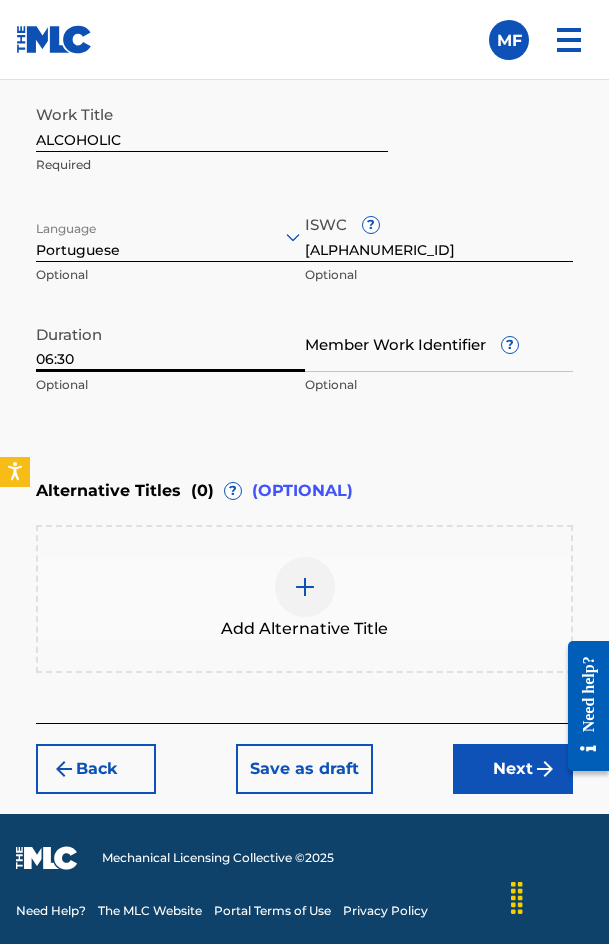 type on "06:30" 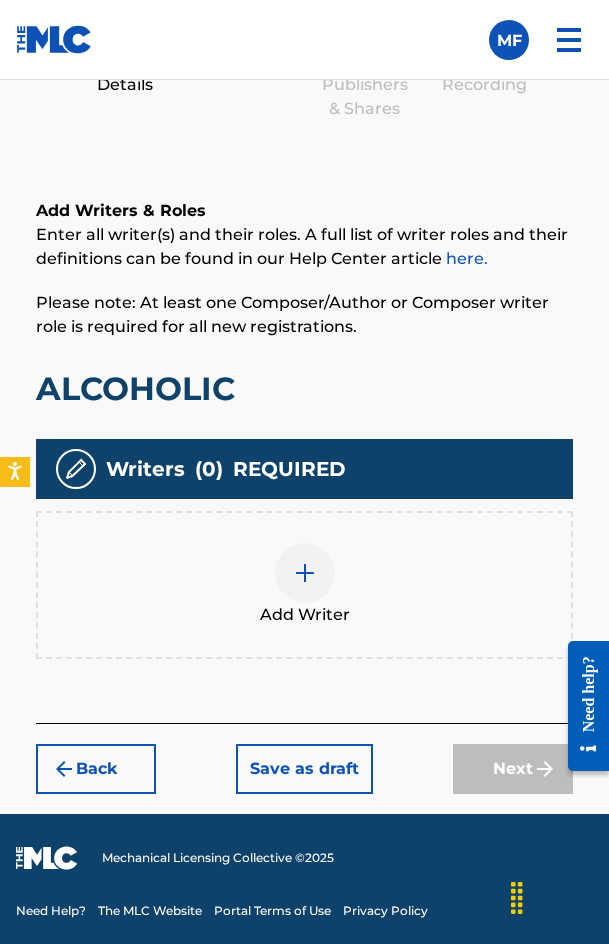 click at bounding box center (305, 573) 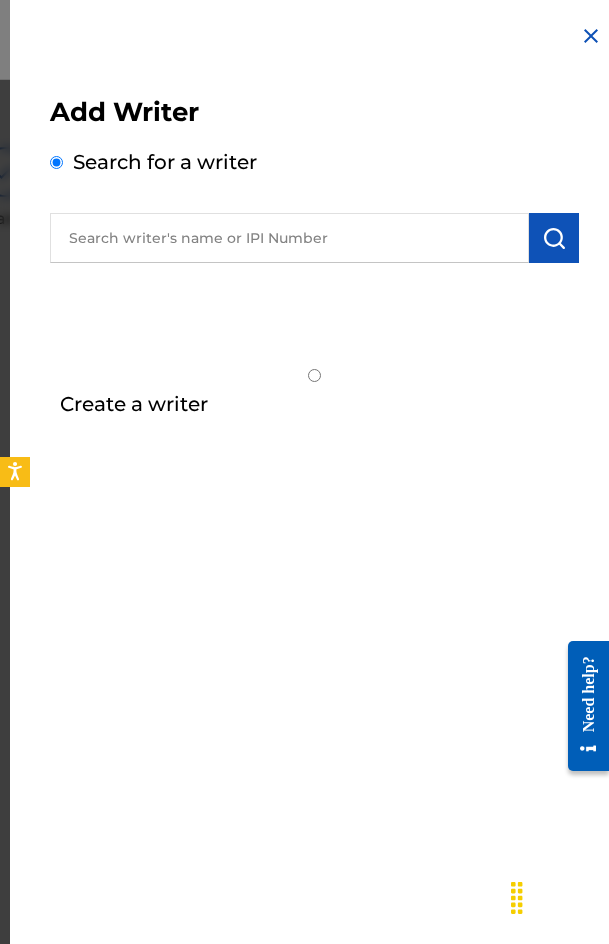 scroll, scrollTop: 1108, scrollLeft: 0, axis: vertical 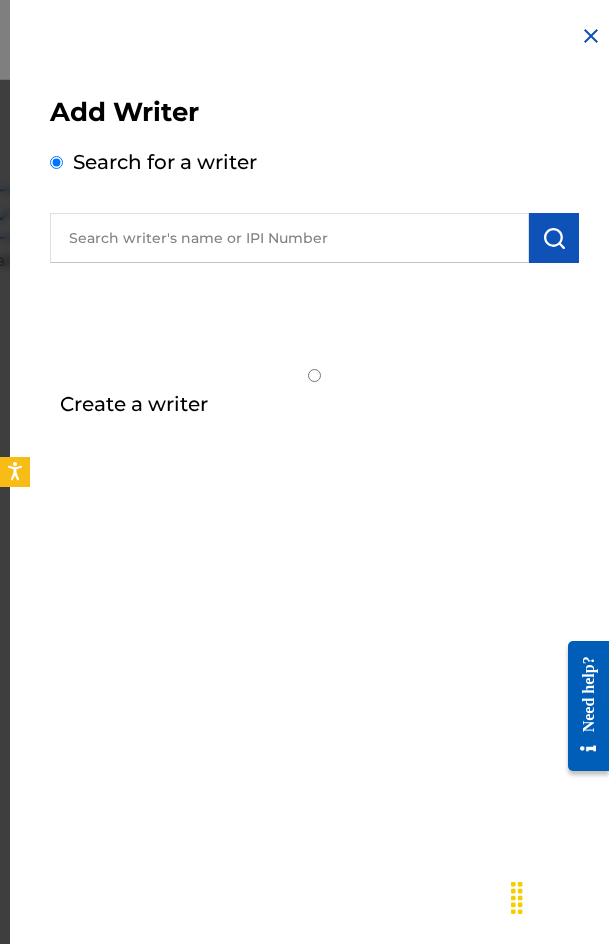 drag, startPoint x: 142, startPoint y: 267, endPoint x: 144, endPoint y: 231, distance: 36.05551 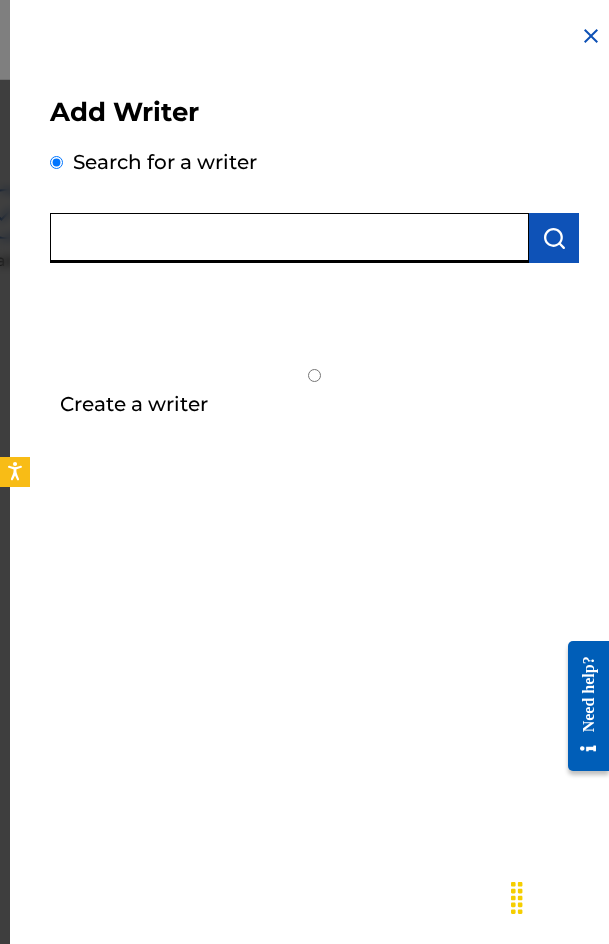 paste on "[FIRST] [LAST] [LAST]" 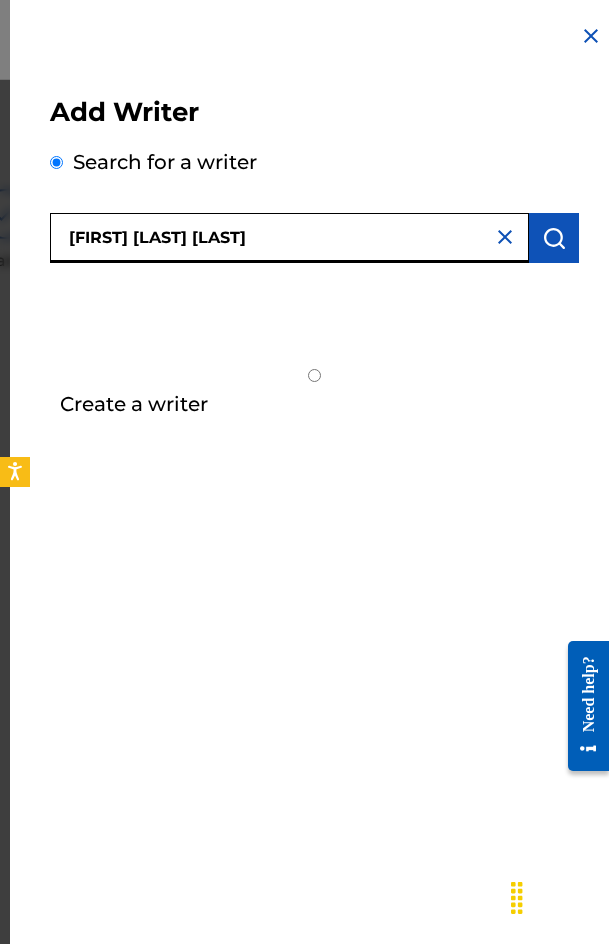 type on "[FIRST] [LAST] [LAST]" 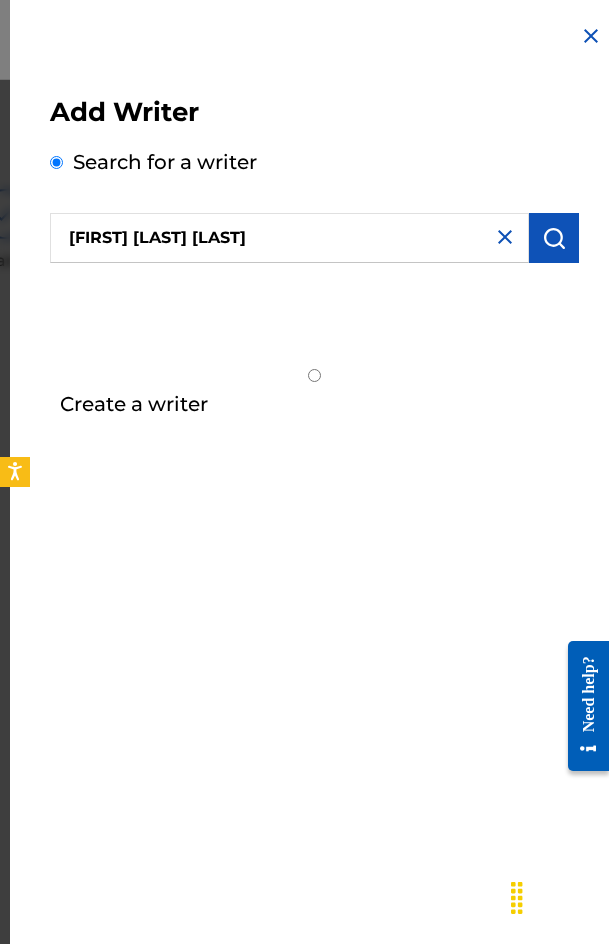 click at bounding box center (554, 238) 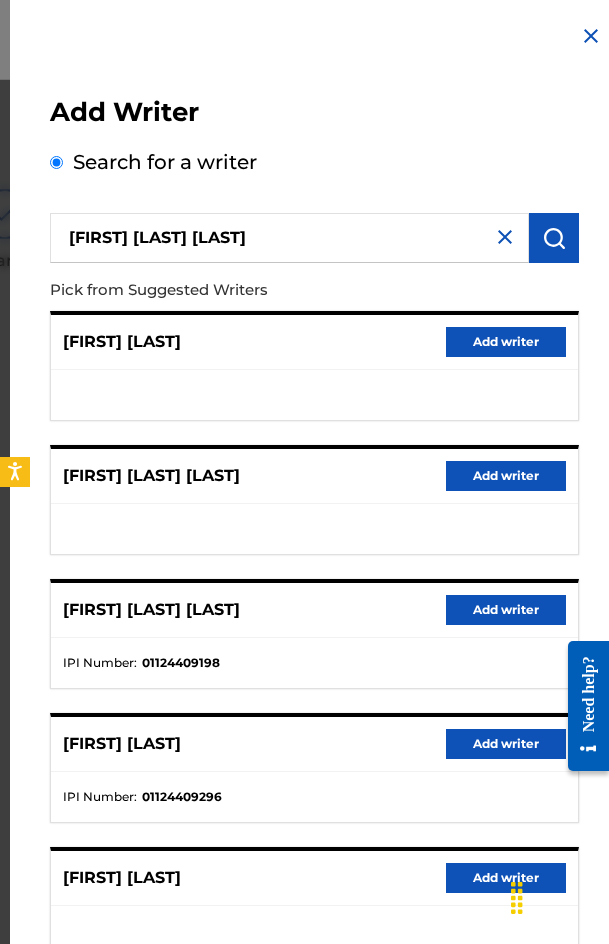 click on "Add writer" at bounding box center [506, 476] 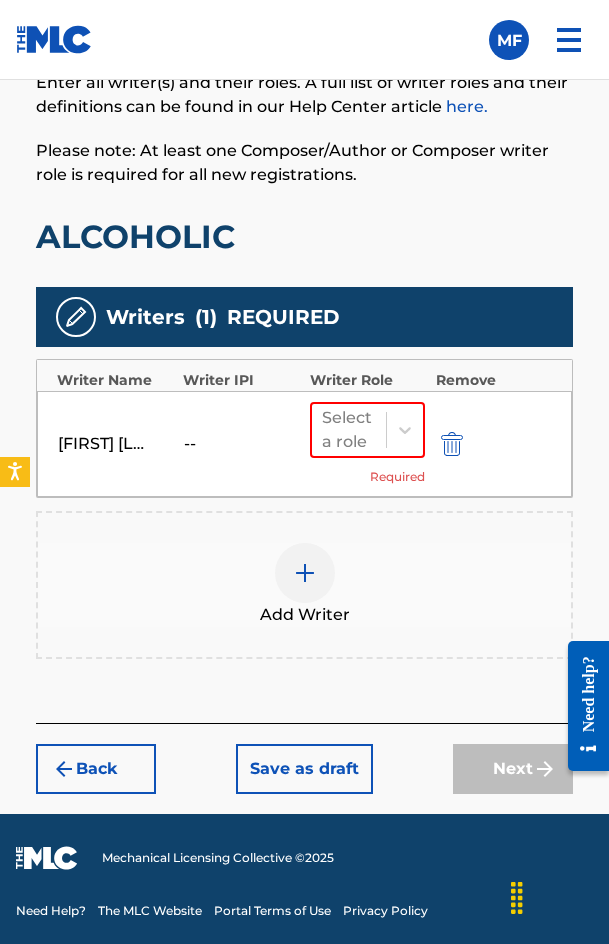 click at bounding box center (452, 444) 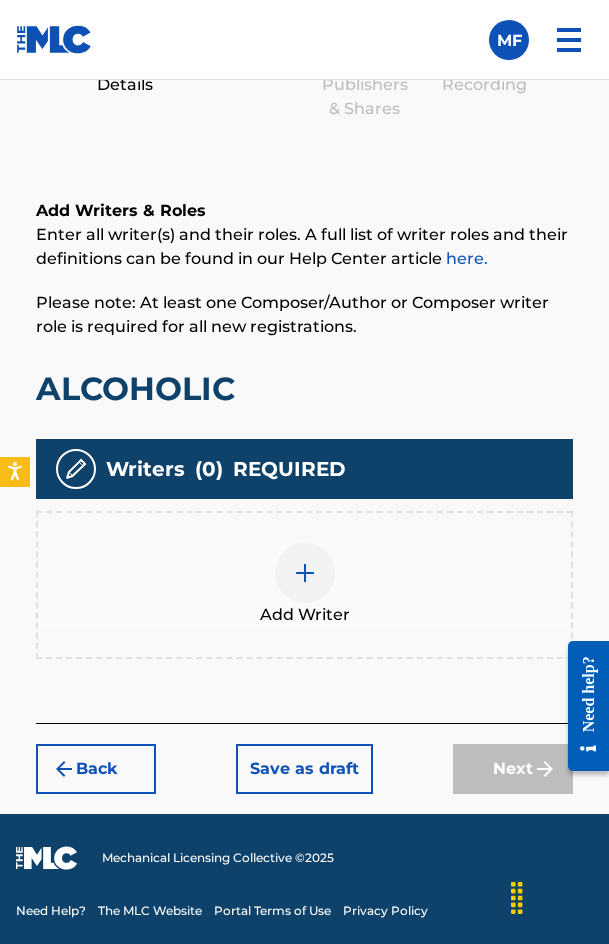 click at bounding box center [305, 573] 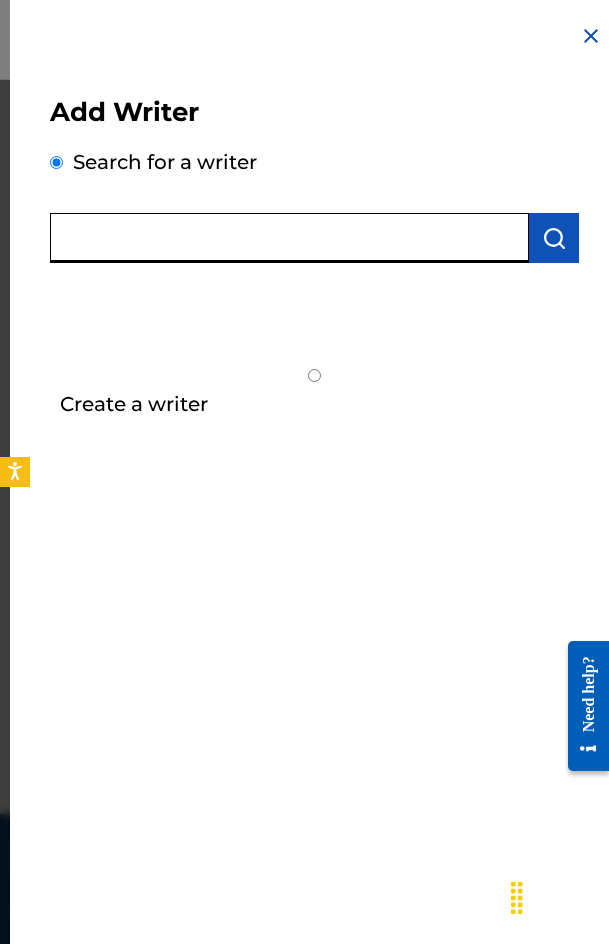 click at bounding box center (289, 238) 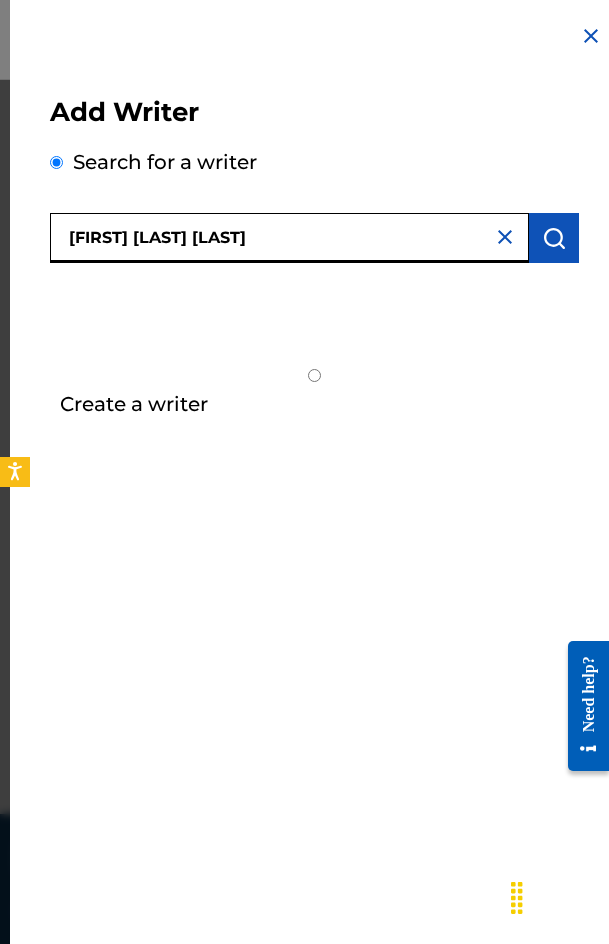 type on "[FIRST] [LAST] [LAST]" 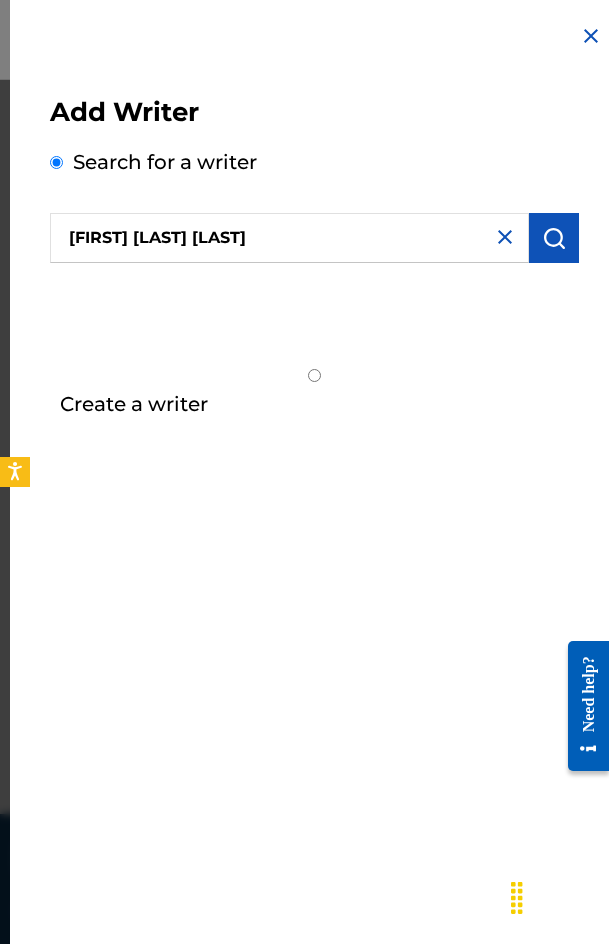 click at bounding box center (554, 238) 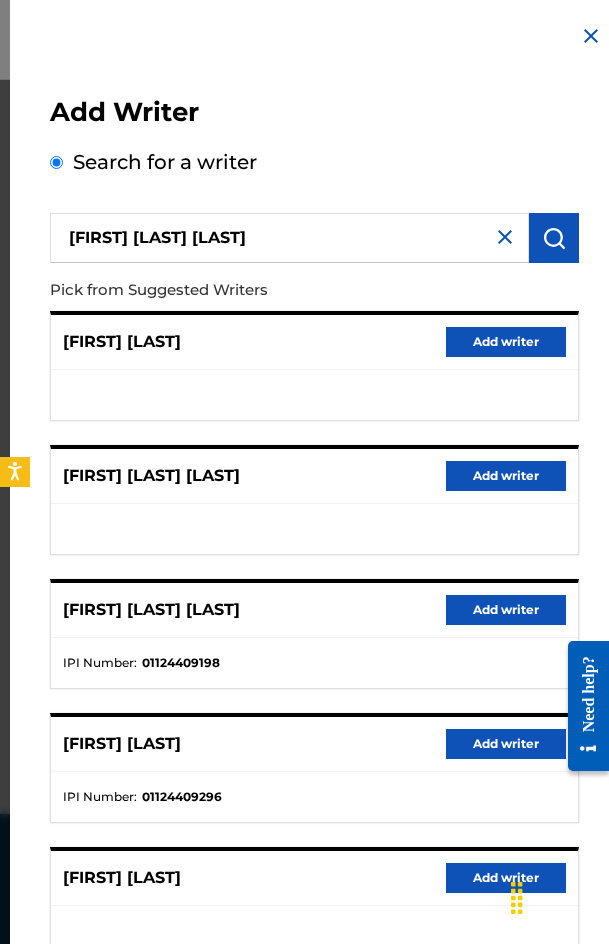 click on "Add writer" at bounding box center (506, 610) 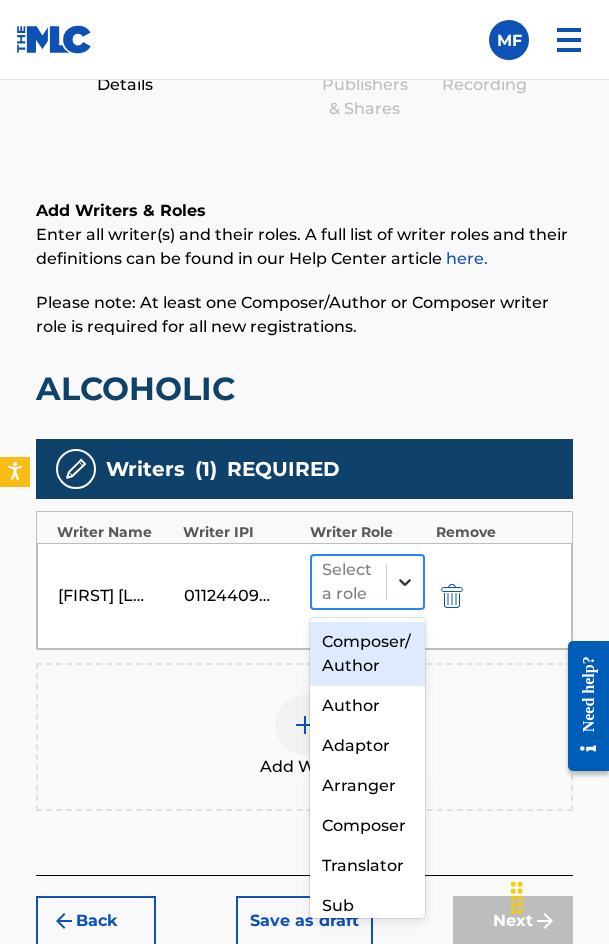click at bounding box center [405, 582] 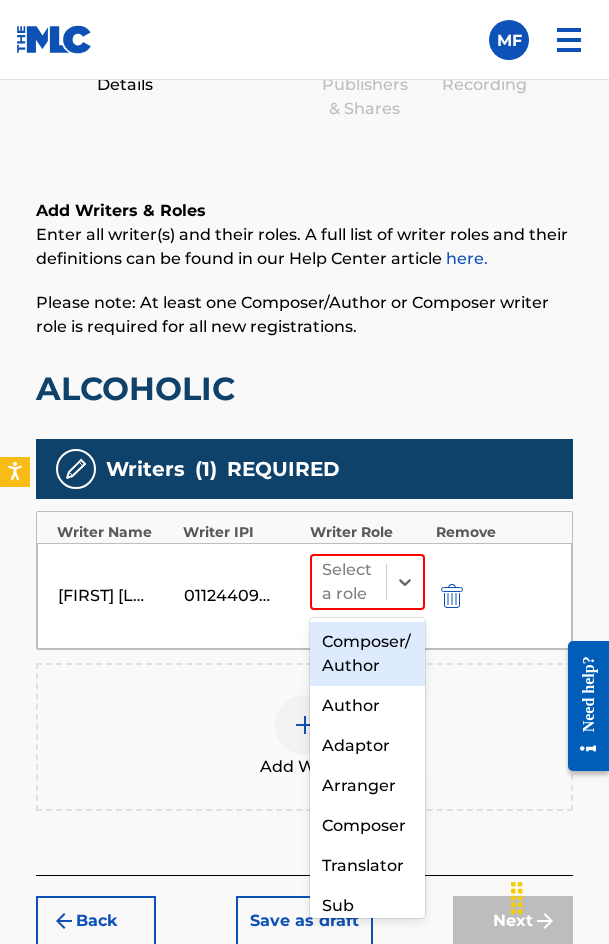 click on "Composer/Author" at bounding box center (368, 654) 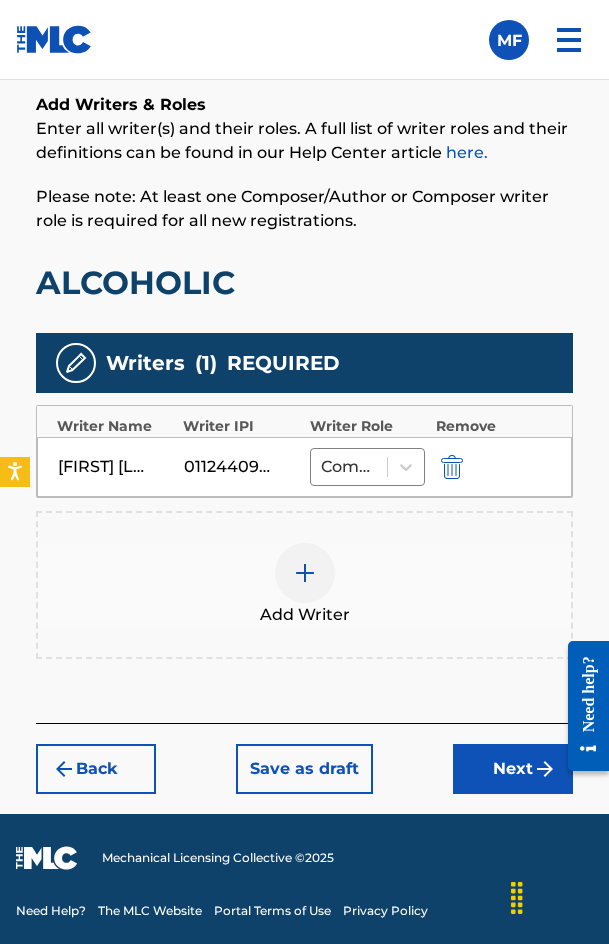 click on "Next" at bounding box center [513, 769] 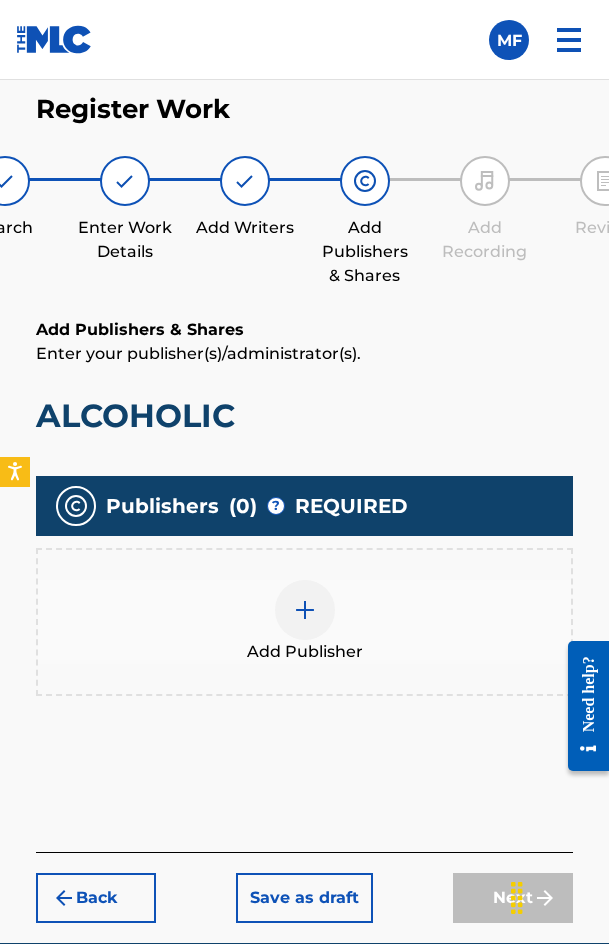 scroll, scrollTop: 1270, scrollLeft: 0, axis: vertical 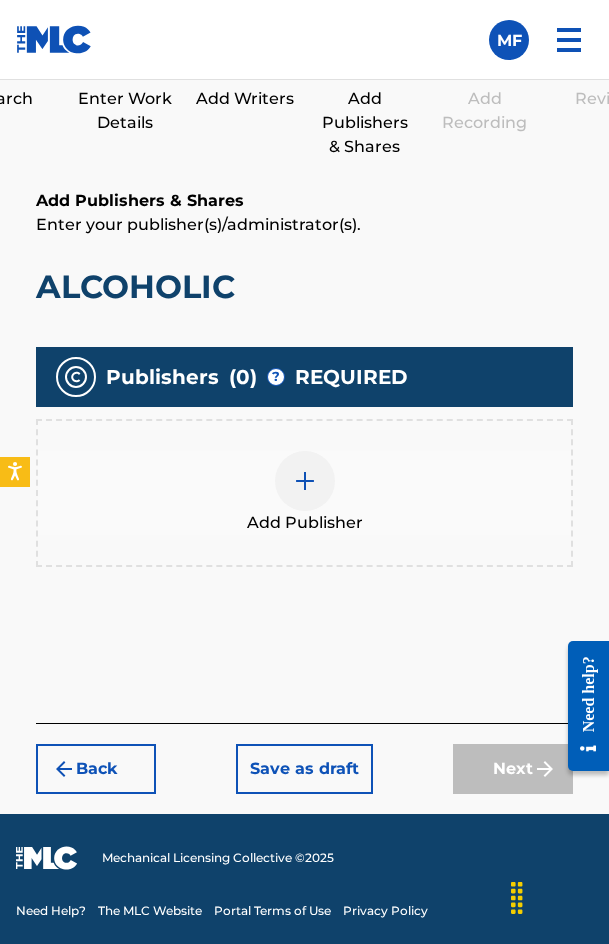 click on "Add Publisher" at bounding box center (304, 493) 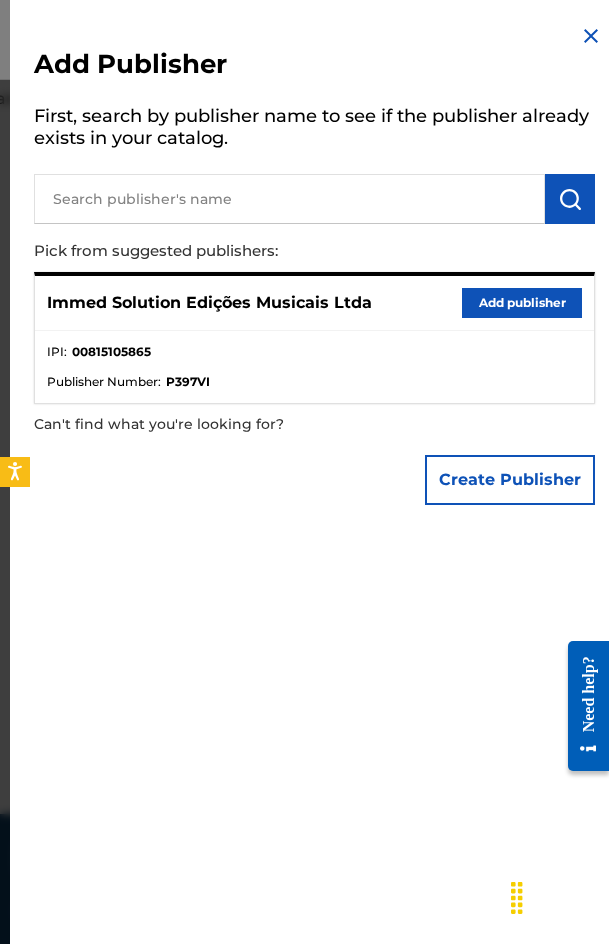 click on "Immed Solution Edições Musicais Ltda Add publisher" at bounding box center (314, 303) 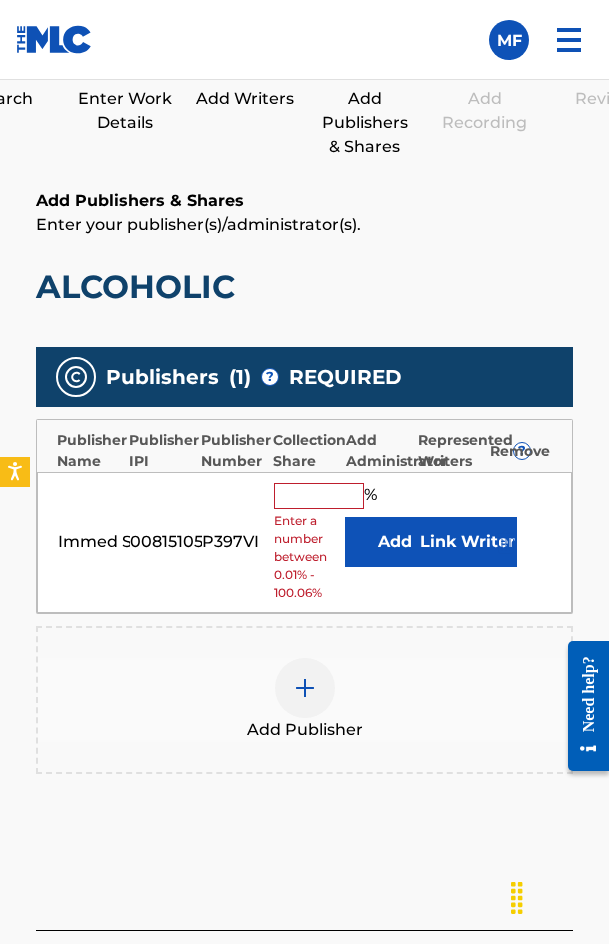 click at bounding box center (319, 496) 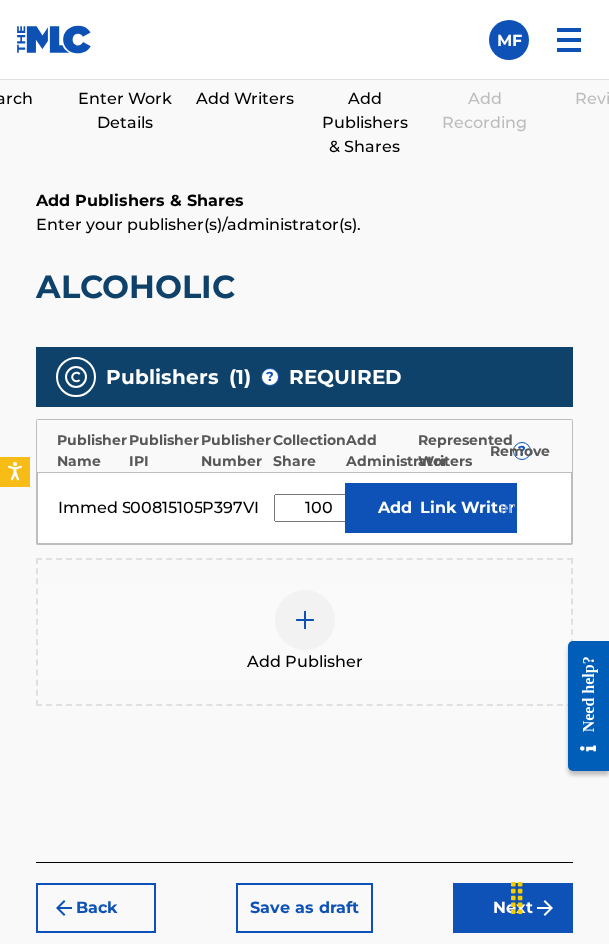 type on "100" 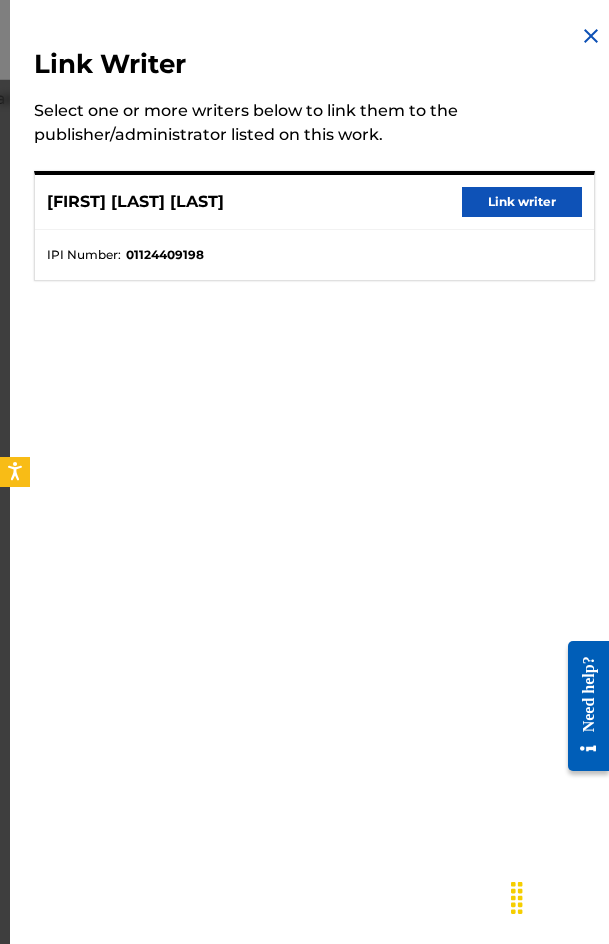 click on "Link writer" at bounding box center [522, 202] 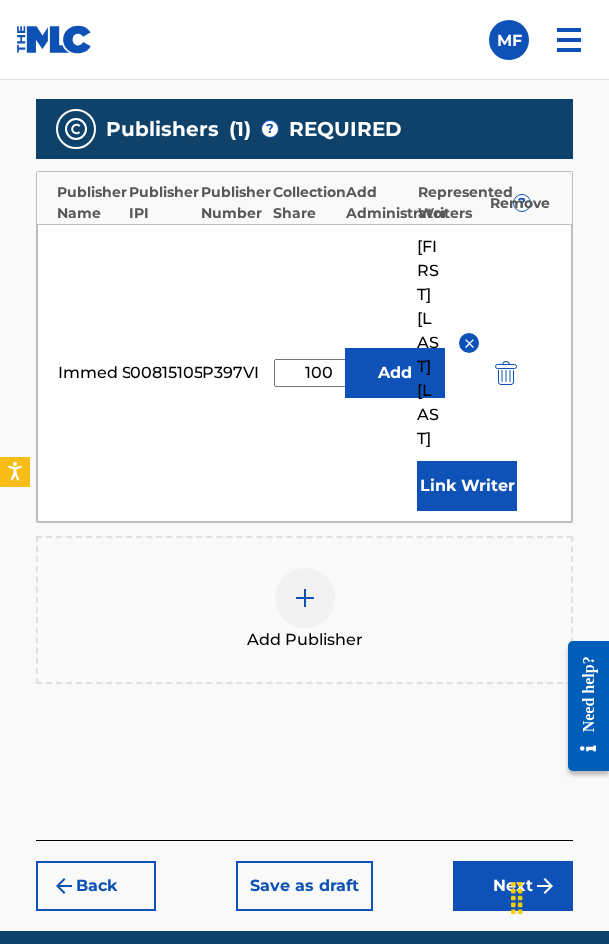 scroll, scrollTop: 1674, scrollLeft: 0, axis: vertical 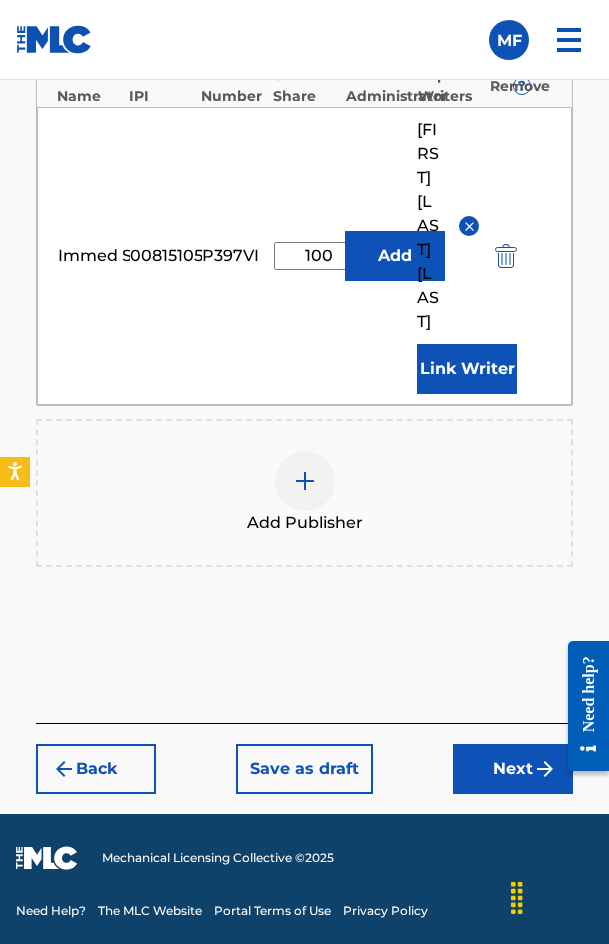 click on "Next" at bounding box center (513, 769) 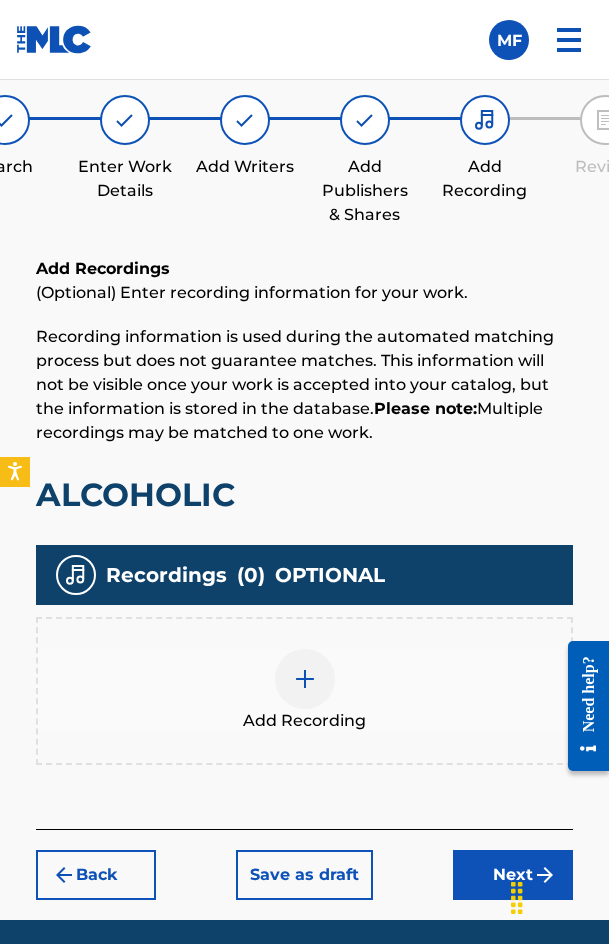 scroll, scrollTop: 1308, scrollLeft: 0, axis: vertical 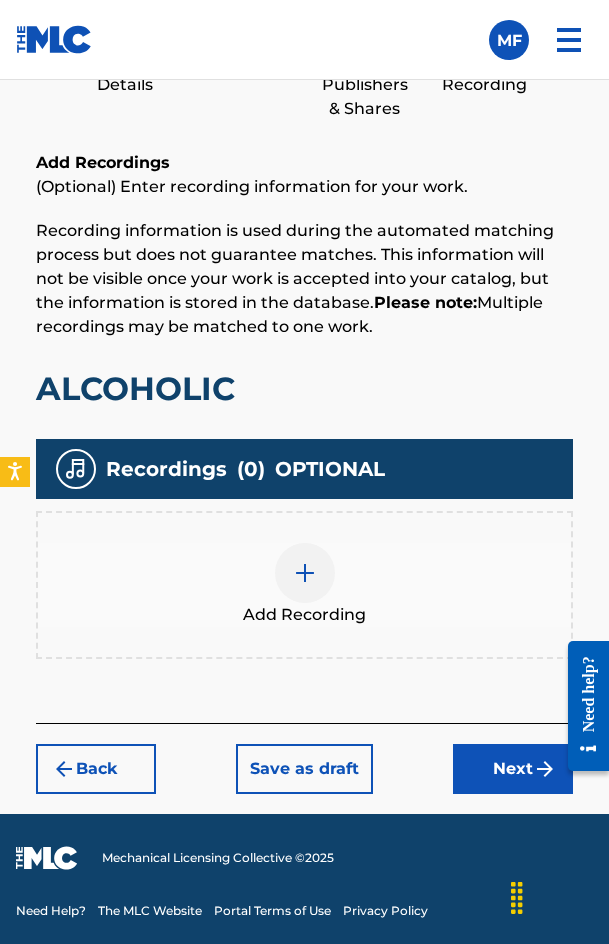 click at bounding box center (305, 573) 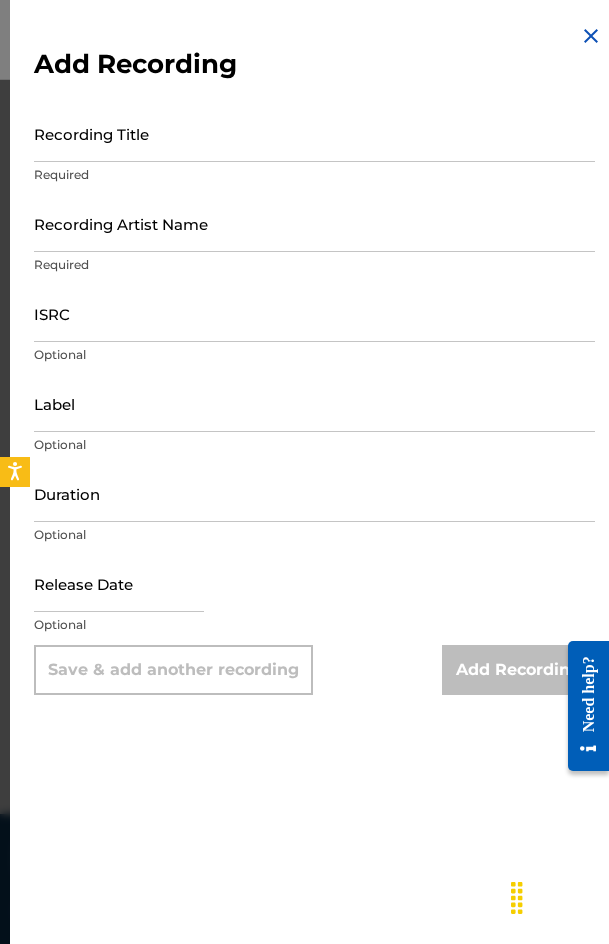 click on "Recording Title" at bounding box center [314, 133] 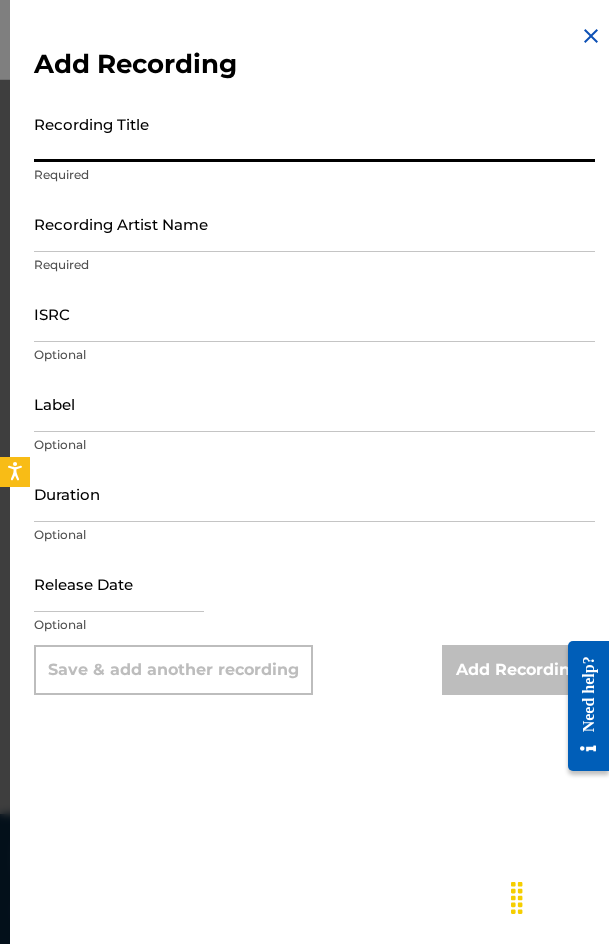 paste on "Alcoholic" 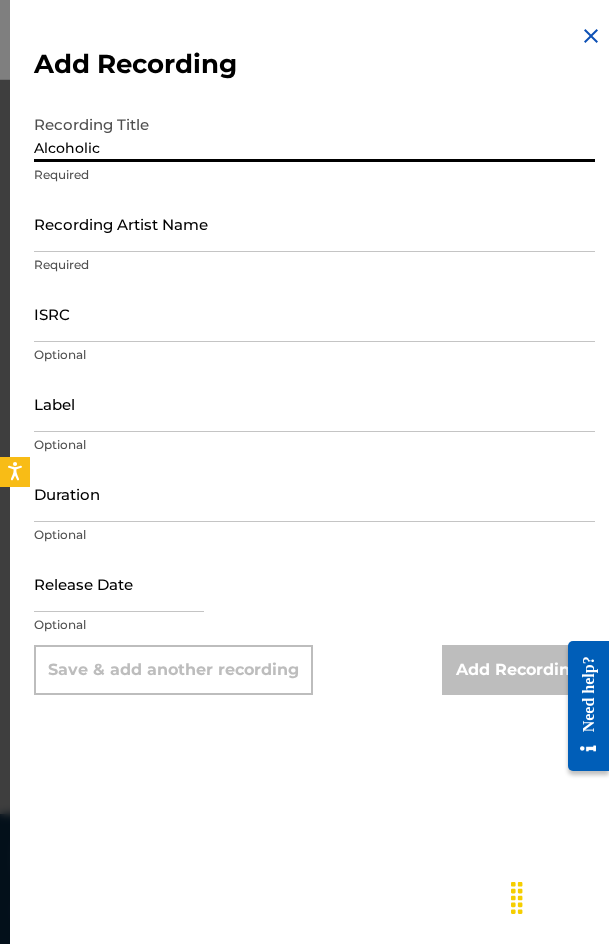 type on "Alcoholic" 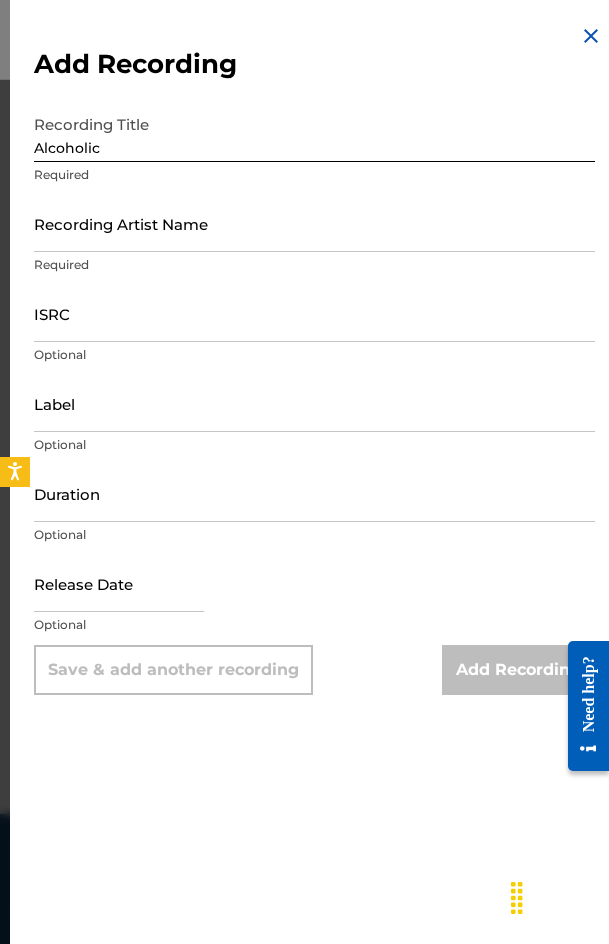 click on "Recording Artist Name" at bounding box center [314, 223] 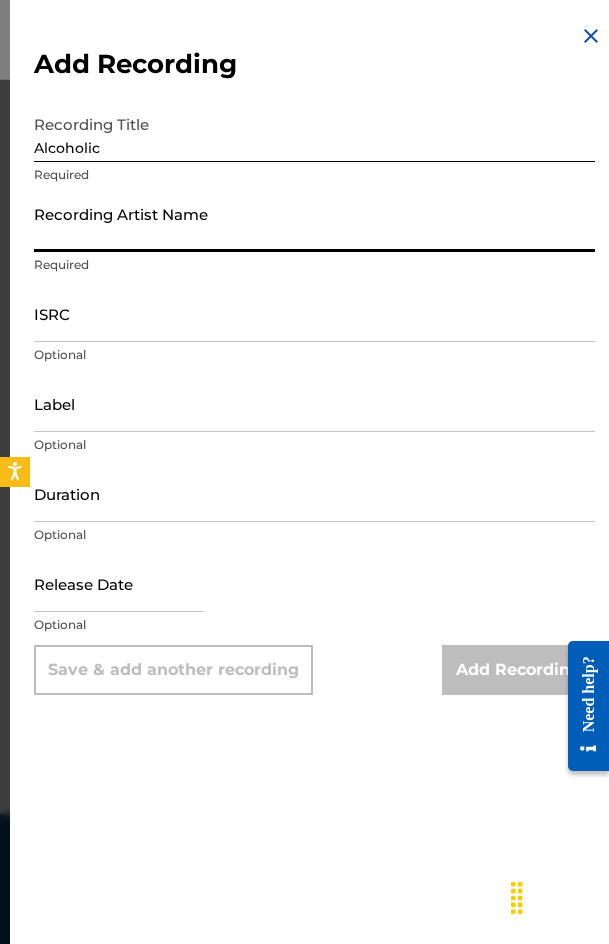 paste on "[FIRST] [LAST]" 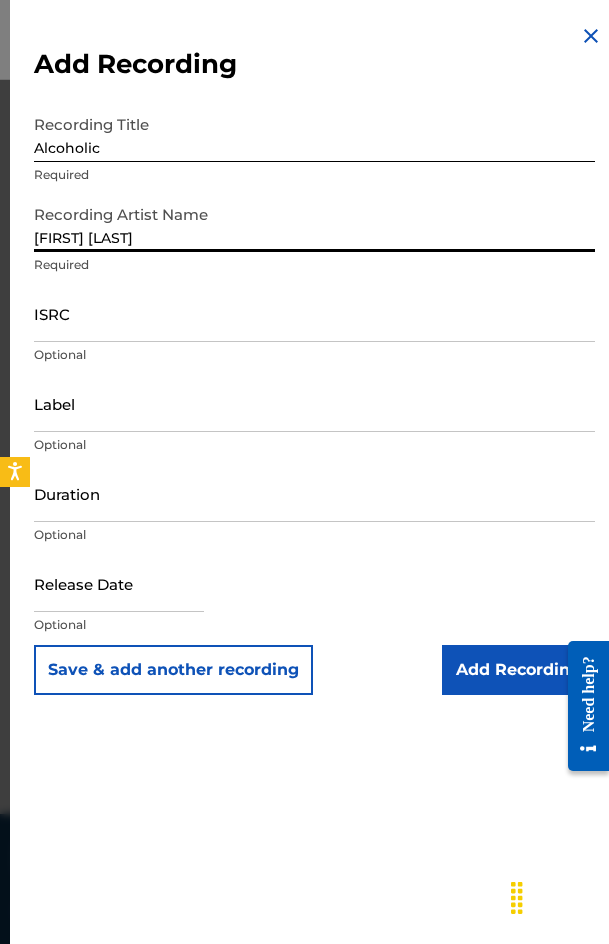type on "[FIRST] [LAST]" 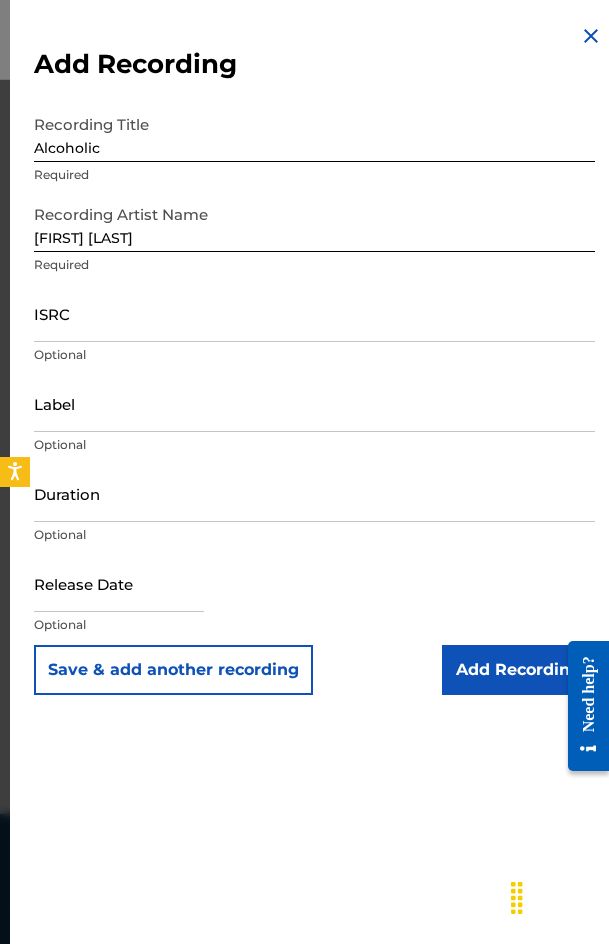 click on "ISRC" at bounding box center [314, 313] 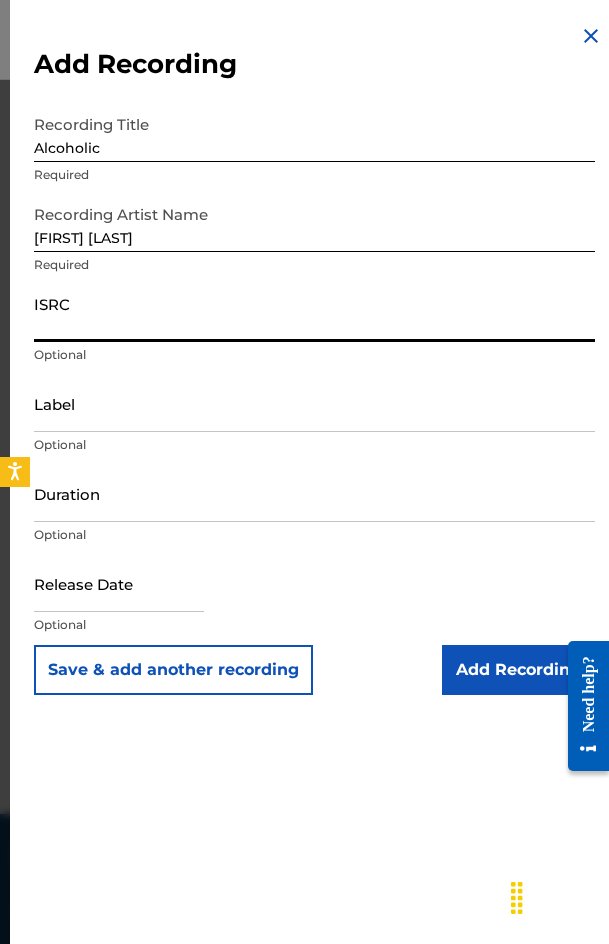 paste on "DEEL91625689" 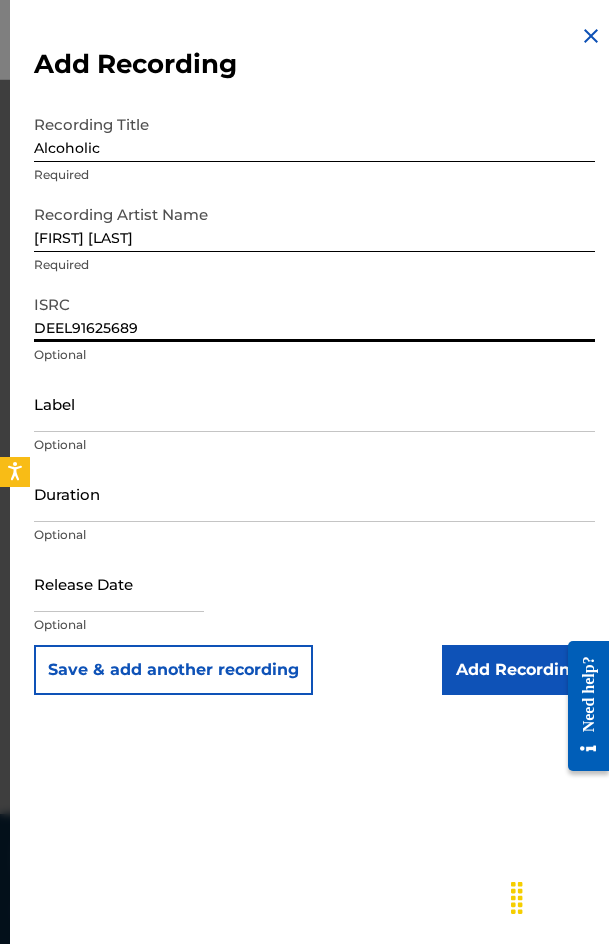 type on "DEEL91625689" 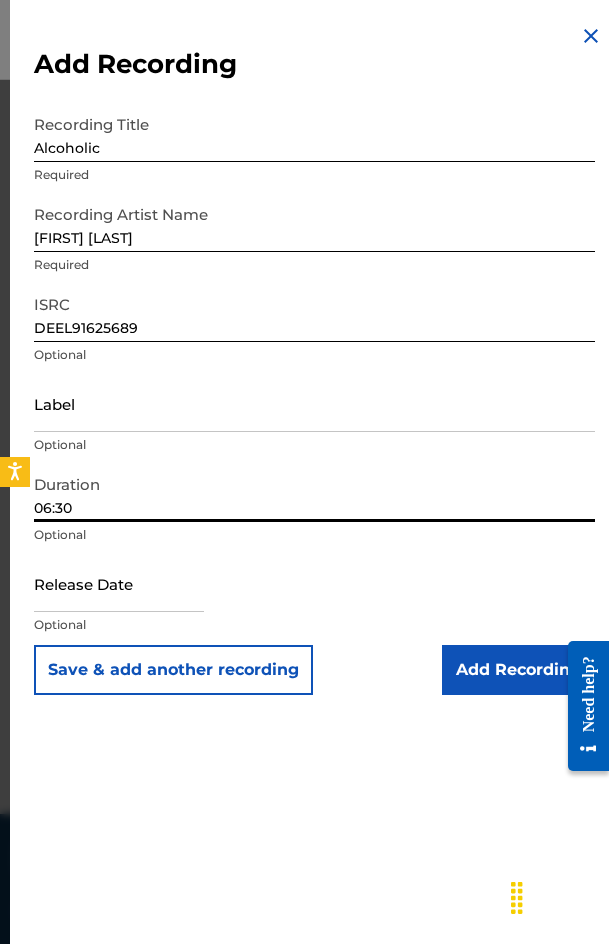 type on "06:30" 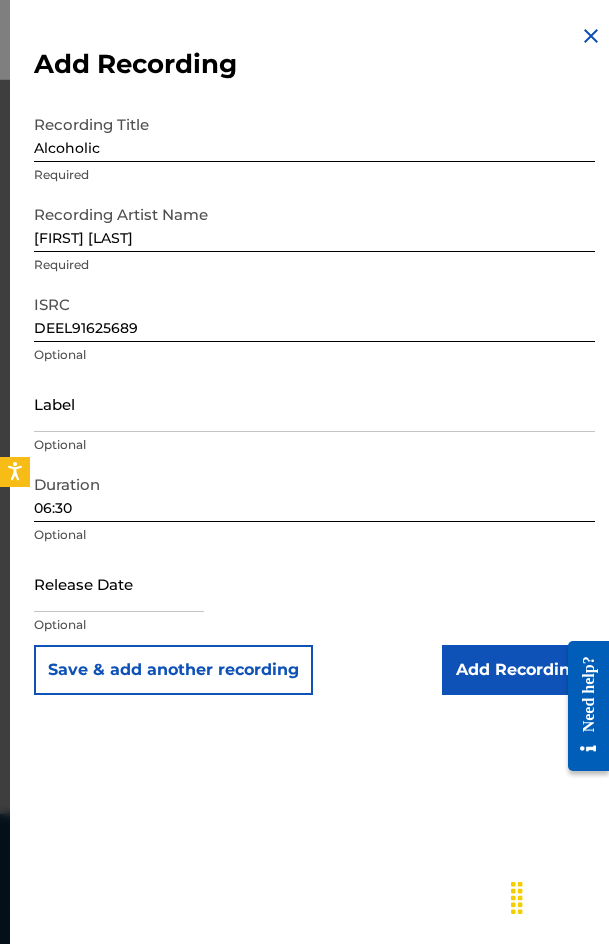 click on "Release Date Optional" at bounding box center [314, 600] 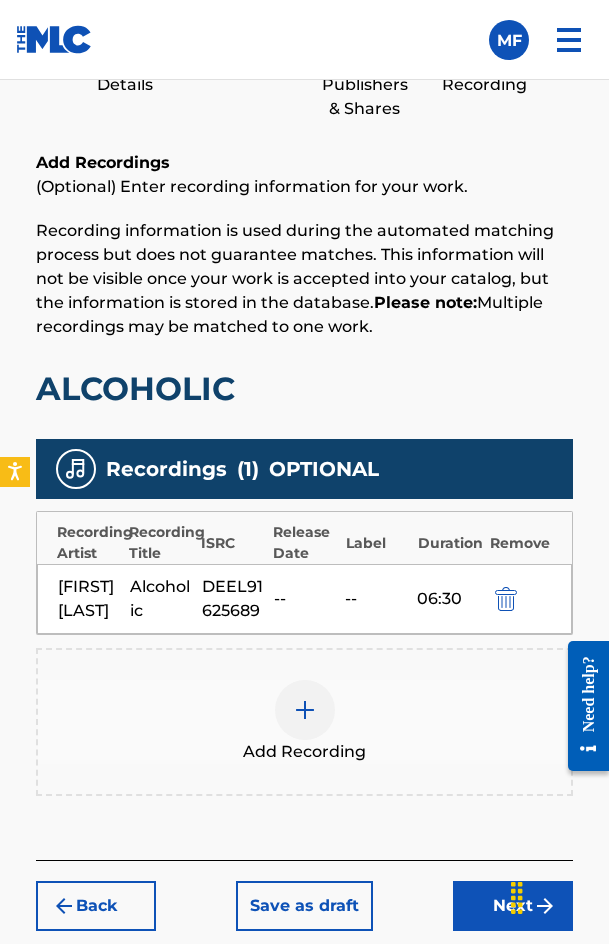 click at bounding box center (305, 710) 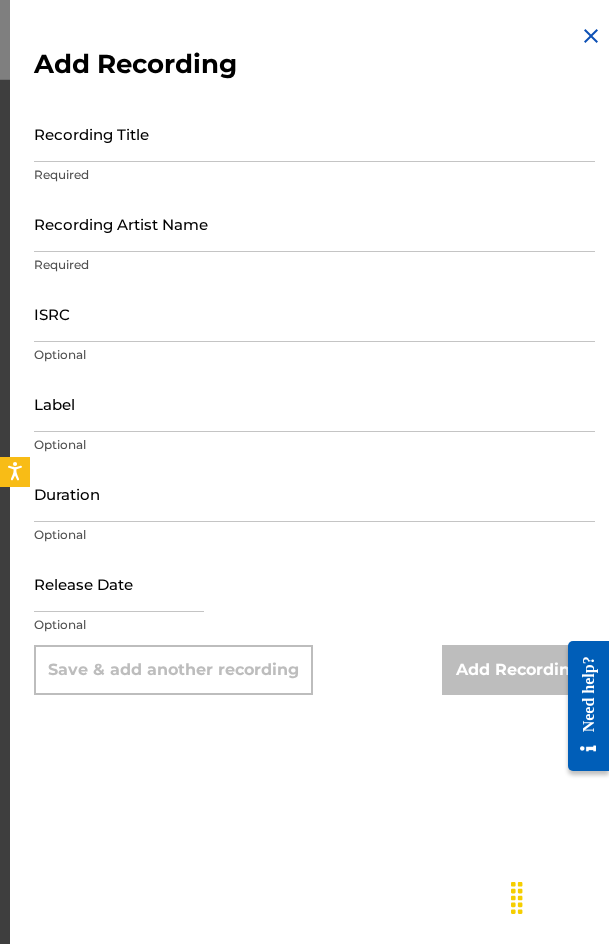 click on "Recording Title Required" at bounding box center (314, 150) 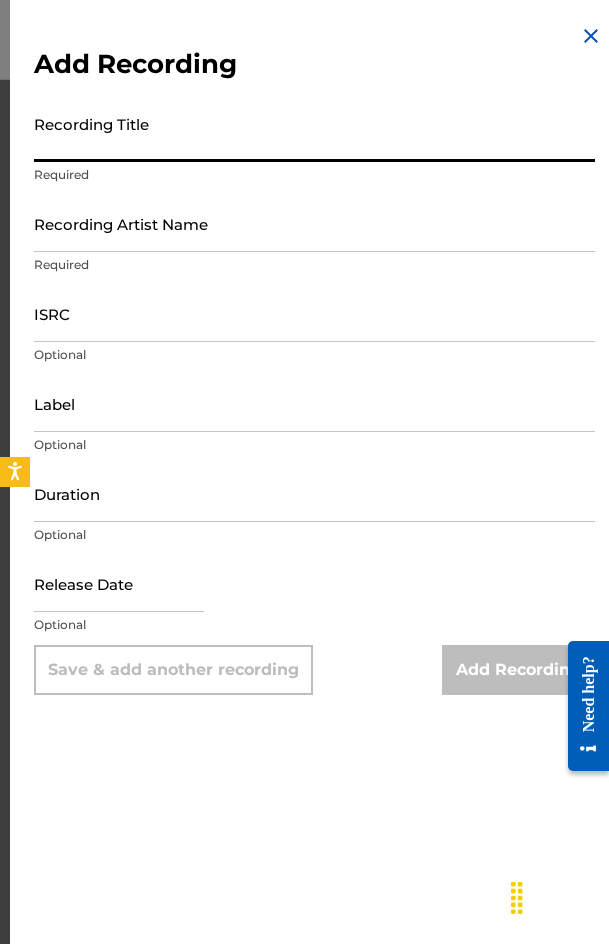 paste on "Alcoholic" 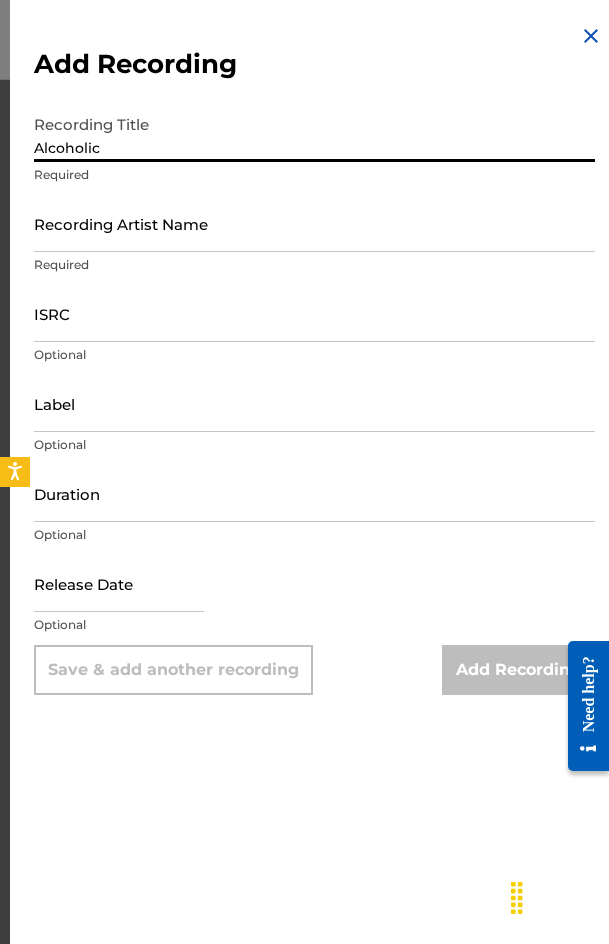 type on "Alcoholic" 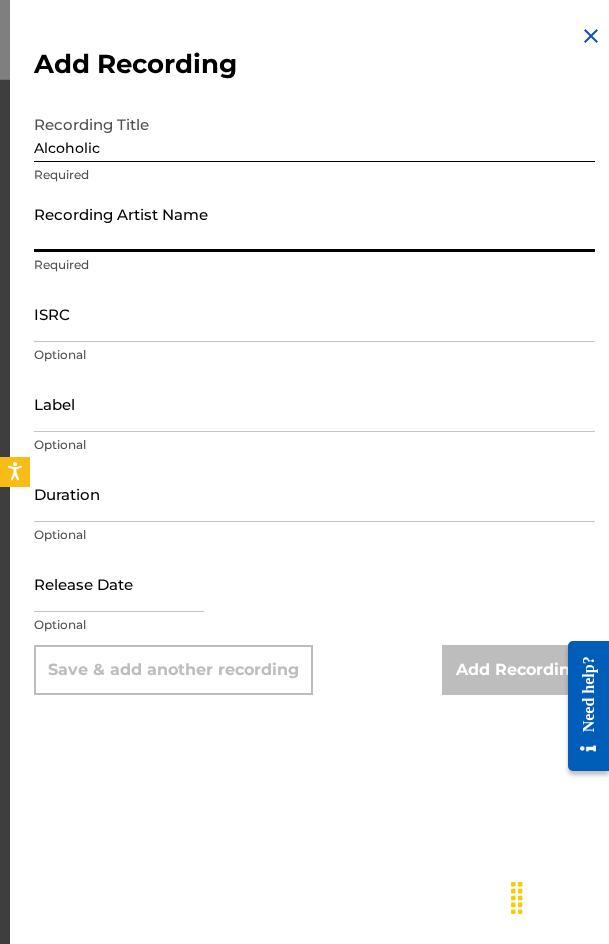 click on "Recording Artist Name" at bounding box center [314, 223] 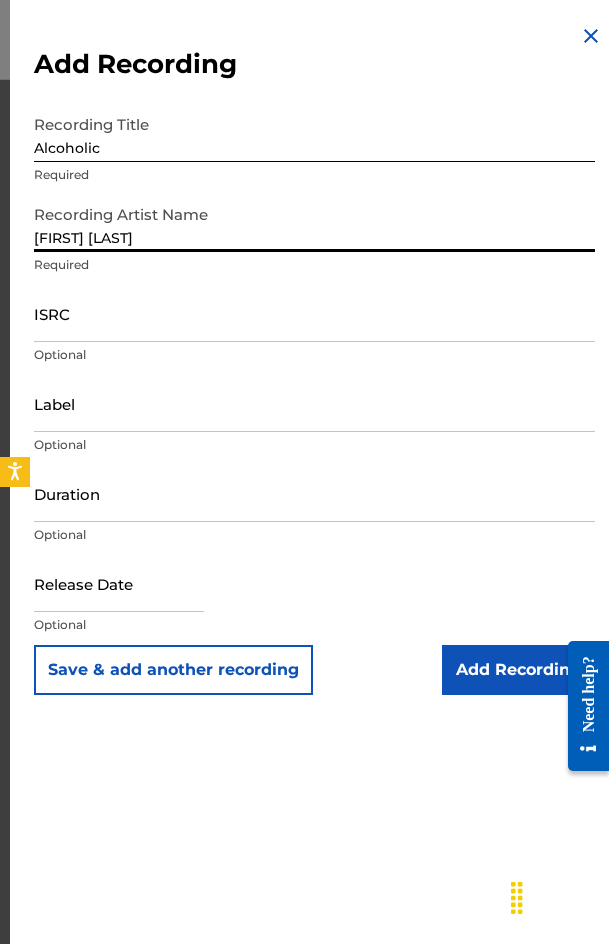 type on "[FIRST] [LAST]" 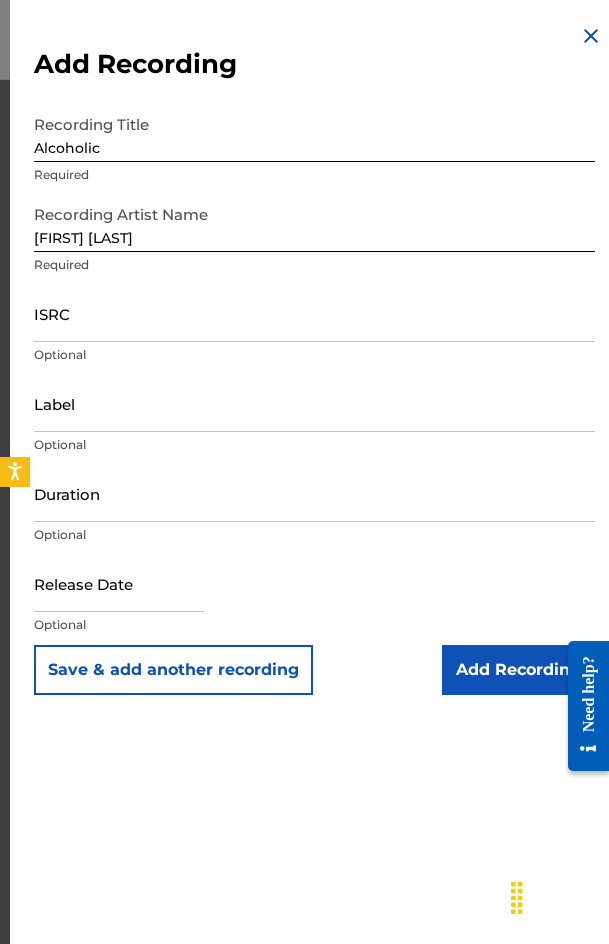click on "ISRC" at bounding box center [314, 313] 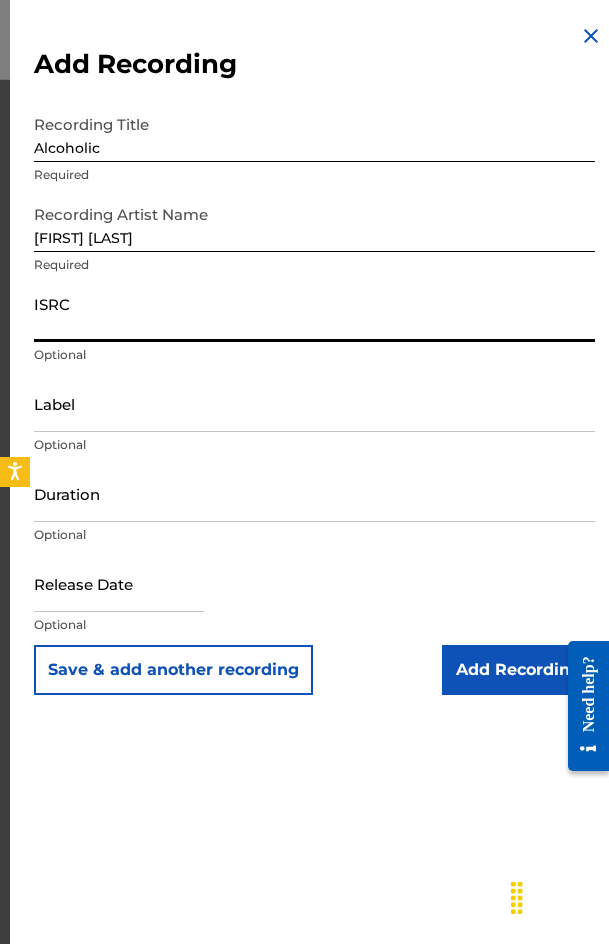 paste on "[ALPHANUMERIC_ID]" 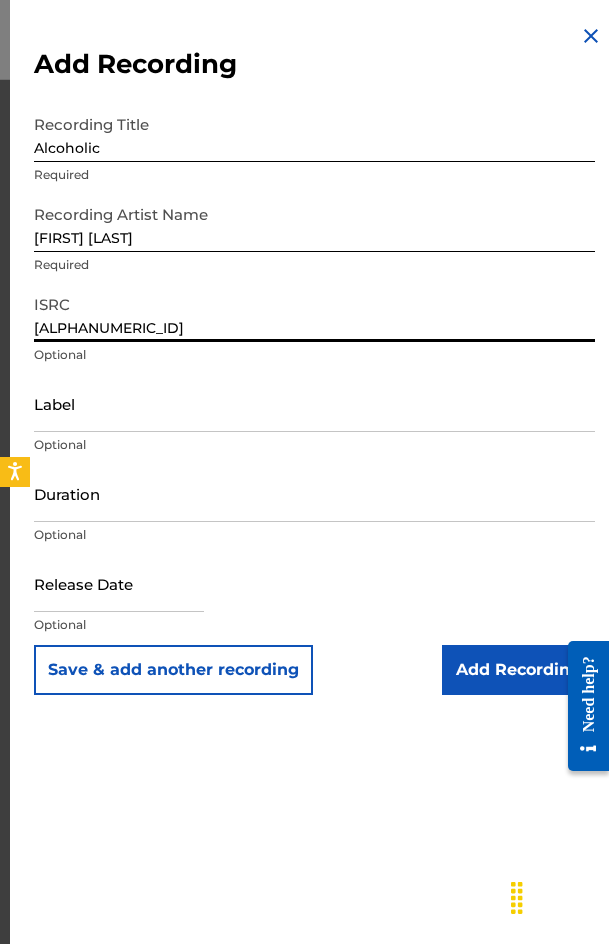 type on "[ALPHANUMERIC_ID]" 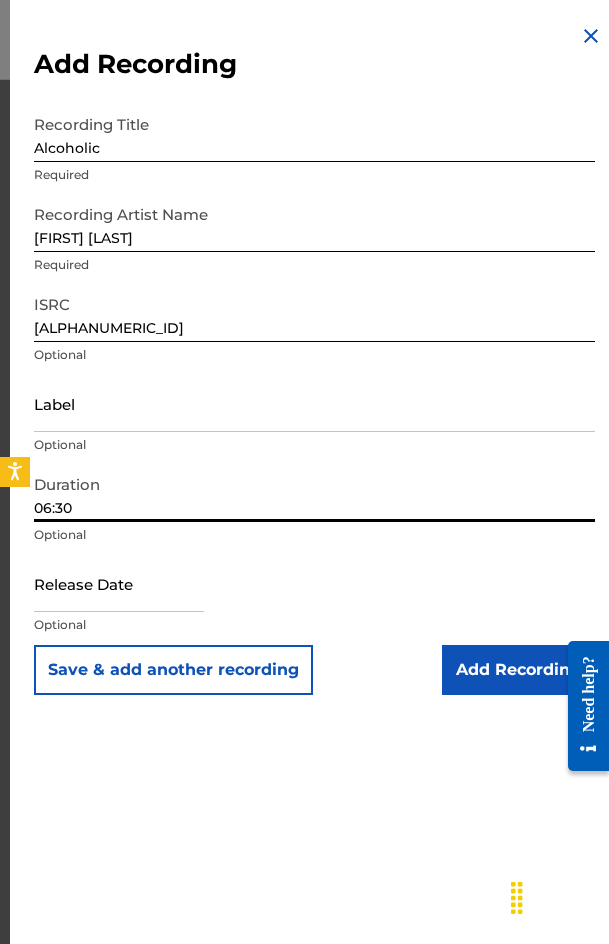 type on "06:30" 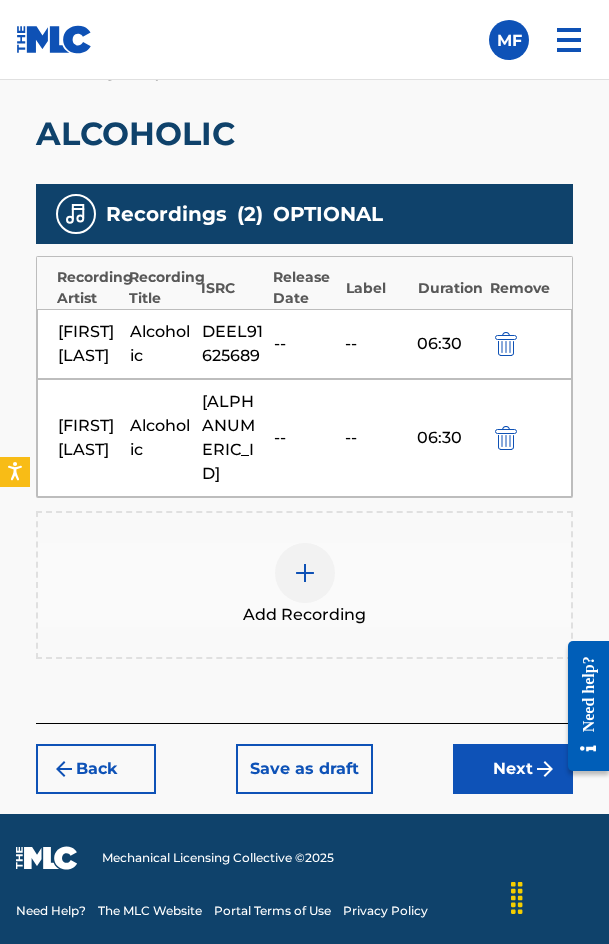 scroll, scrollTop: 1626, scrollLeft: 0, axis: vertical 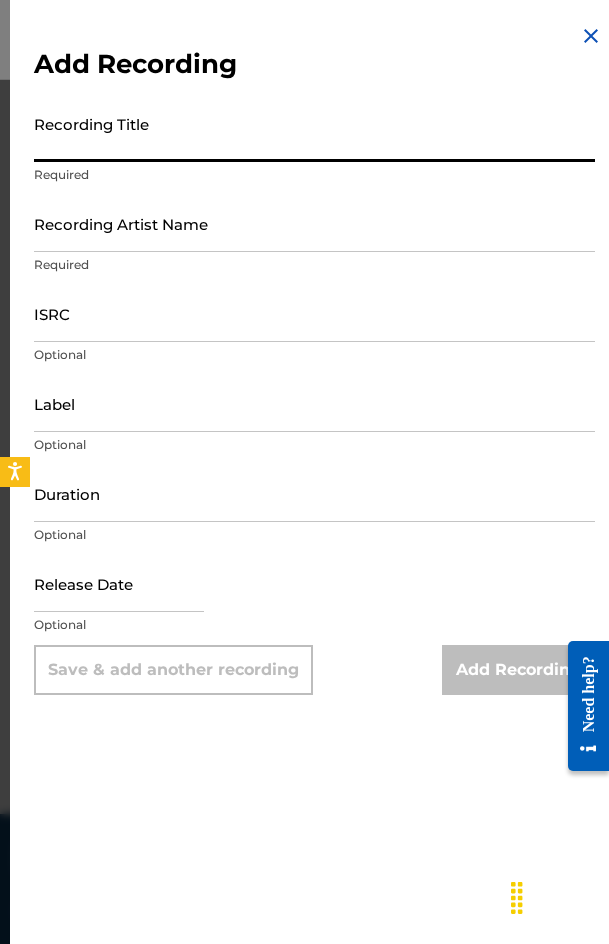 click on "Recording Title" at bounding box center (314, 133) 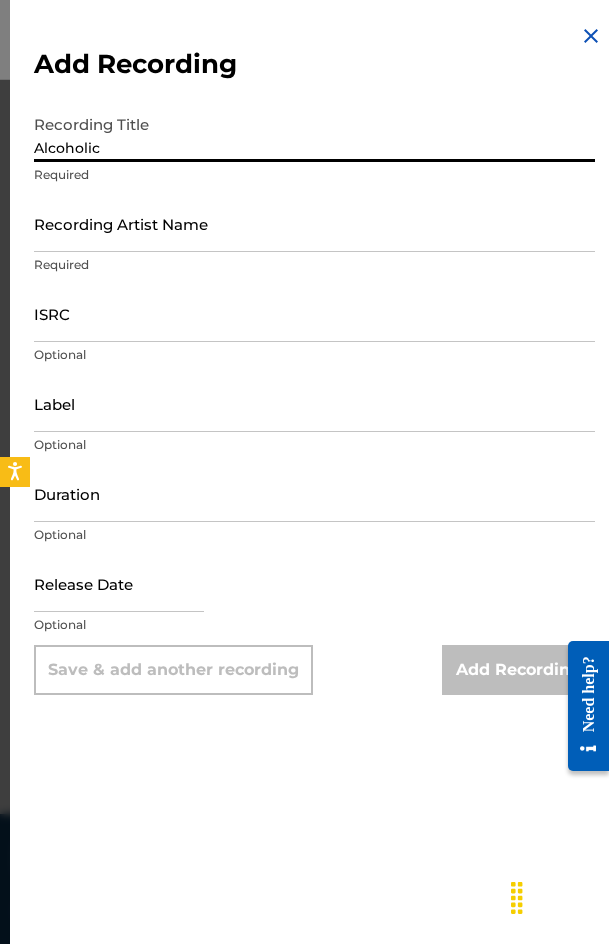 type on "Alcoholic" 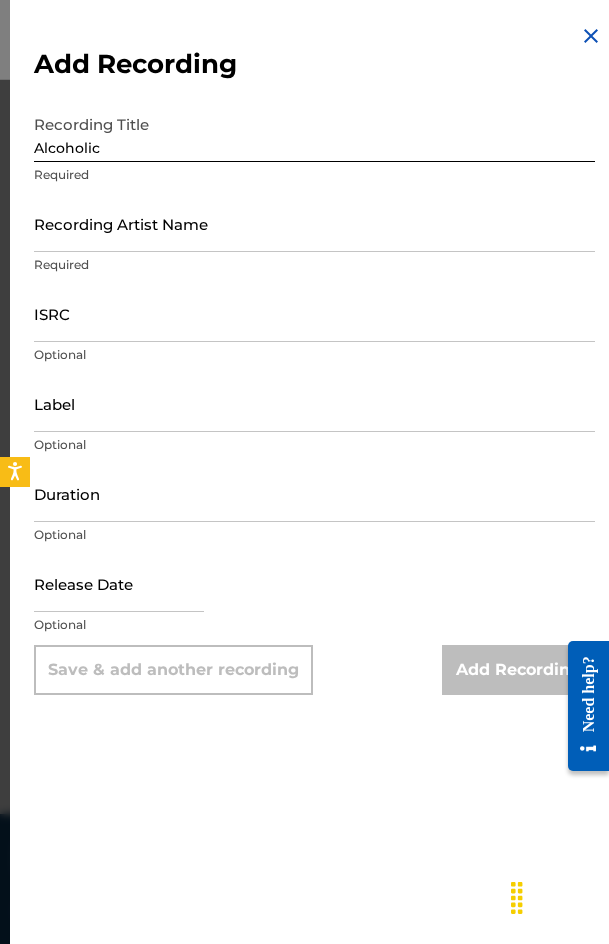 click on "Recording Artist Name" at bounding box center [314, 223] 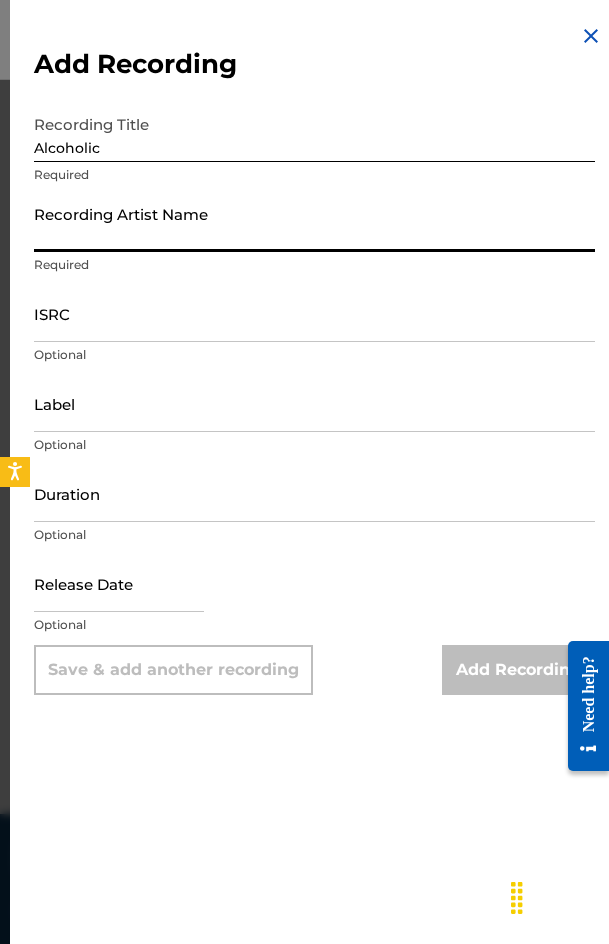 paste on "[FIRST] [LAST]" 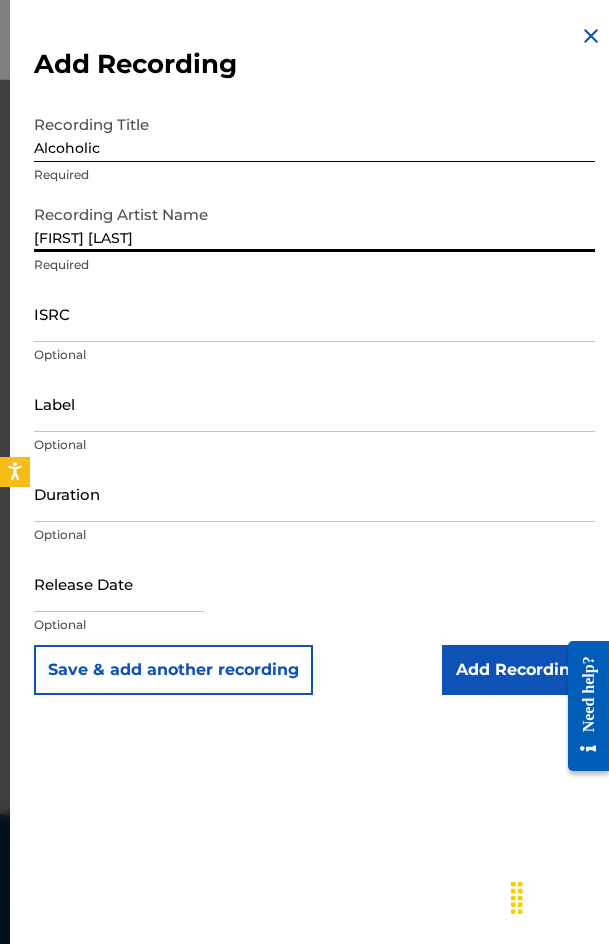 type on "[FIRST] [LAST]" 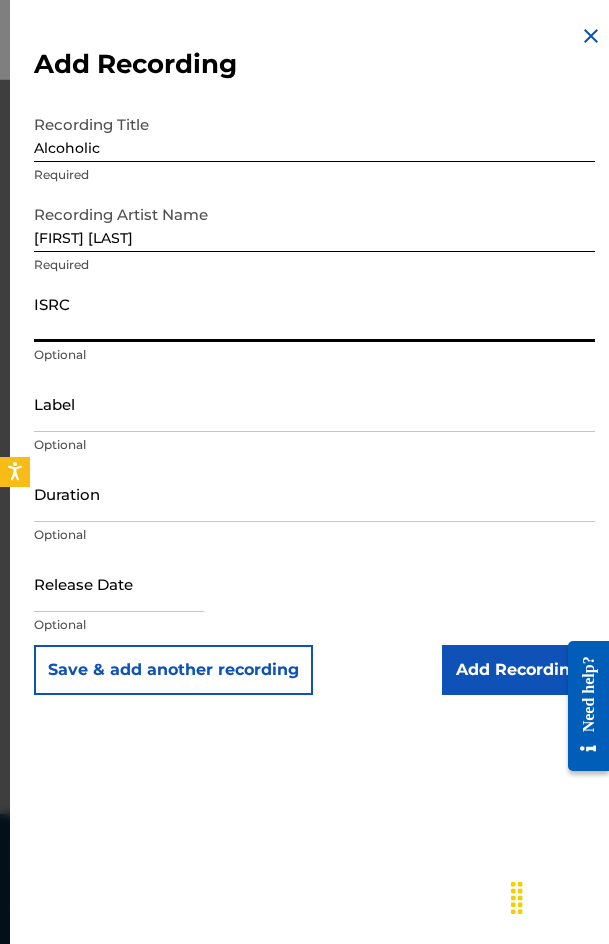 click on "ISRC" at bounding box center (314, 313) 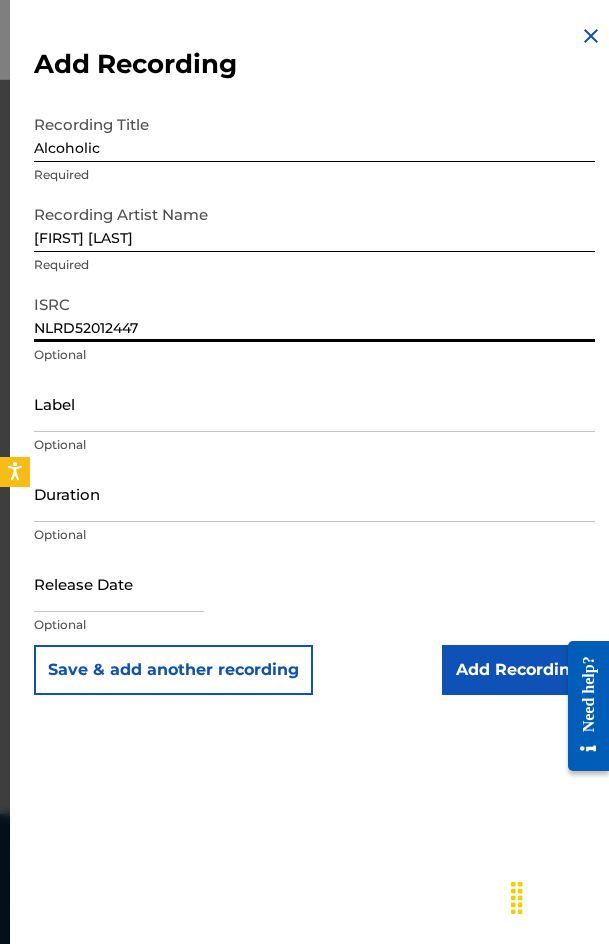 type on "NLRD52012447" 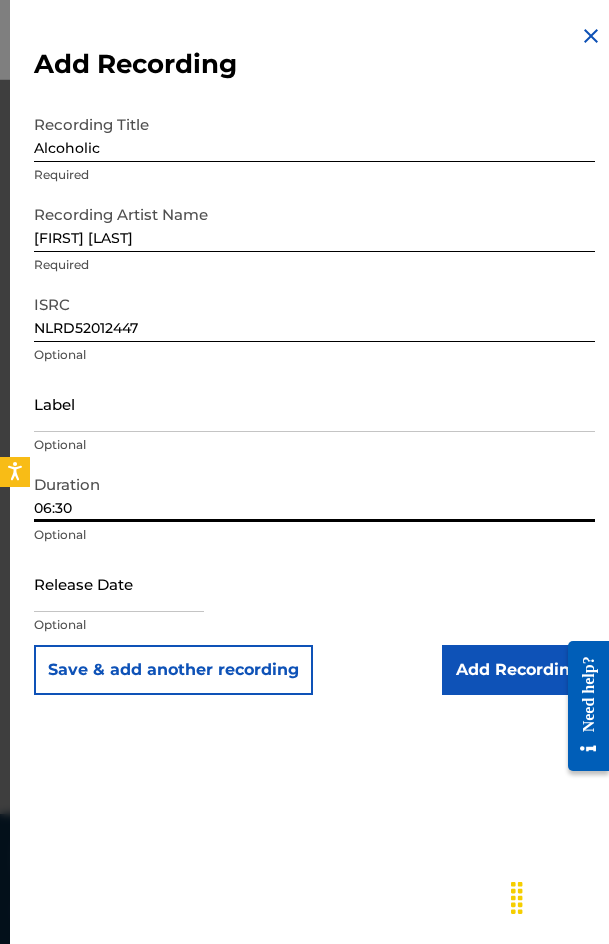 type on "06:30" 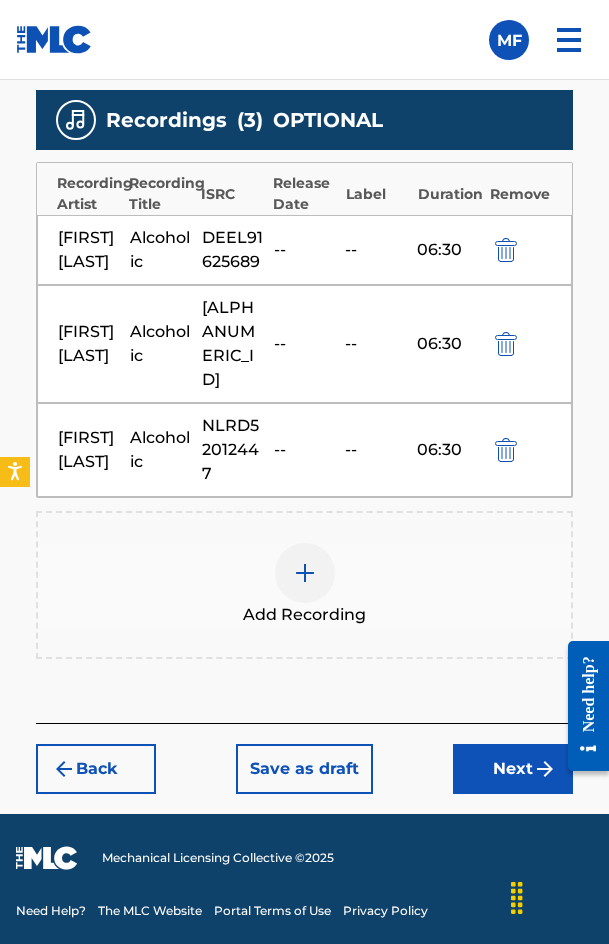 scroll, scrollTop: 1744, scrollLeft: 0, axis: vertical 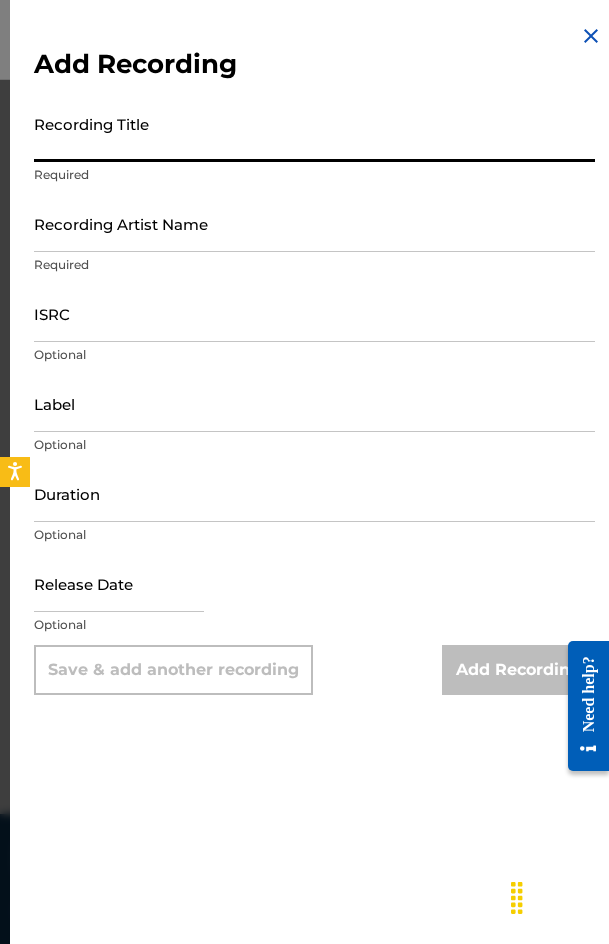 click on "Recording Title" at bounding box center (314, 133) 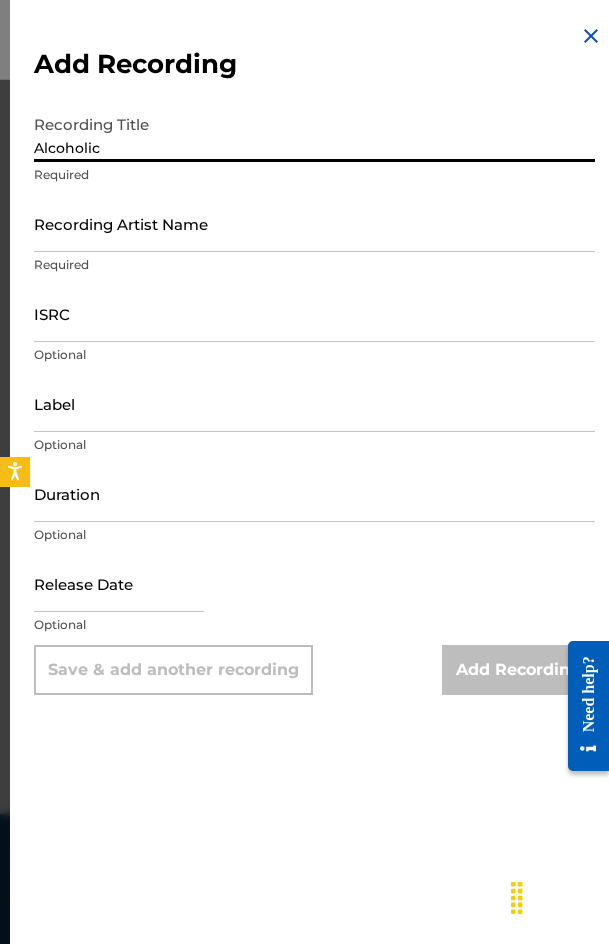 type on "Alcoholic" 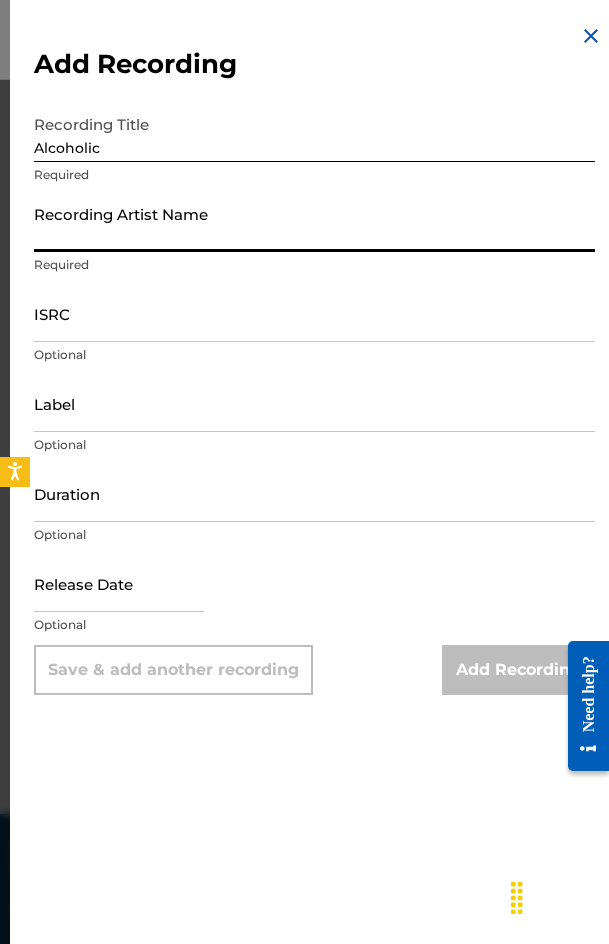 click on "Recording Artist Name" at bounding box center [314, 223] 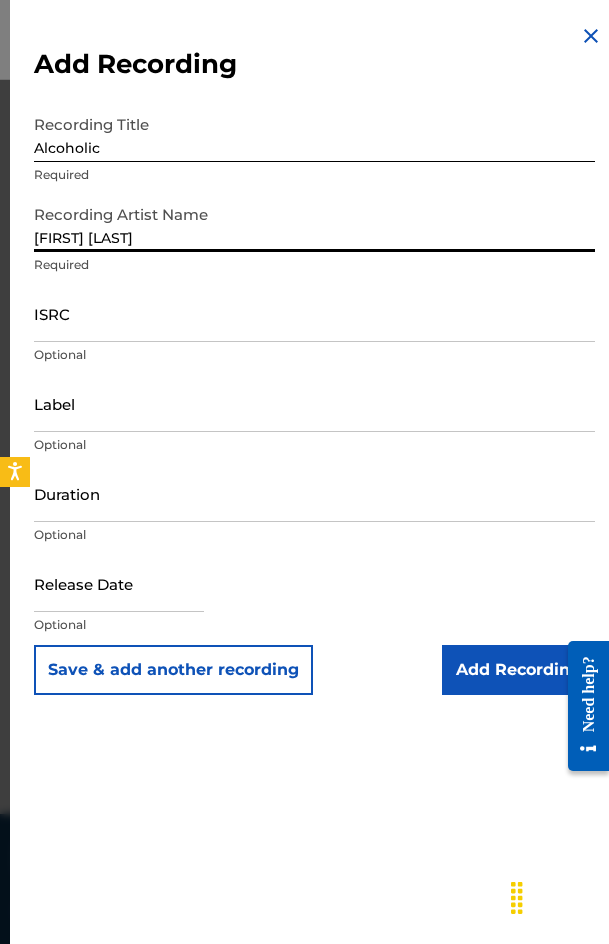 type on "[FIRST] [LAST]" 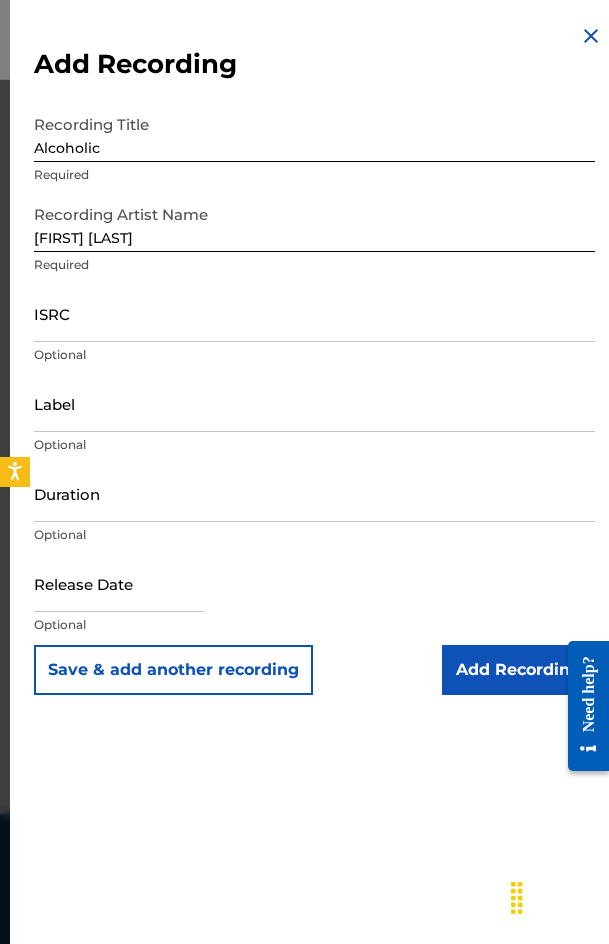 click on "Recording Artist Name [FIRST] [LAST] Required" at bounding box center [314, 240] 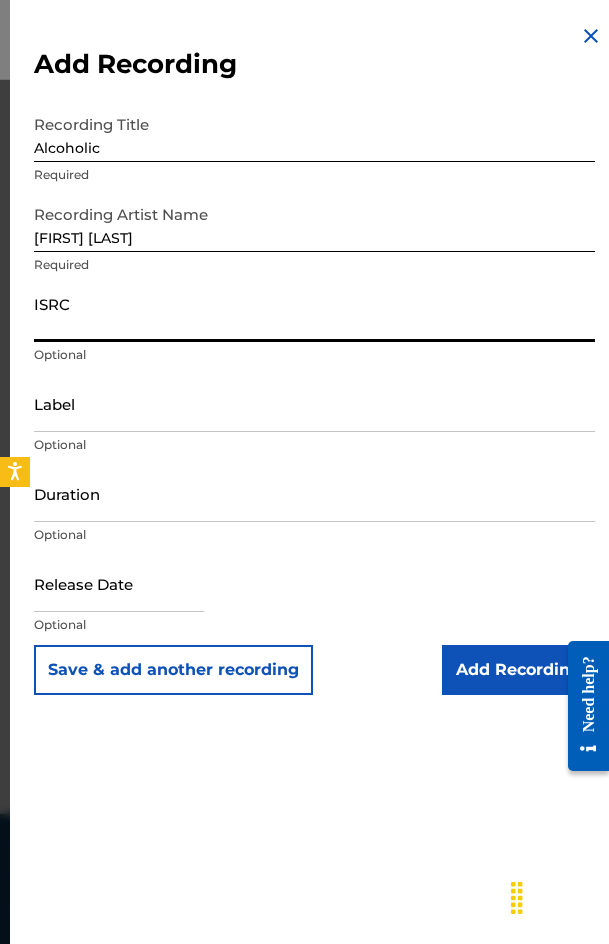 paste on "GBWUL1912568" 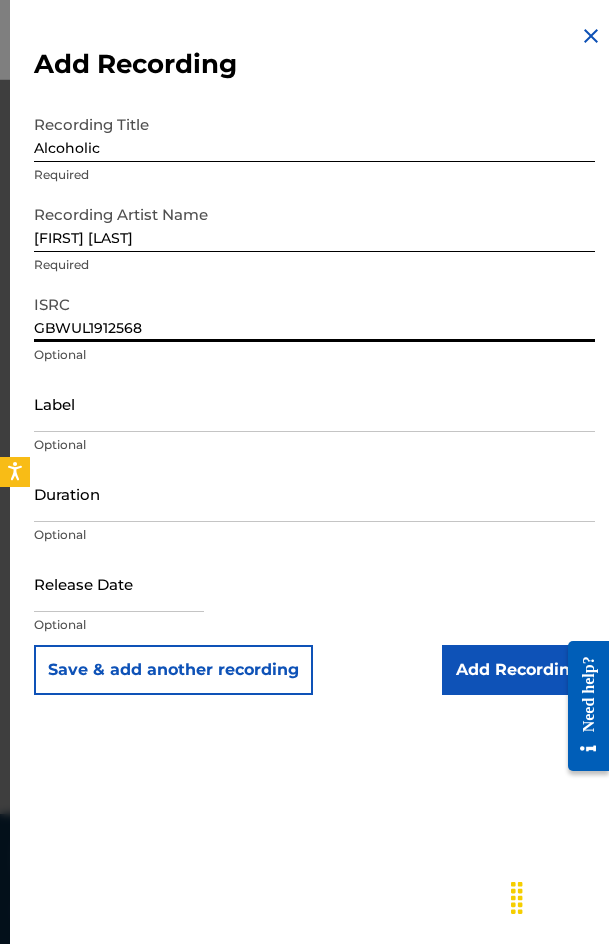 type on "GBWUL1912568" 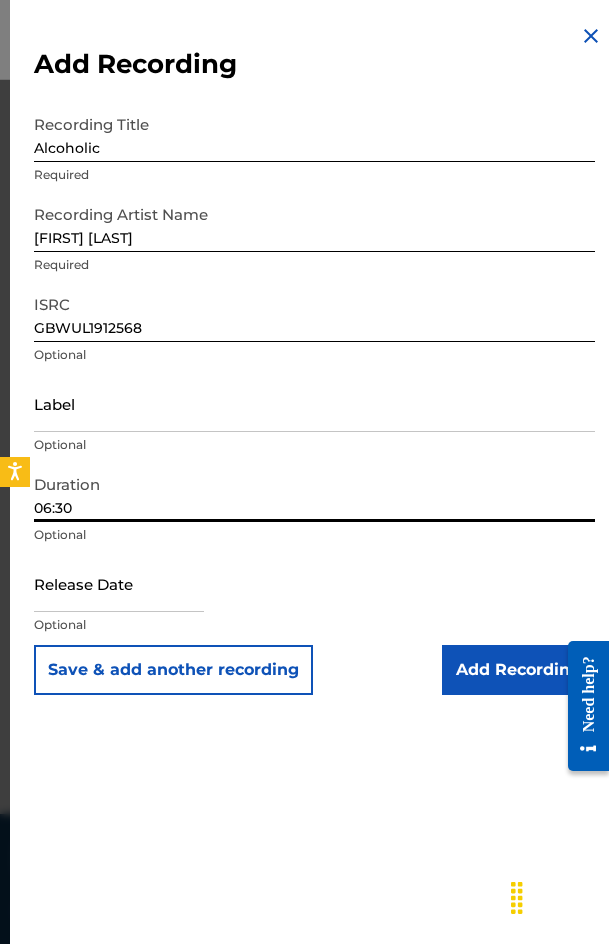 type on "06:30" 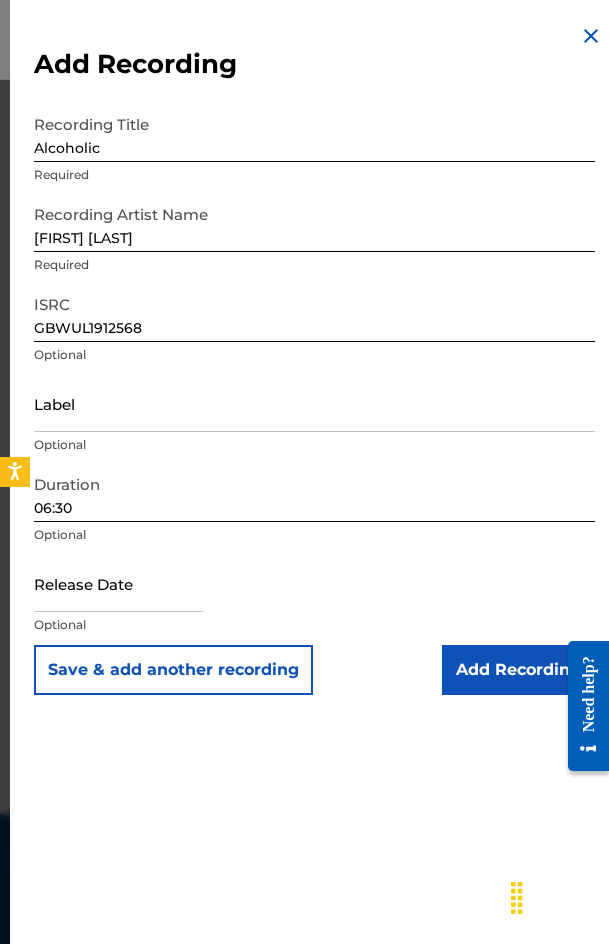click on "Add Recording" at bounding box center (518, 670) 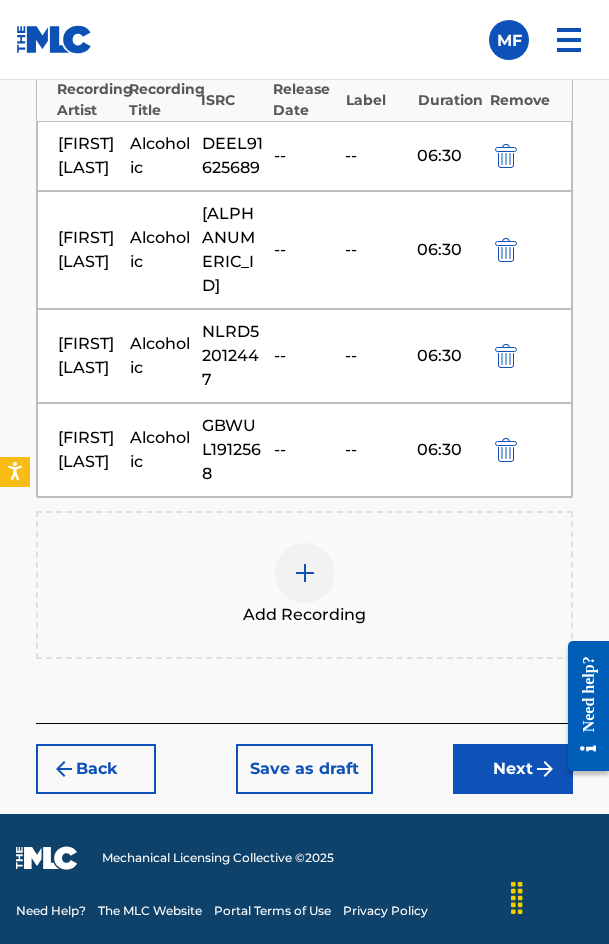 click on "Next" at bounding box center (513, 769) 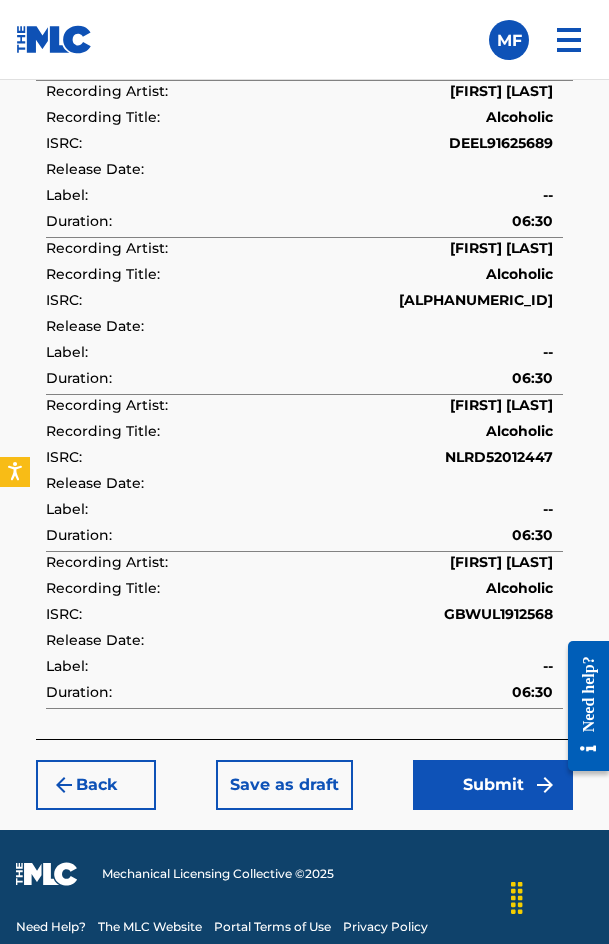scroll, scrollTop: 2633, scrollLeft: 0, axis: vertical 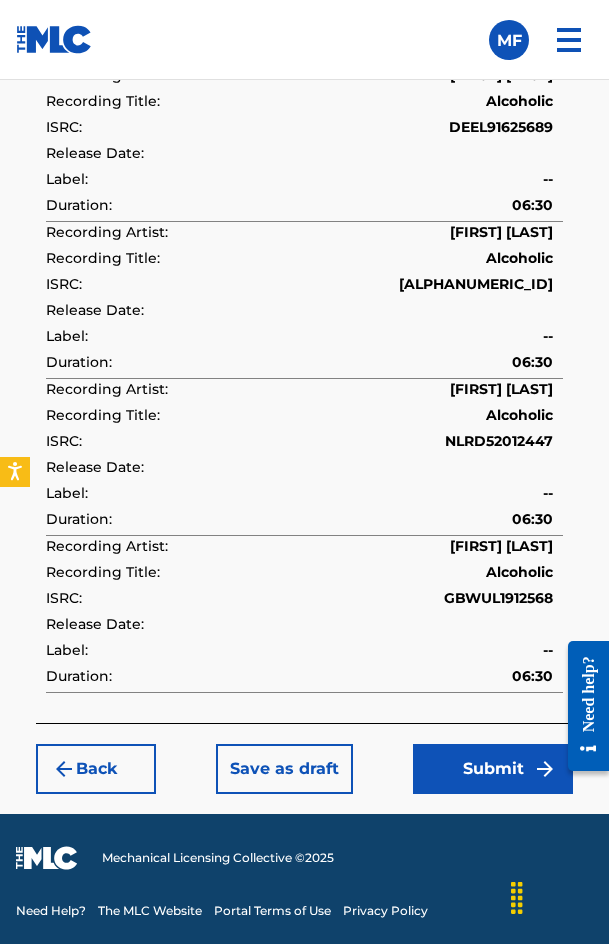 click on "Submit" at bounding box center (493, 769) 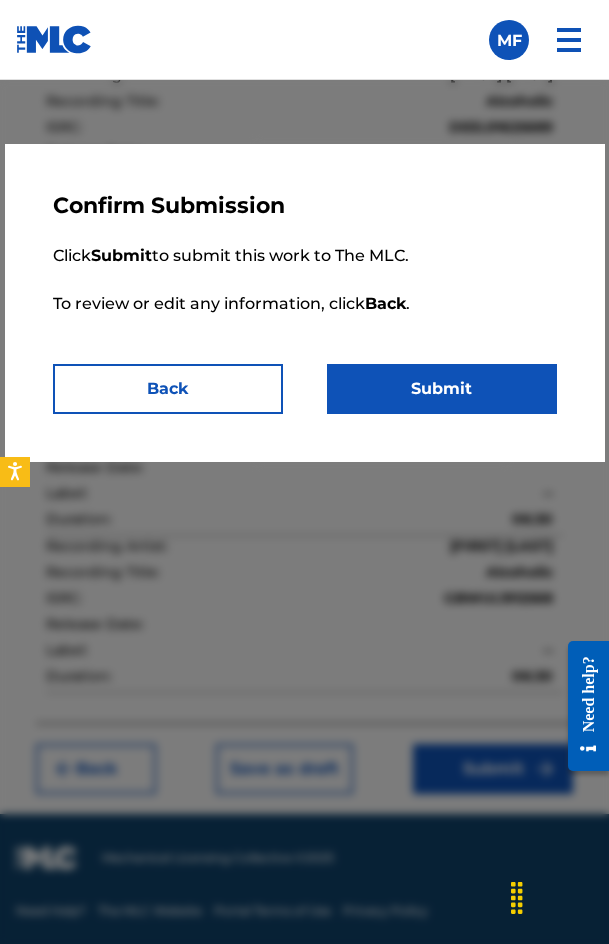 click on "Submit" at bounding box center (442, 389) 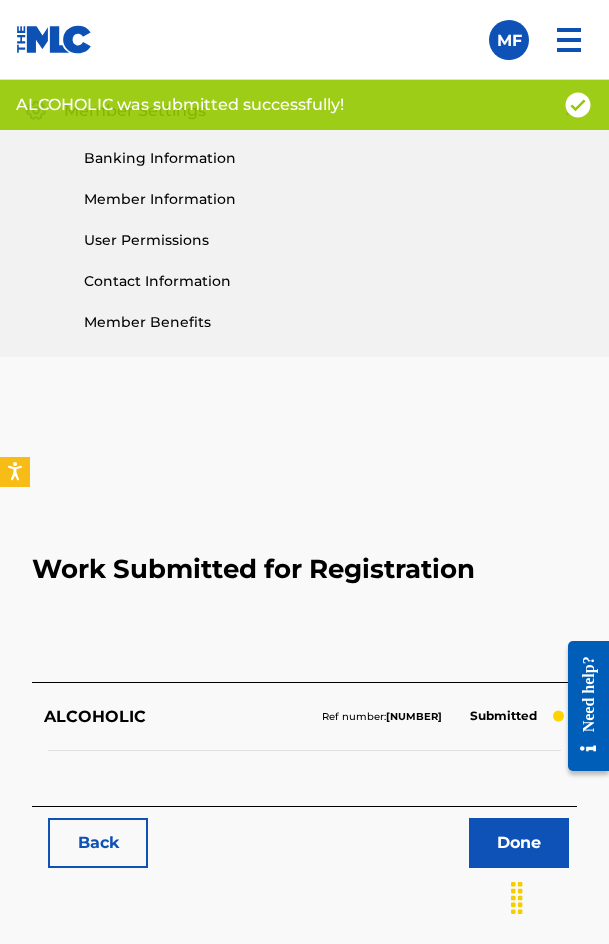 scroll, scrollTop: 1114, scrollLeft: 0, axis: vertical 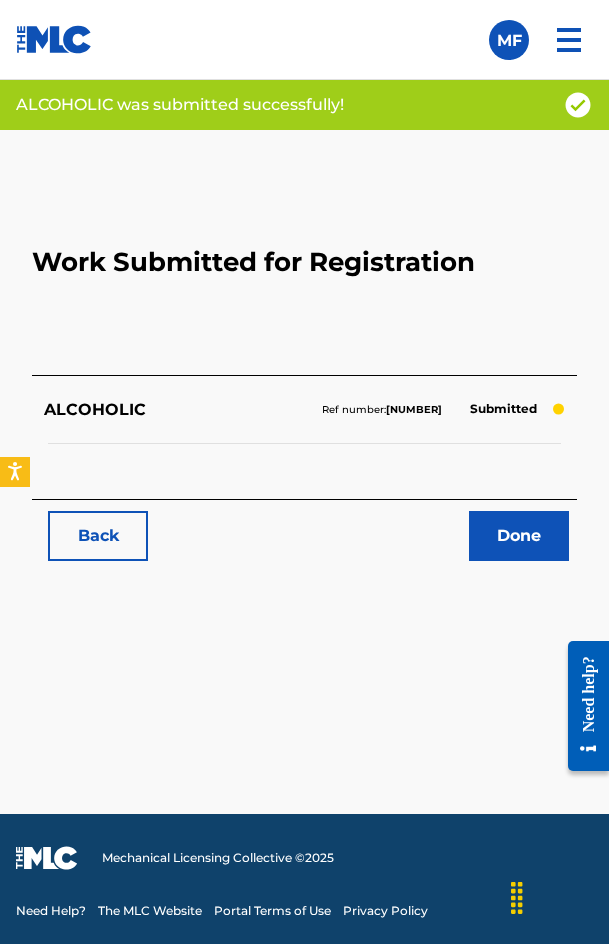 click on "Back" at bounding box center [98, 536] 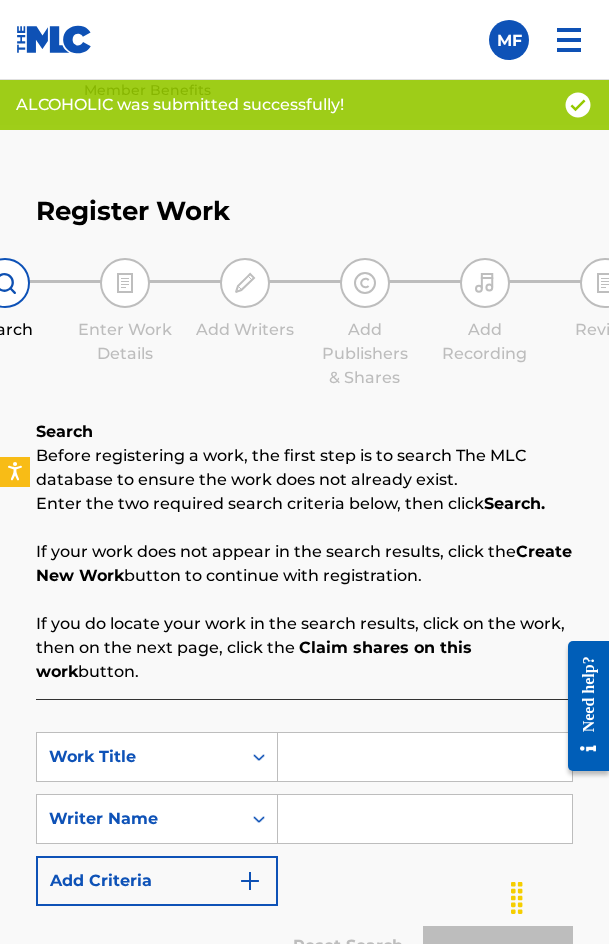scroll, scrollTop: 1200, scrollLeft: 0, axis: vertical 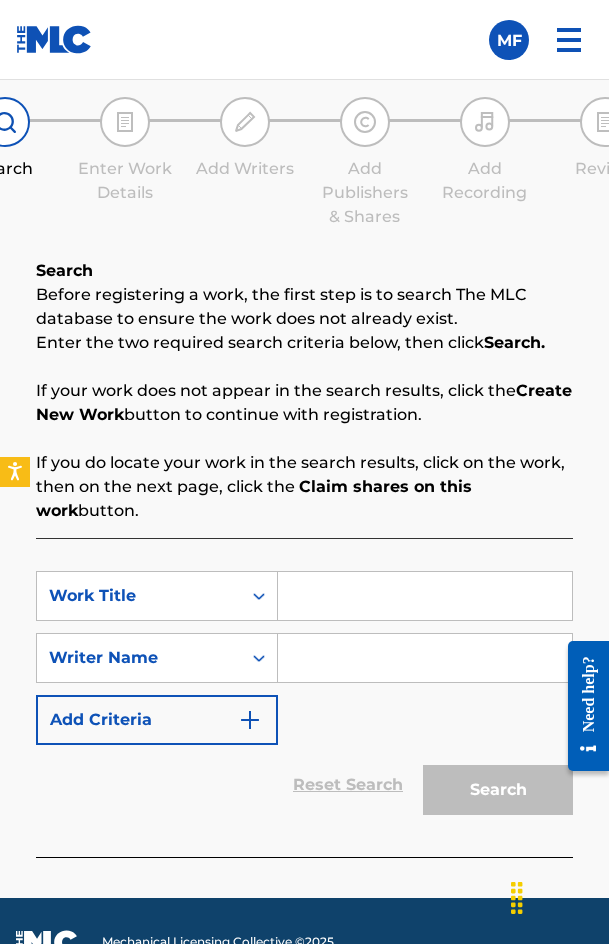 click at bounding box center [425, 596] 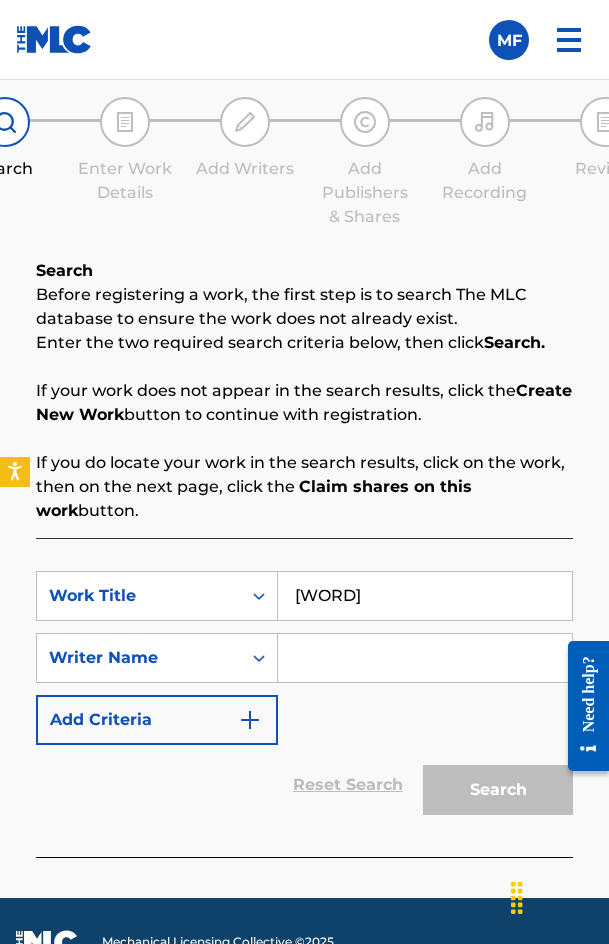 type on "[WORD]" 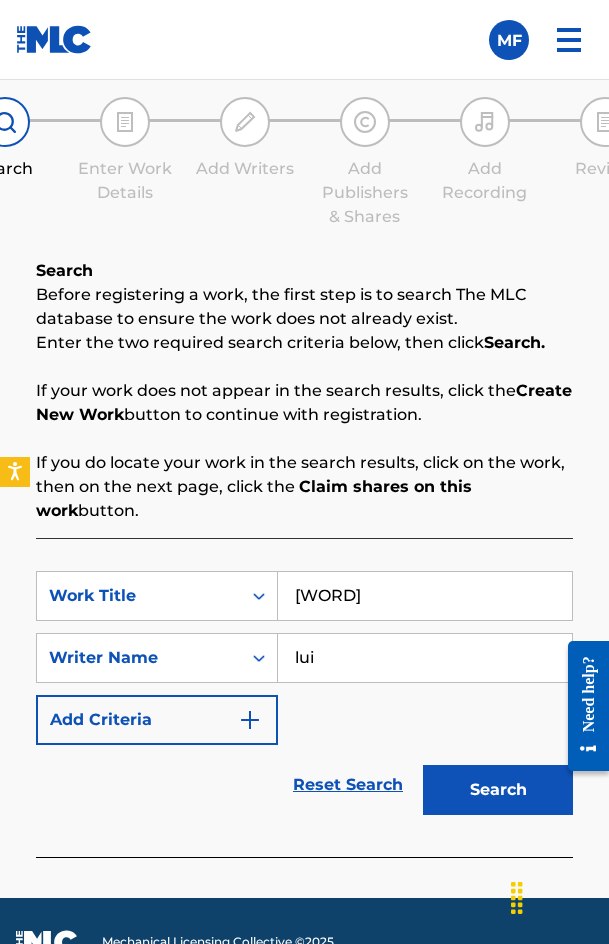 type on "[FIRST] [LAST] [LAST]" 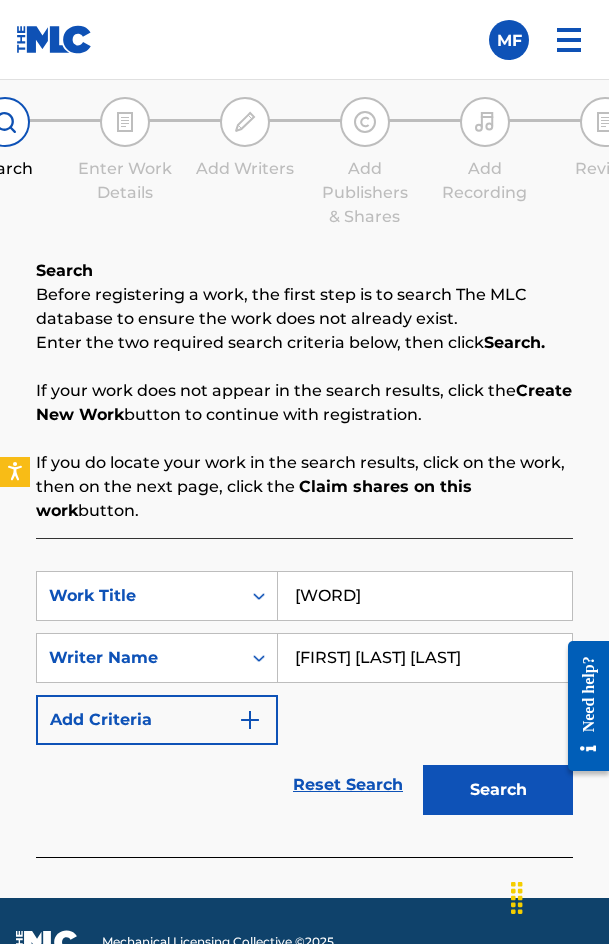 click on "Search" at bounding box center (493, 785) 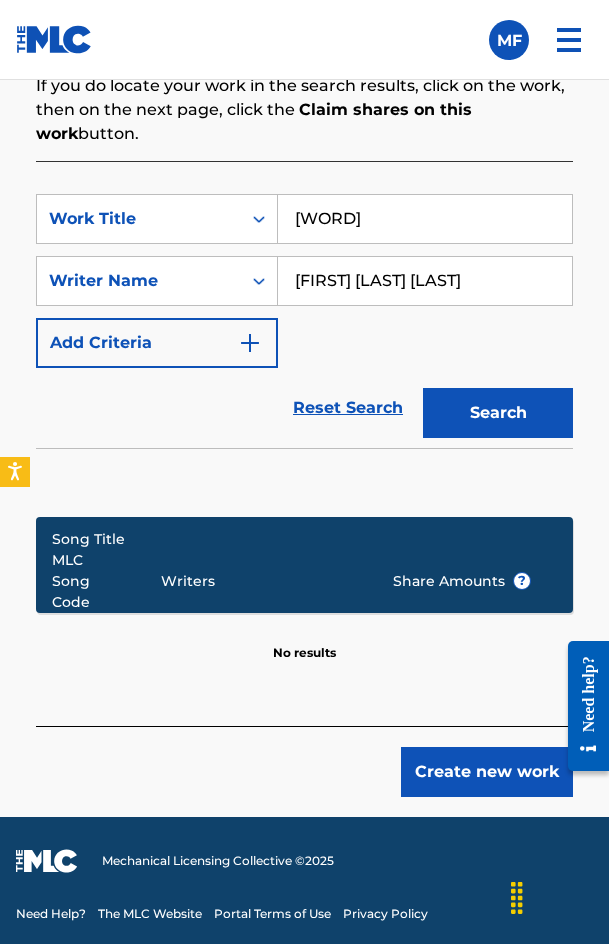 scroll, scrollTop: 1580, scrollLeft: 0, axis: vertical 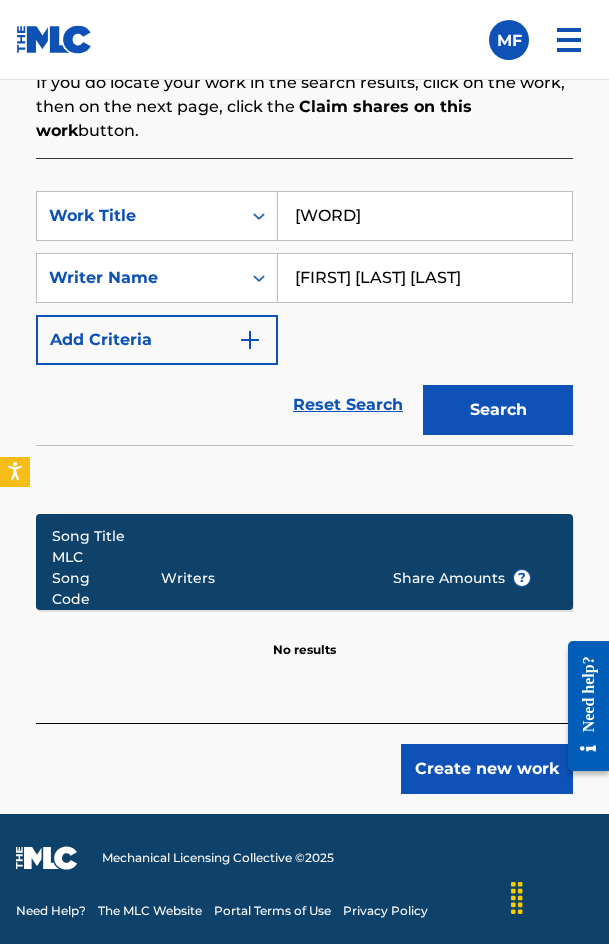 click on "Create new work" at bounding box center (304, 758) 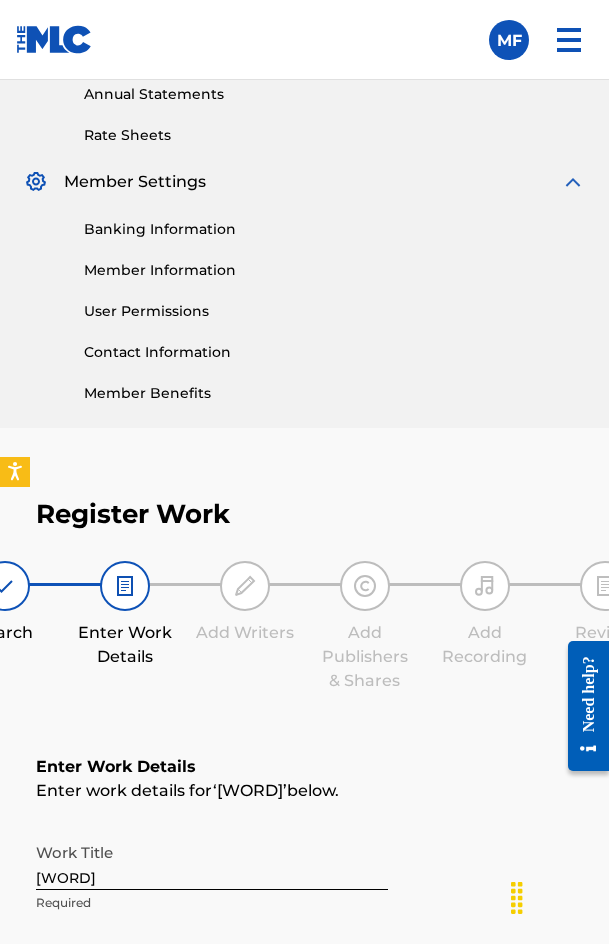 scroll, scrollTop: 1436, scrollLeft: 0, axis: vertical 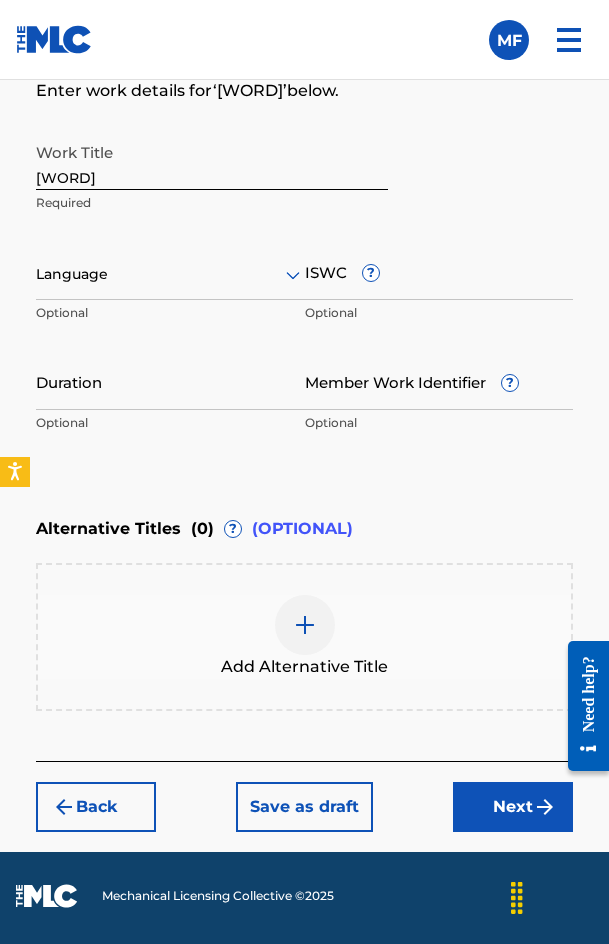 click on "Language" at bounding box center (170, 275) 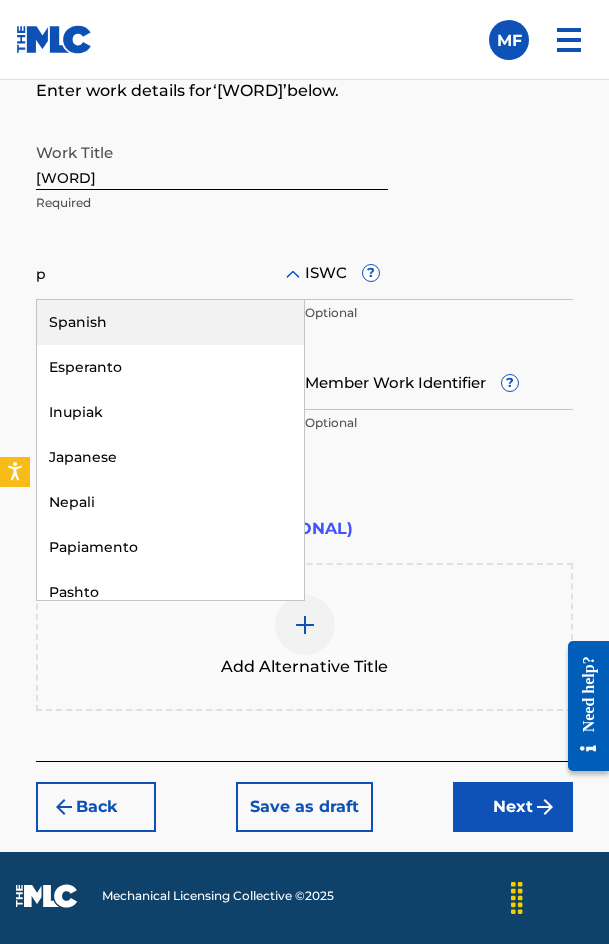 type on "po" 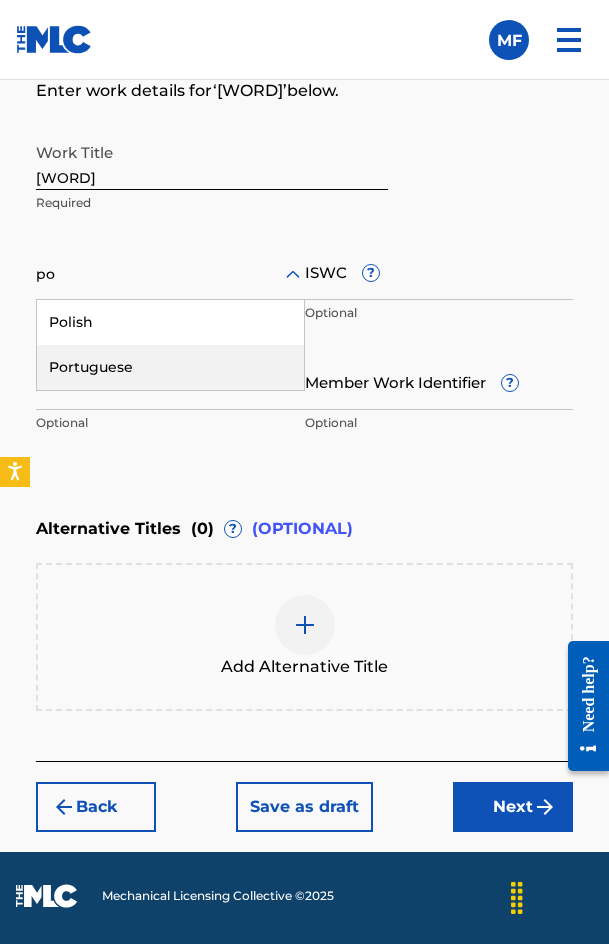 click on "Portuguese" at bounding box center (170, 367) 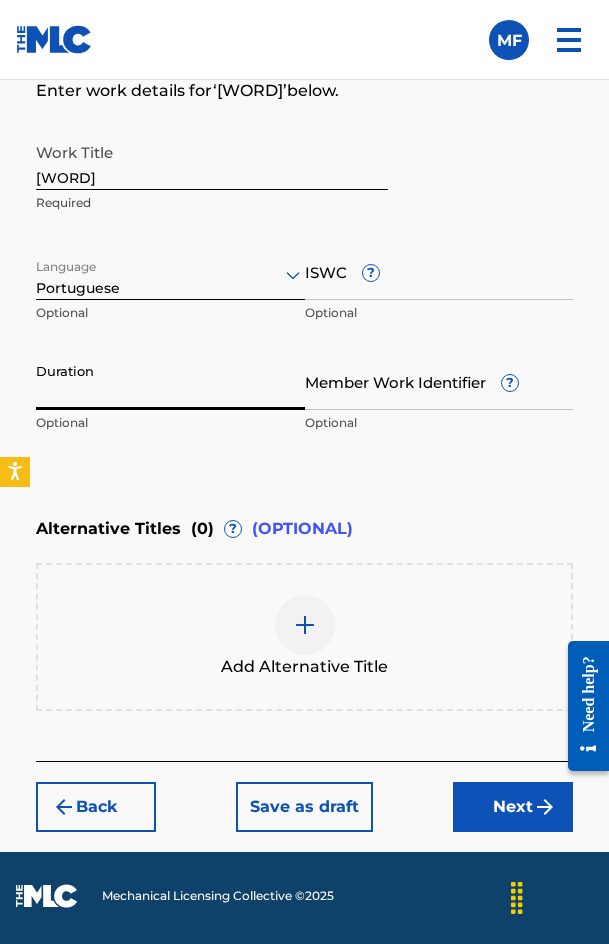 click on "Duration" at bounding box center [170, 381] 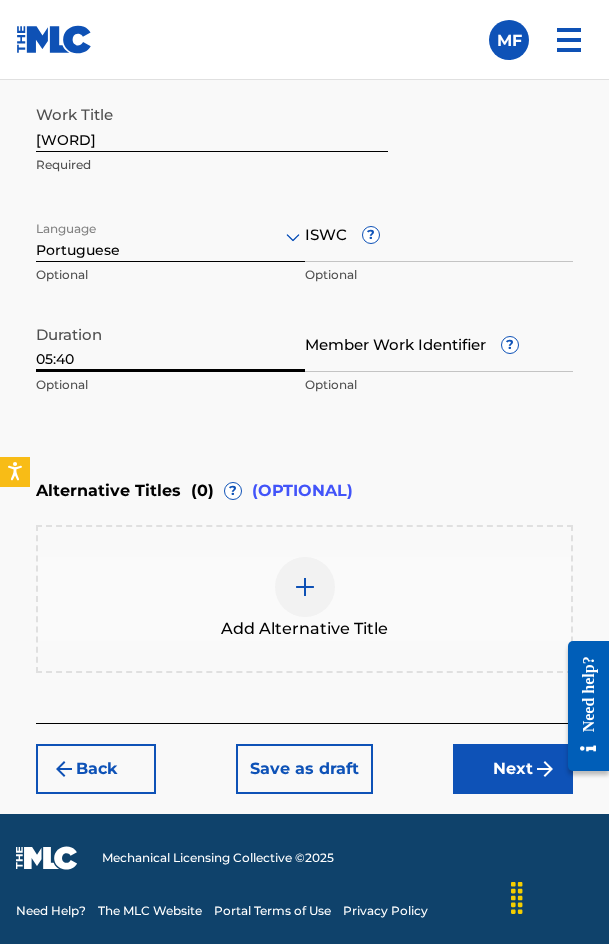 type on "05:40" 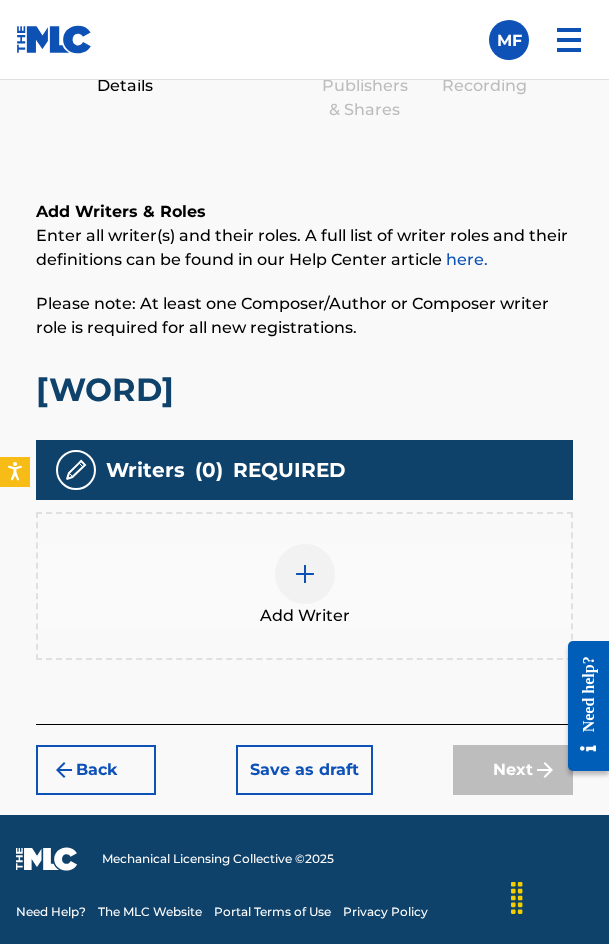 scroll, scrollTop: 1308, scrollLeft: 0, axis: vertical 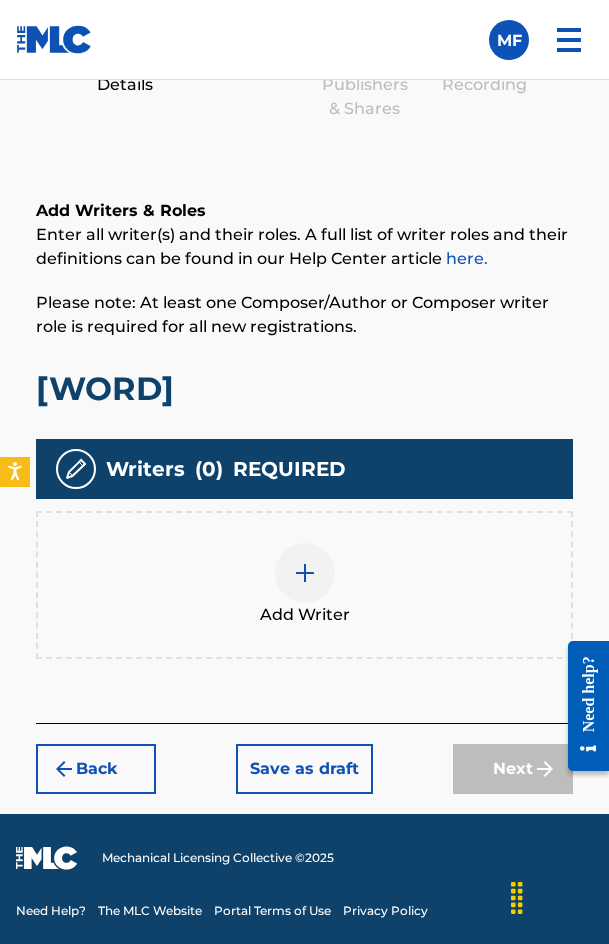 click on "Add Writer" at bounding box center [304, 585] 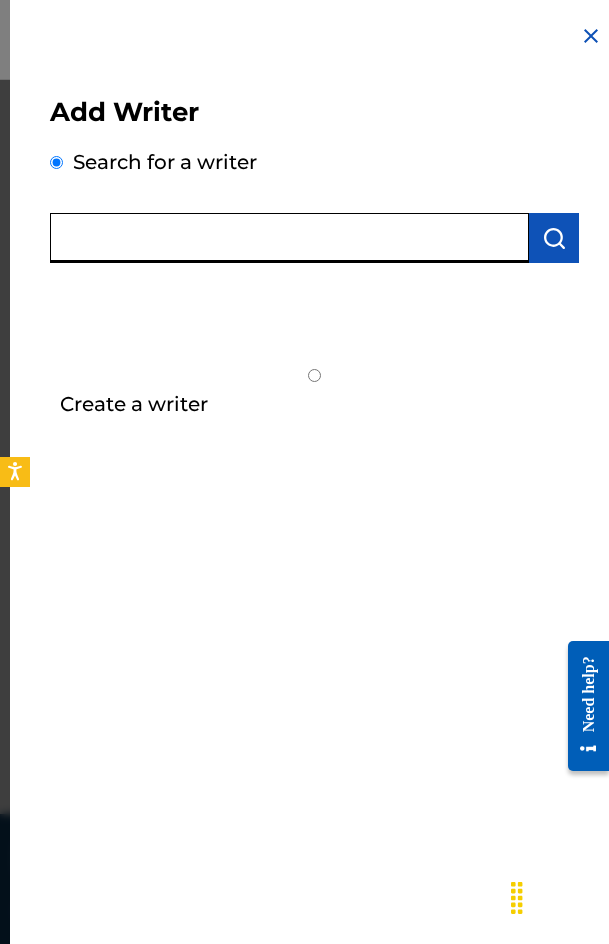 click at bounding box center (289, 238) 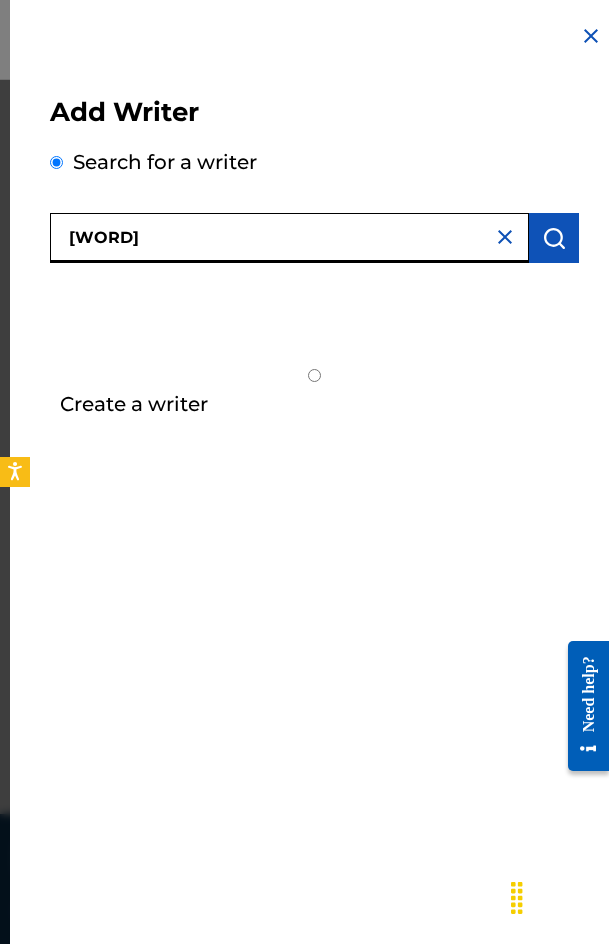 type on "[WORD]" 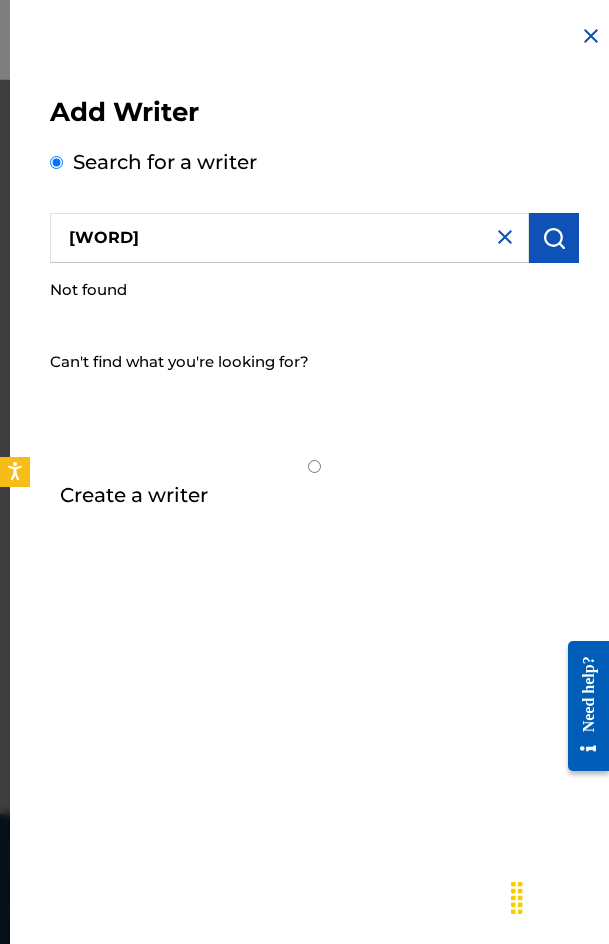 click on "Create a writer" at bounding box center (134, 495) 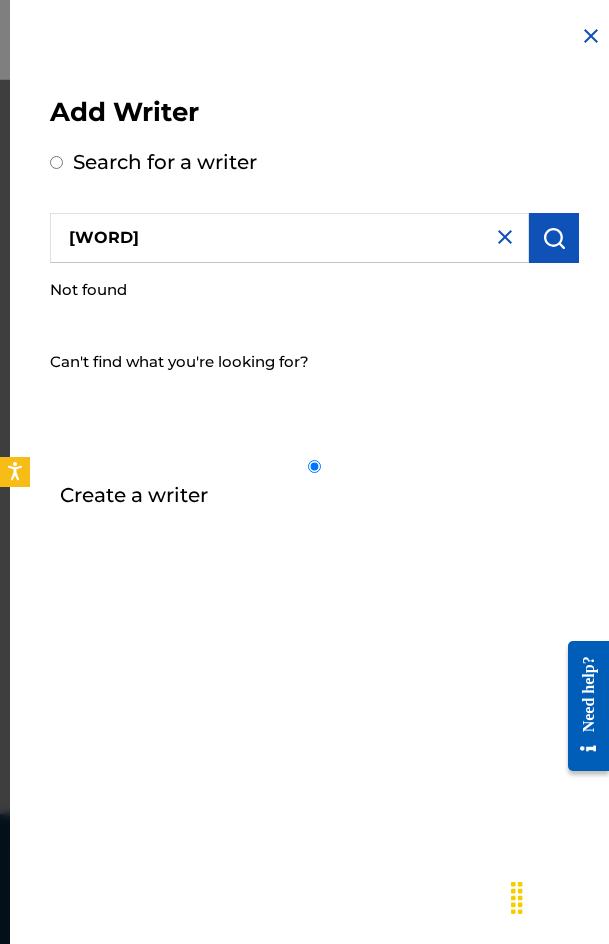 click on "Create a writer" at bounding box center [314, 466] 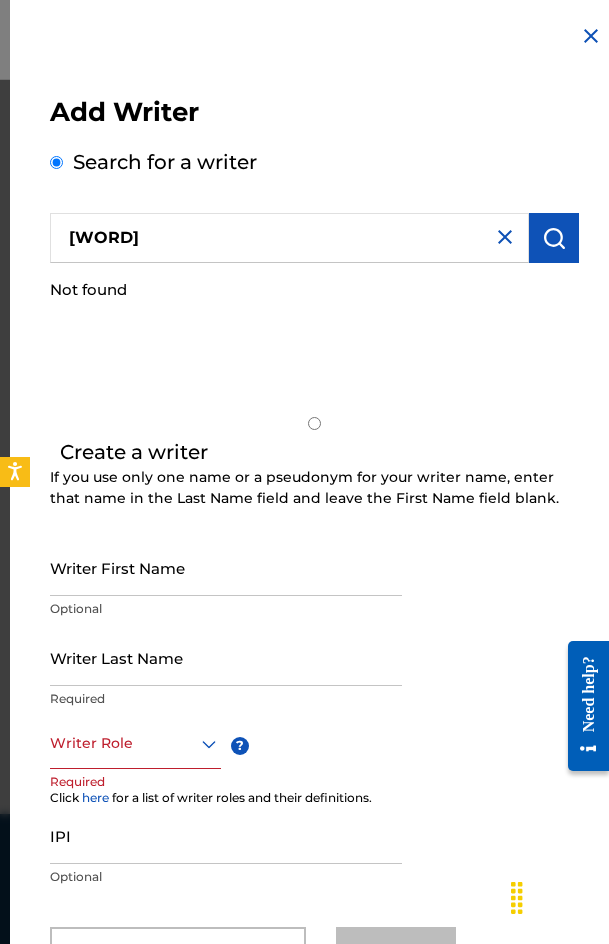 radio on "false" 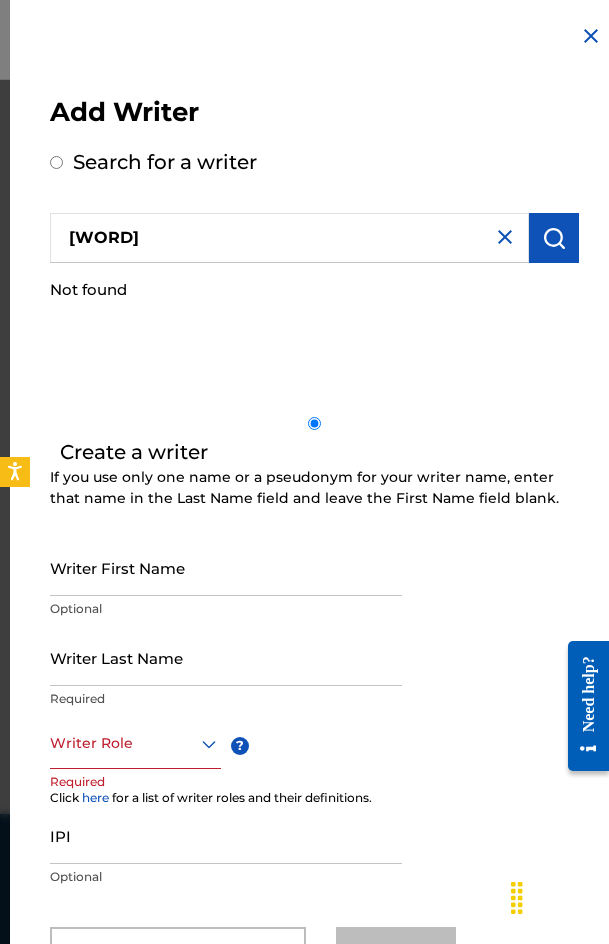 click on "Writer First Name" at bounding box center (226, 567) 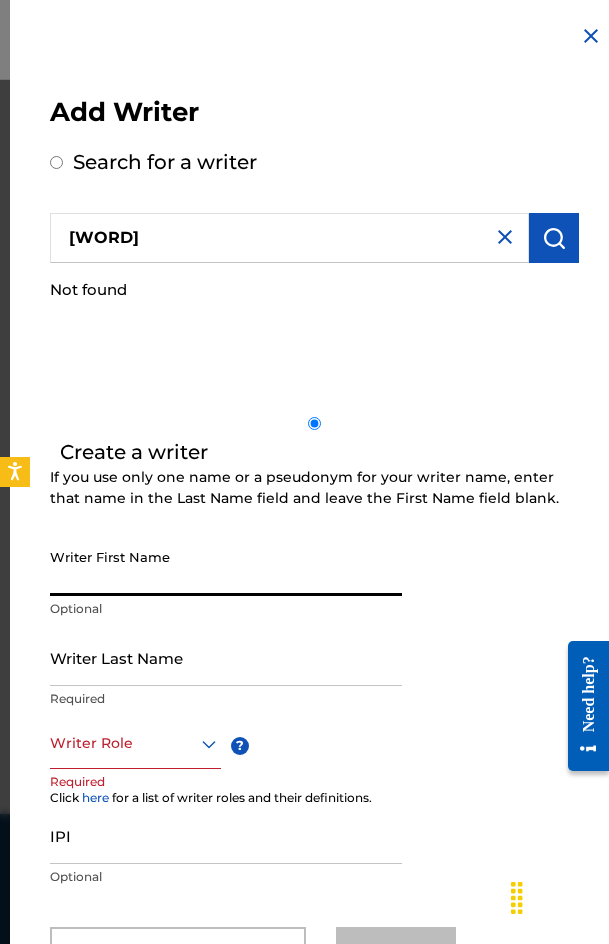 paste on "[WORD]" 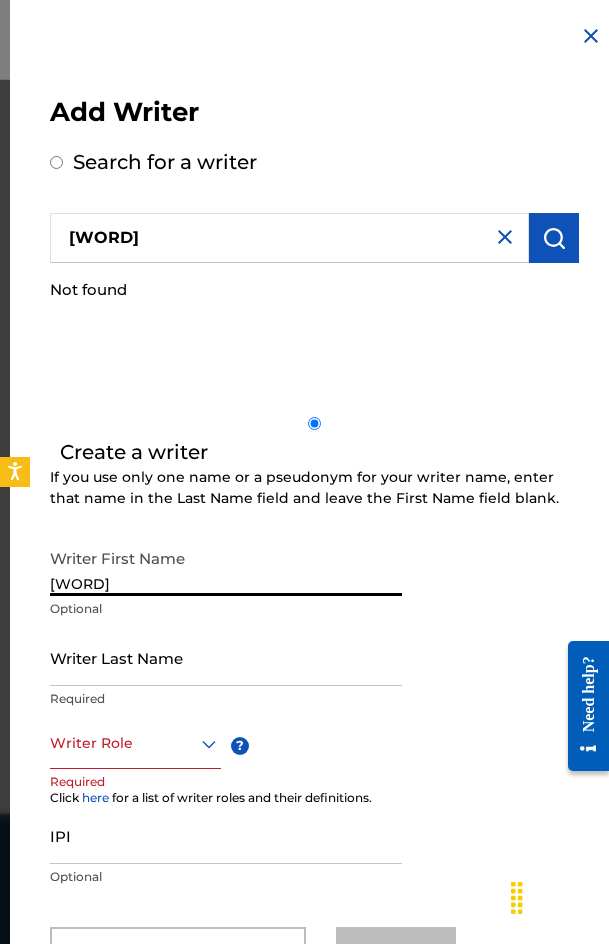 type on "[WORD]" 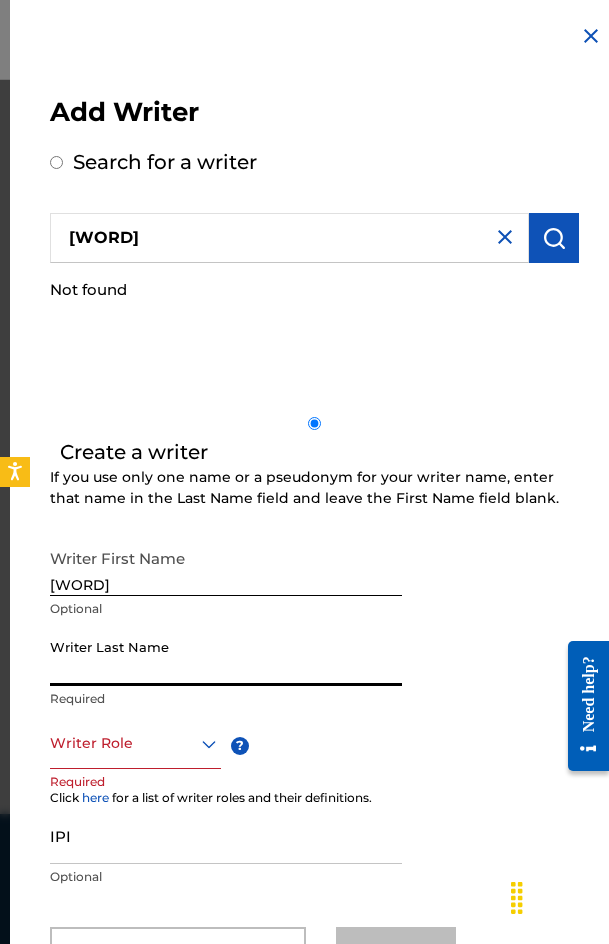 click on "Writer Last Name" at bounding box center [226, 657] 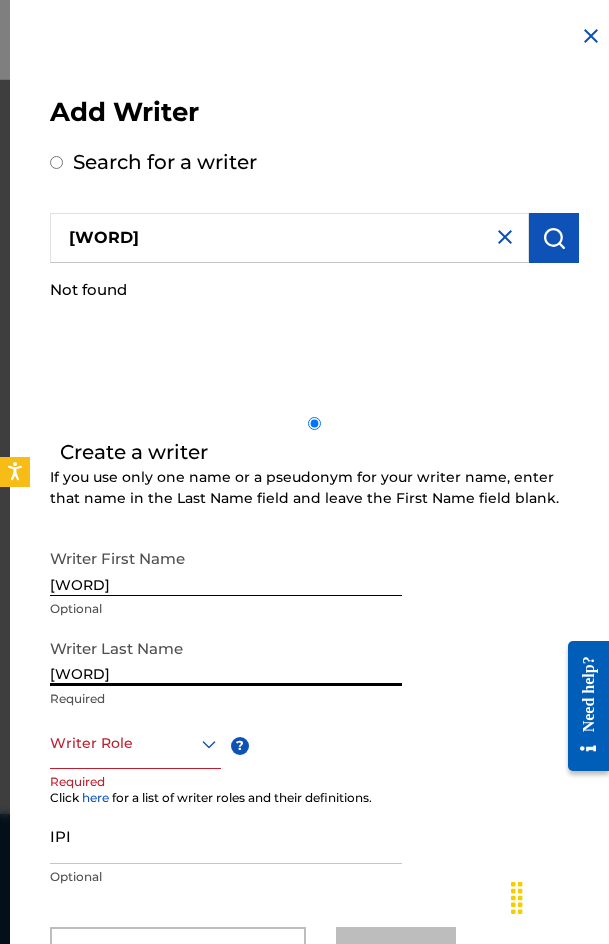 type on "[WORD]" 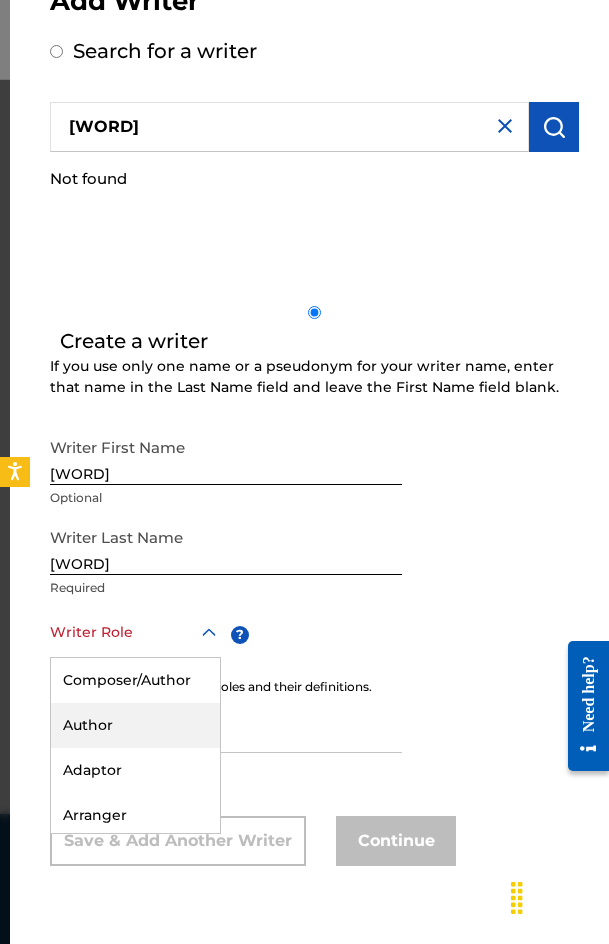 scroll, scrollTop: 111, scrollLeft: 0, axis: vertical 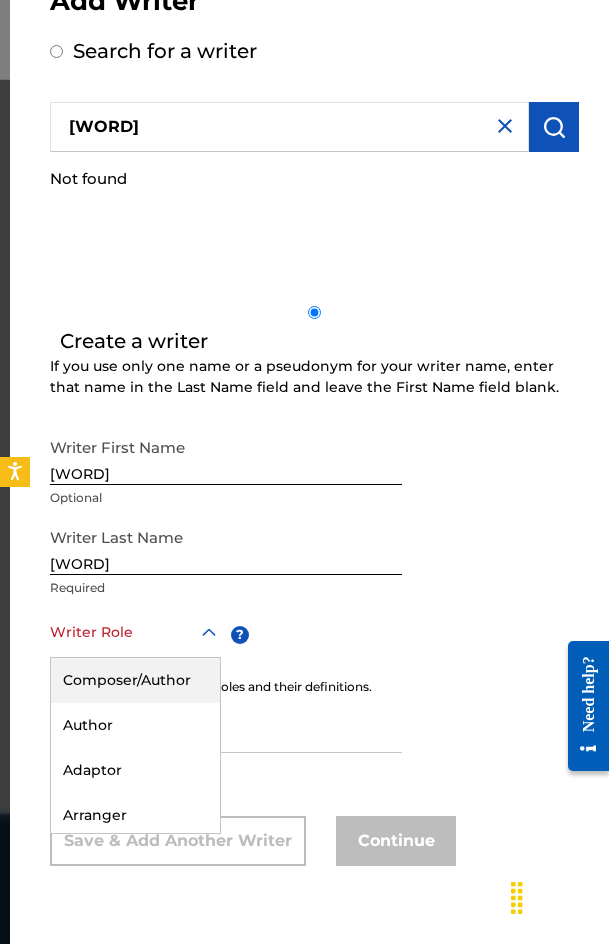 click on "Composer/Author" at bounding box center (135, 680) 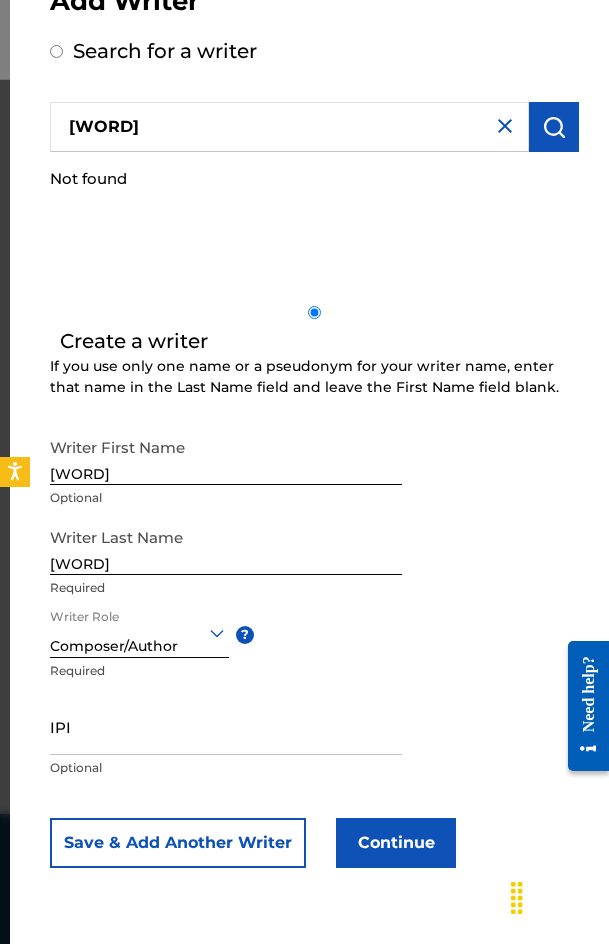 click on "Writer First Name   [FIRST] Optional Writer Last Name   [LAST] Required Writer Role option Composer/Author, selected. Composer/Author ? Required IPI   Optional Save & Add Another Writer Continue" at bounding box center [314, 648] 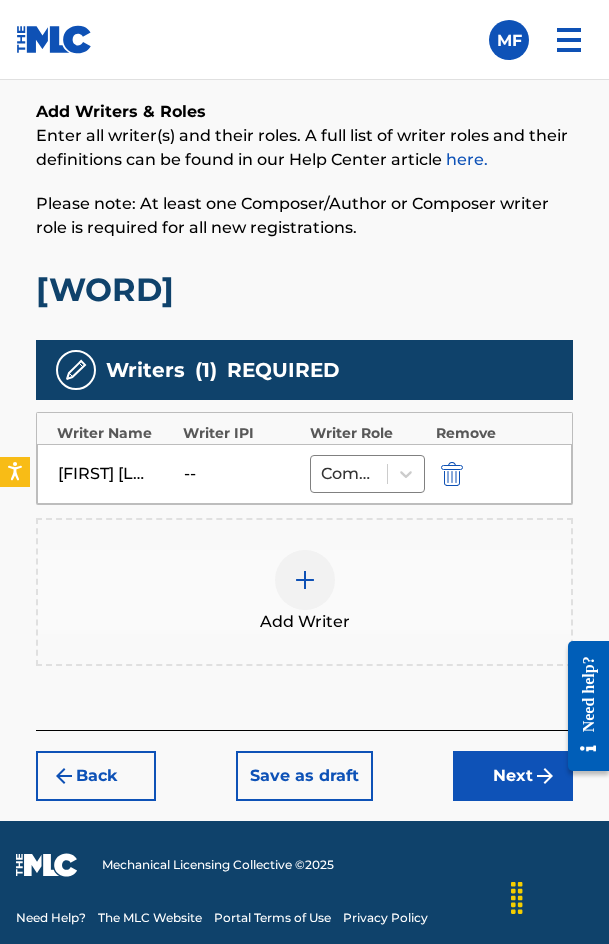 scroll, scrollTop: 1414, scrollLeft: 0, axis: vertical 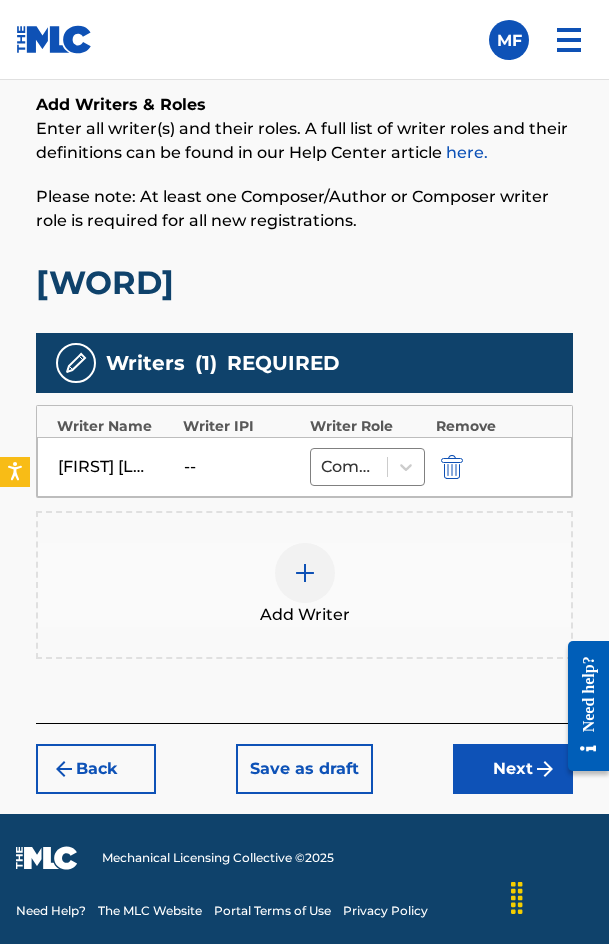 click at bounding box center (305, 573) 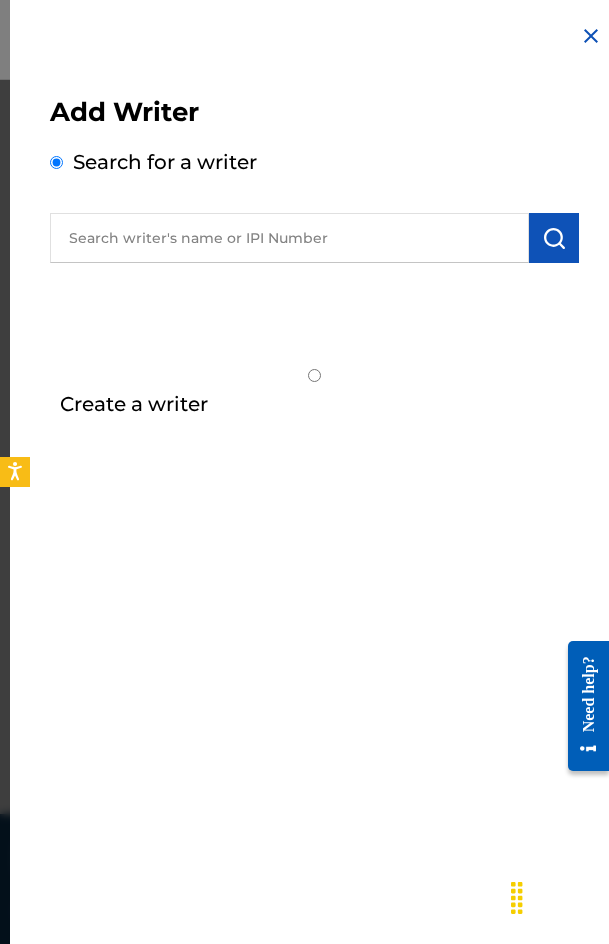click at bounding box center [289, 238] 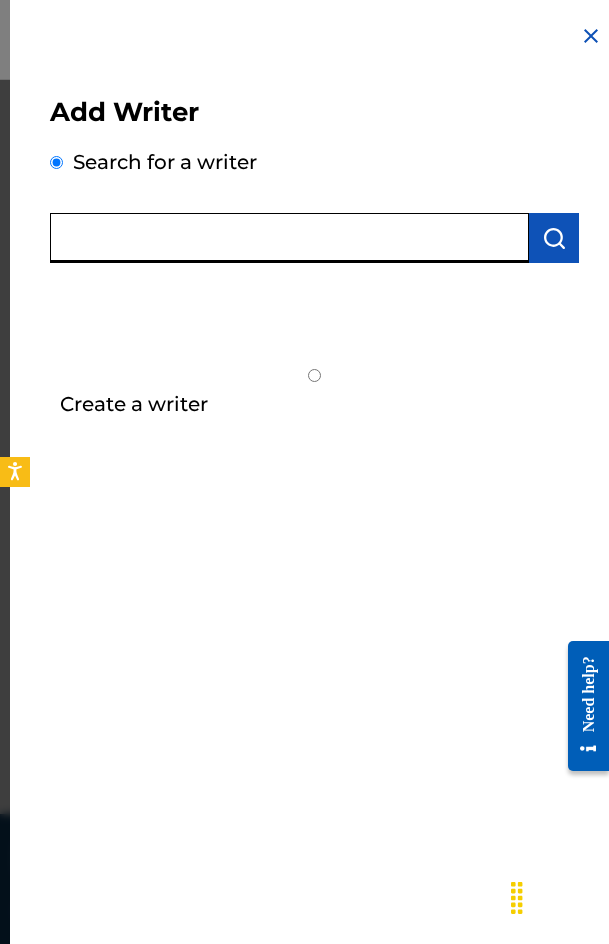 paste on "[FIRST] [LAST] [LAST]" 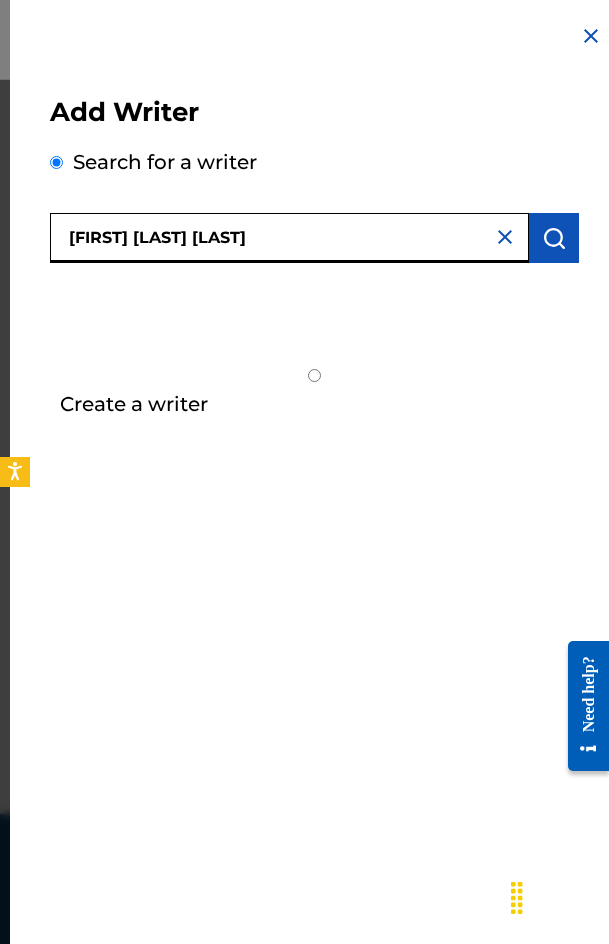 type on "[FIRST] [LAST] [LAST]" 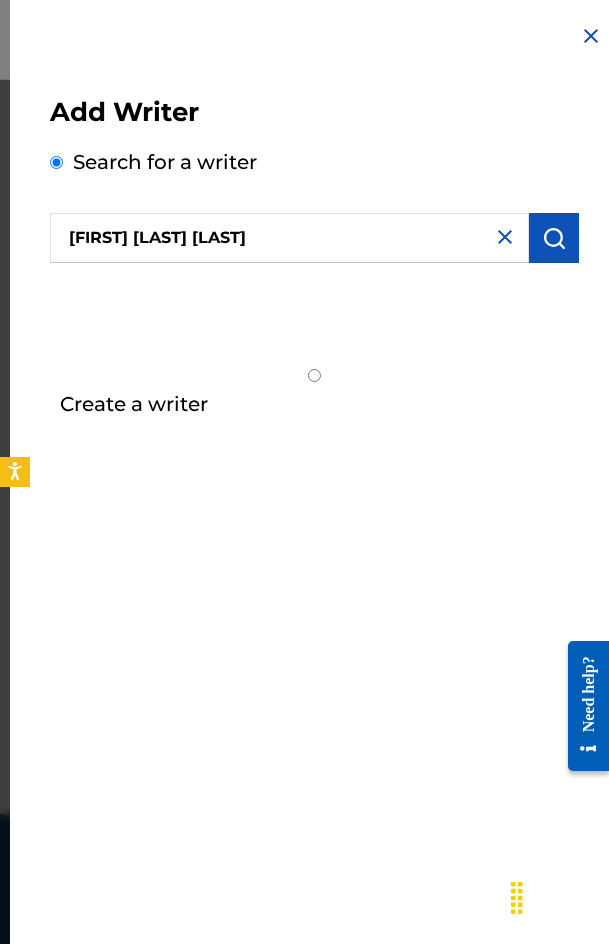 click at bounding box center [554, 238] 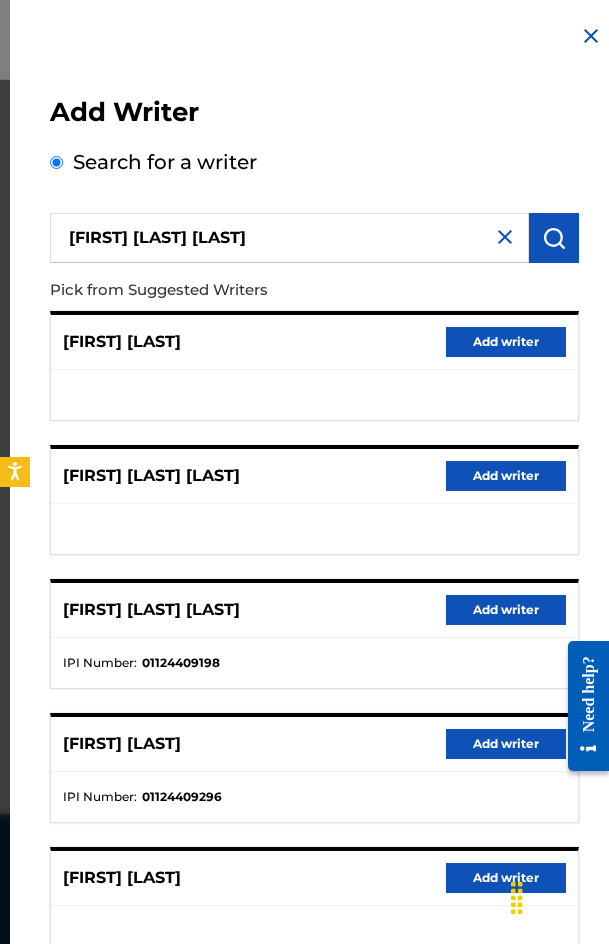 click on "[FIRST] [LAST] [LAST] Add writer" at bounding box center (314, 610) 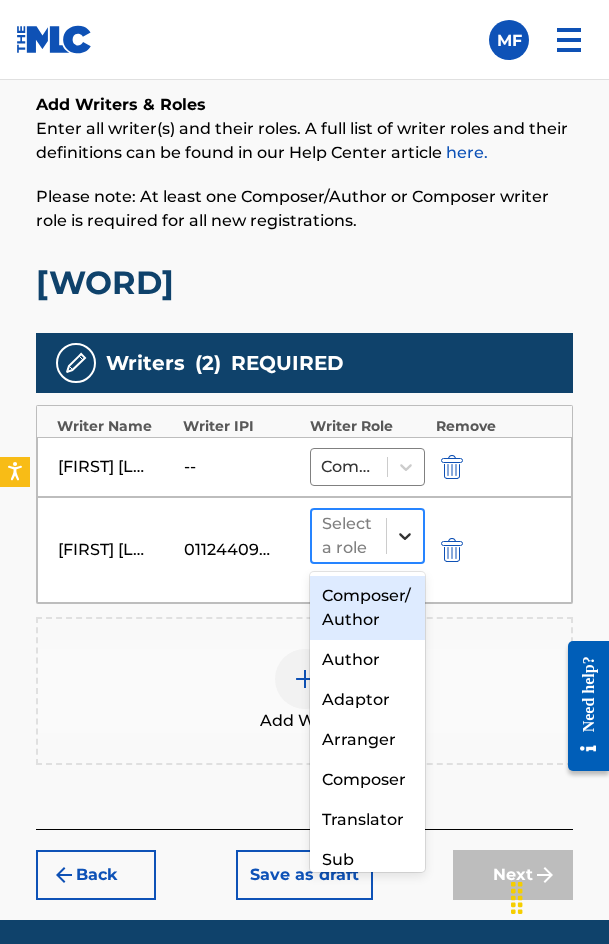 click at bounding box center (405, 536) 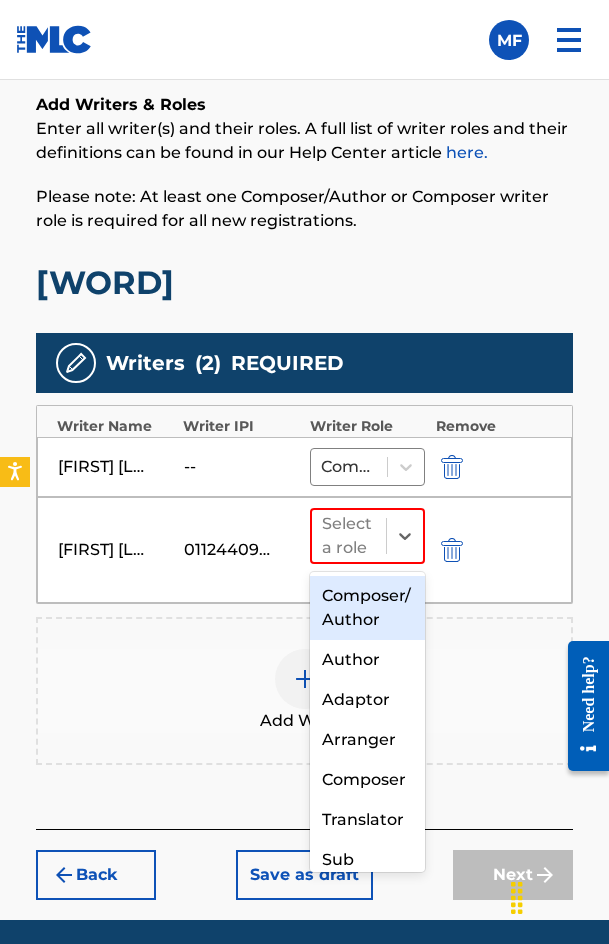 click on "Composer/Author" at bounding box center [368, 608] 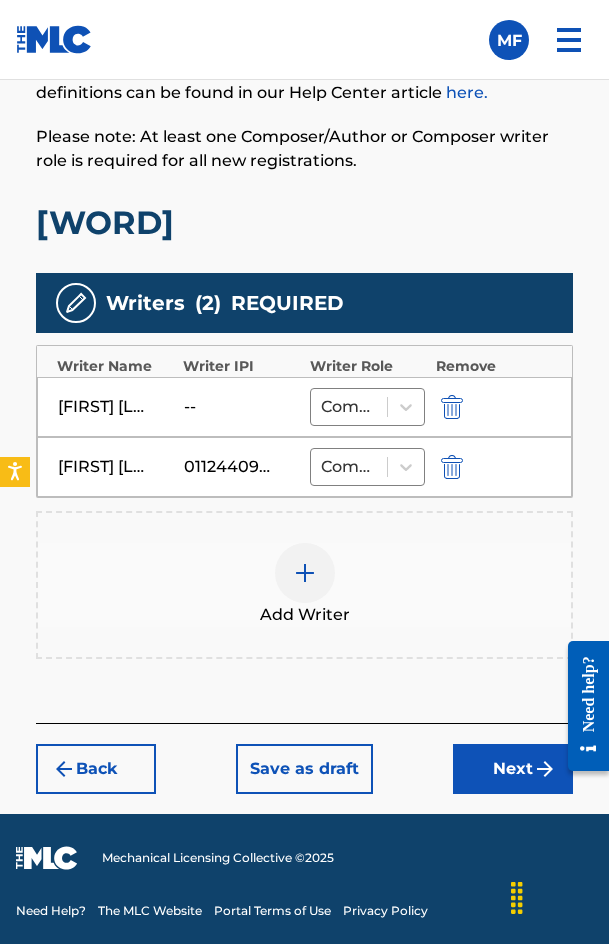 click on "Next" at bounding box center (513, 769) 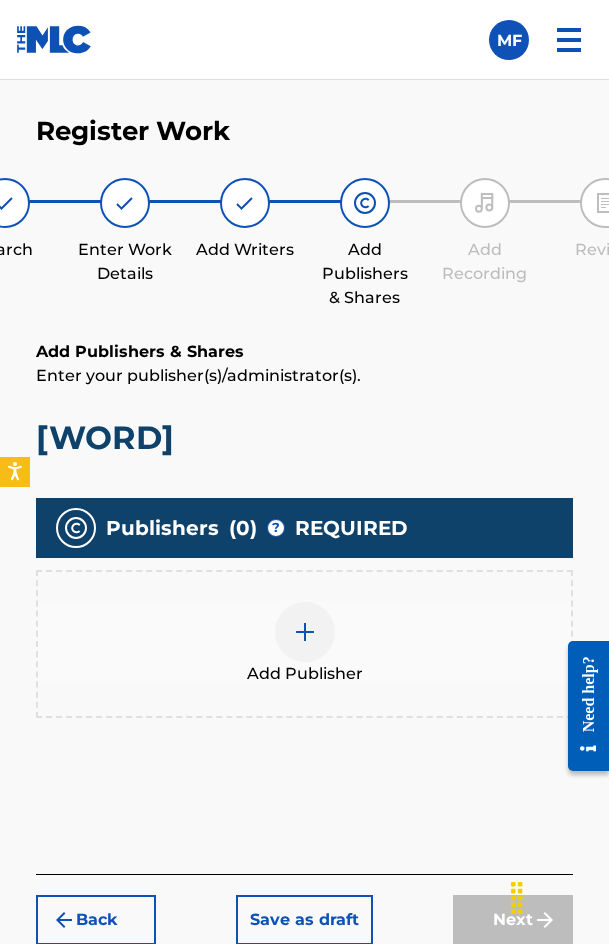 scroll, scrollTop: 1270, scrollLeft: 0, axis: vertical 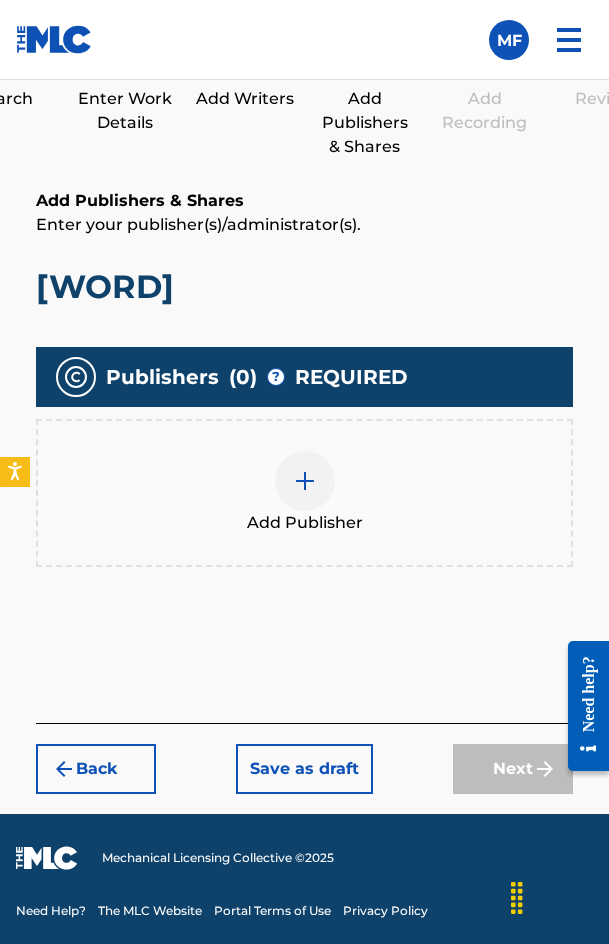 click at bounding box center (305, 481) 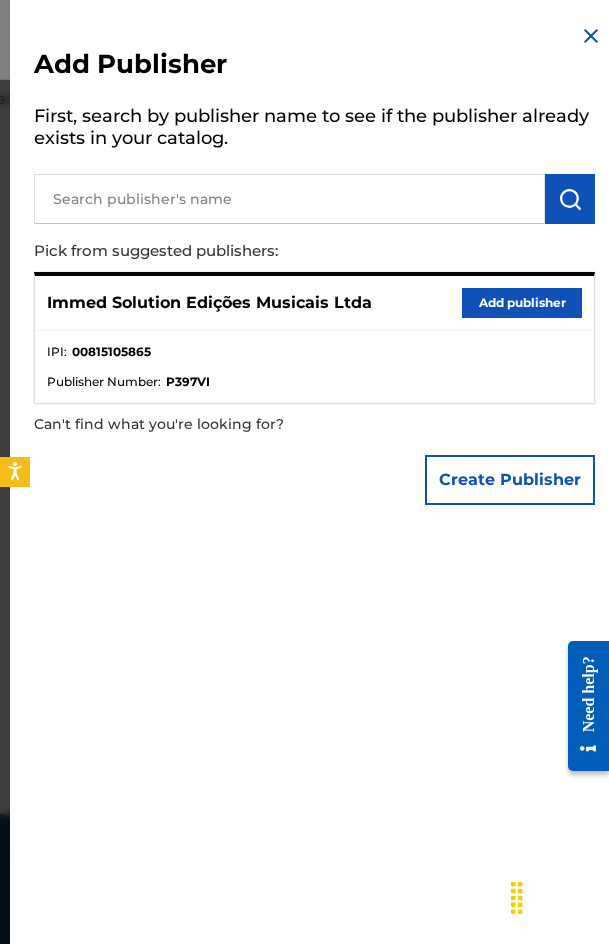 click on "Add publisher" at bounding box center (522, 303) 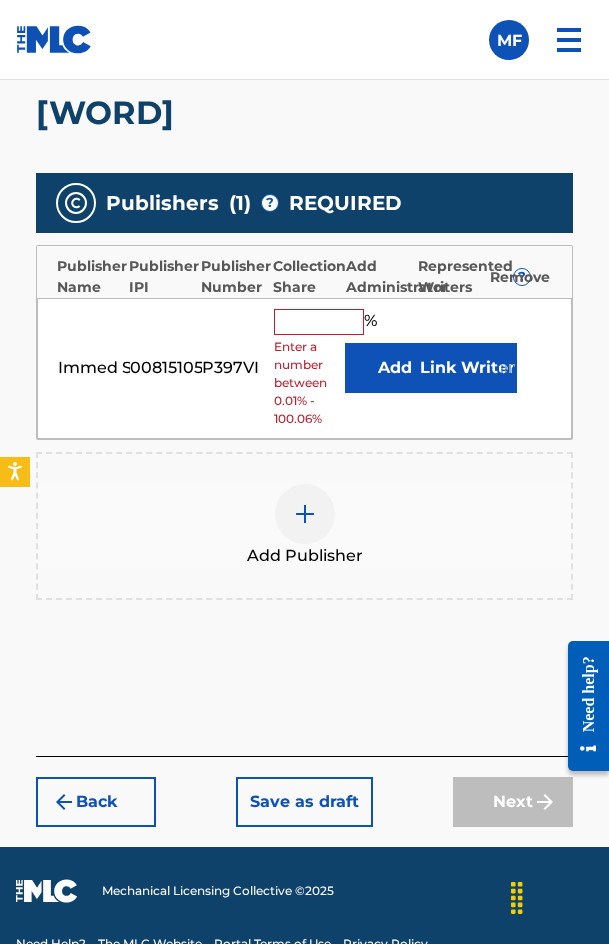 scroll, scrollTop: 1492, scrollLeft: 0, axis: vertical 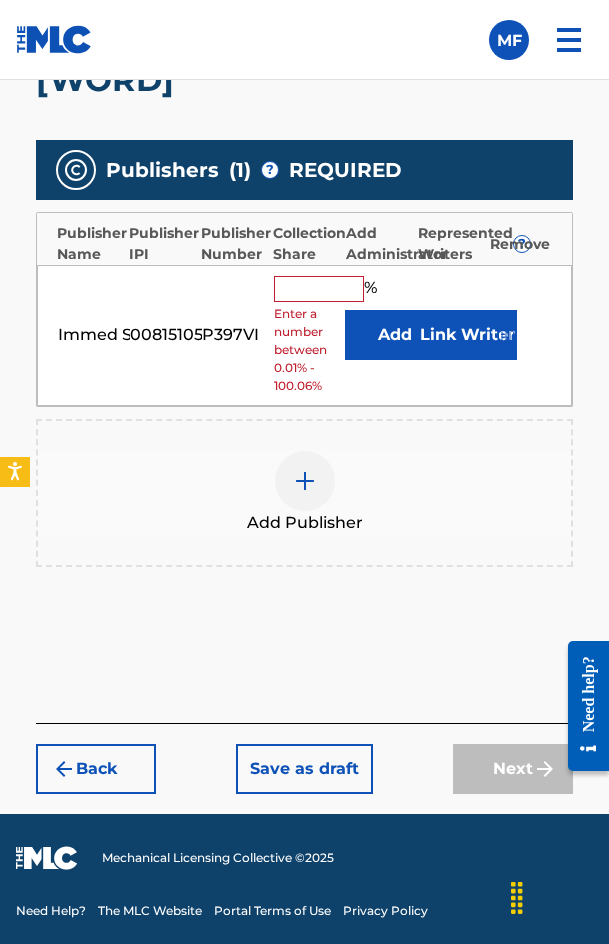 click on "[COMPANY_NAME] [NUMBER] P[ALPHANUMERIC_ID] % Enter a number between 0.01% - 100.06% Add Link Writer" at bounding box center (304, 335) 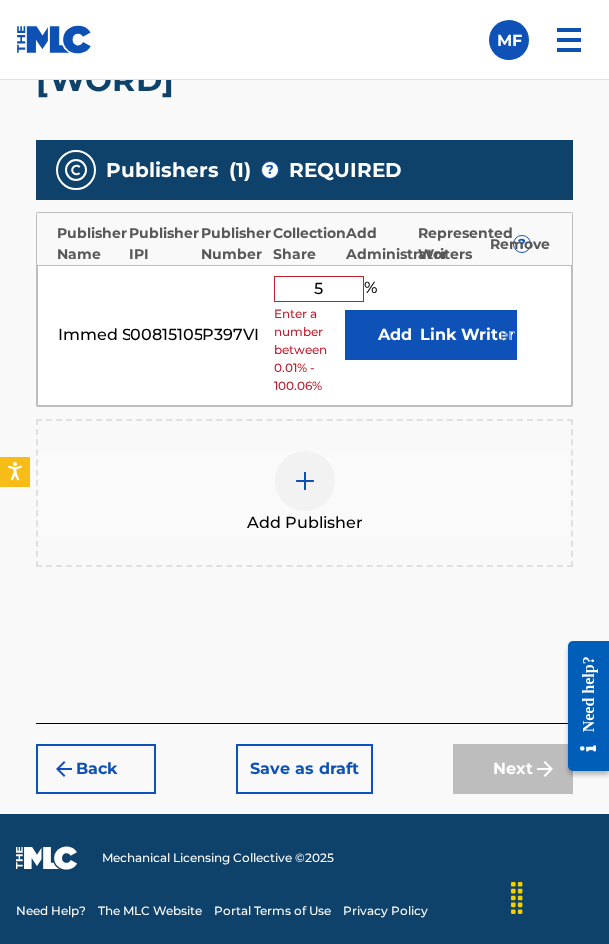 scroll, scrollTop: 1424, scrollLeft: 0, axis: vertical 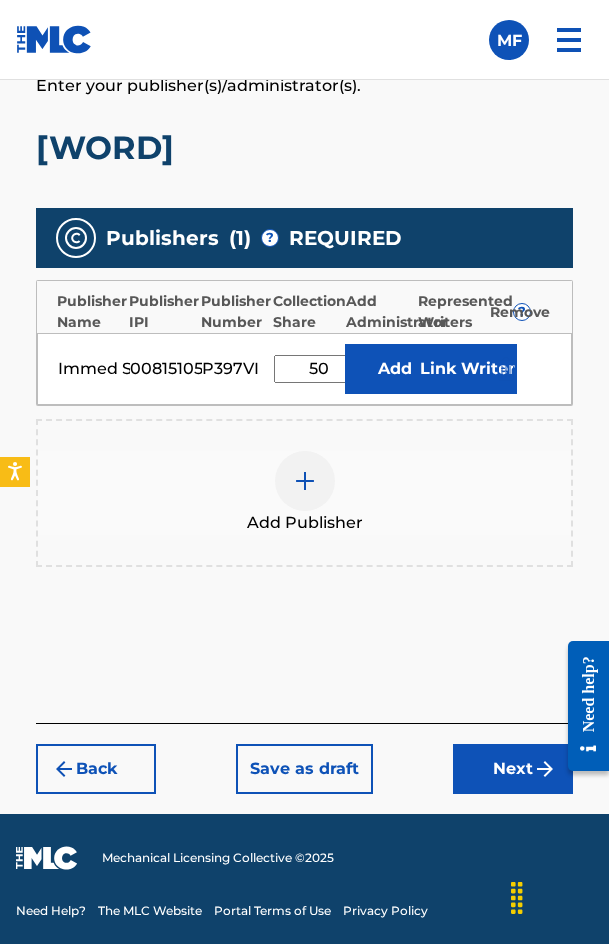 type on "50" 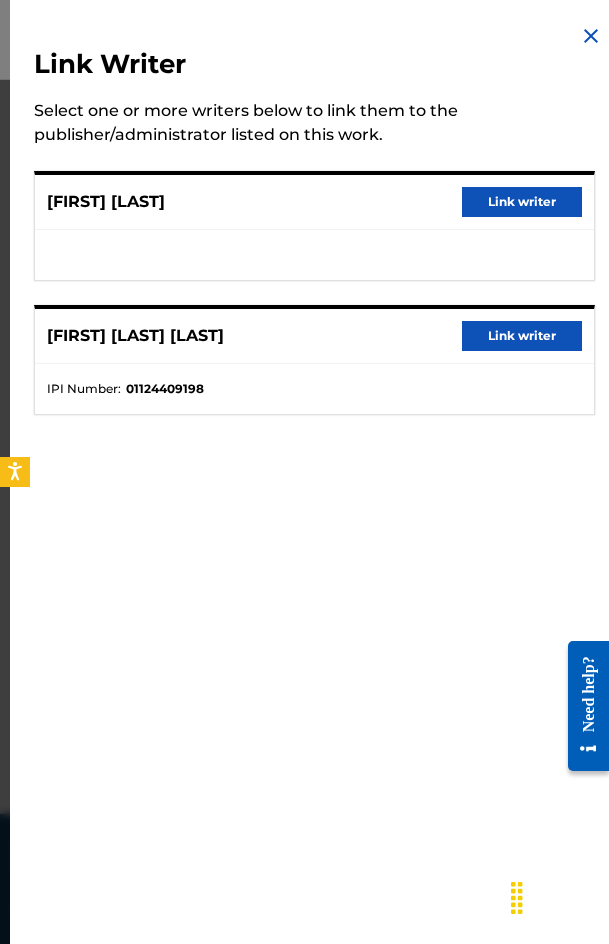 click on "Link writer" at bounding box center [522, 336] 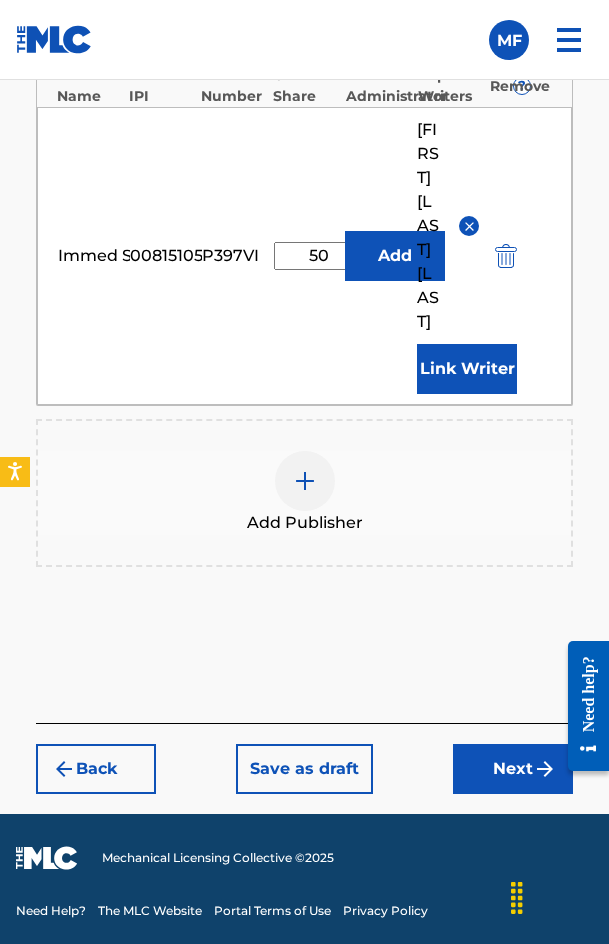 click on "Next" at bounding box center (513, 769) 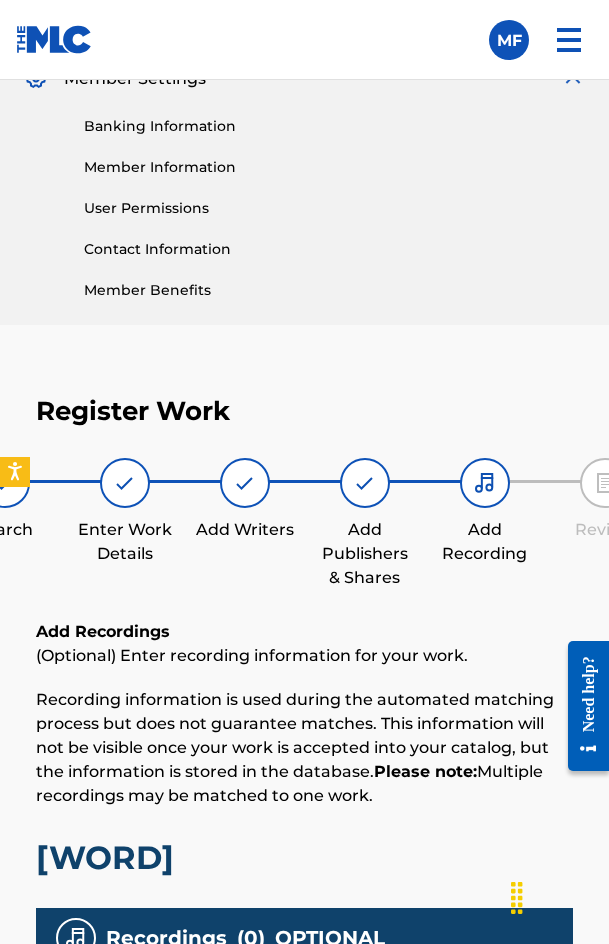 scroll, scrollTop: 1308, scrollLeft: 0, axis: vertical 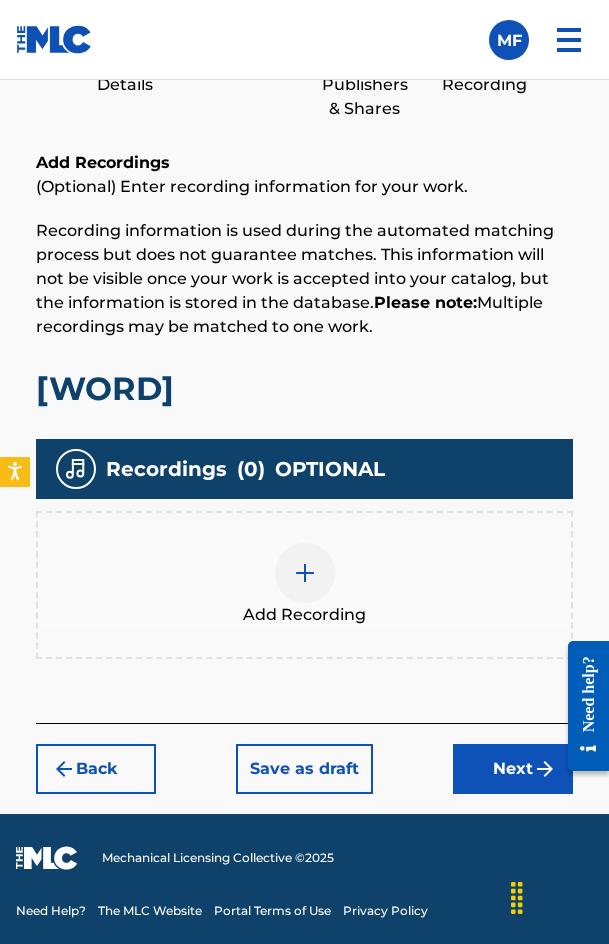click at bounding box center [305, 573] 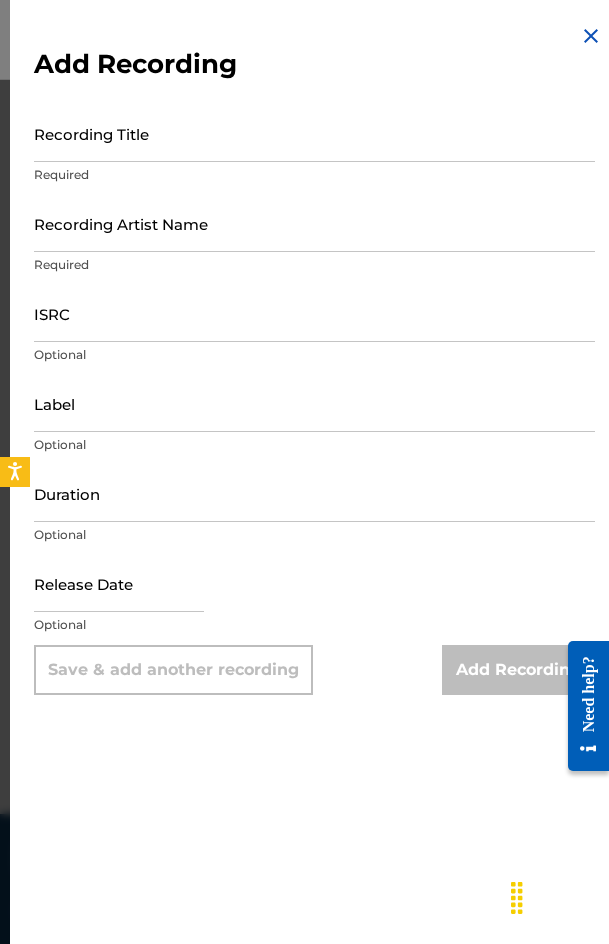 click on "Recording Title" at bounding box center [314, 133] 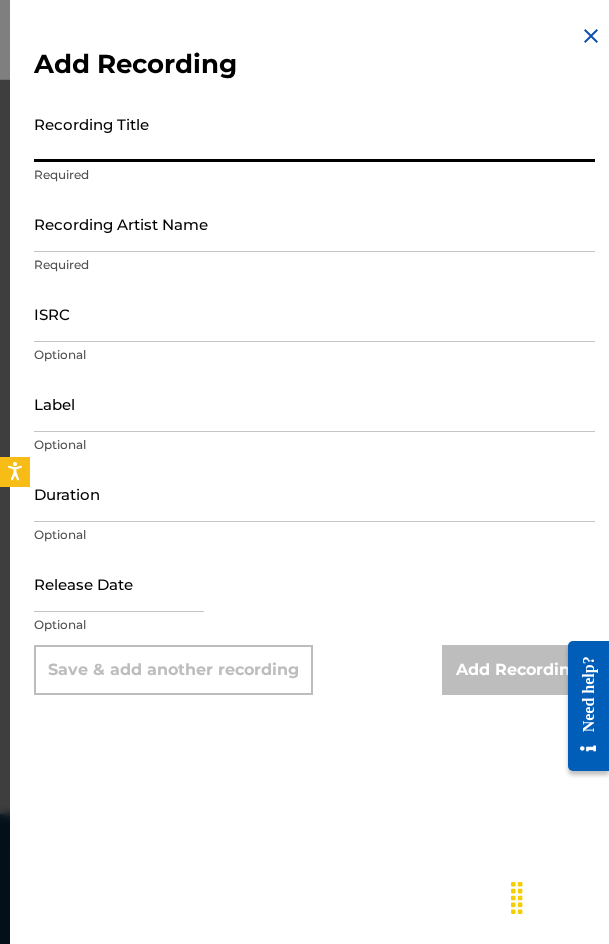 paste on "[WORD]" 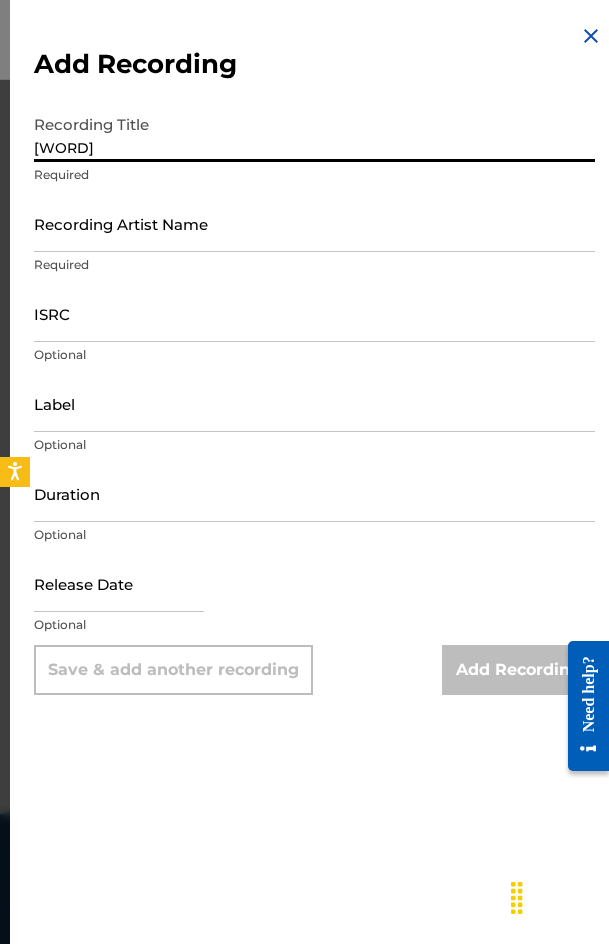 type on "[WORD]" 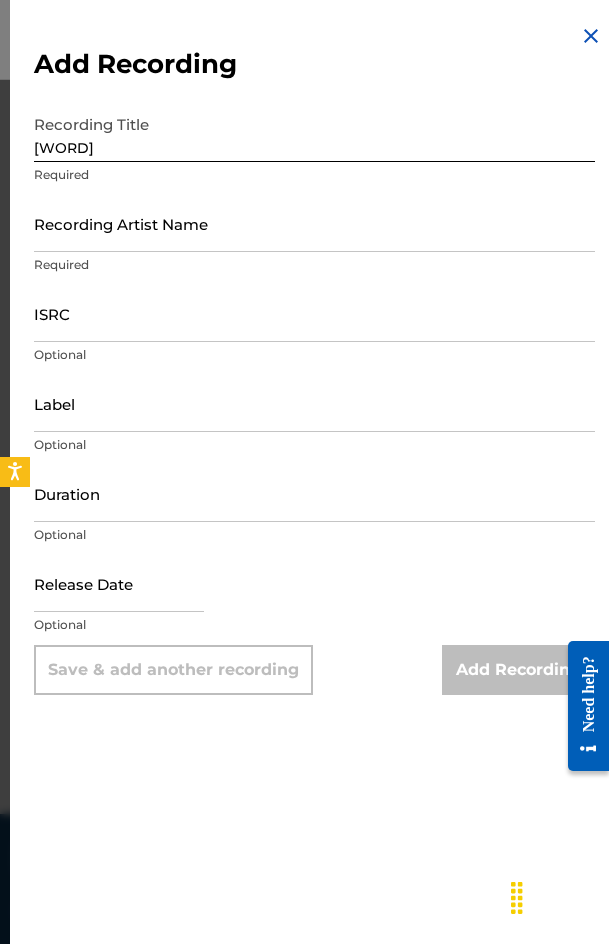 click on "Recording Artist Name" at bounding box center (314, 223) 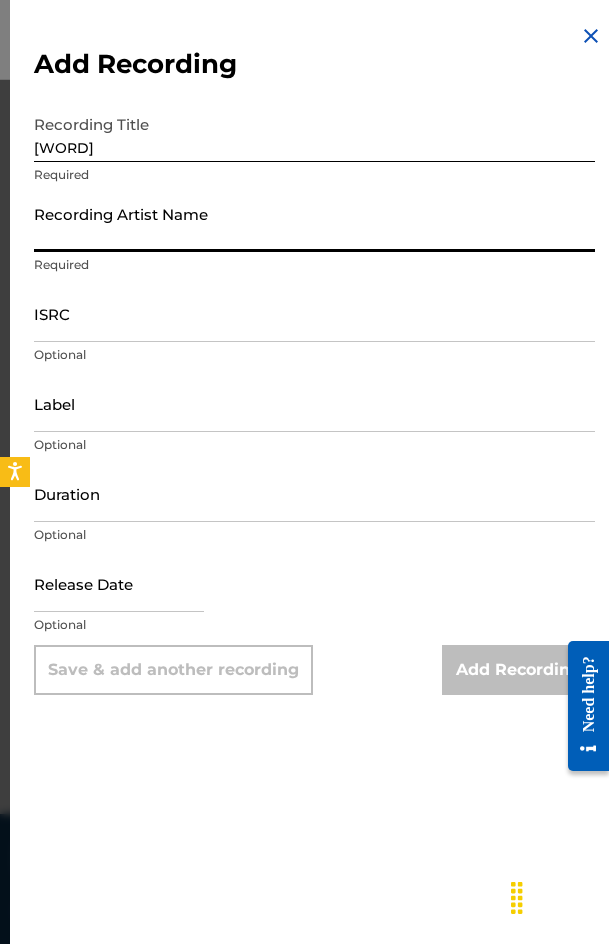 paste on "[FIRST] [LAST], [FIRST]" 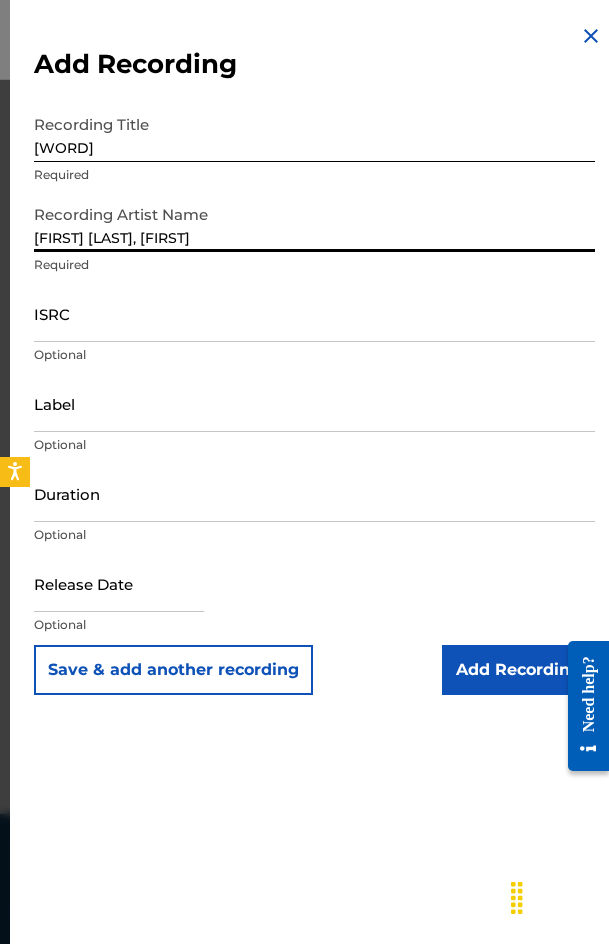 type on "[FIRST] [LAST], [FIRST]" 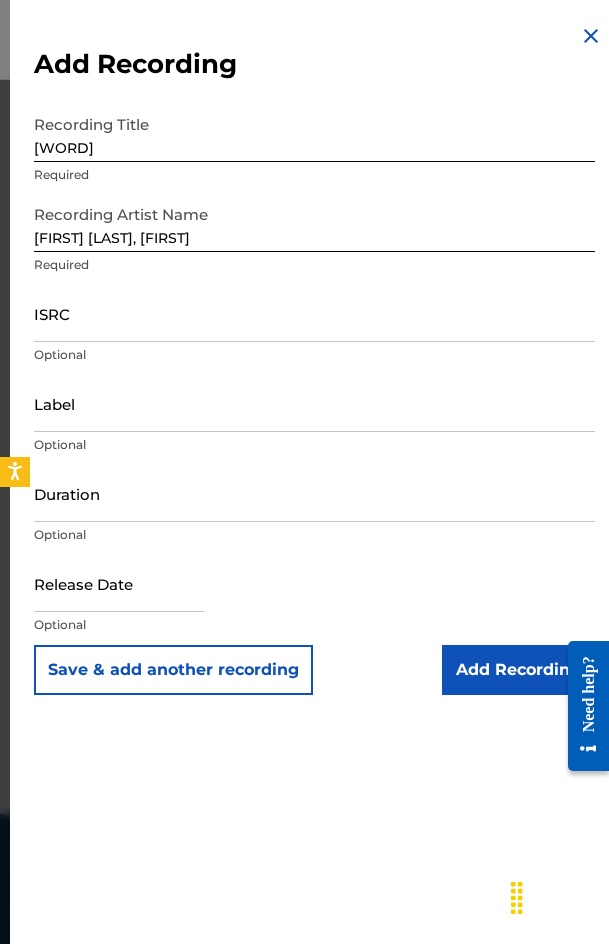 click on "ISRC" at bounding box center (314, 313) 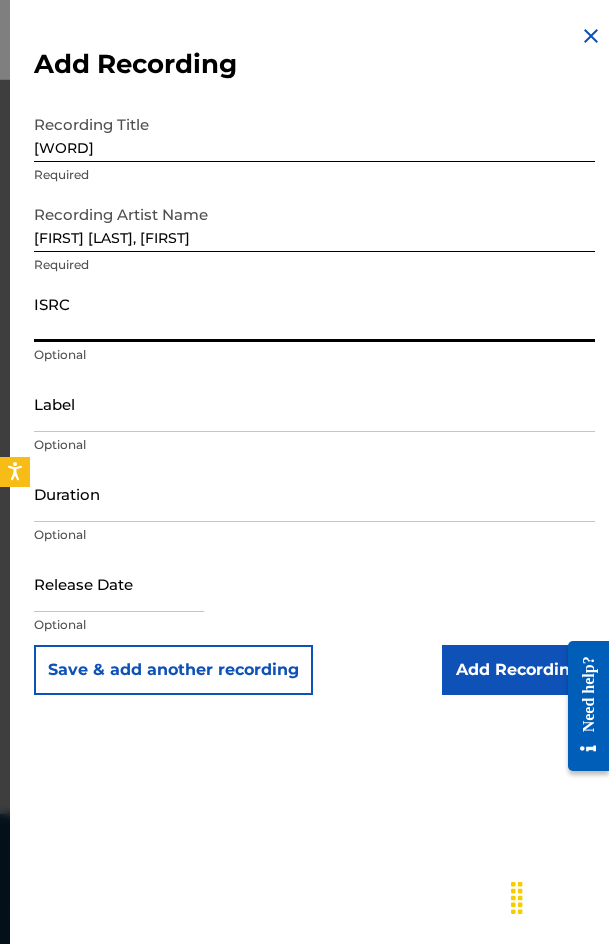 paste on "[ALPHANUMERIC_ID]" 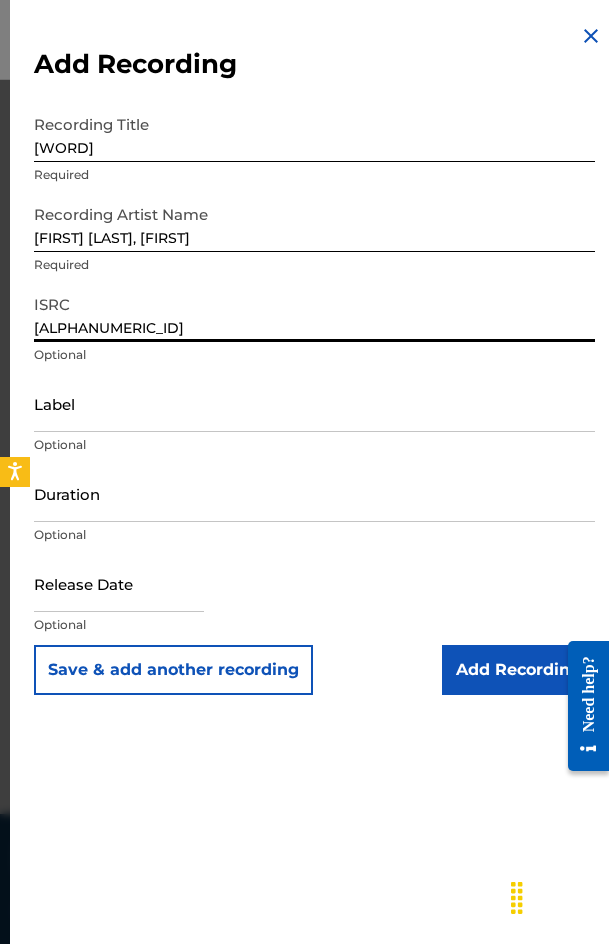type on "[ALPHANUMERIC_ID]" 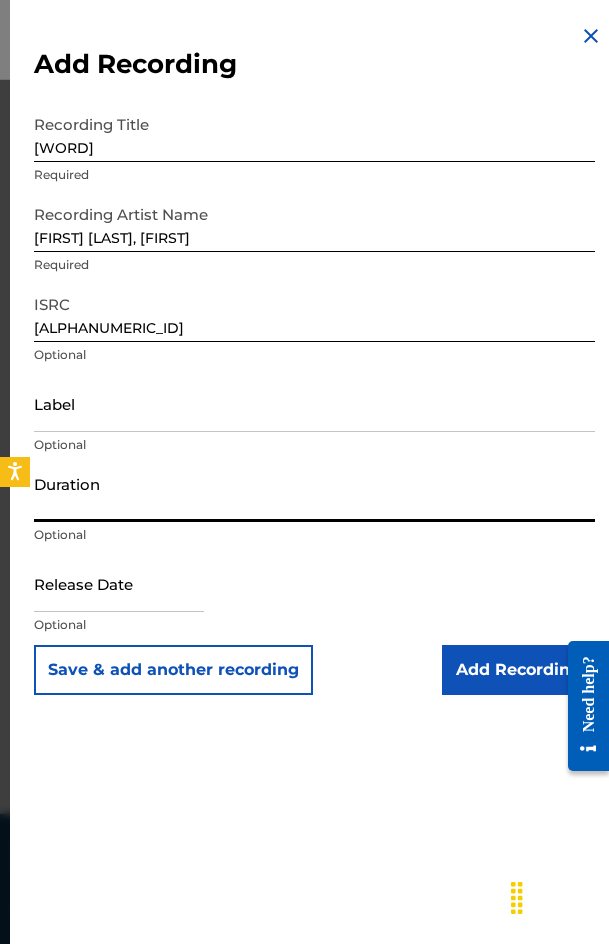 click on "Duration" at bounding box center [314, 493] 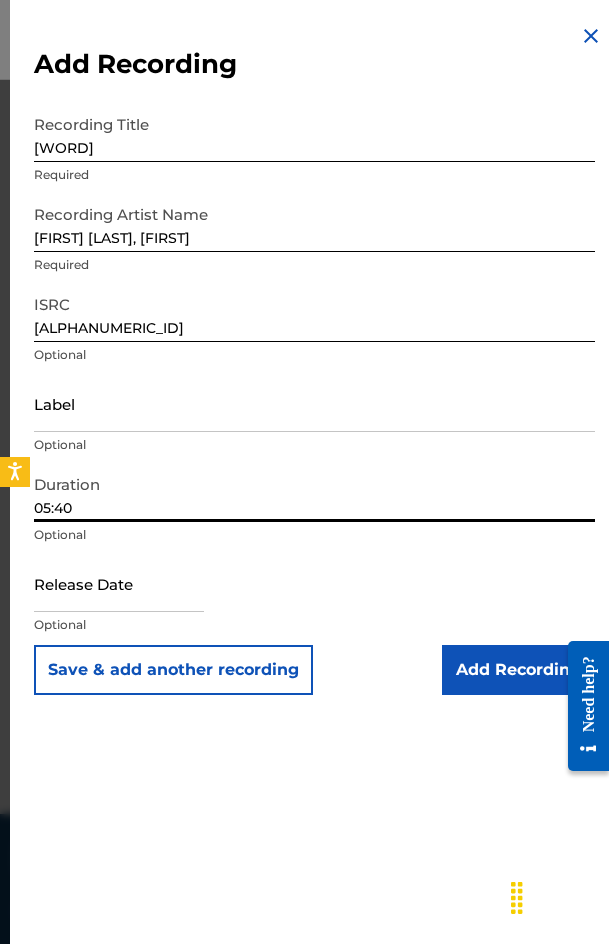 type on "05:40" 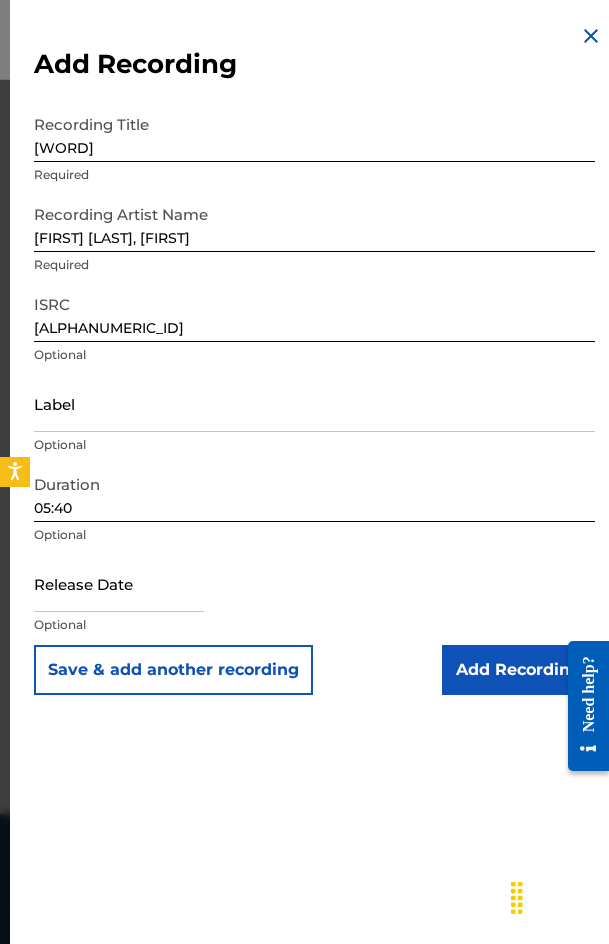 click on "Add Recording" at bounding box center [518, 670] 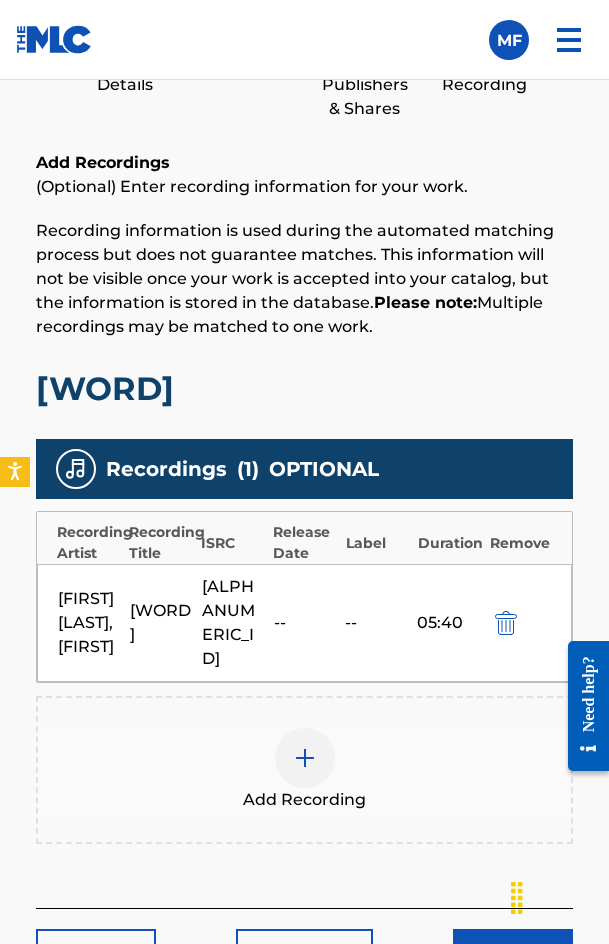 scroll, scrollTop: 1556, scrollLeft: 0, axis: vertical 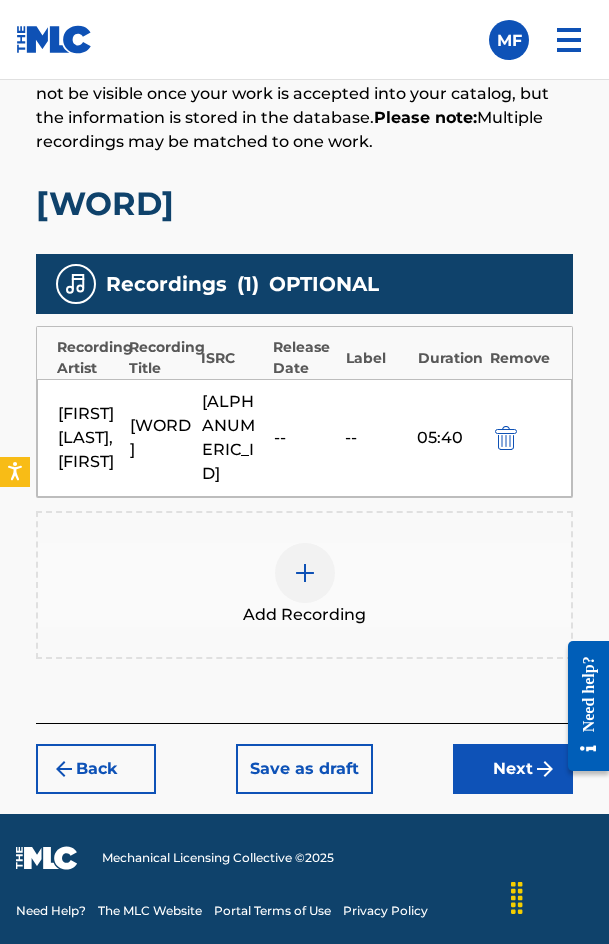 click on "Back Save as draft Next" at bounding box center (304, 758) 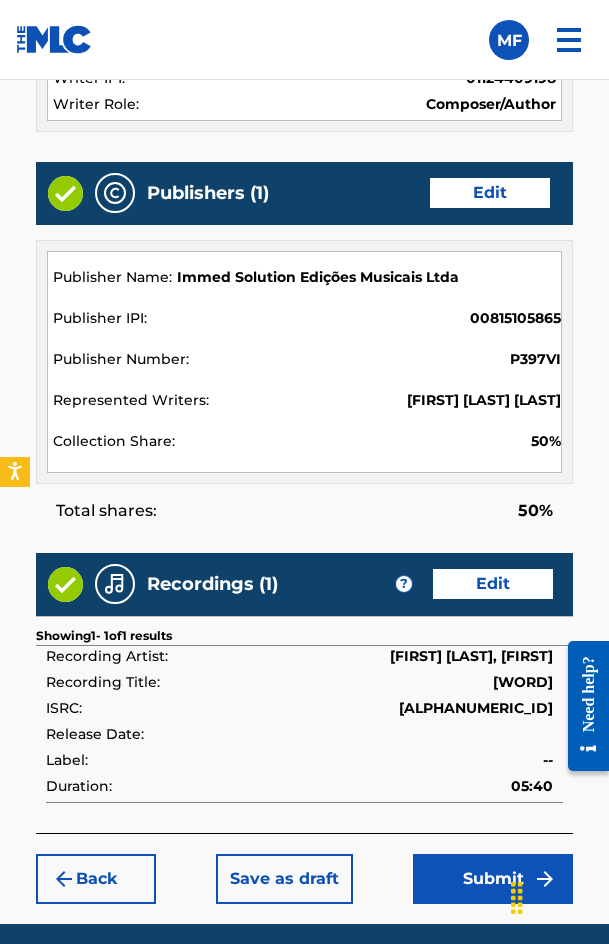 scroll, scrollTop: 2245, scrollLeft: 0, axis: vertical 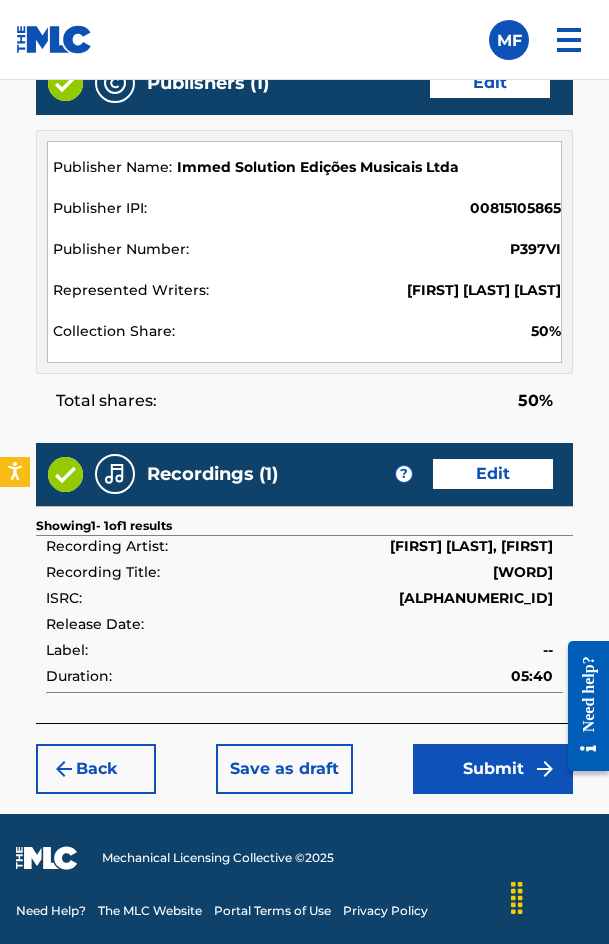 click on "Submit" at bounding box center [493, 769] 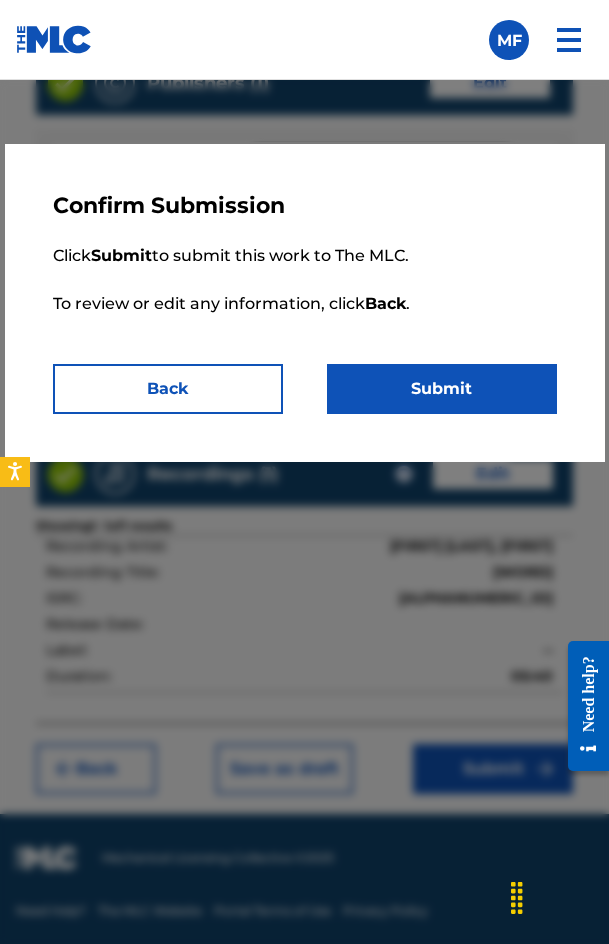 click on "Submit" at bounding box center (442, 389) 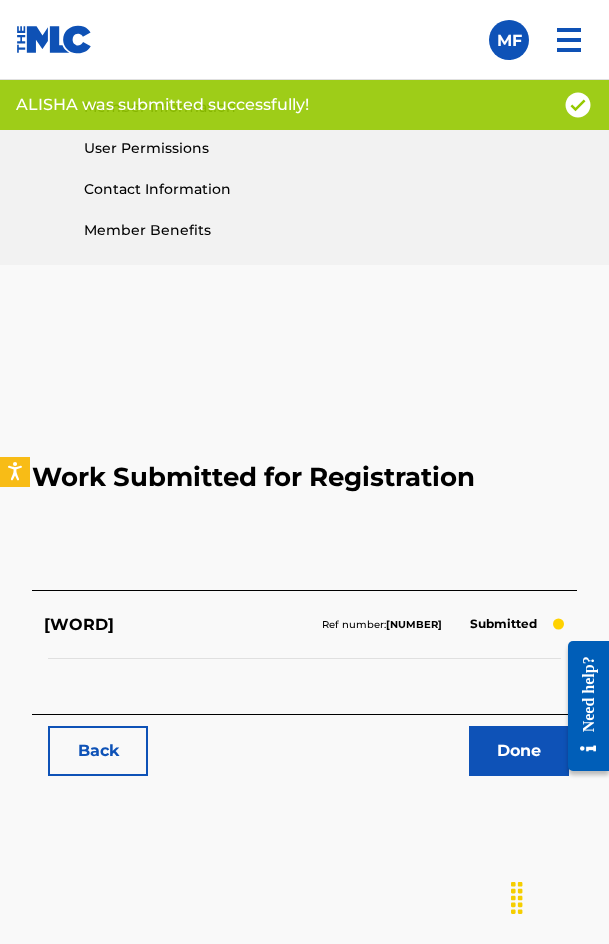 scroll, scrollTop: 900, scrollLeft: 0, axis: vertical 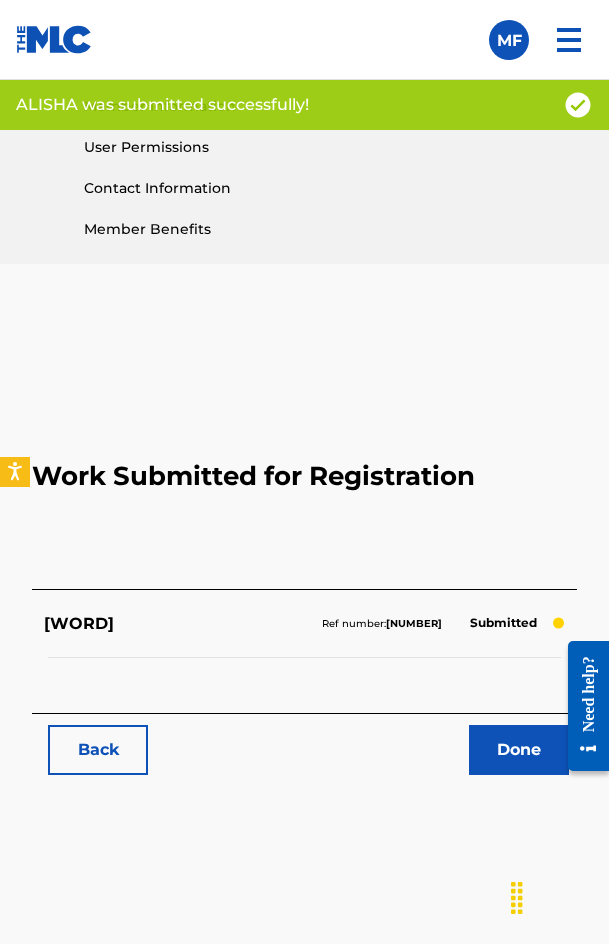 click on "Done" at bounding box center (308, 750) 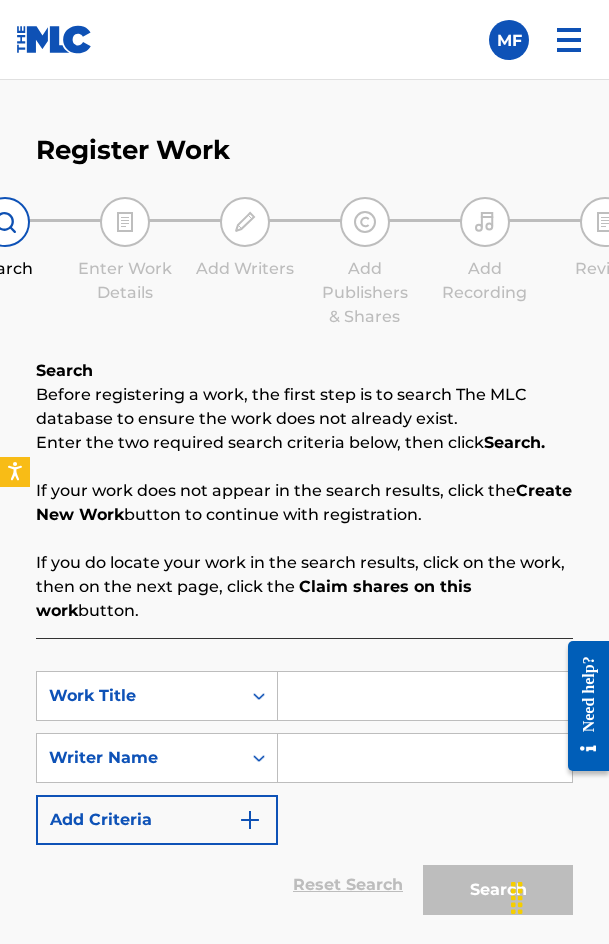 scroll, scrollTop: 1284, scrollLeft: 0, axis: vertical 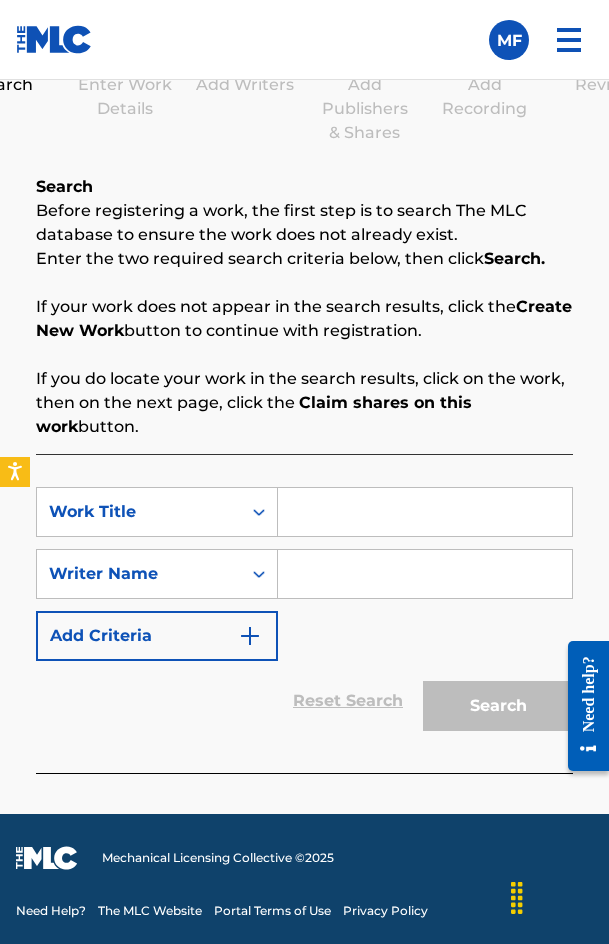click at bounding box center (425, 512) 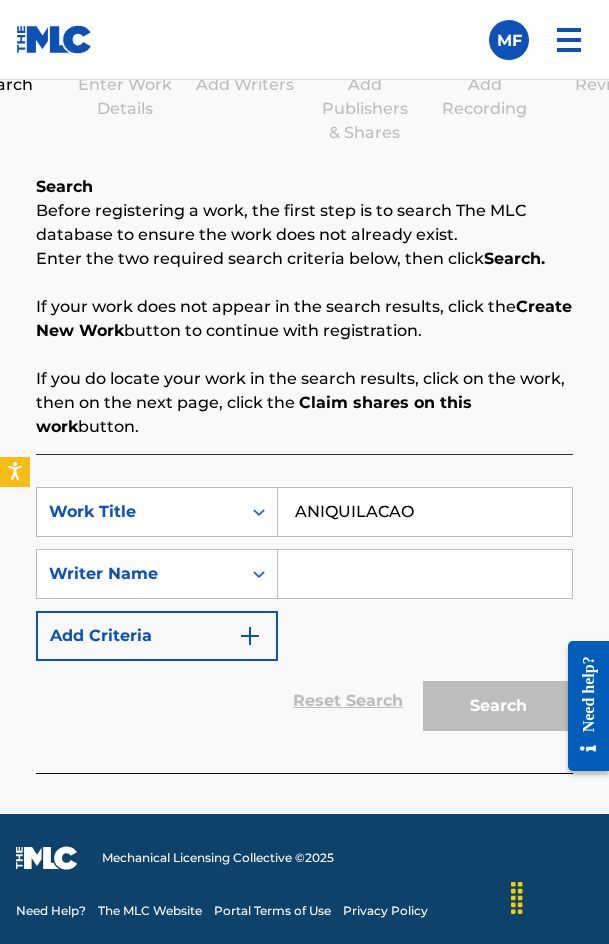 type on "ANIQUILACAO" 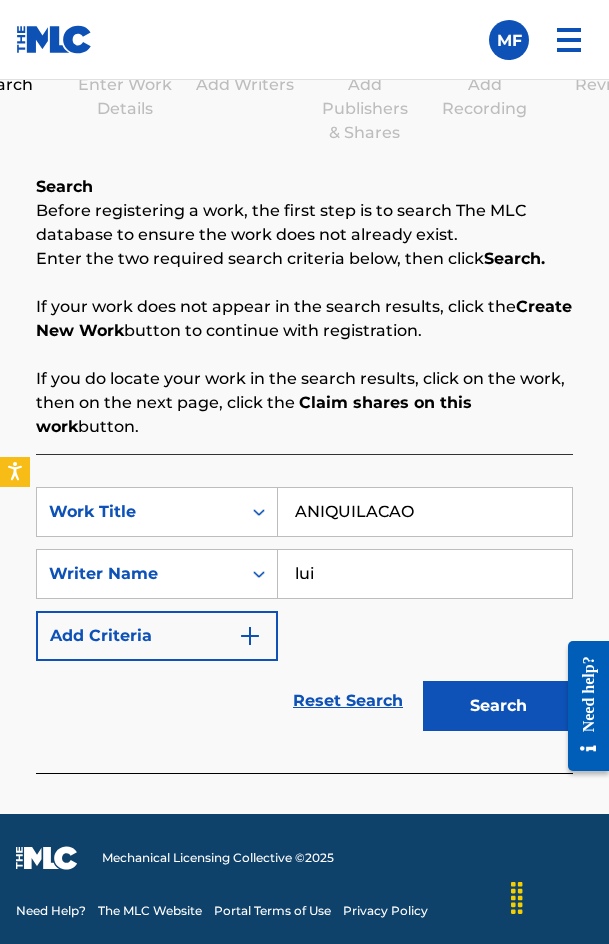 type on "[FIRST] [LAST] [LAST]" 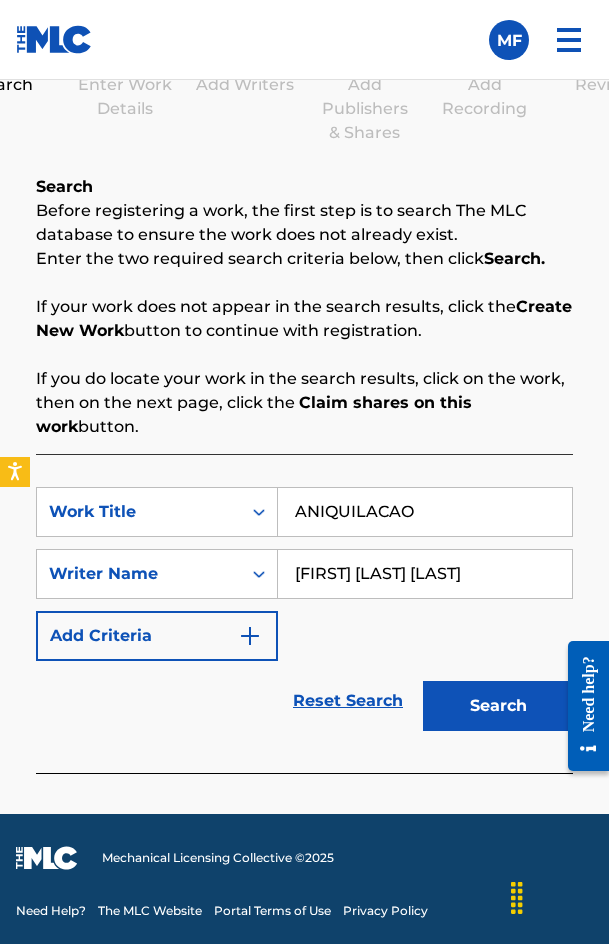 click on "Search" at bounding box center (493, 701) 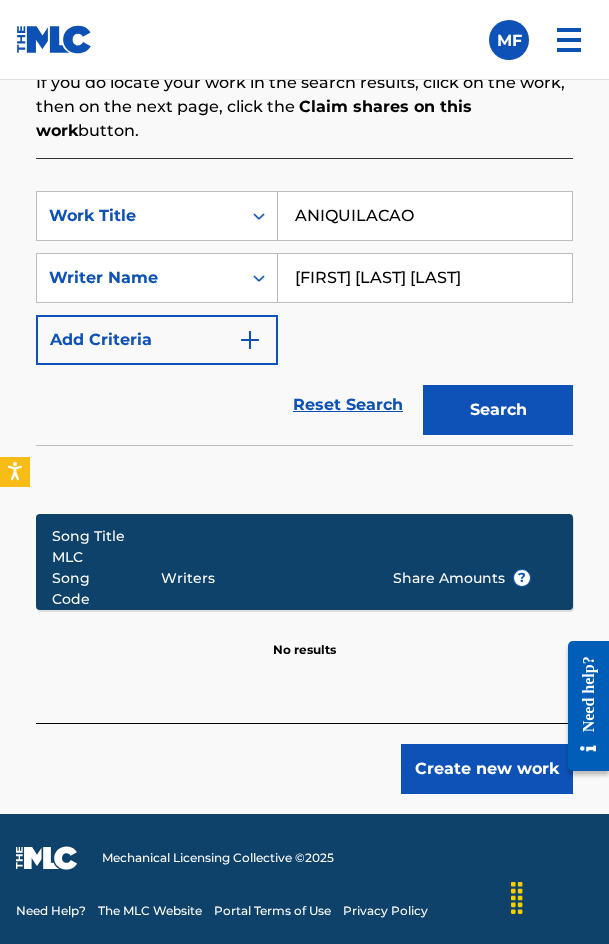 click on "Create new work" at bounding box center [487, 769] 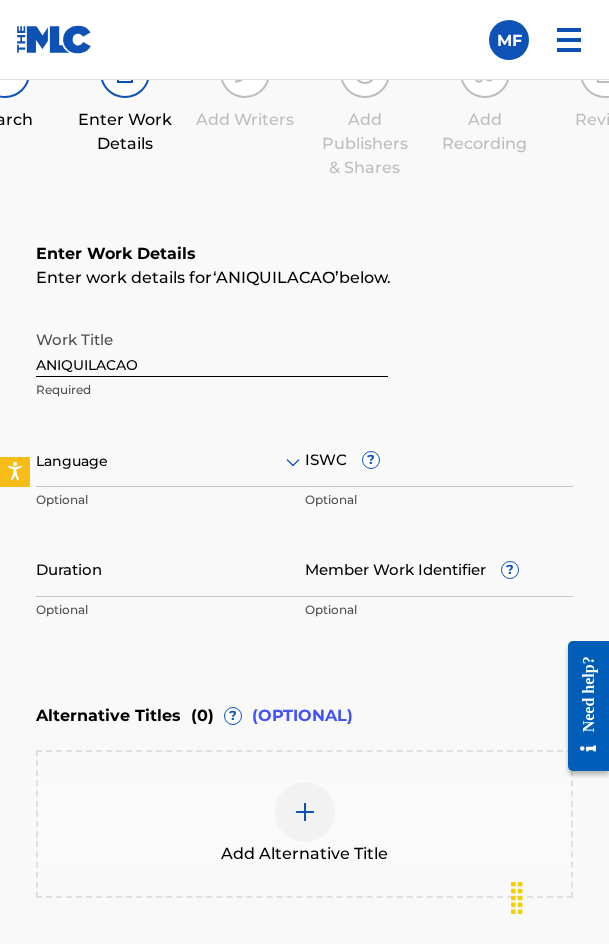 scroll, scrollTop: 1336, scrollLeft: 0, axis: vertical 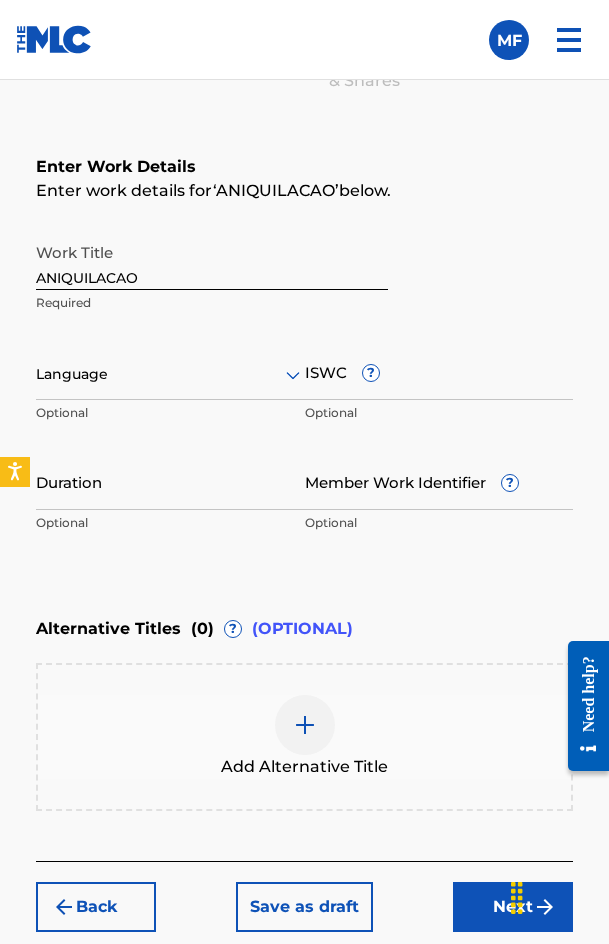click on "Language" at bounding box center [170, 375] 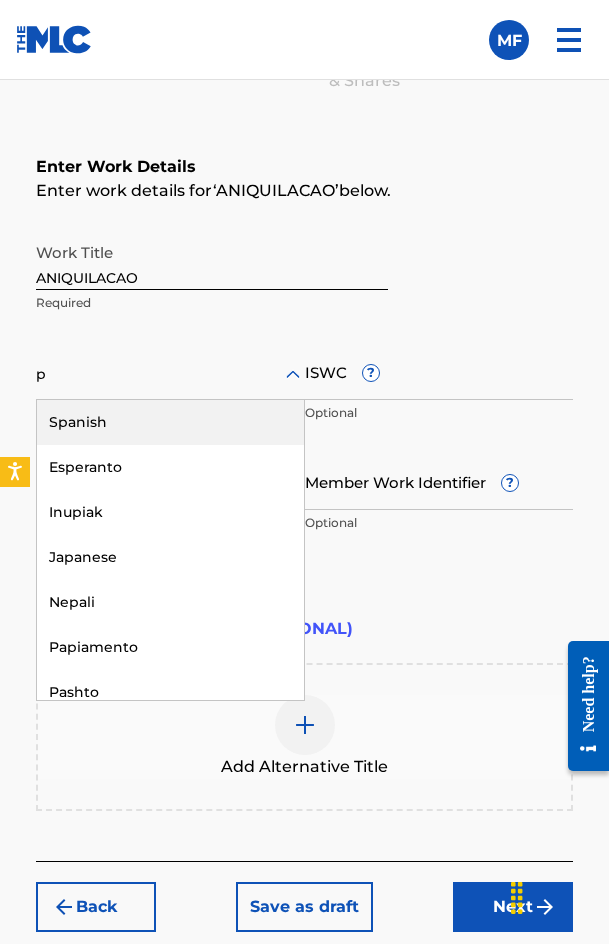 type on "po" 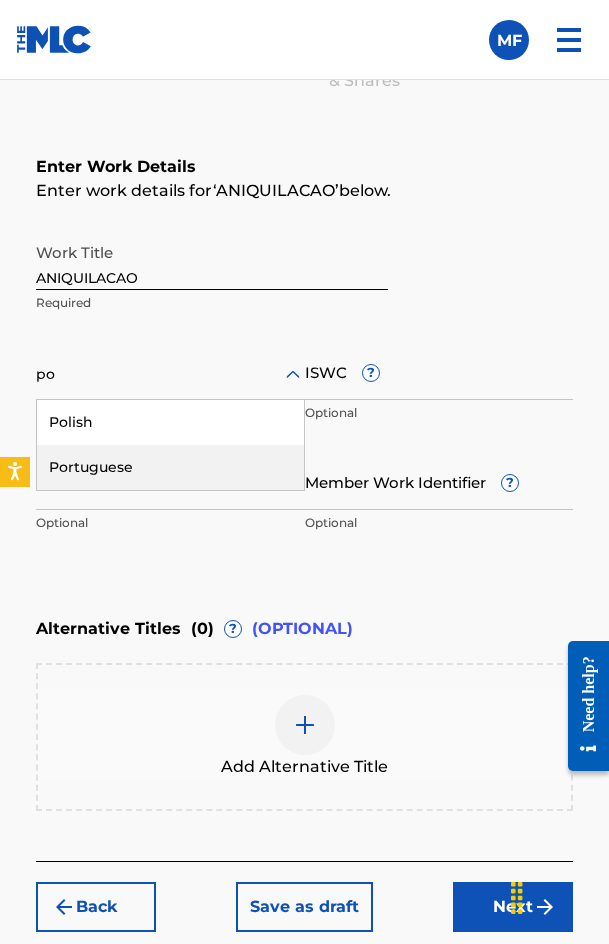 click on "Portuguese" at bounding box center (170, 467) 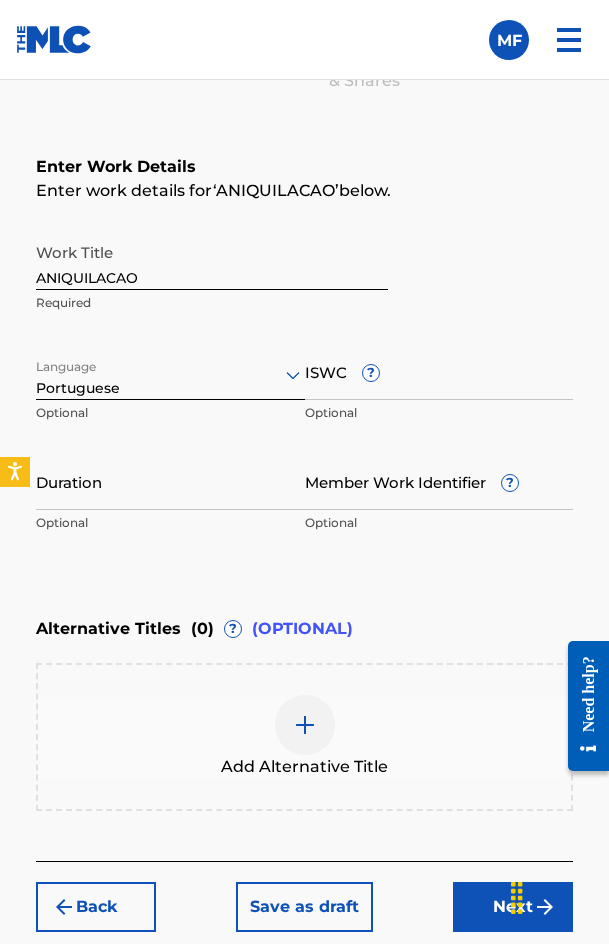 drag, startPoint x: 448, startPoint y: 340, endPoint x: 450, endPoint y: 353, distance: 13.152946 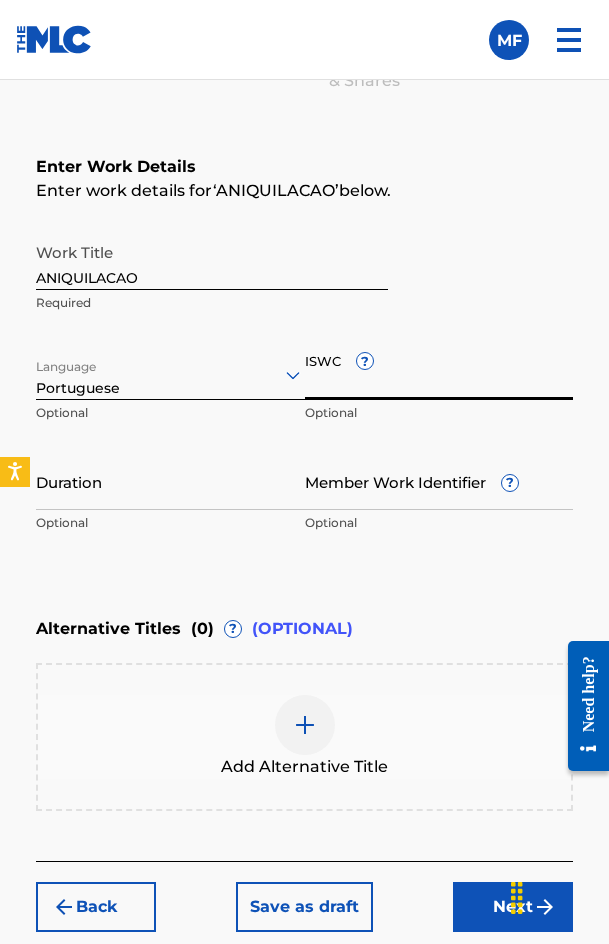 paste on "T3144119648" 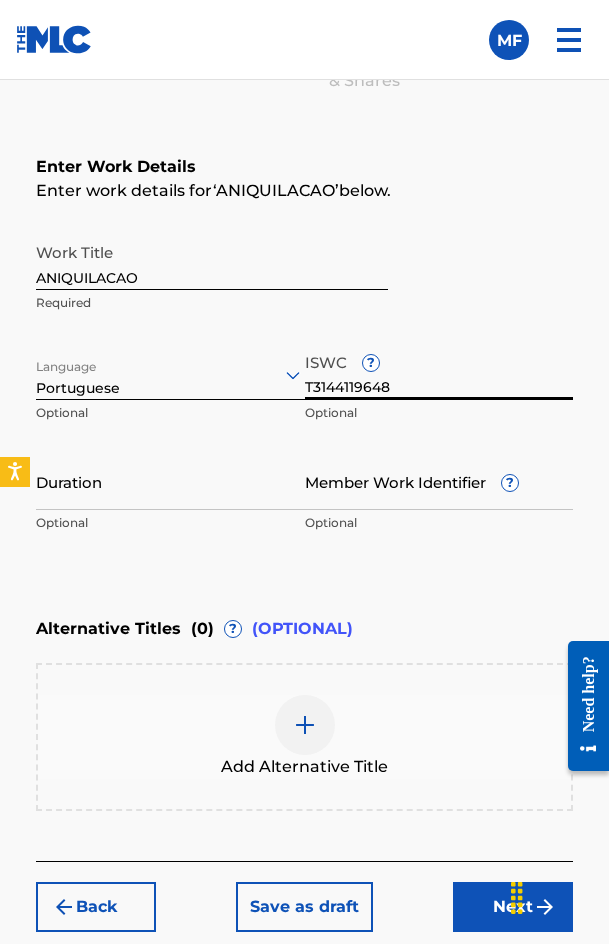 type on "T3144119648" 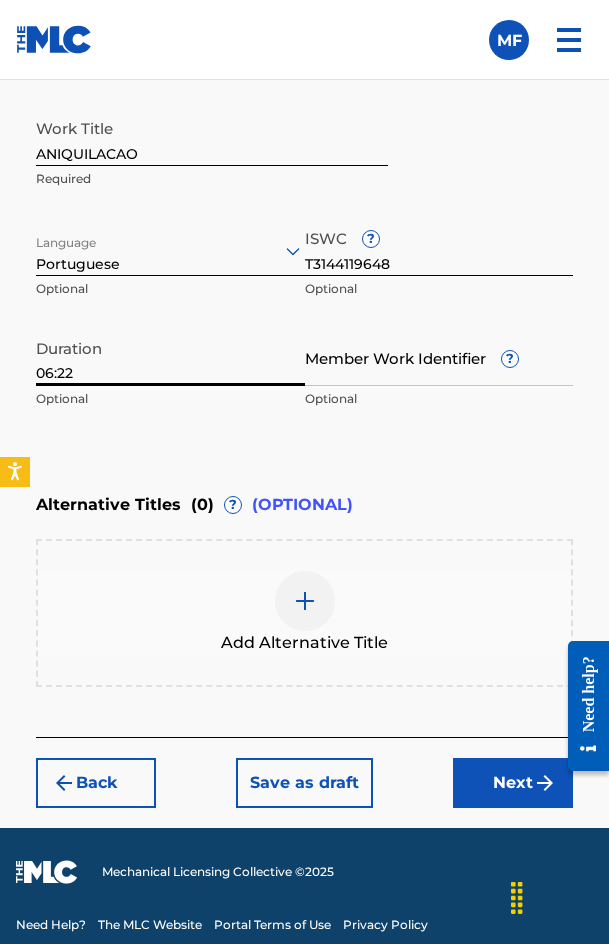 scroll, scrollTop: 1474, scrollLeft: 0, axis: vertical 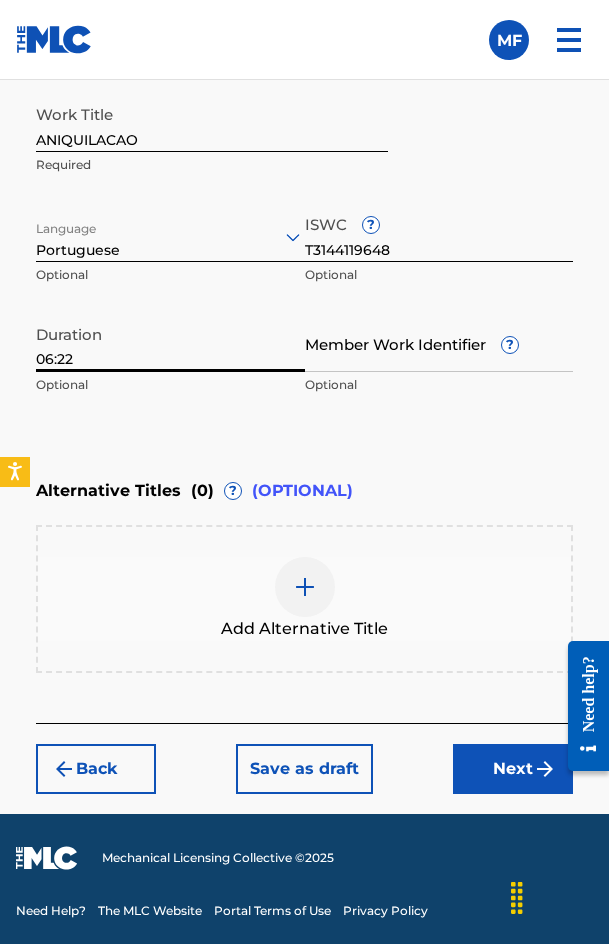 type on "06:22" 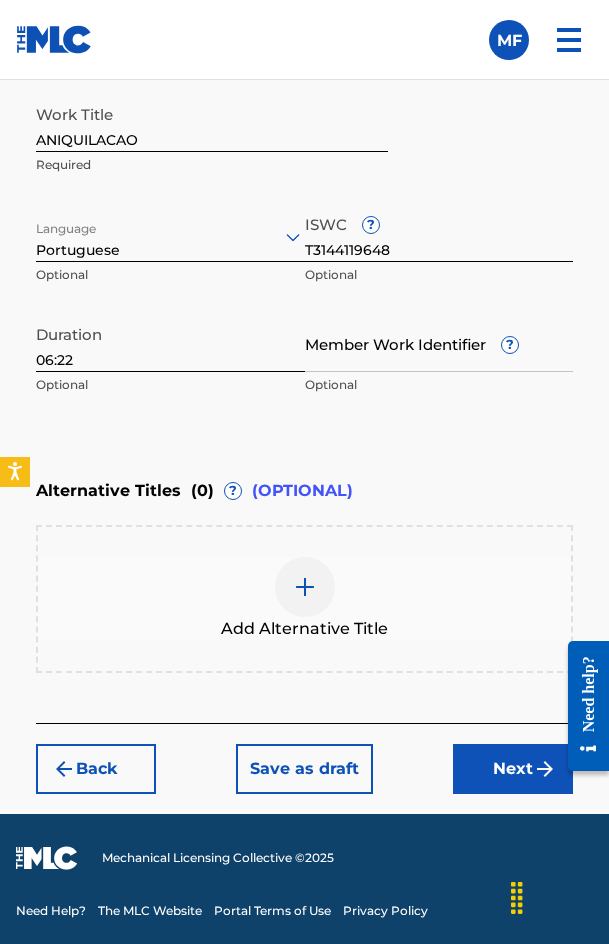 click on "Next" at bounding box center [513, 769] 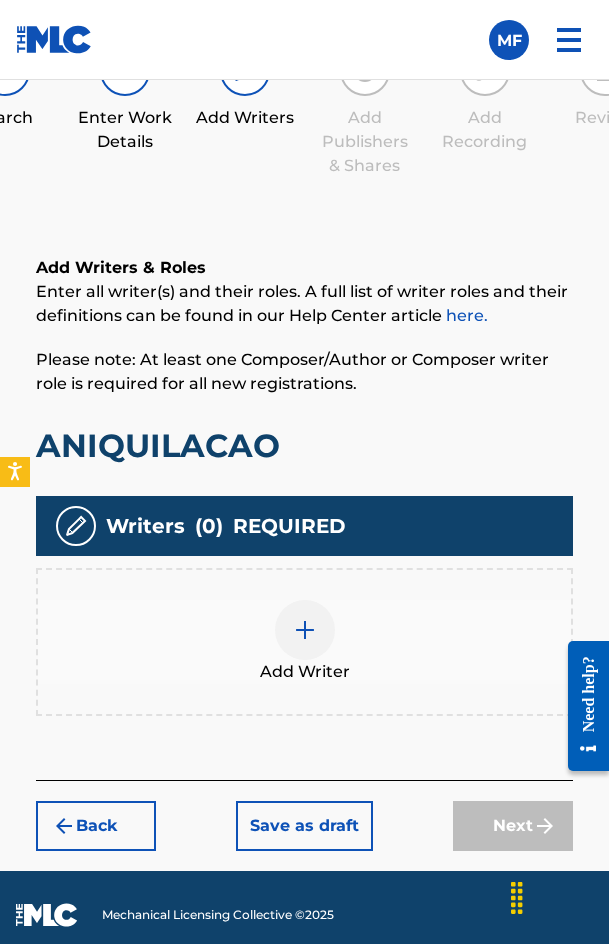 scroll, scrollTop: 1308, scrollLeft: 0, axis: vertical 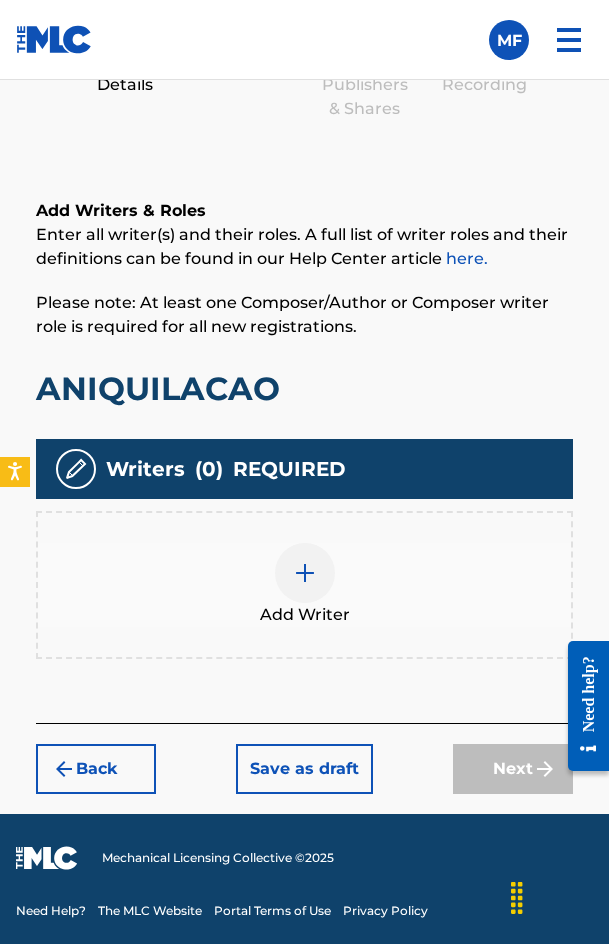 click at bounding box center [305, 573] 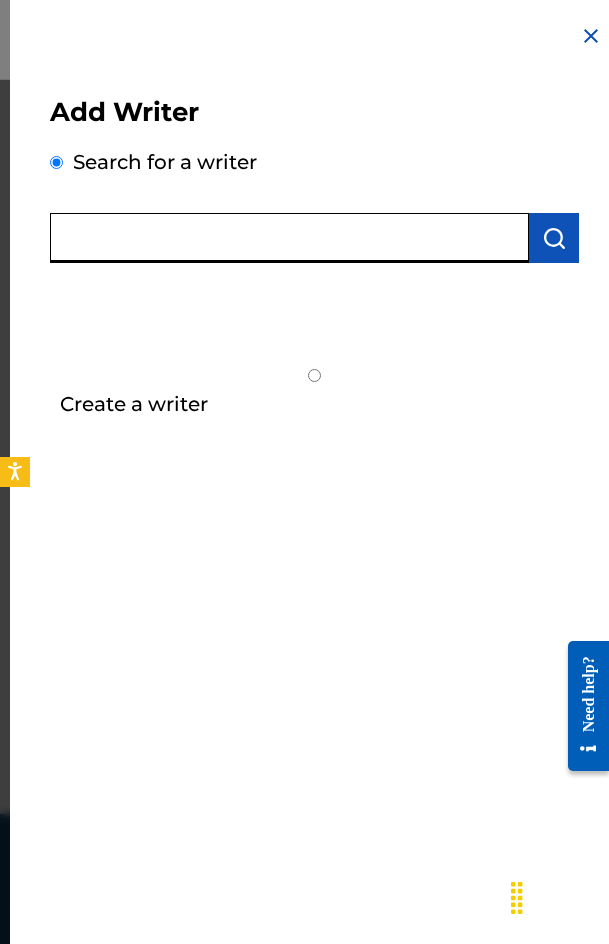click at bounding box center [289, 238] 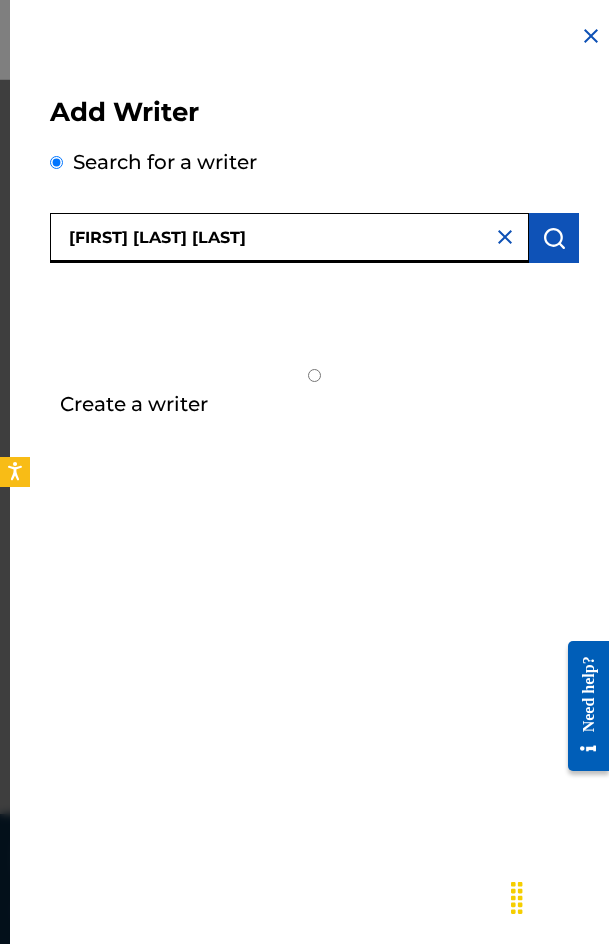type on "[FIRST] [LAST] [LAST]" 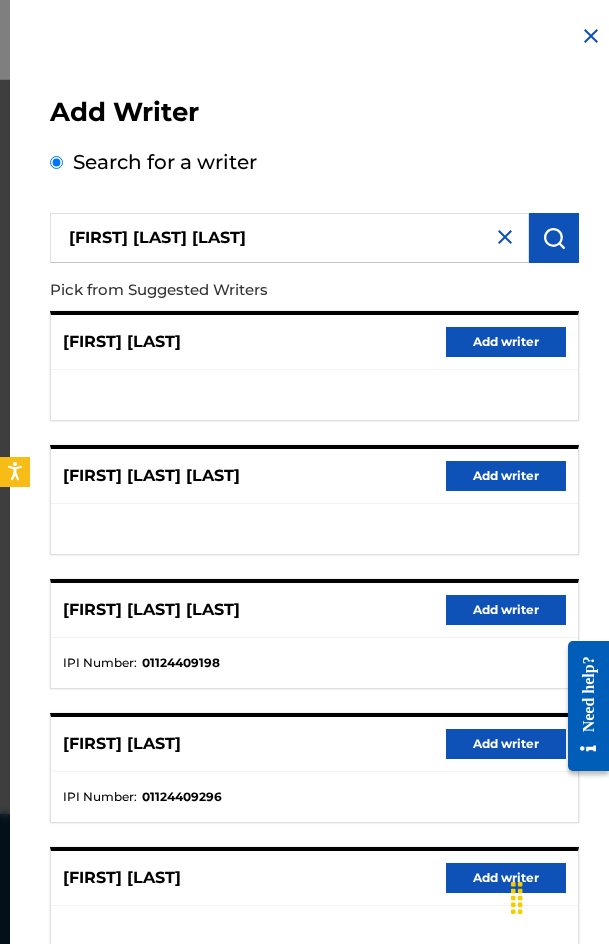 click on "Add writer" at bounding box center (506, 610) 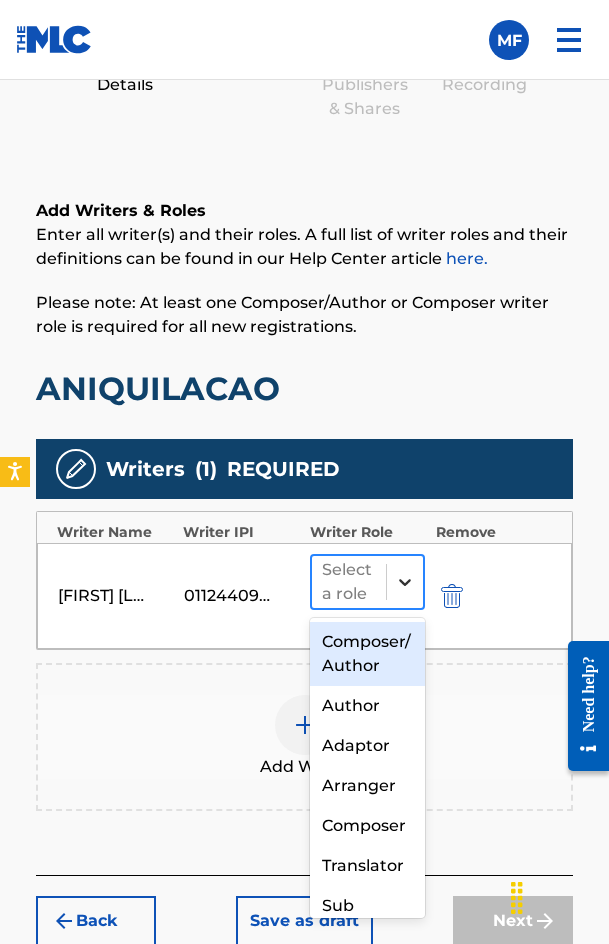 click at bounding box center [405, 582] 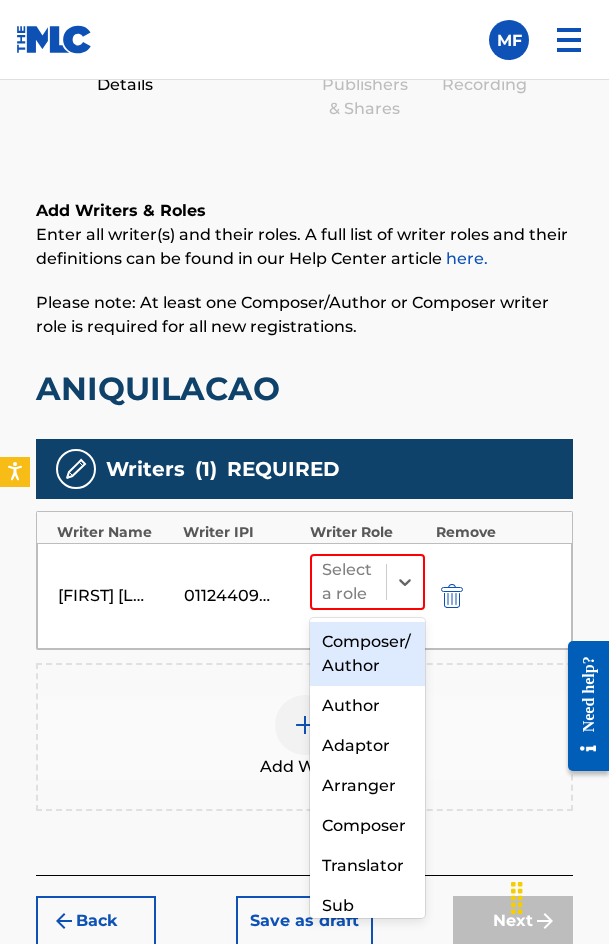 click on "Composer/Author" at bounding box center [368, 654] 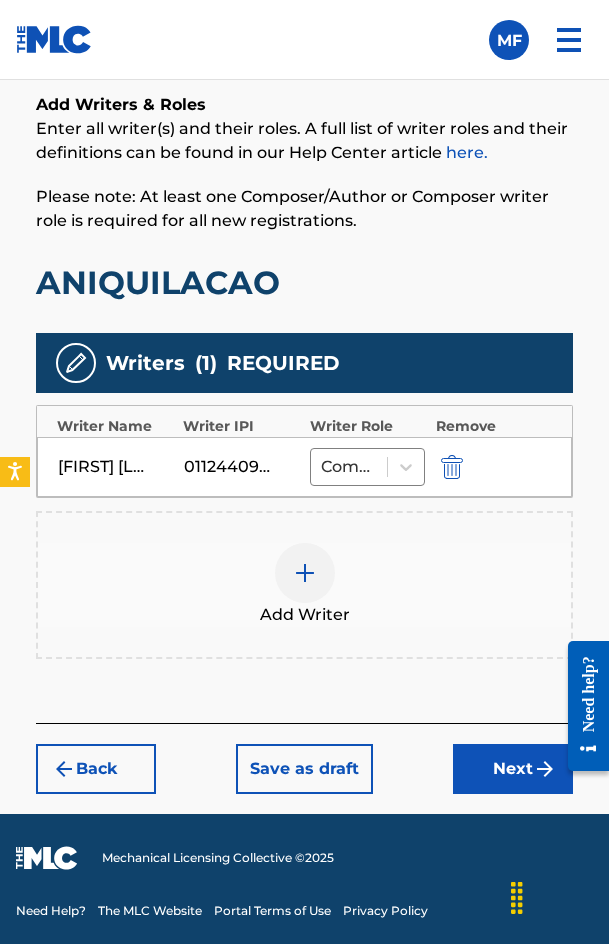 click on "Next" at bounding box center [513, 769] 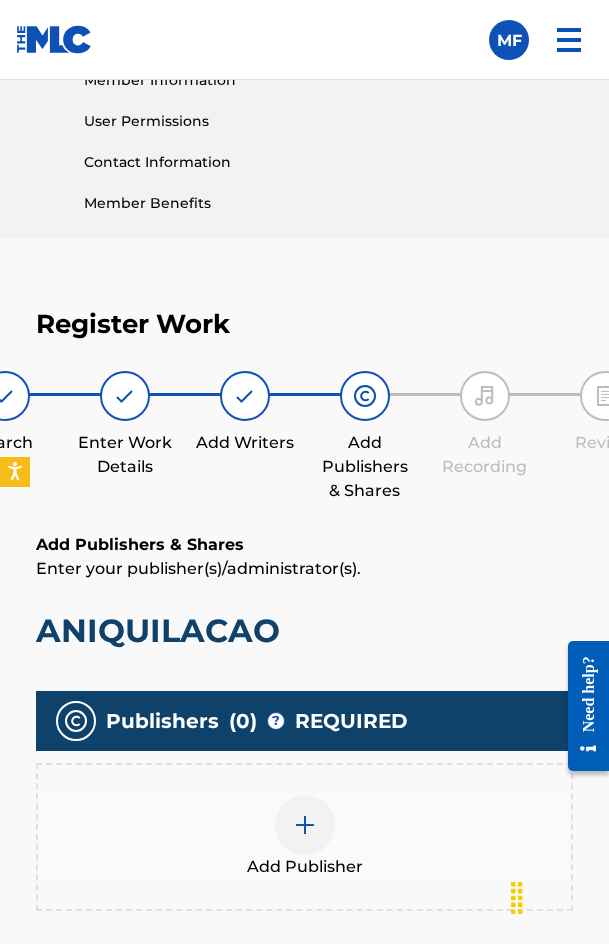 scroll, scrollTop: 1270, scrollLeft: 0, axis: vertical 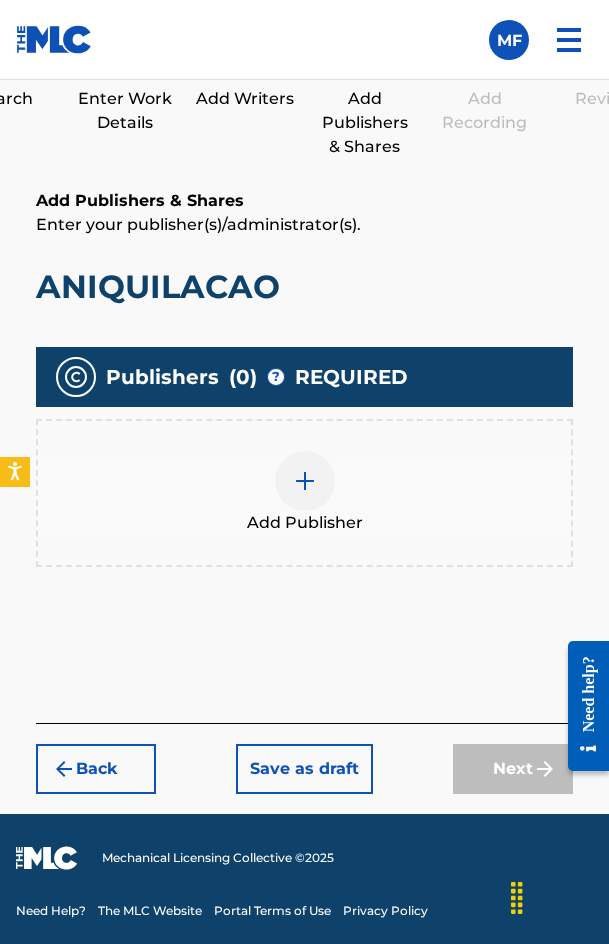 click at bounding box center (305, 481) 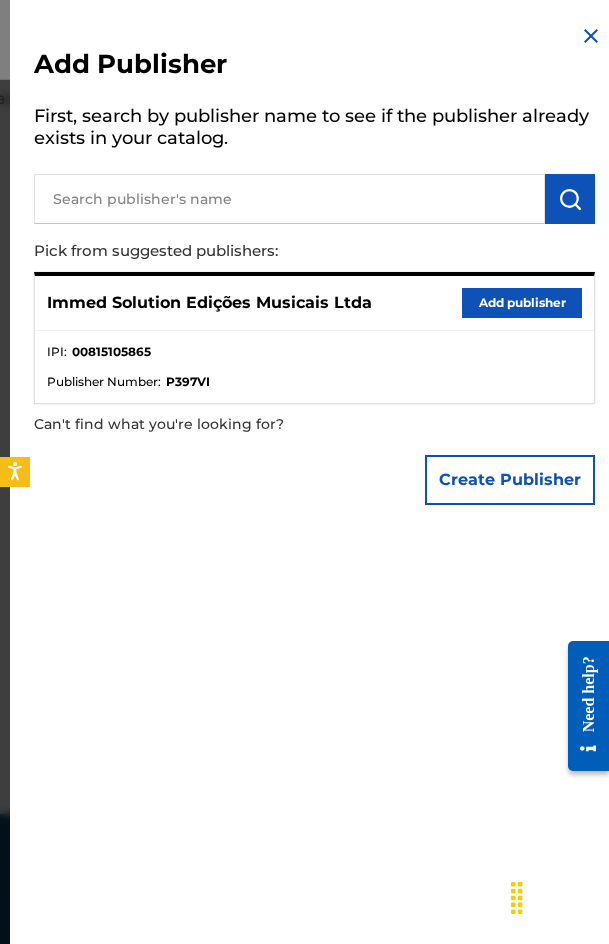 click on "Add publisher" at bounding box center [522, 303] 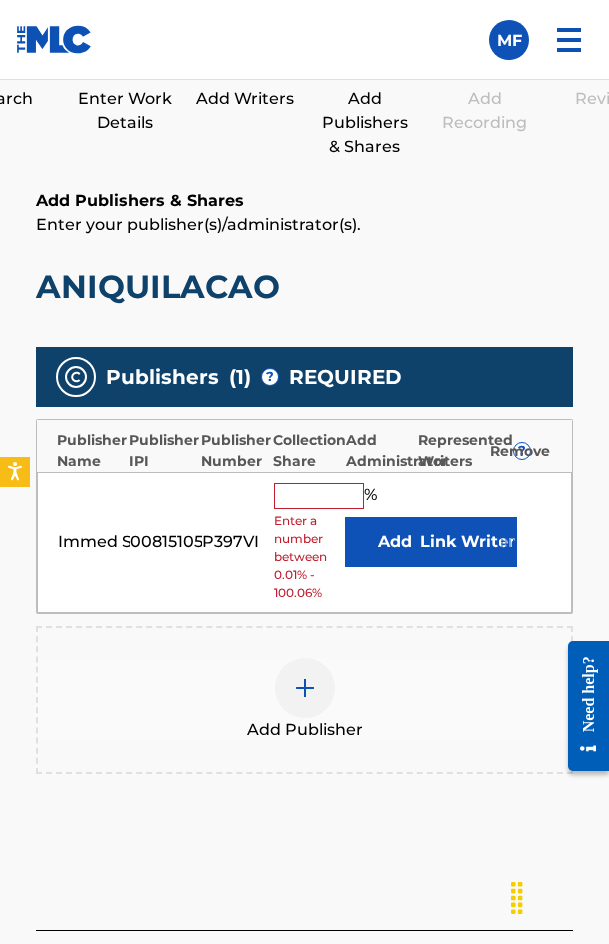 click on "Collection Share" at bounding box center [304, 451] 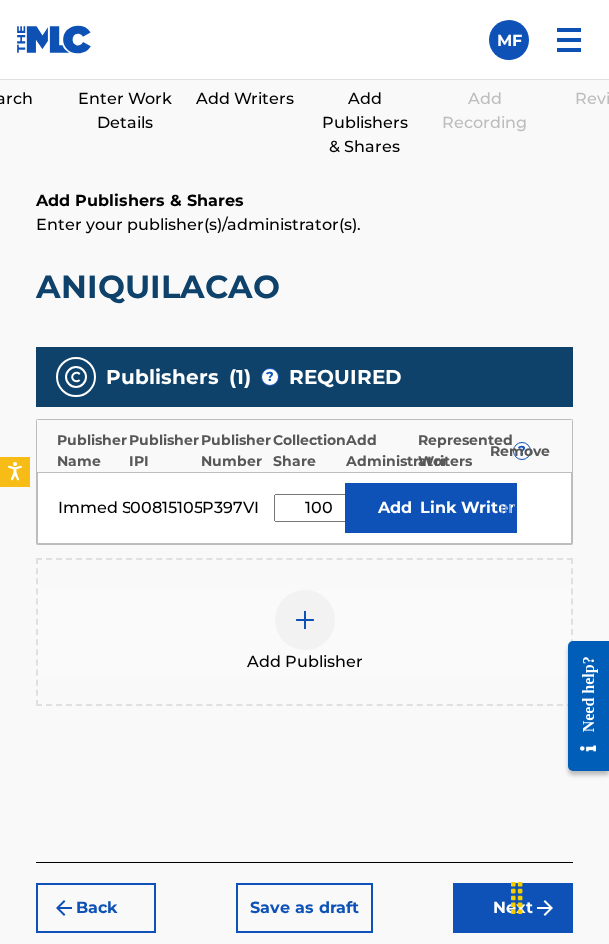type on "100" 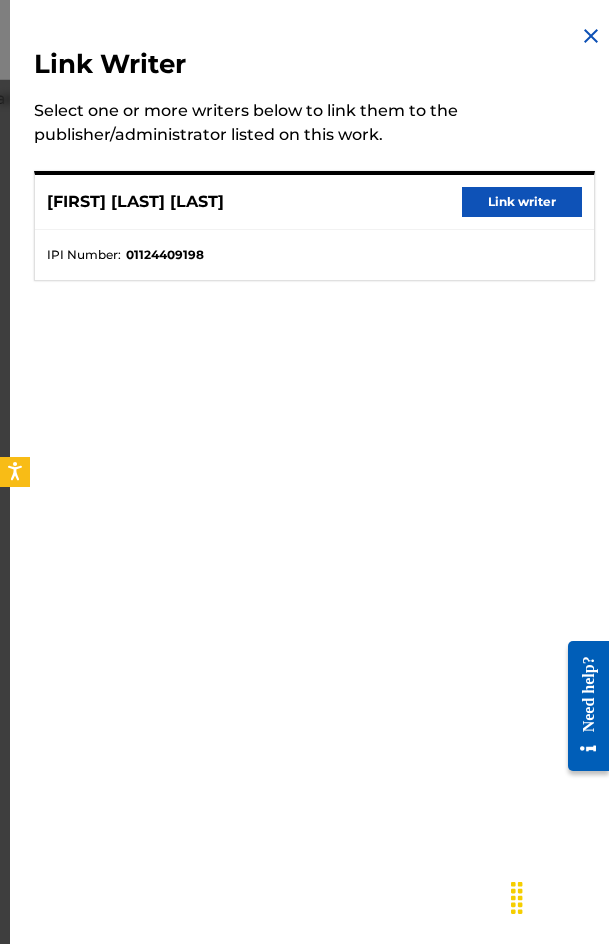 click on "Link Writer Select one or more writers below to link them to the publisher/administrator listed on this work. [FIRST] [LAST] [LAST] Link writer IPI Number : [NUMBER]" at bounding box center [314, 164] 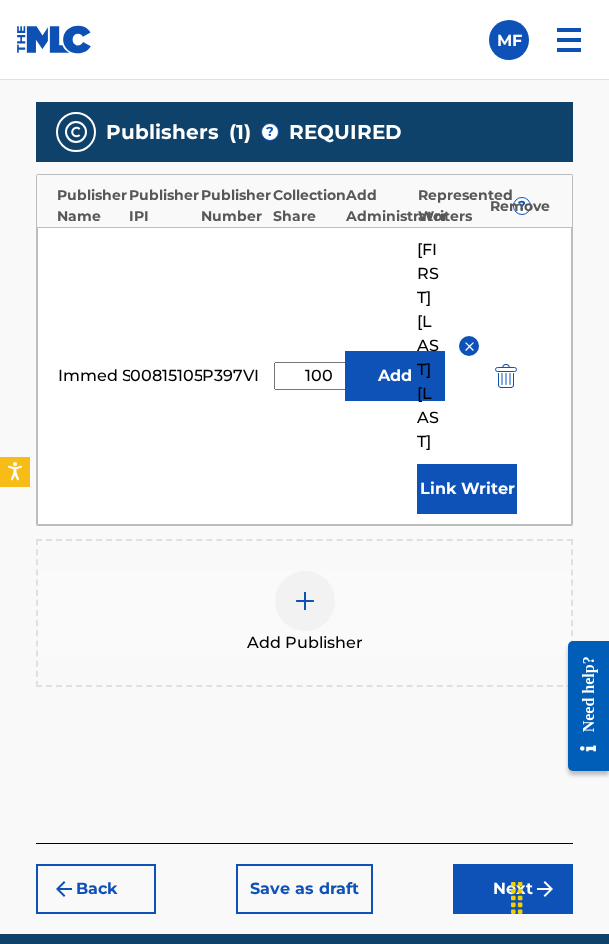 scroll, scrollTop: 1674, scrollLeft: 0, axis: vertical 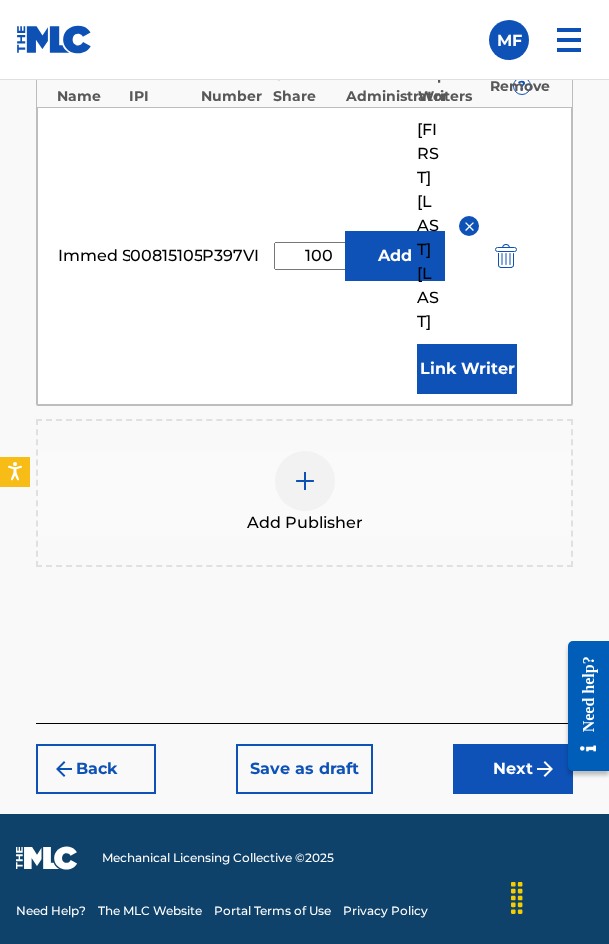 click on "Next" at bounding box center [513, 769] 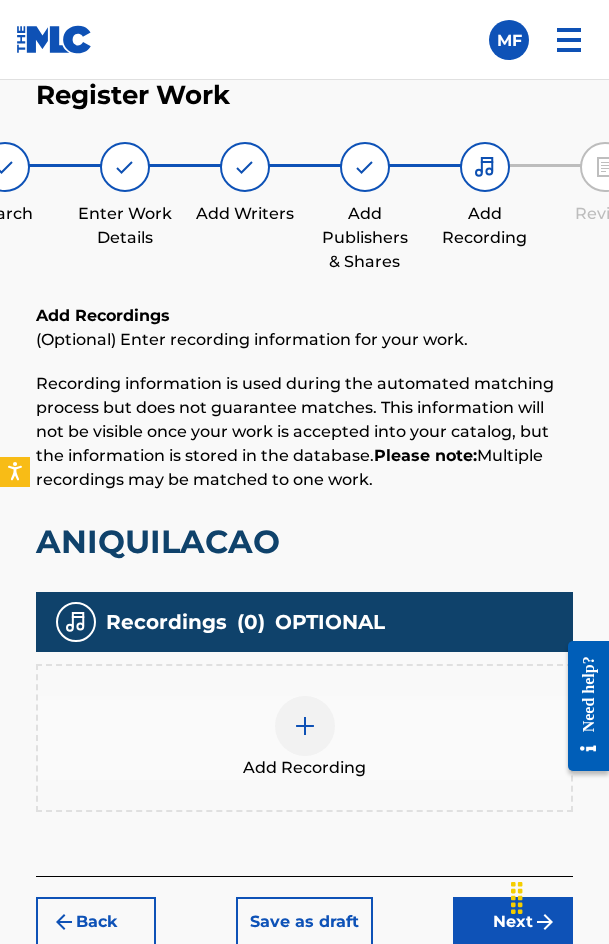 scroll, scrollTop: 1290, scrollLeft: 0, axis: vertical 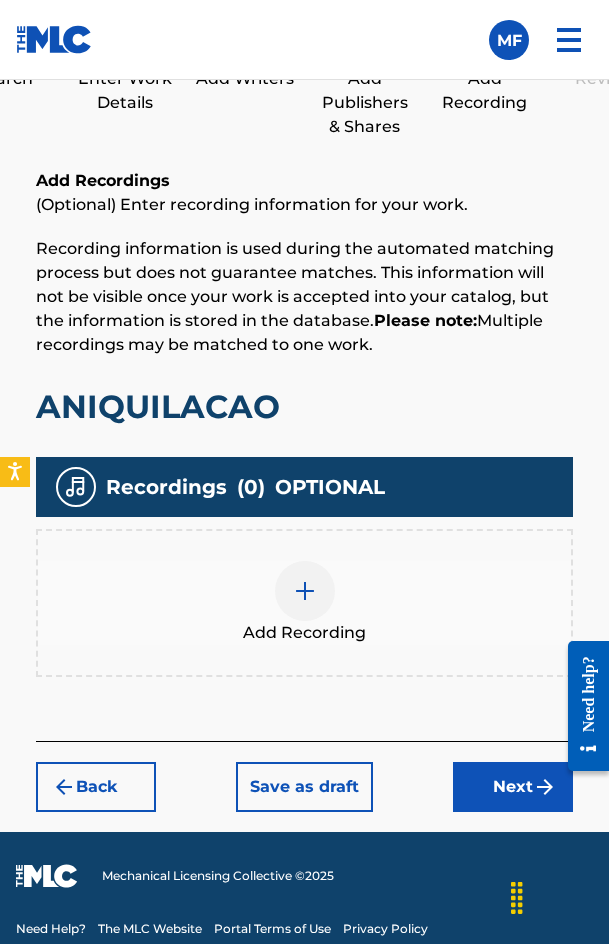 click on "Add Recording" at bounding box center (304, 603) 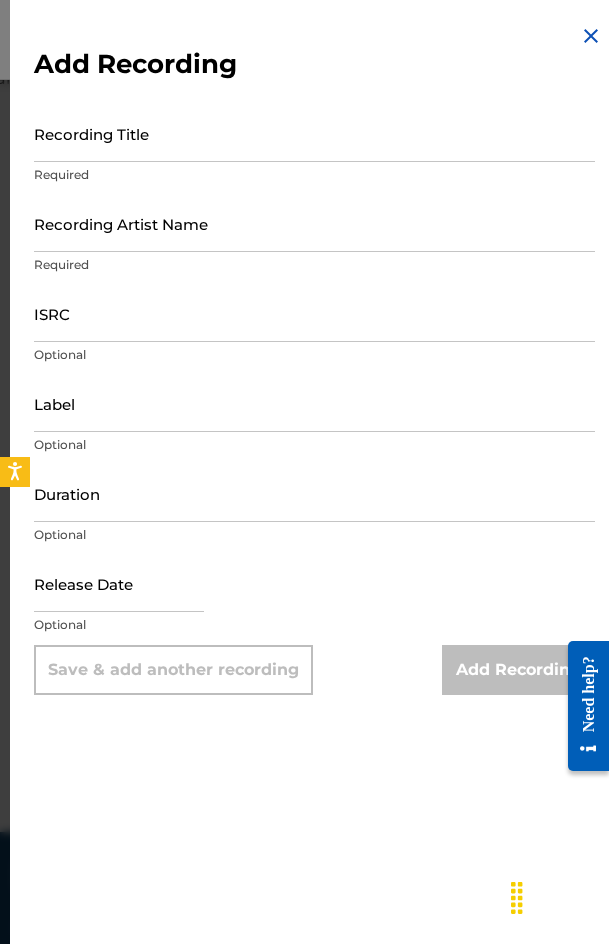click on "Recording Title" at bounding box center [314, 133] 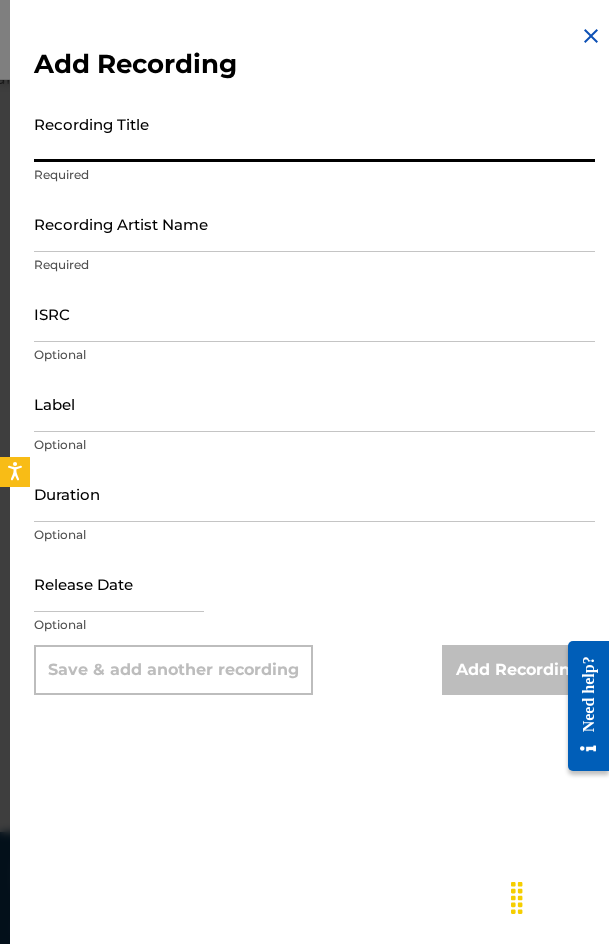 paste on "Aniquilação" 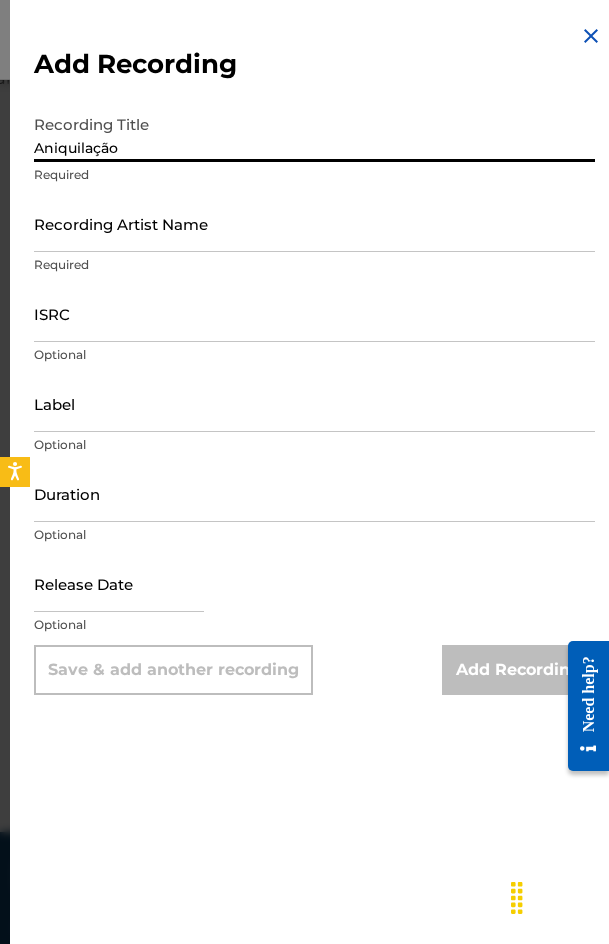 type on "Aniquilação" 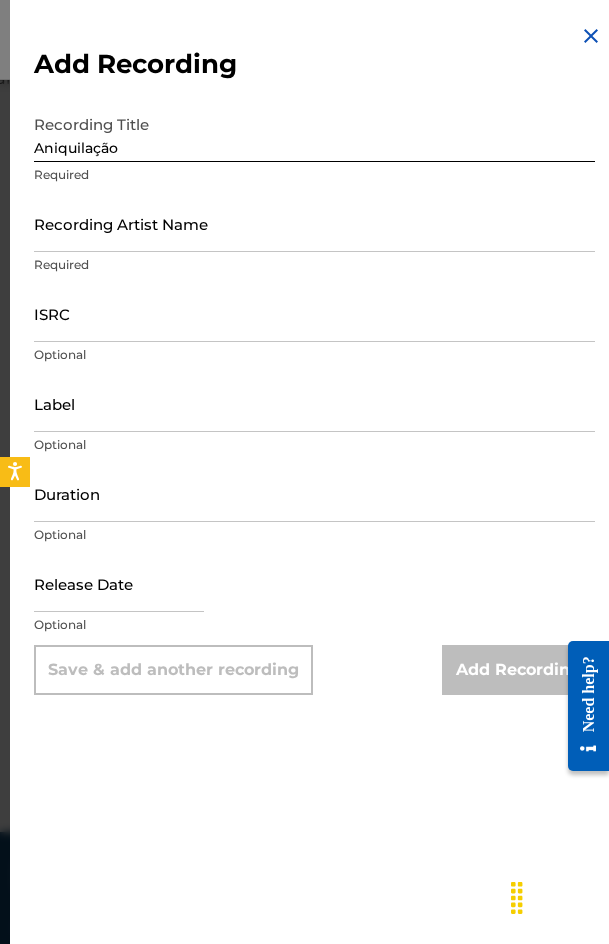 click on "Recording Artist Name" at bounding box center [314, 223] 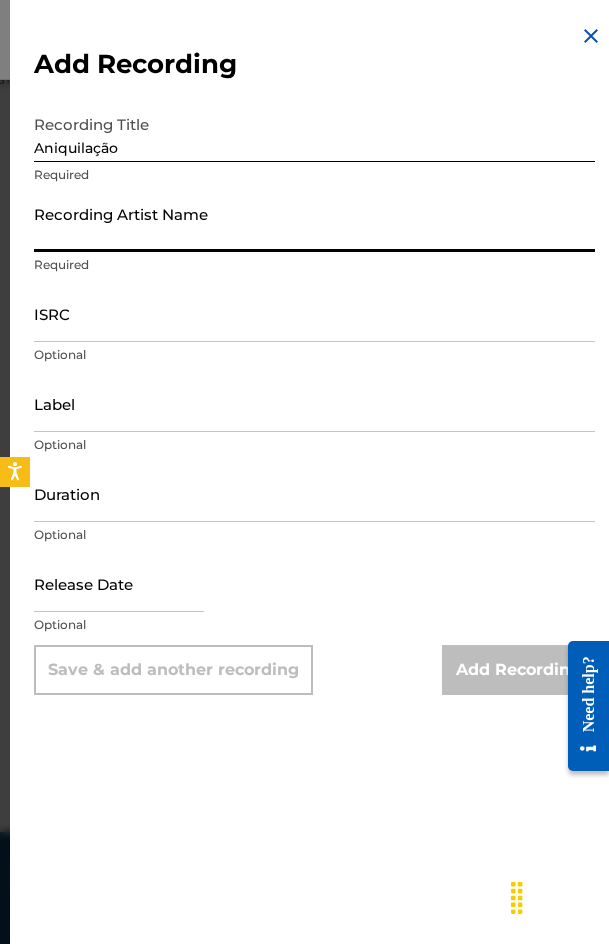 paste on "[FIRST] [LAST]" 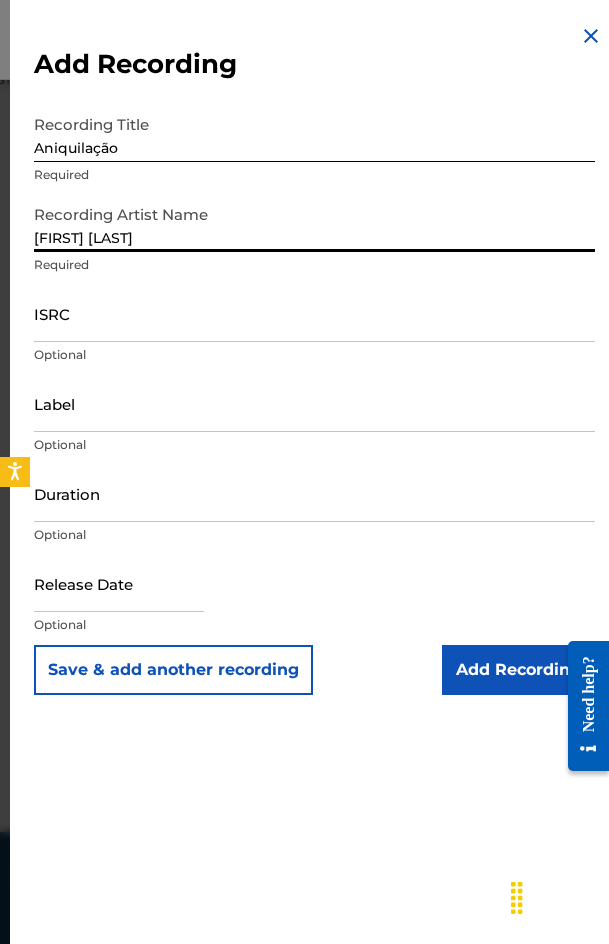 type on "[FIRST] [LAST]" 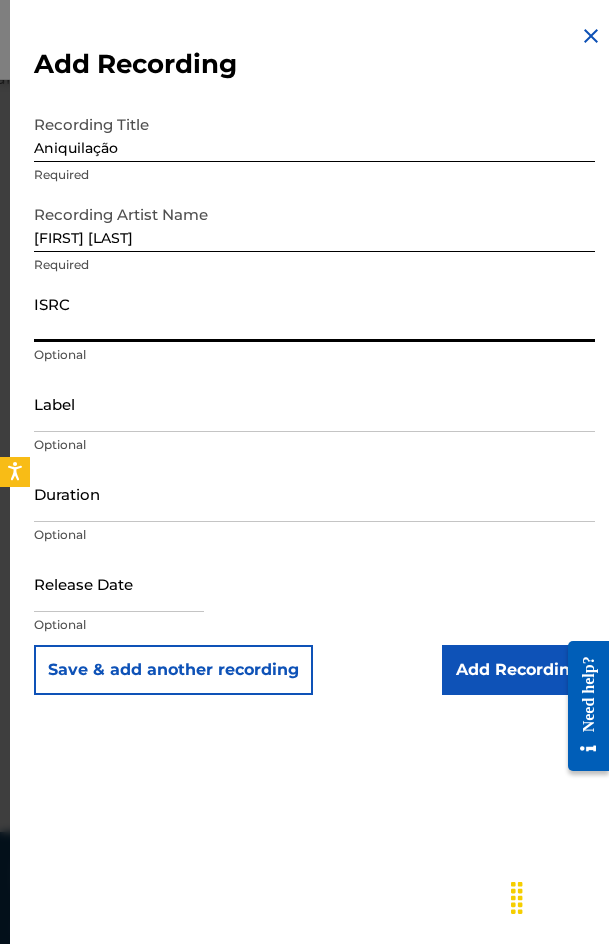 click on "ISRC" at bounding box center [314, 313] 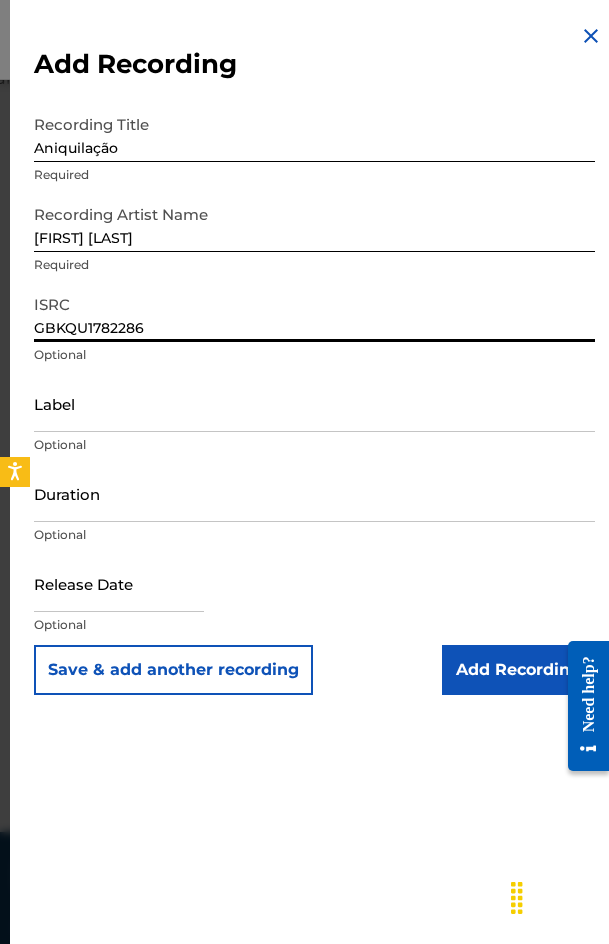 type on "GBKQU1782286" 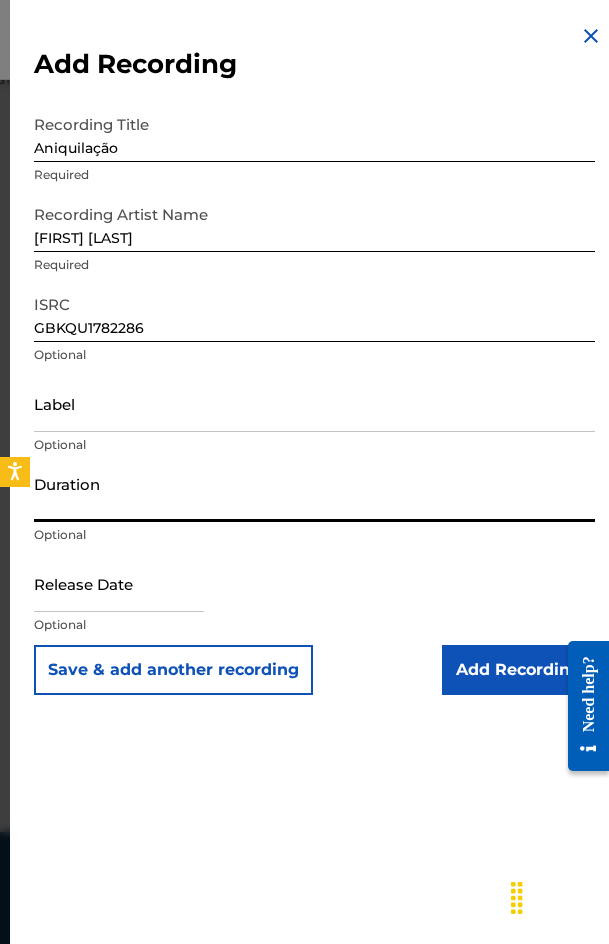 click on "Duration" at bounding box center [314, 493] 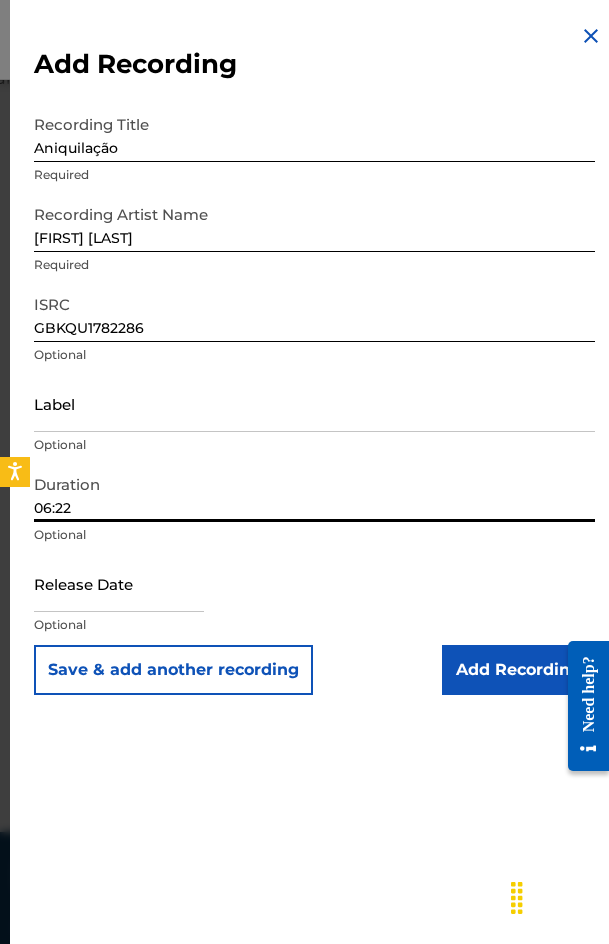 type on "06:22" 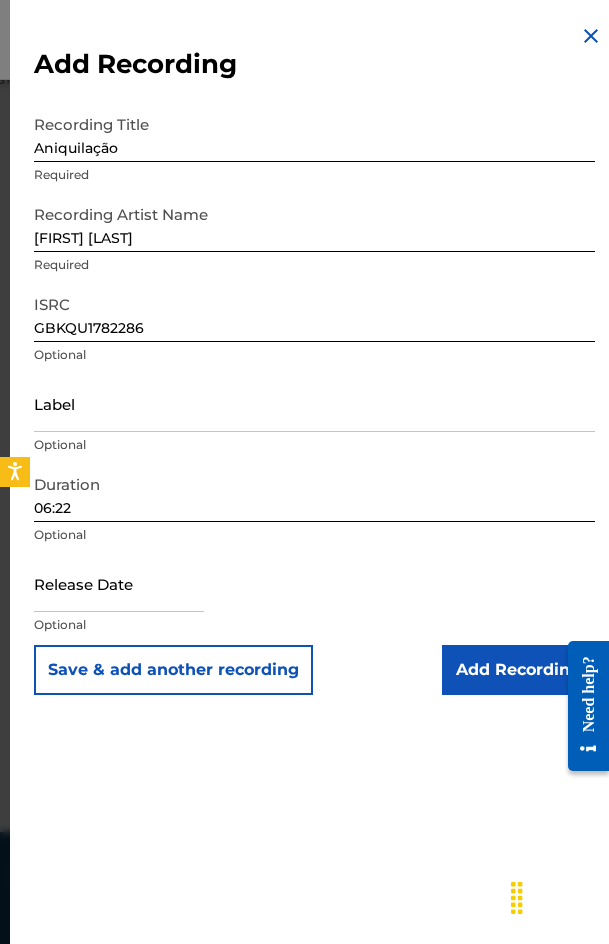 click on "Add Recording" at bounding box center (518, 670) 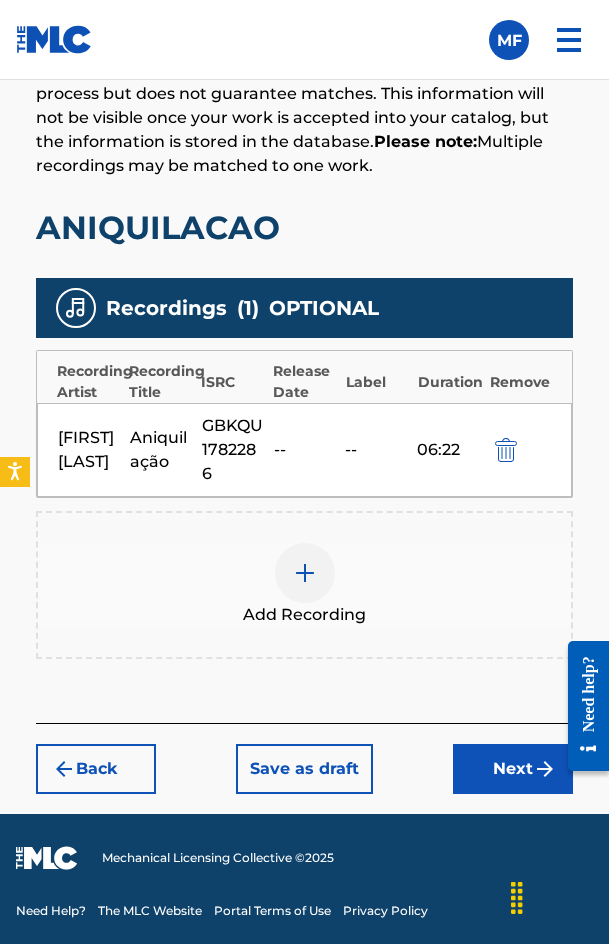 click on "Back Save as draft Next" at bounding box center (304, 758) 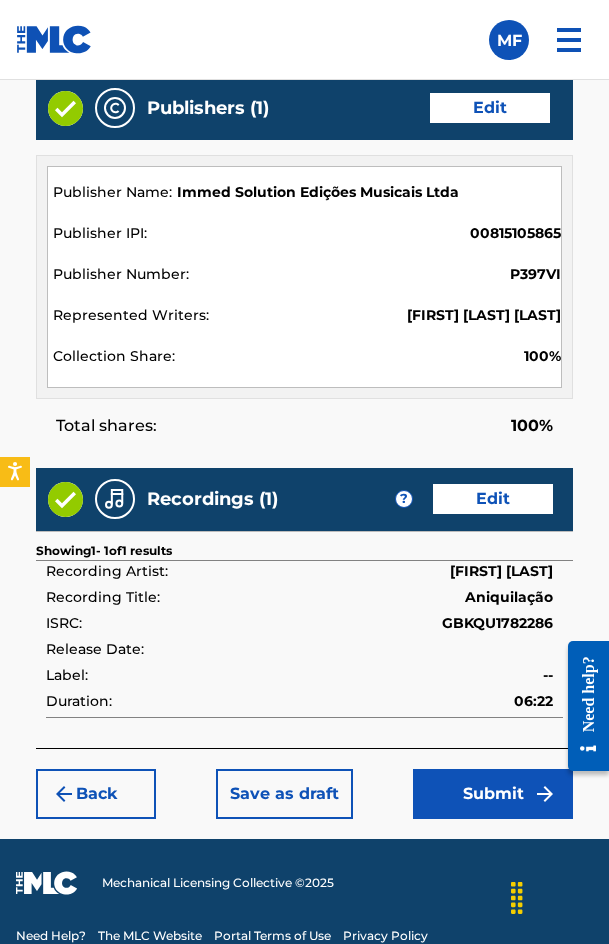 scroll, scrollTop: 2162, scrollLeft: 0, axis: vertical 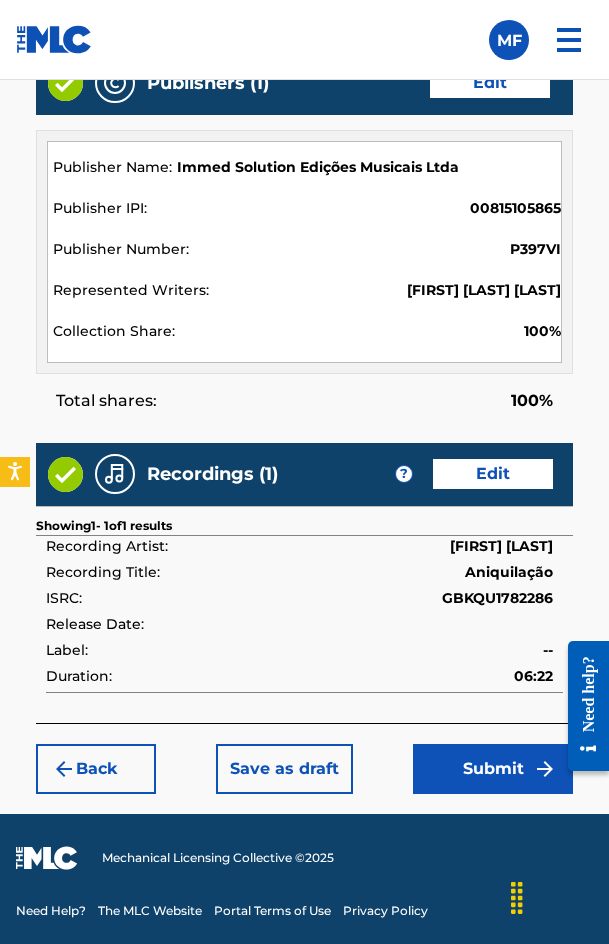 click on "Submit" at bounding box center [493, 769] 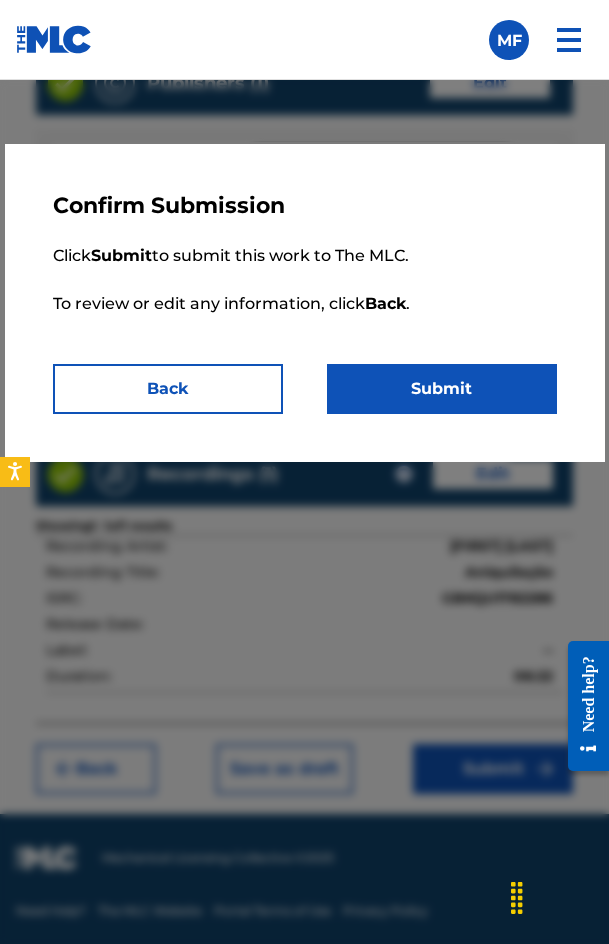 click on "Submit" at bounding box center [442, 389] 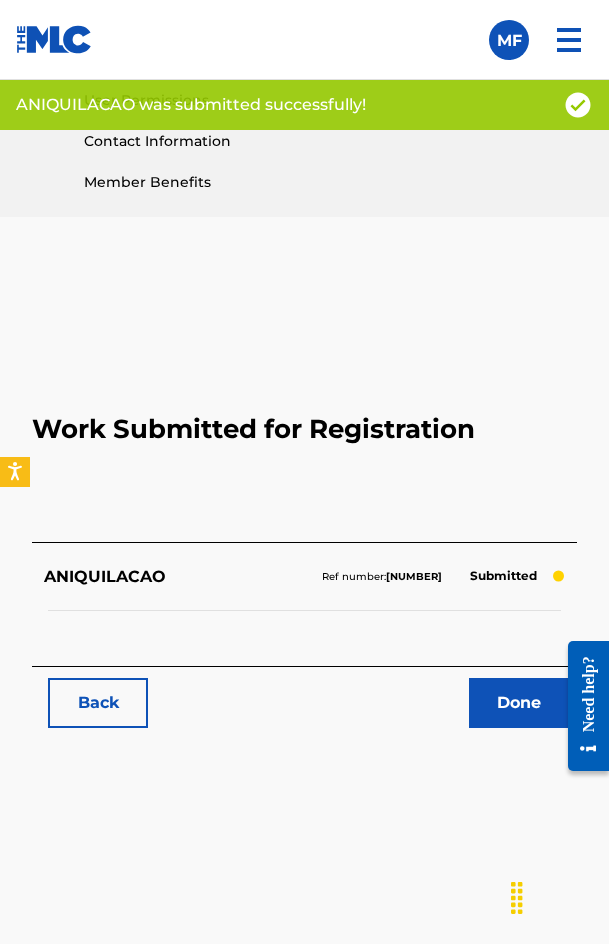 scroll, scrollTop: 1114, scrollLeft: 0, axis: vertical 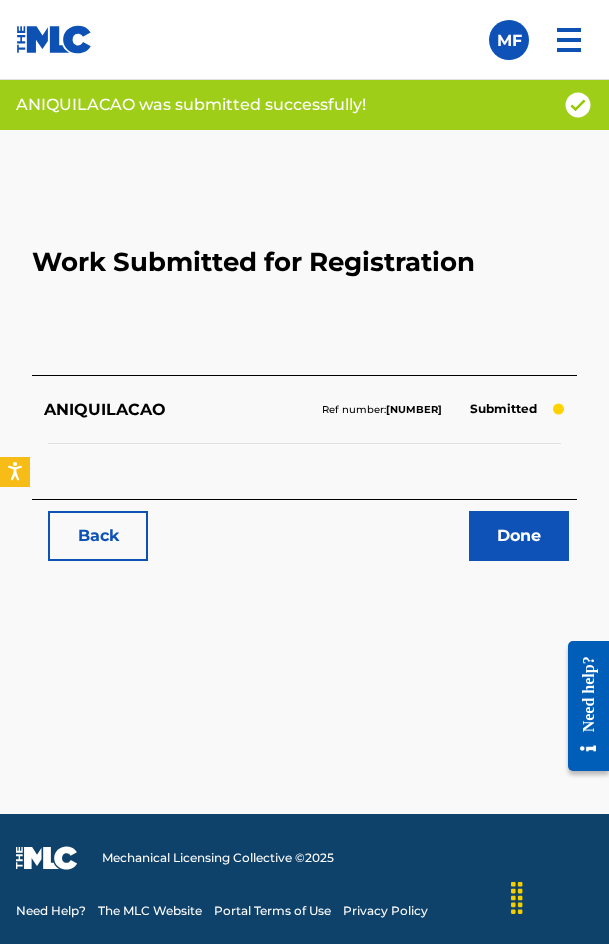 click on "Back" at bounding box center (98, 536) 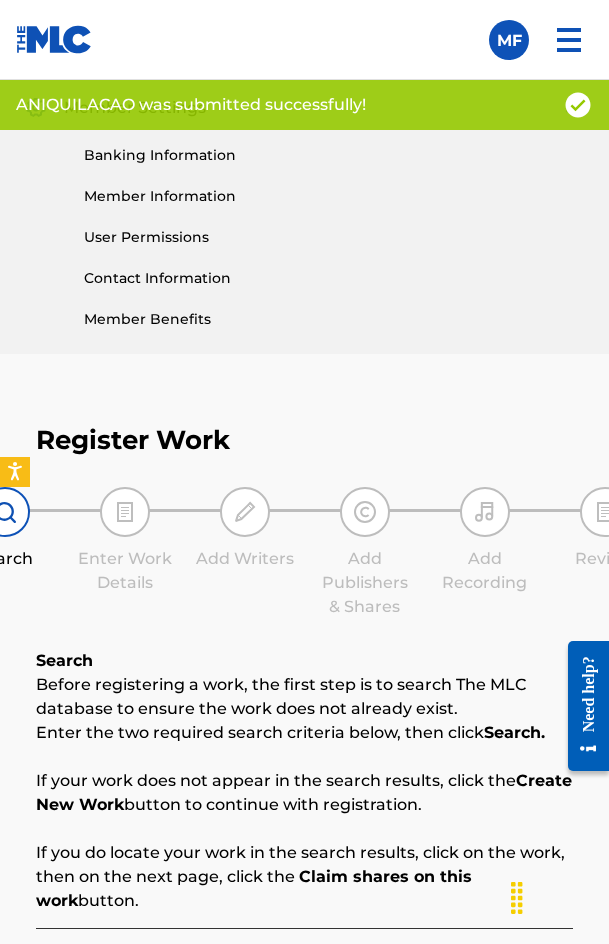 scroll, scrollTop: 1284, scrollLeft: 0, axis: vertical 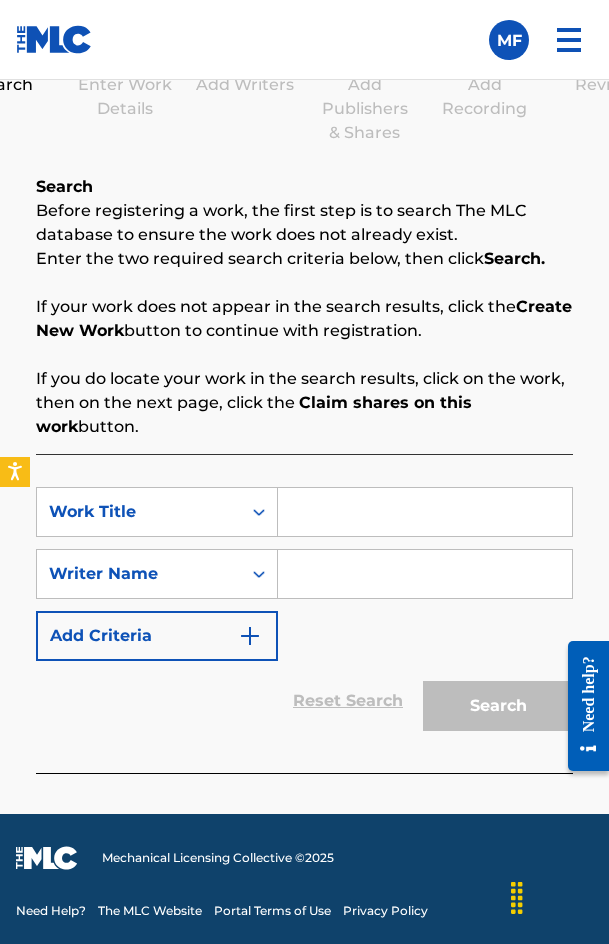 click at bounding box center (425, 512) 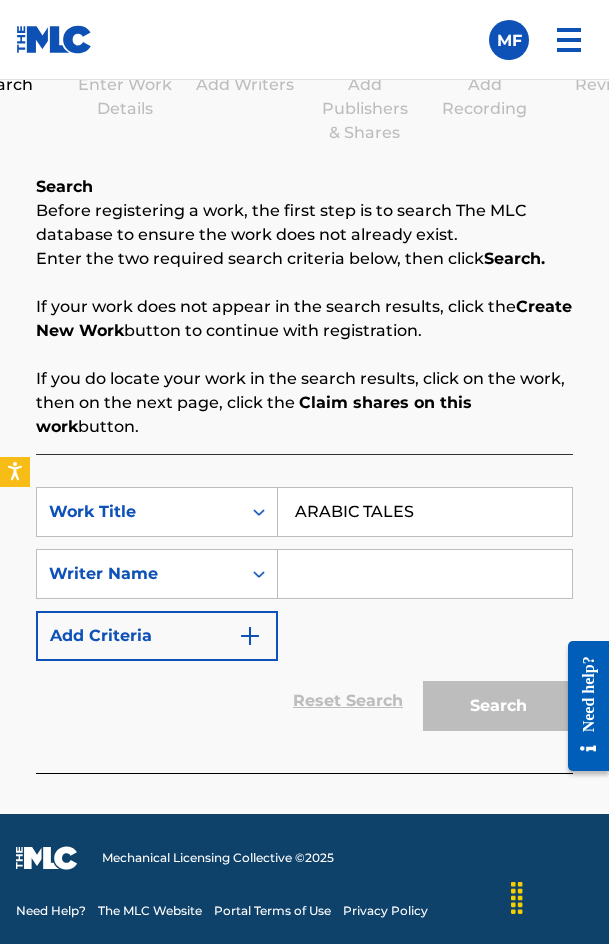 type on "ARABIC TALES" 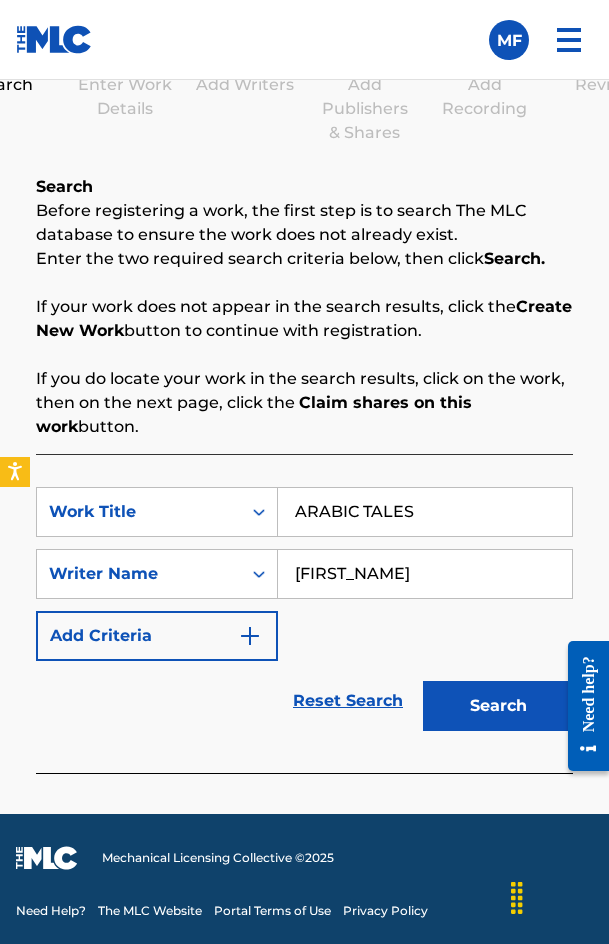 type on "[FIRST] [LAST] [LAST]" 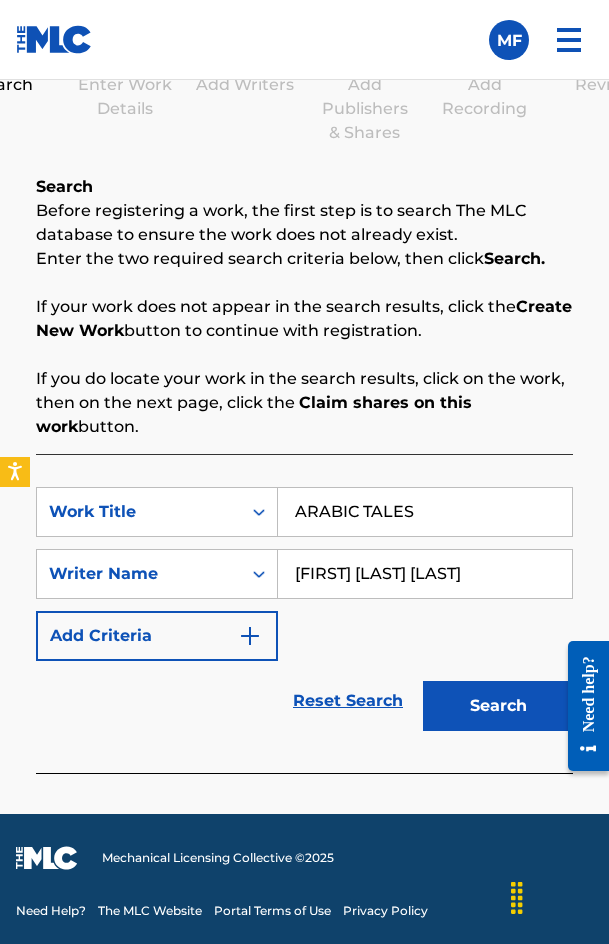 click on "Search" at bounding box center (498, 706) 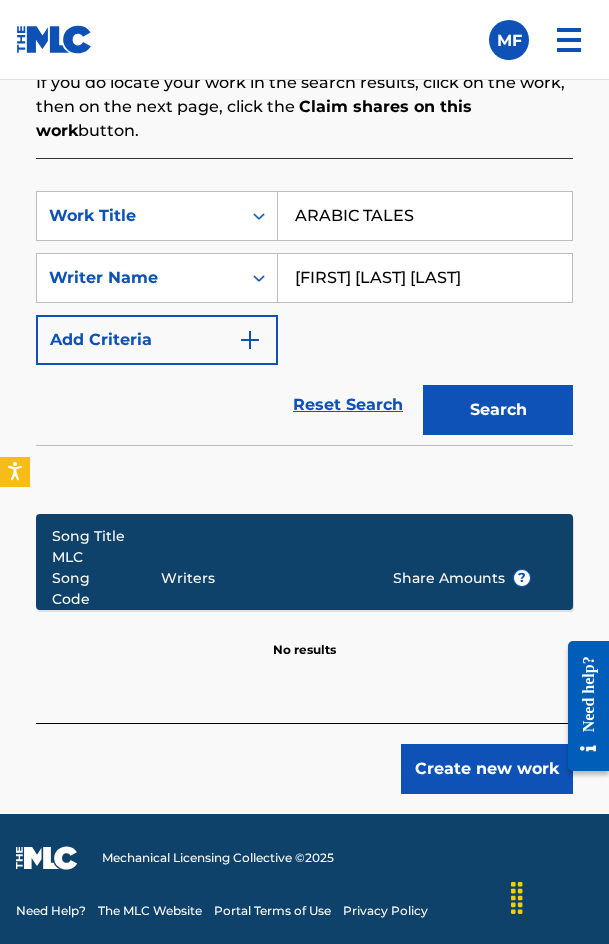 click on "Create new work" at bounding box center (487, 769) 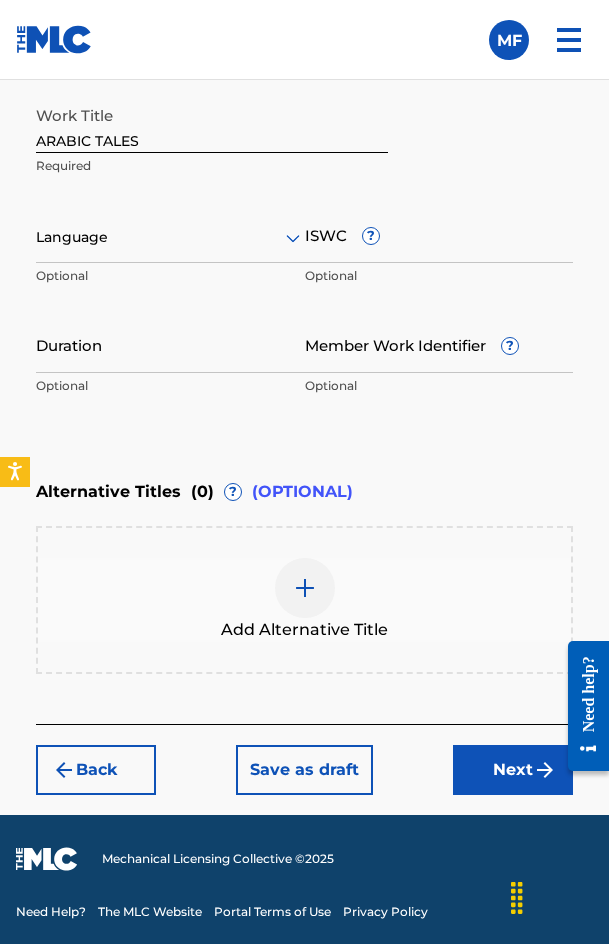 scroll, scrollTop: 1474, scrollLeft: 0, axis: vertical 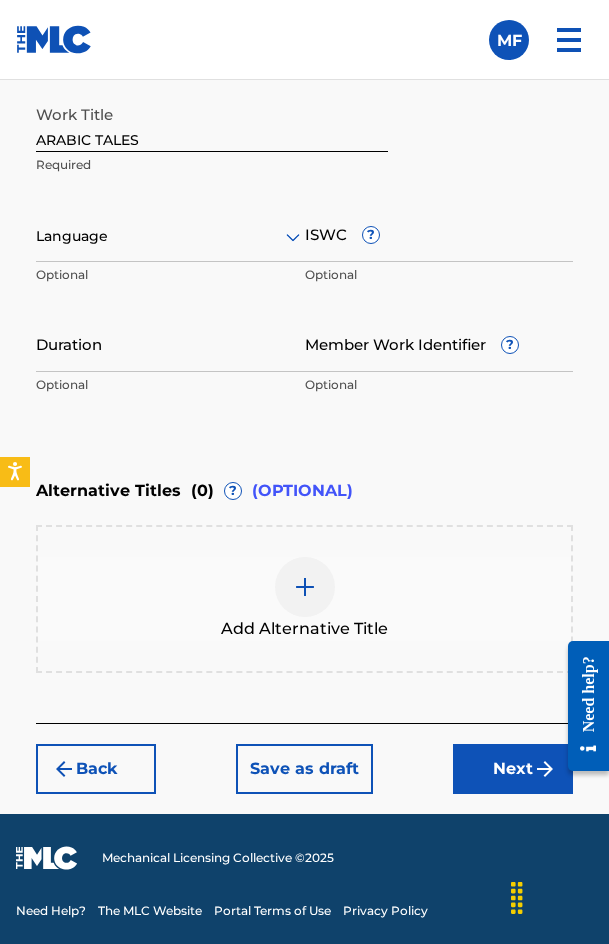 click at bounding box center [170, 236] 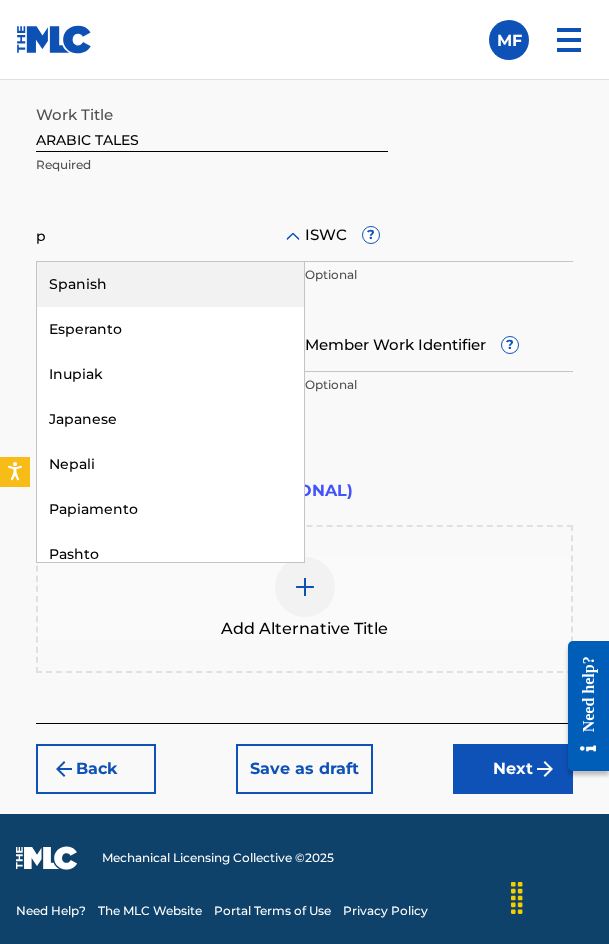 type on "po" 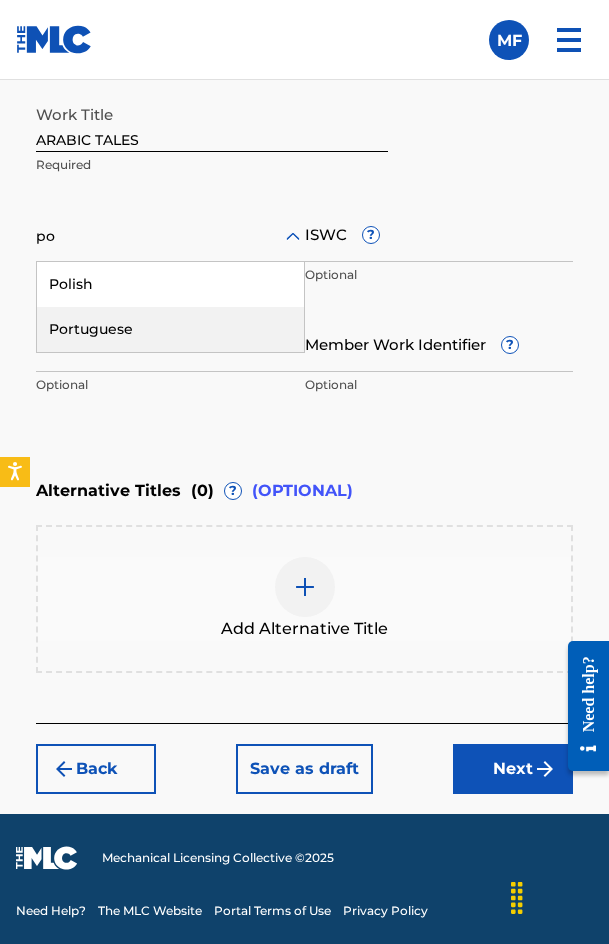 click on "Portuguese" at bounding box center (170, 329) 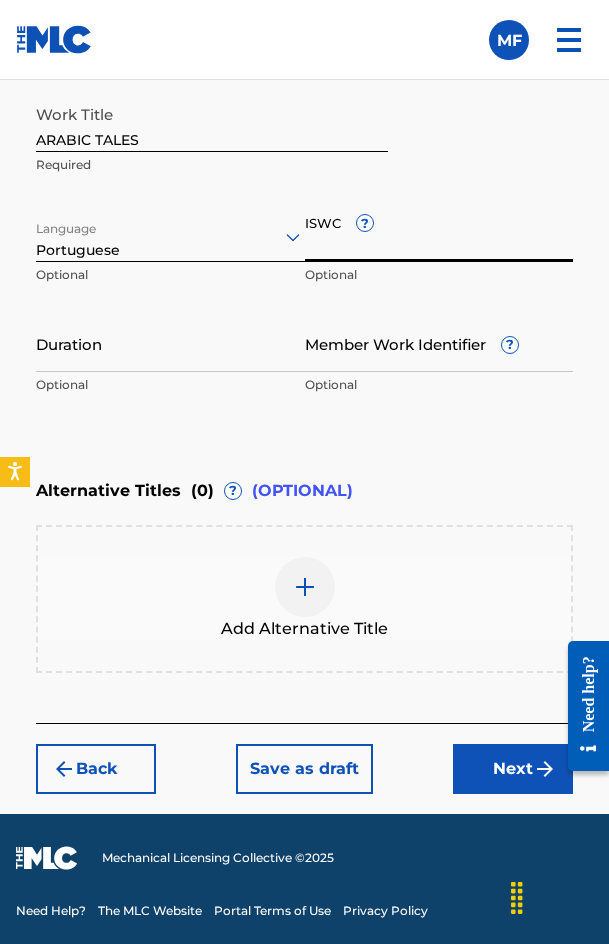 click on "ISWC   ?" at bounding box center (439, 233) 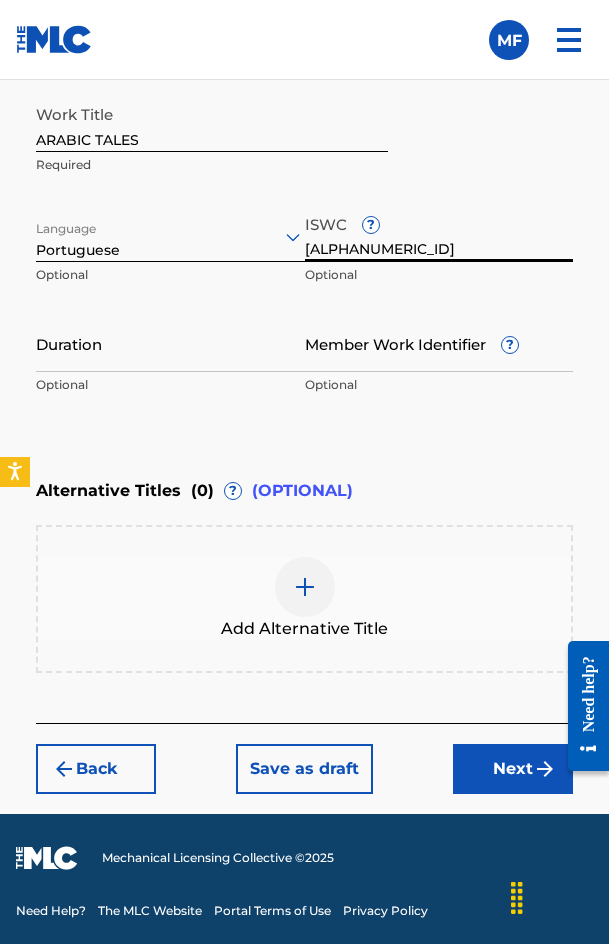 type on "[ALPHANUMERIC_ID]" 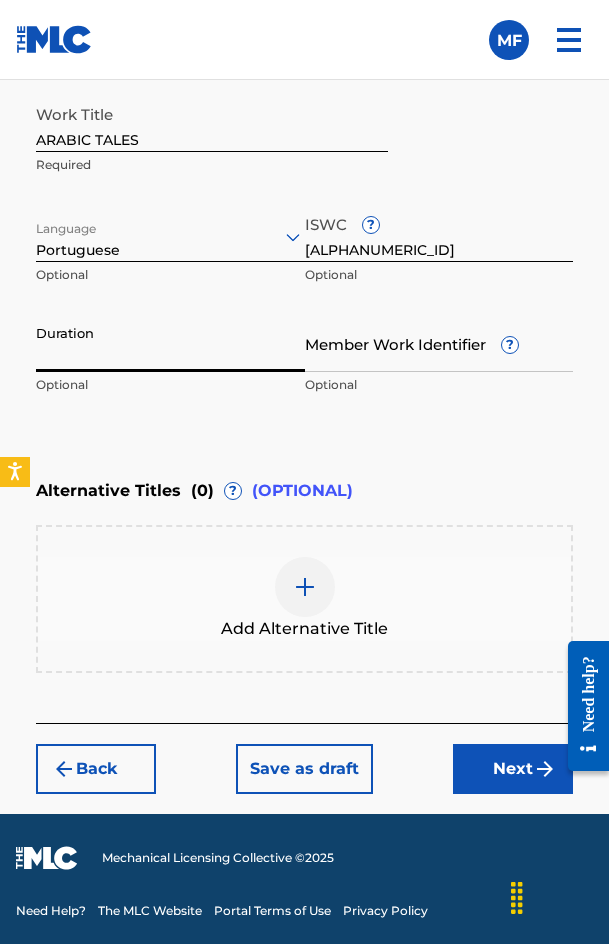 click on "Duration" at bounding box center [170, 343] 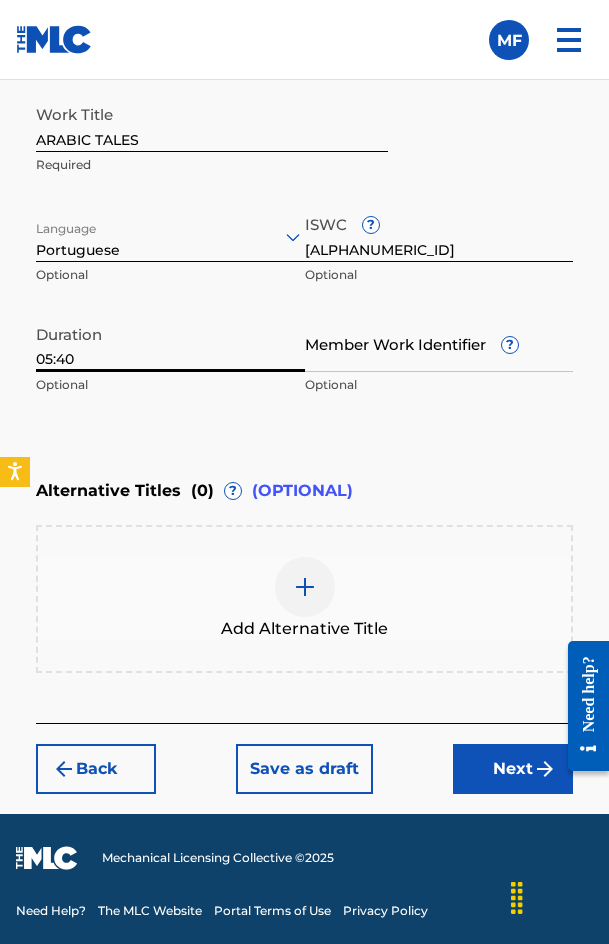 type on "05:40" 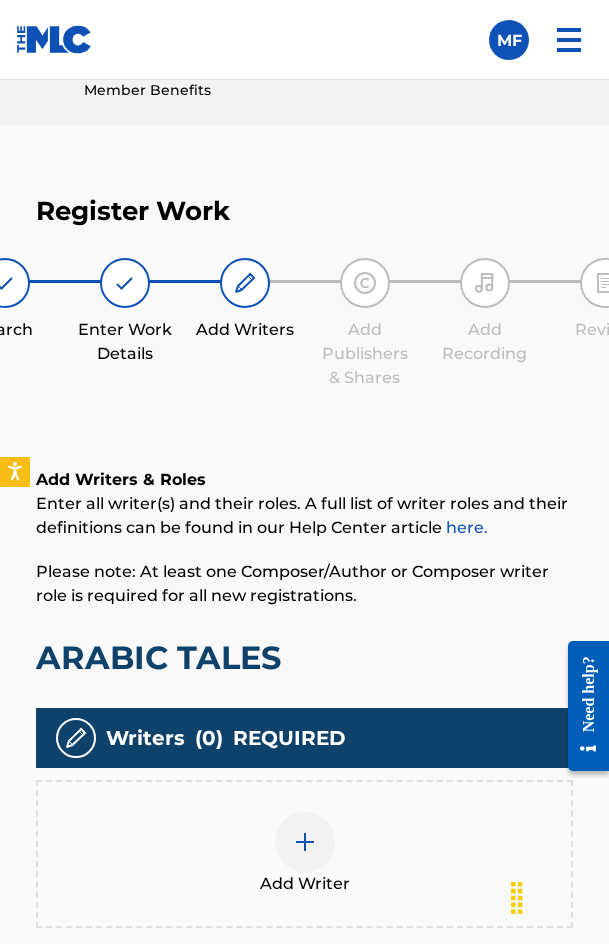 scroll, scrollTop: 1308, scrollLeft: 0, axis: vertical 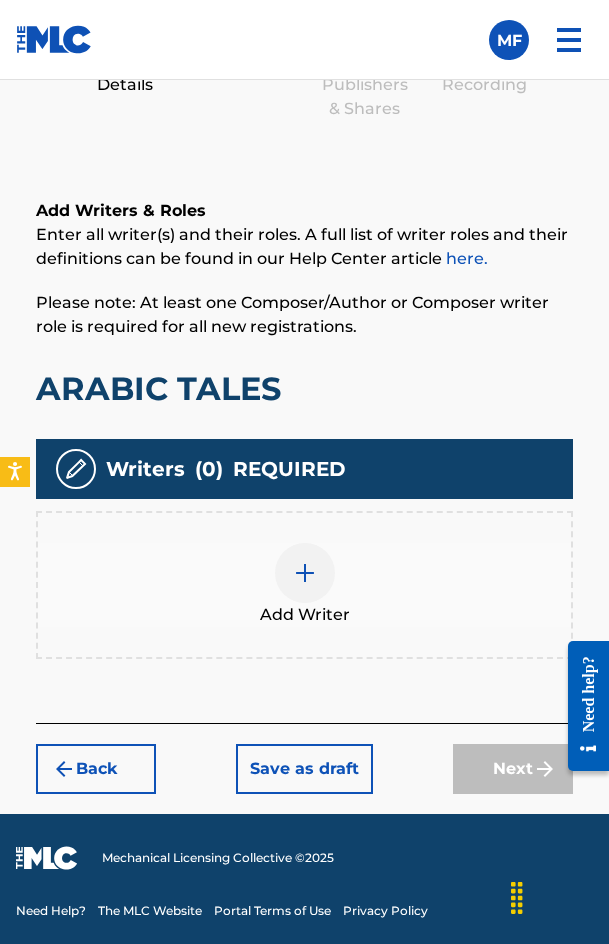 click on "Add Writer" at bounding box center [305, 615] 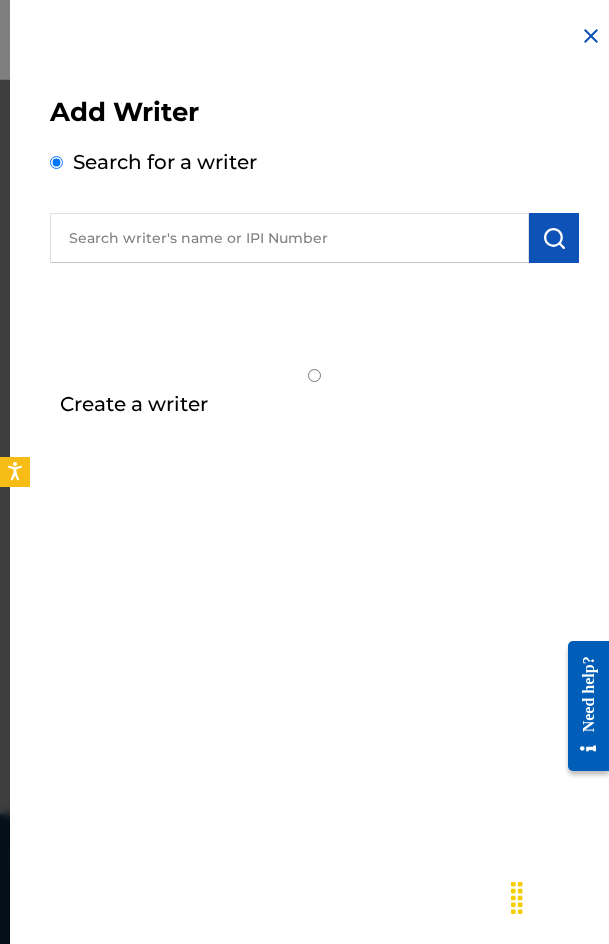 click at bounding box center [289, 238] 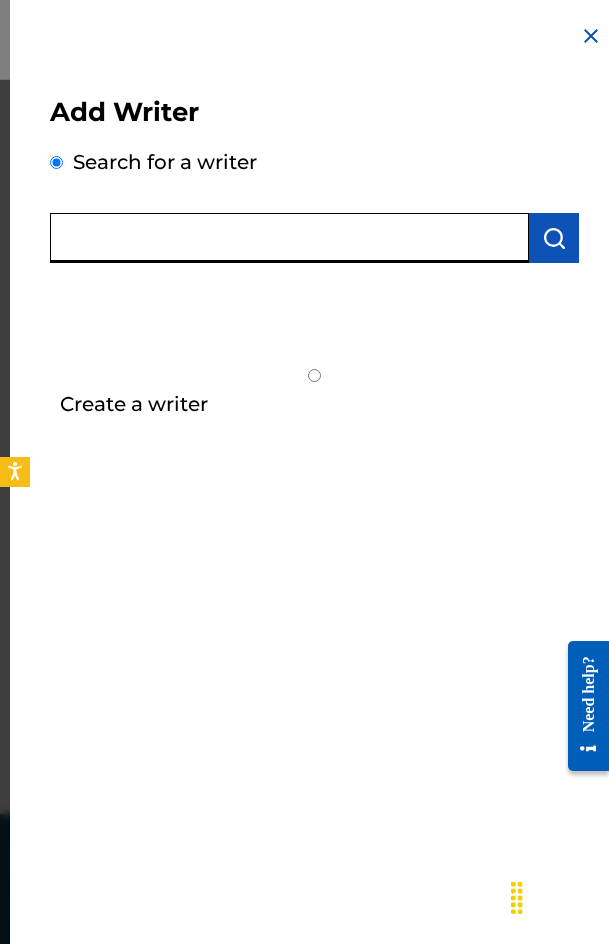 paste on "[FIRST] [LAST] [LAST]" 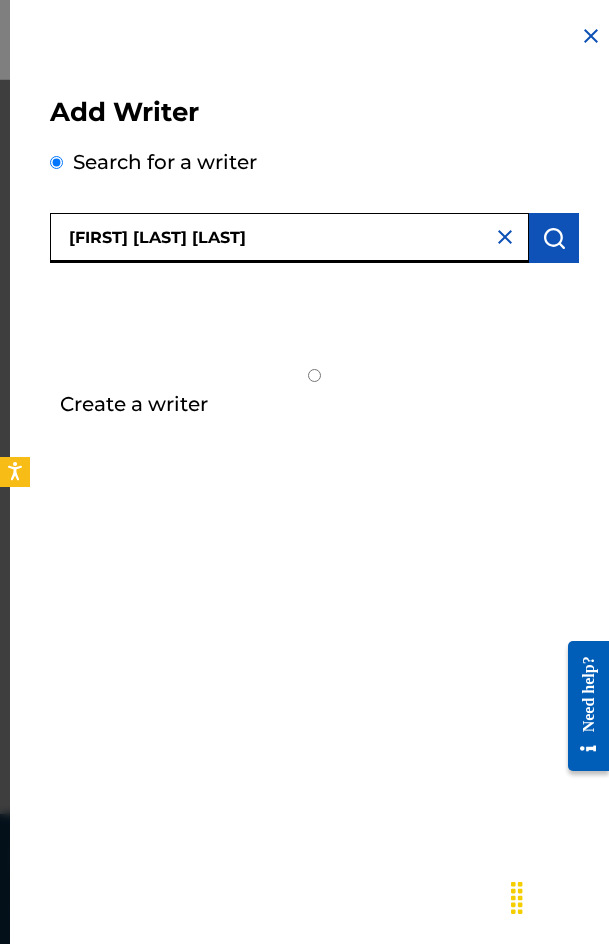 type on "[FIRST] [LAST] [LAST]" 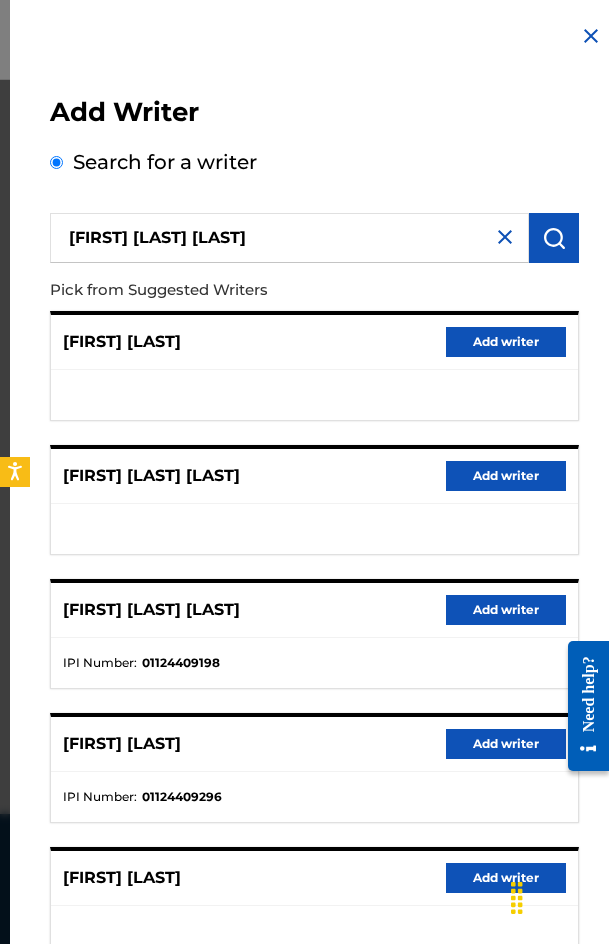 click on "Add writer" at bounding box center [506, 610] 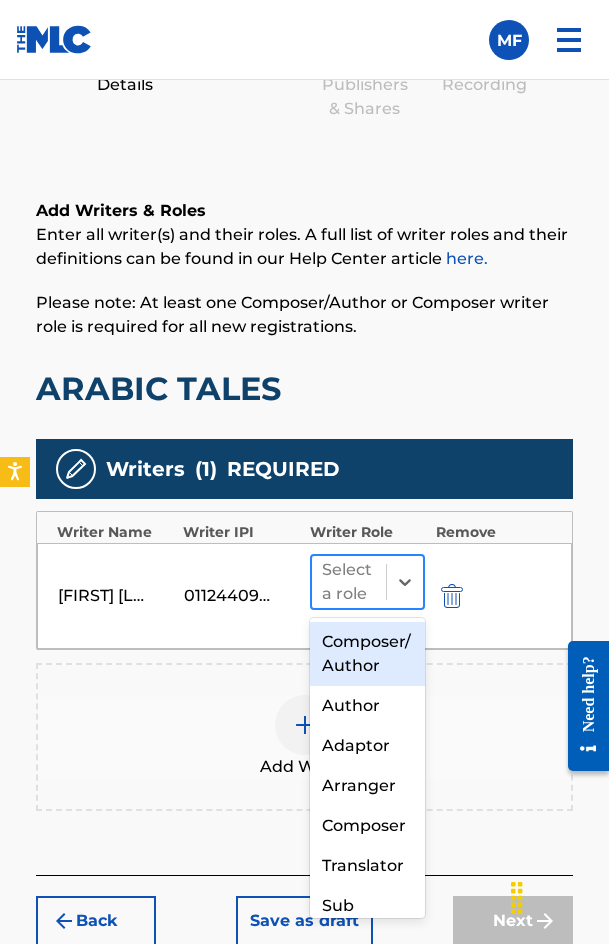 click at bounding box center [404, 582] 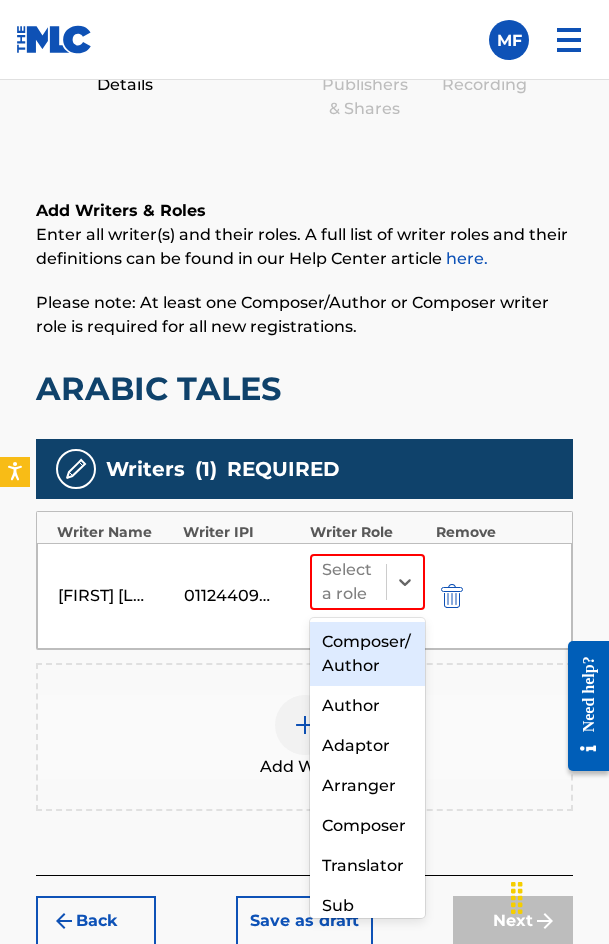 click on "Composer/Author" at bounding box center [368, 654] 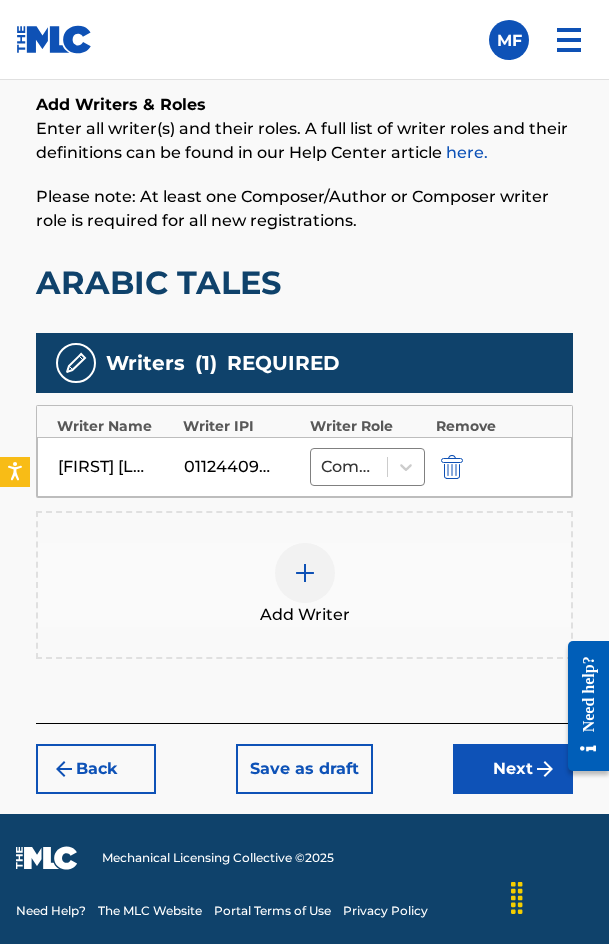 click on "Next" at bounding box center [513, 769] 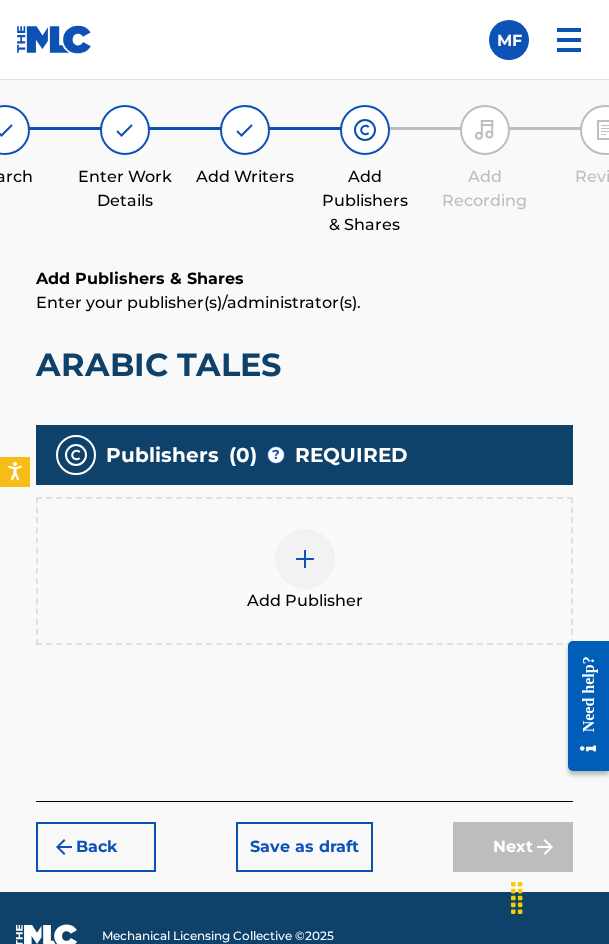 scroll, scrollTop: 1270, scrollLeft: 0, axis: vertical 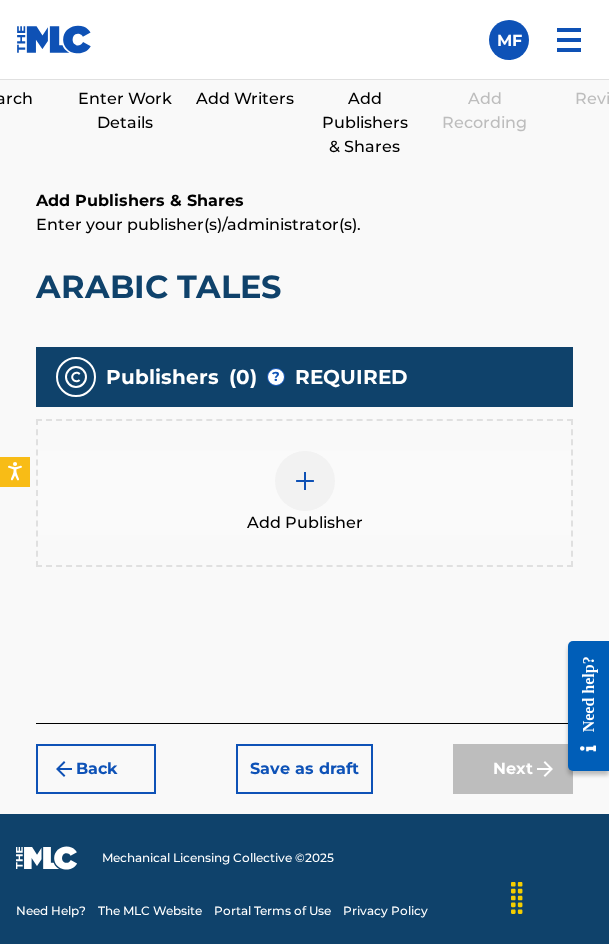 click on "Add Publisher" at bounding box center (305, 523) 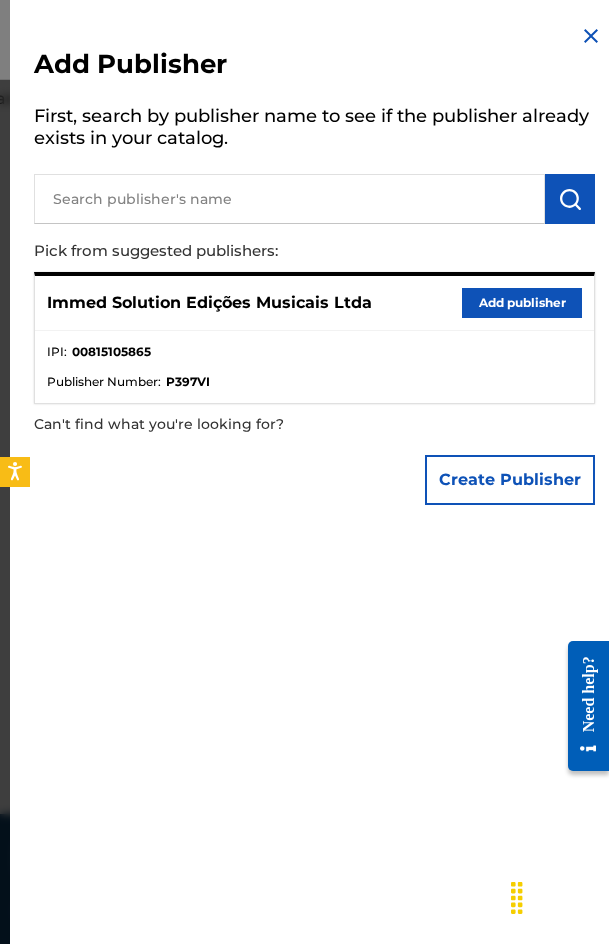 click on "Add publisher" at bounding box center [522, 303] 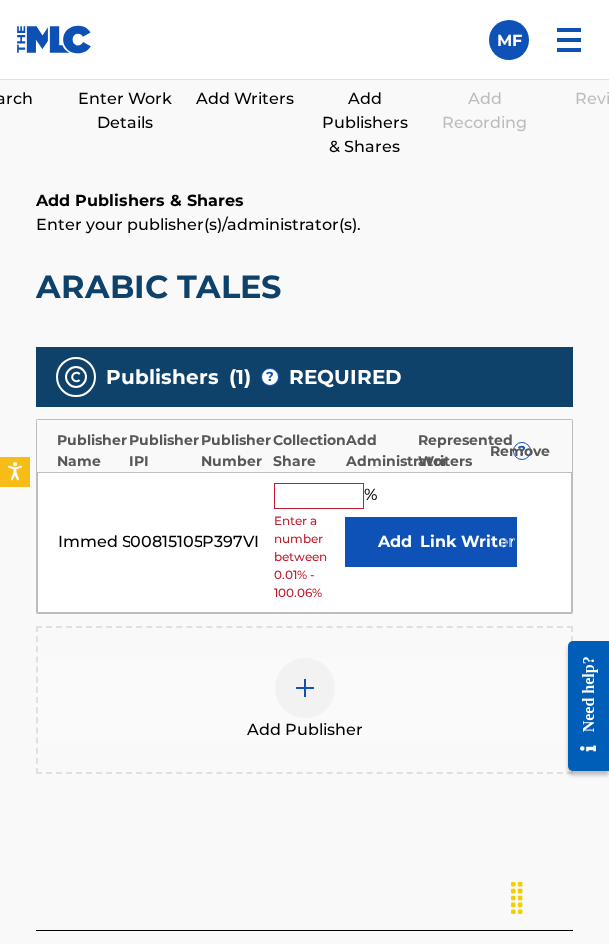 click at bounding box center [319, 496] 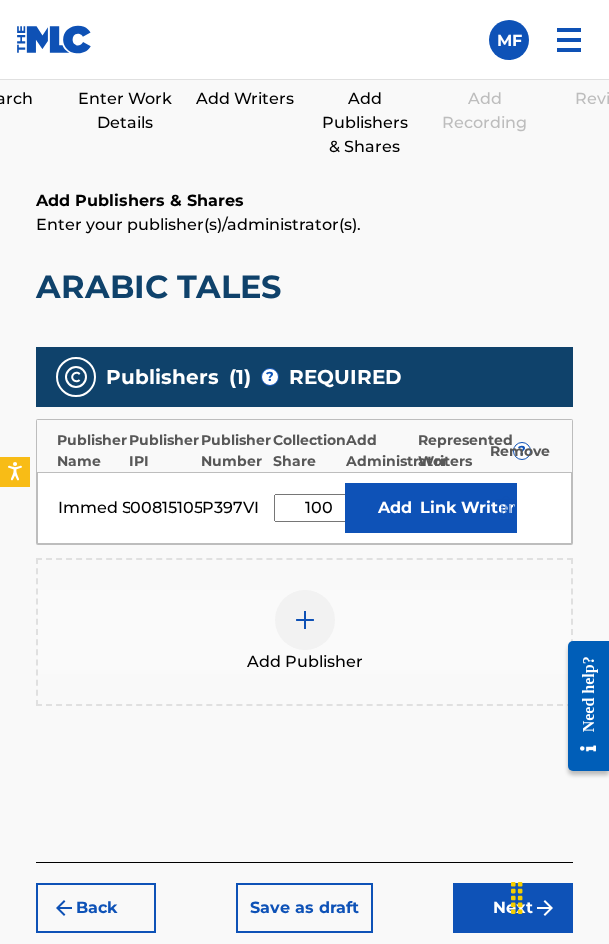 type on "100" 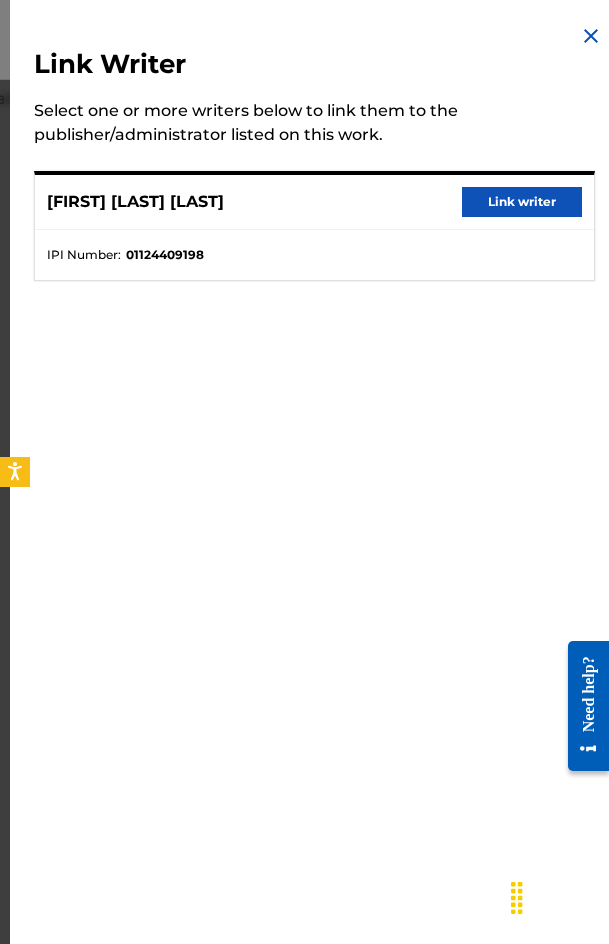 click on "Link writer" at bounding box center [522, 202] 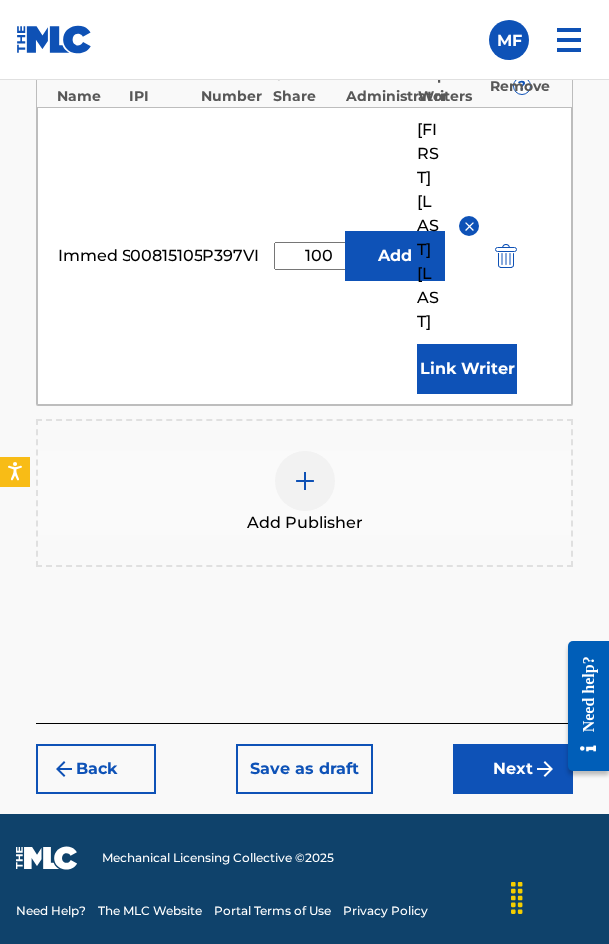 drag, startPoint x: 478, startPoint y: 735, endPoint x: 503, endPoint y: 767, distance: 40.60788 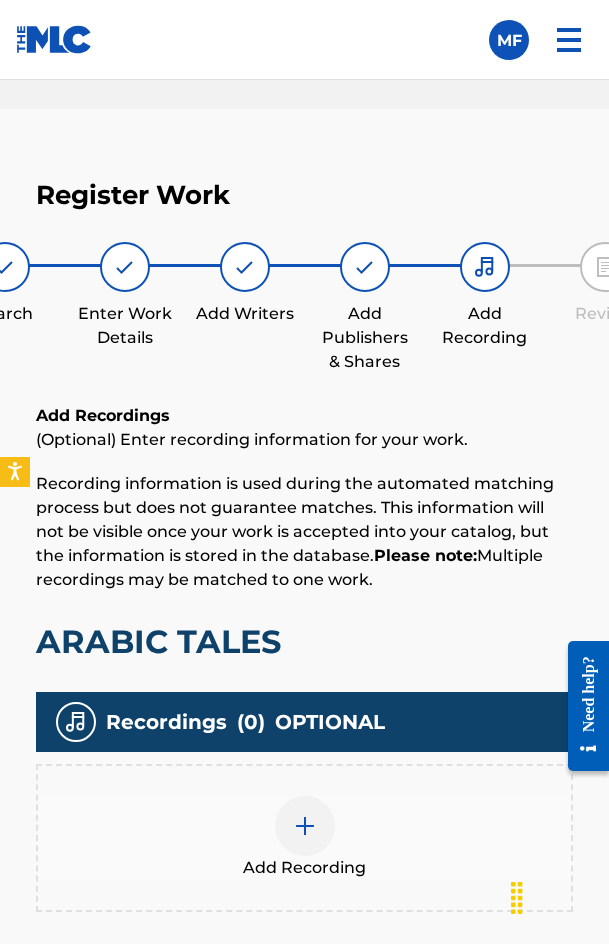 scroll, scrollTop: 1308, scrollLeft: 0, axis: vertical 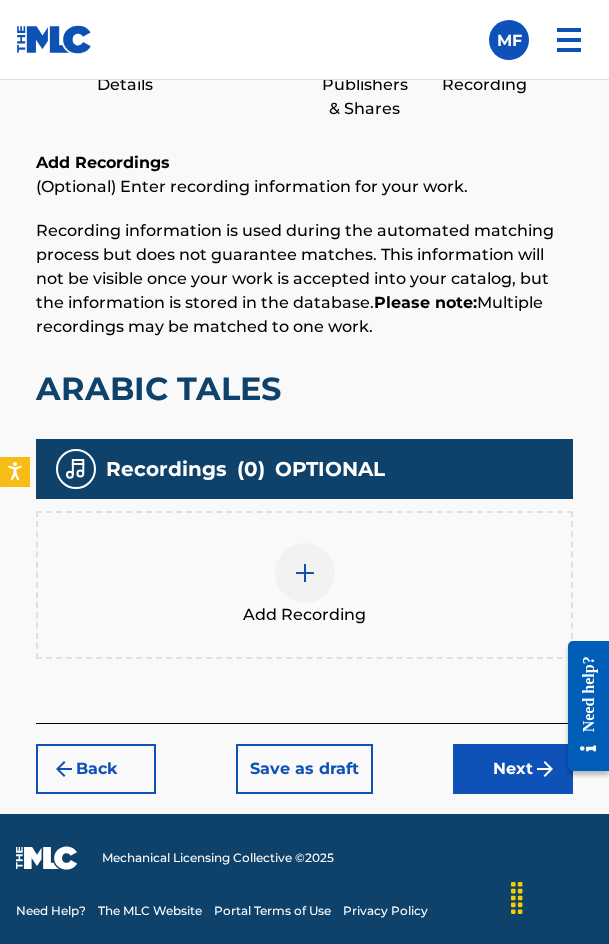 click on "Add Recording" at bounding box center (304, 585) 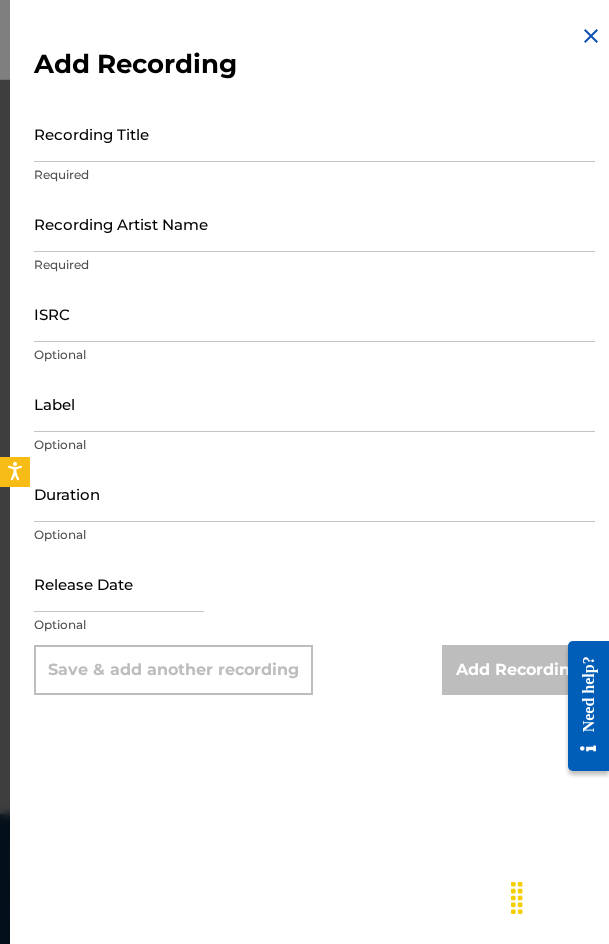 click on "Recording Title" at bounding box center (314, 133) 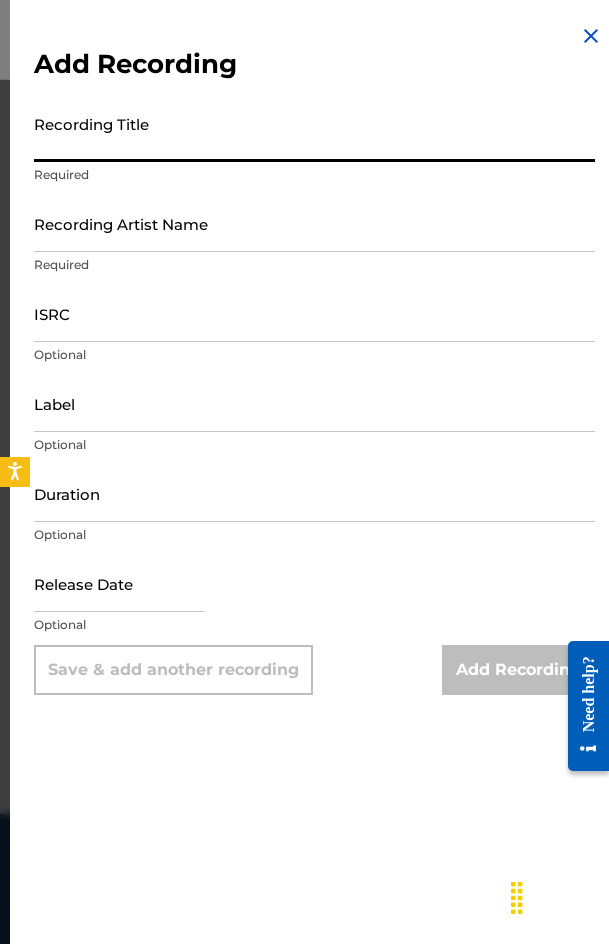 paste on "Arabic Tales" 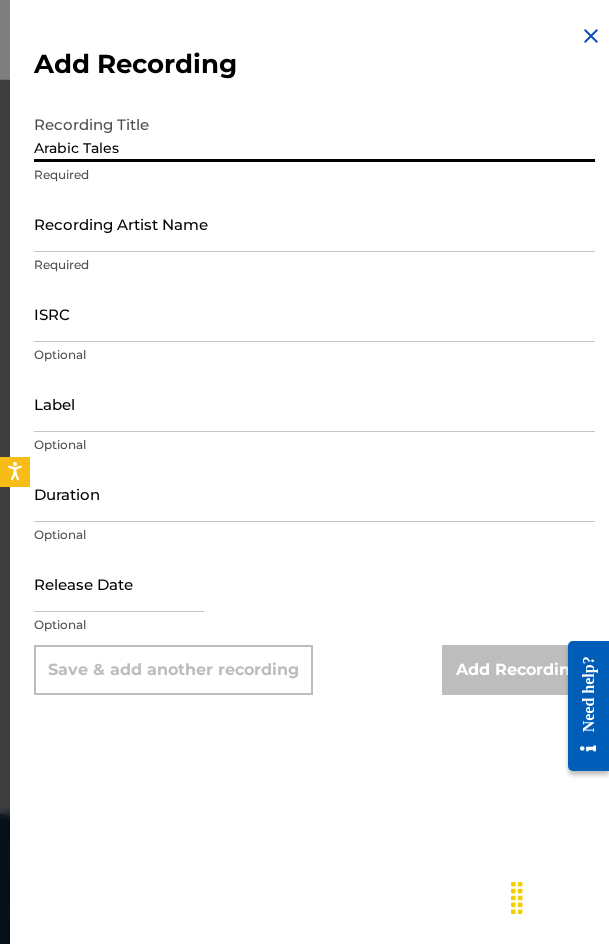 type on "Arabic Tales" 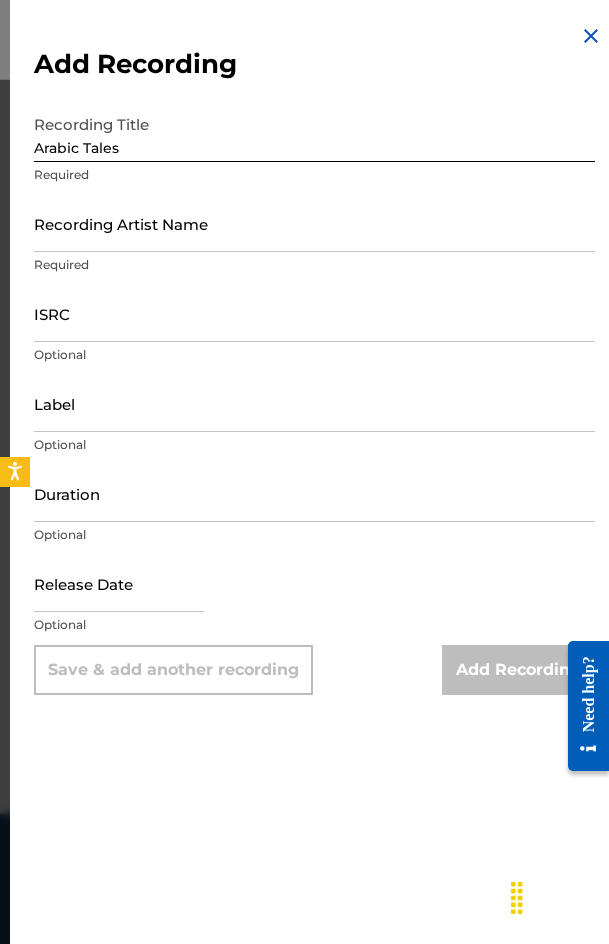 click on "Recording Artist Name" at bounding box center (314, 223) 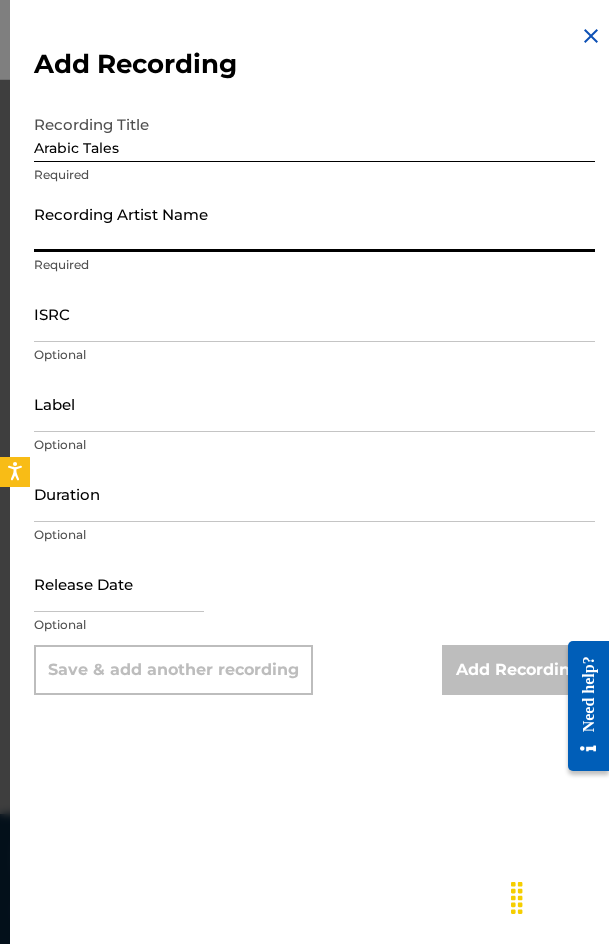 paste on "[FIRST] [LAST]" 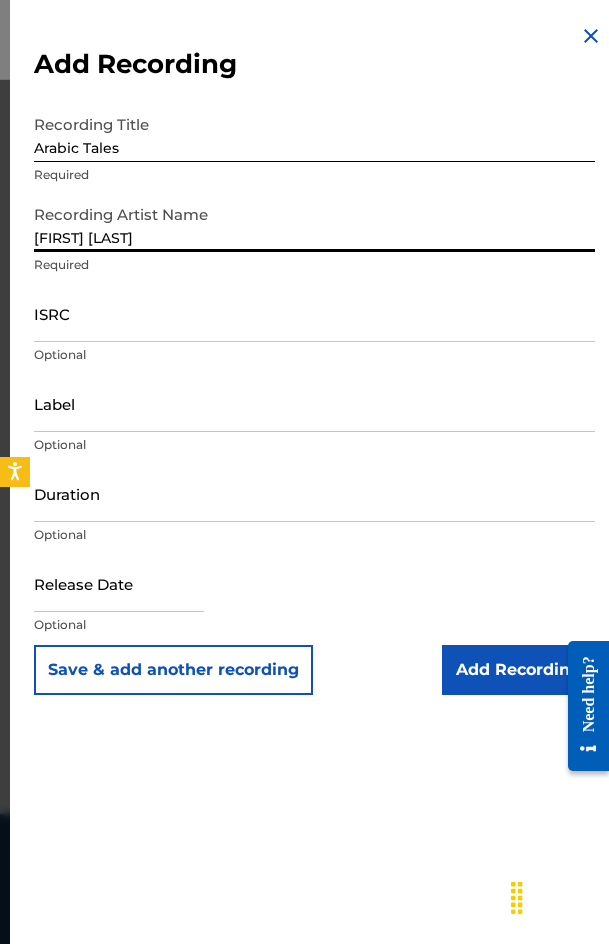 type on "[FIRST] [LAST]" 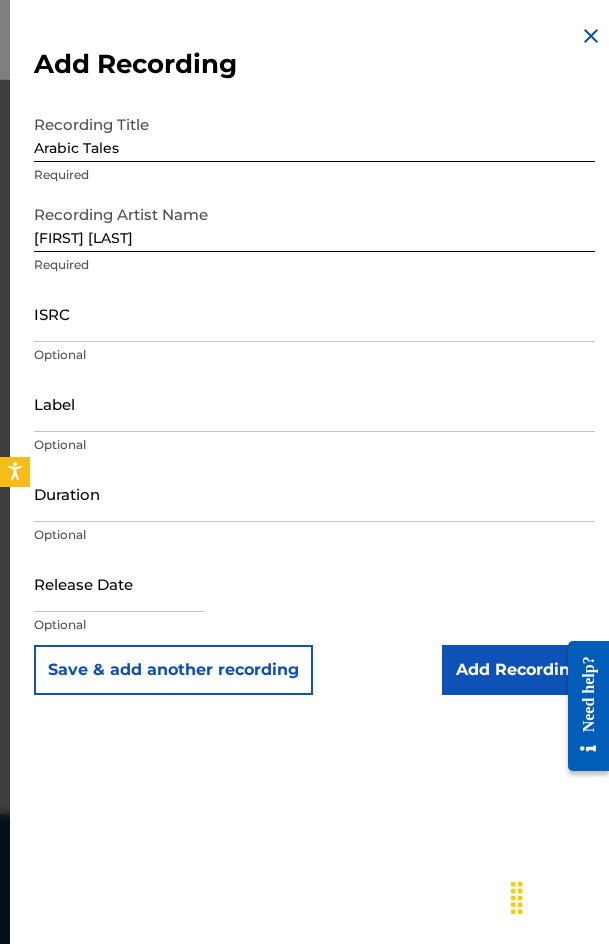 click on "ISRC" at bounding box center (314, 313) 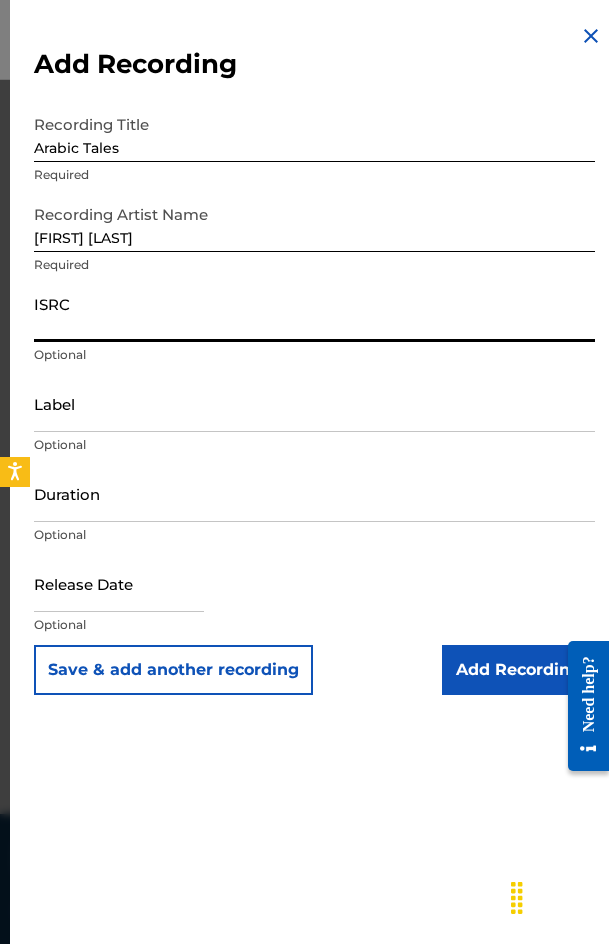 paste 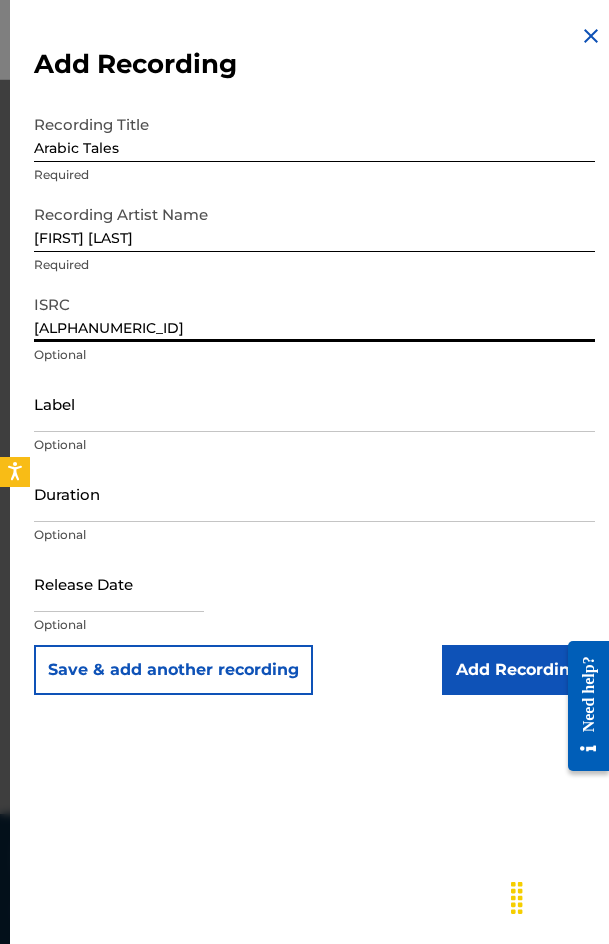 type on "[ALPHANUMERIC_ID]" 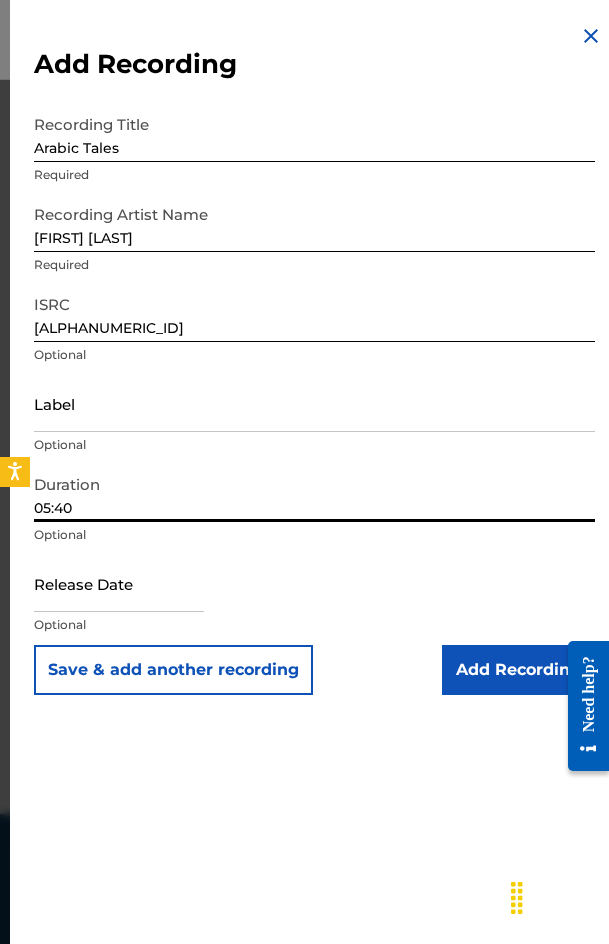 type on "05:40" 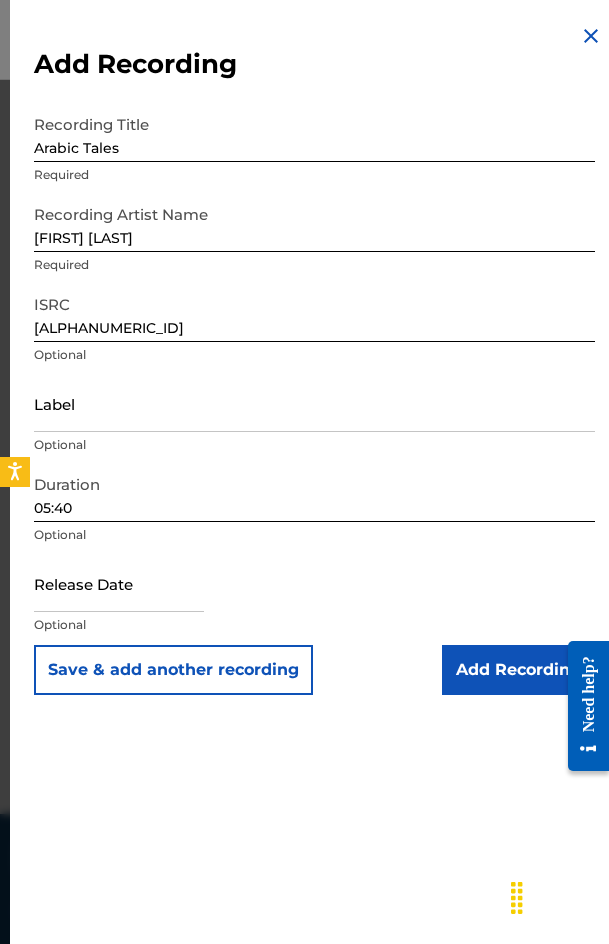 click on "Need help?" at bounding box center (588, 693) 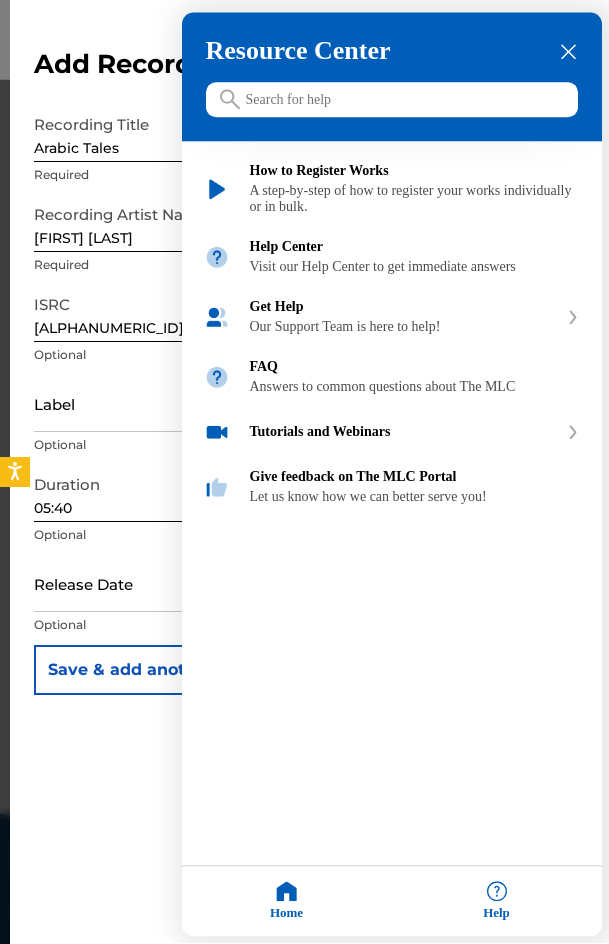 click on "Resource Center
Help   Get the help you need from our knowledge base
News
Search                                       How to Register Works   A step-by-step of how to register your works individually or in bulk.
Help Center   Visit our Help Center to get immediate answers
Get Help   Our Support Team is here to help!                           FAQ   Answers to common questions about The MLC
Tutorials and Webinars                             Give feedback on The MLC Portal   Let us know how we can better serve you!                   Chat with us   Get instant support from our world-class team.
Fill out our Contact Us form" at bounding box center [392, 475] 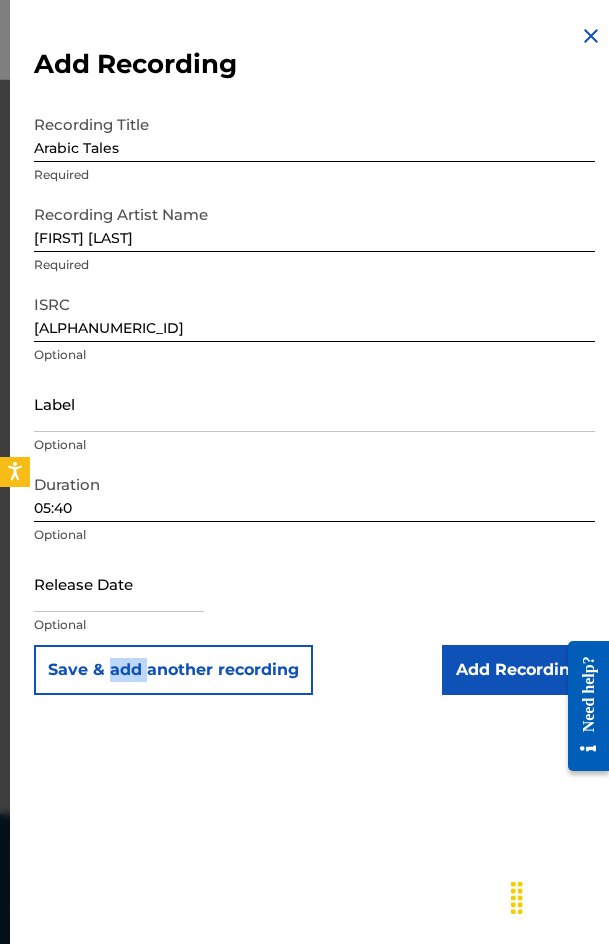click on "Add Recording Recording Title Arabic Tales Required Recording Artist Name [FIRST] [LAST] Required ISRC [ALPHANUMERIC_ID] Optional Label Optional Duration 05:40 Optional Release Date Optional Save & add another recording Add Recording" at bounding box center [314, 472] 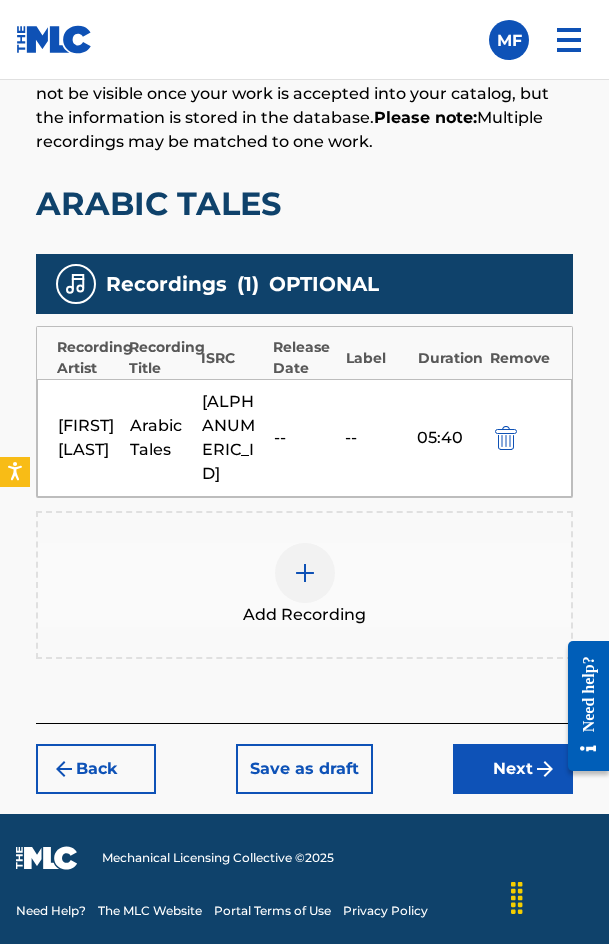 click on "Next" at bounding box center [513, 769] 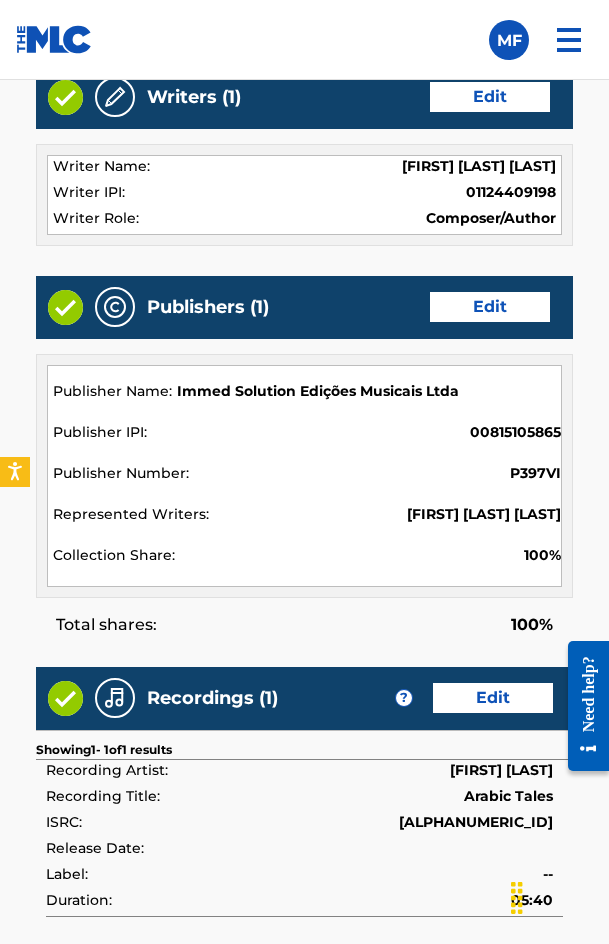 scroll, scrollTop: 2162, scrollLeft: 0, axis: vertical 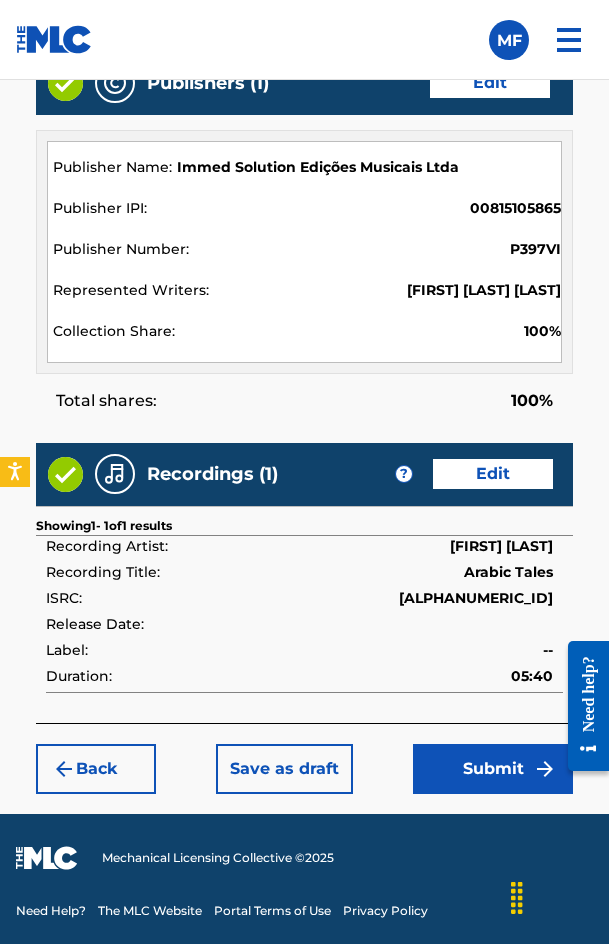 click on "Submit" at bounding box center (493, 769) 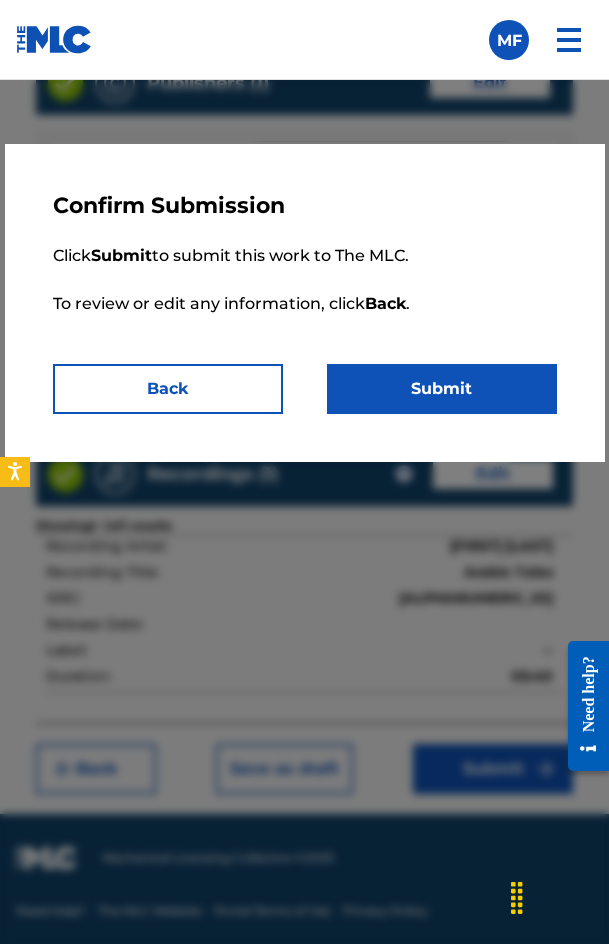 click on "Submit" at bounding box center (442, 389) 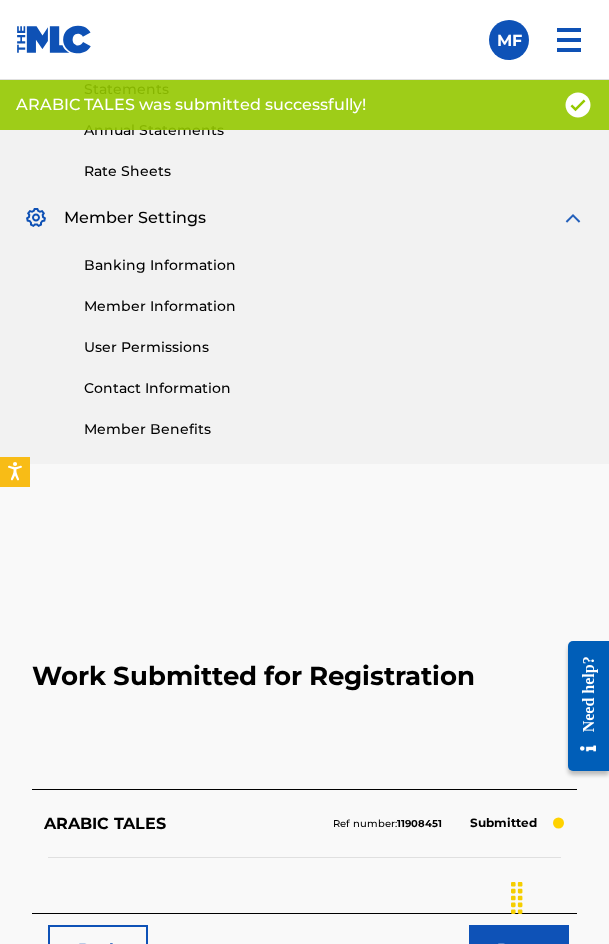 drag, startPoint x: 337, startPoint y: 554, endPoint x: 204, endPoint y: 613, distance: 145.49915 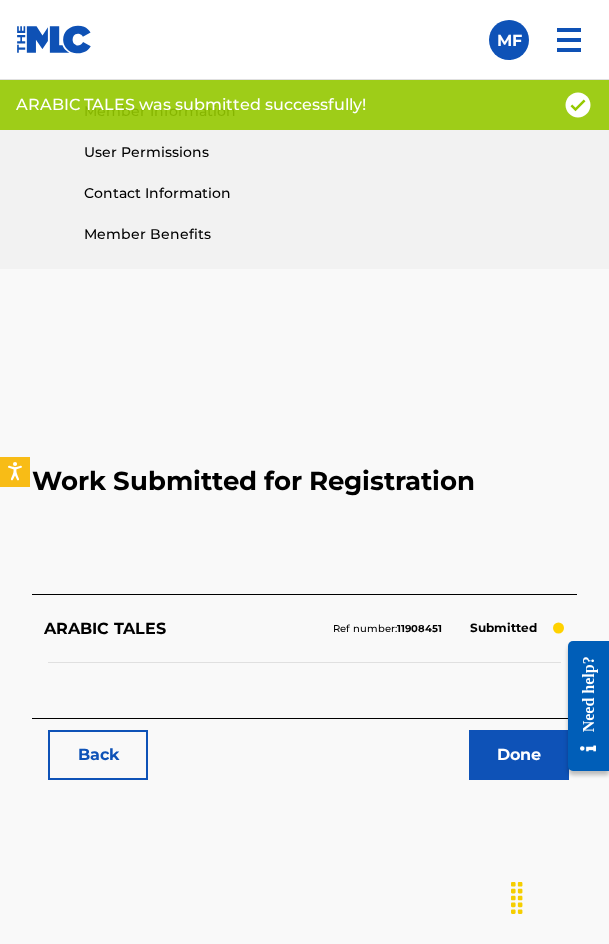 scroll, scrollTop: 1114, scrollLeft: 0, axis: vertical 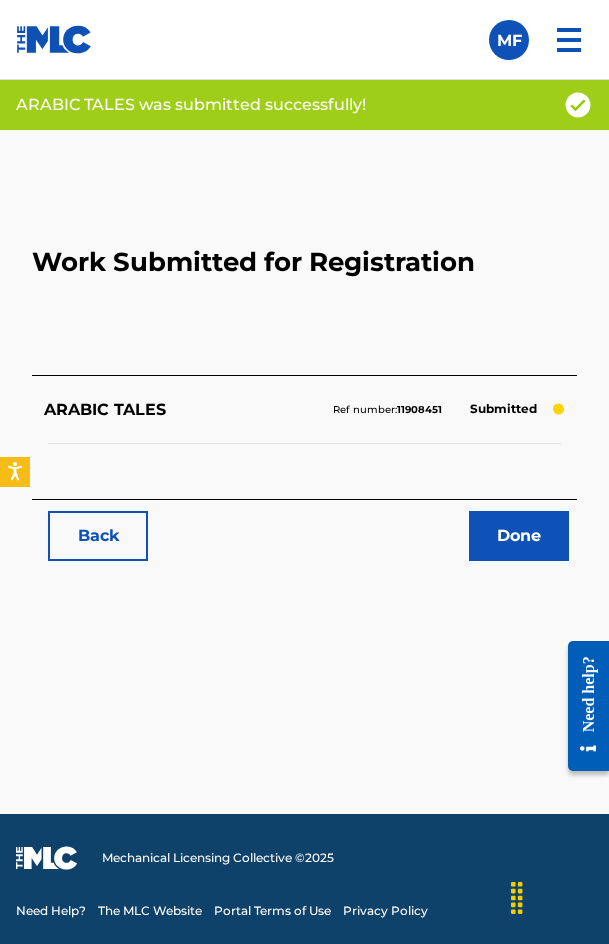 click on "Back" at bounding box center [98, 536] 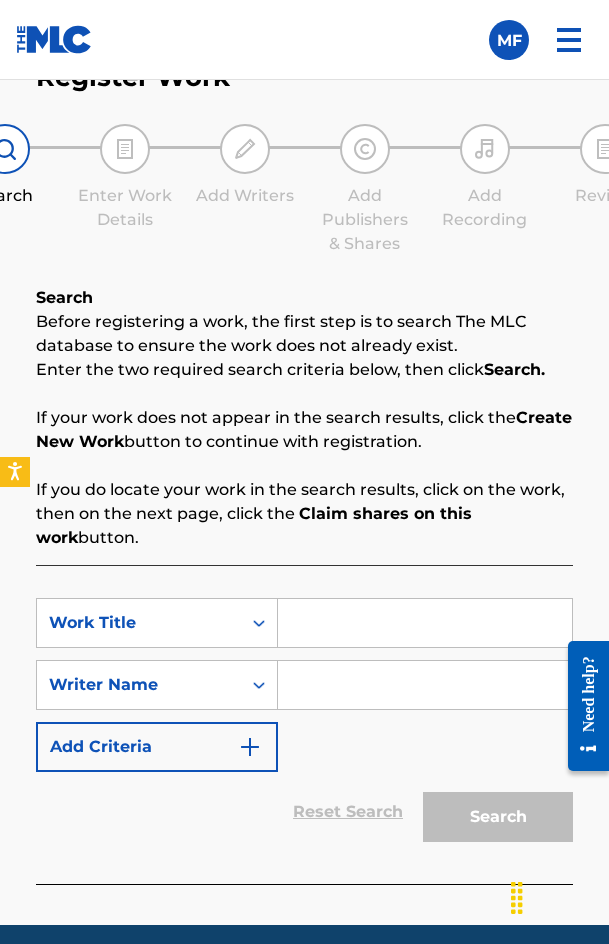 scroll, scrollTop: 1284, scrollLeft: 0, axis: vertical 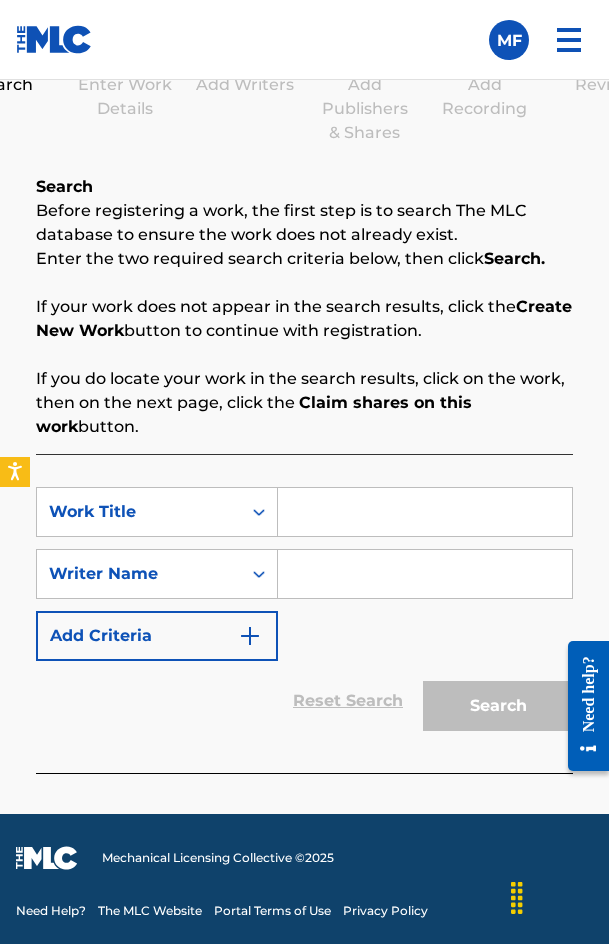 click at bounding box center (425, 512) 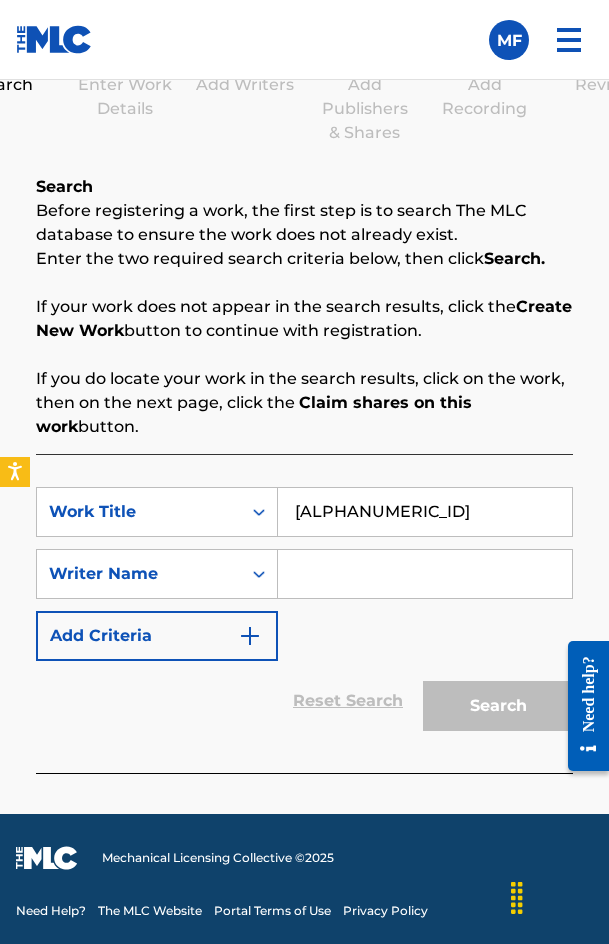 type on "[ALPHANUMERIC_ID]" 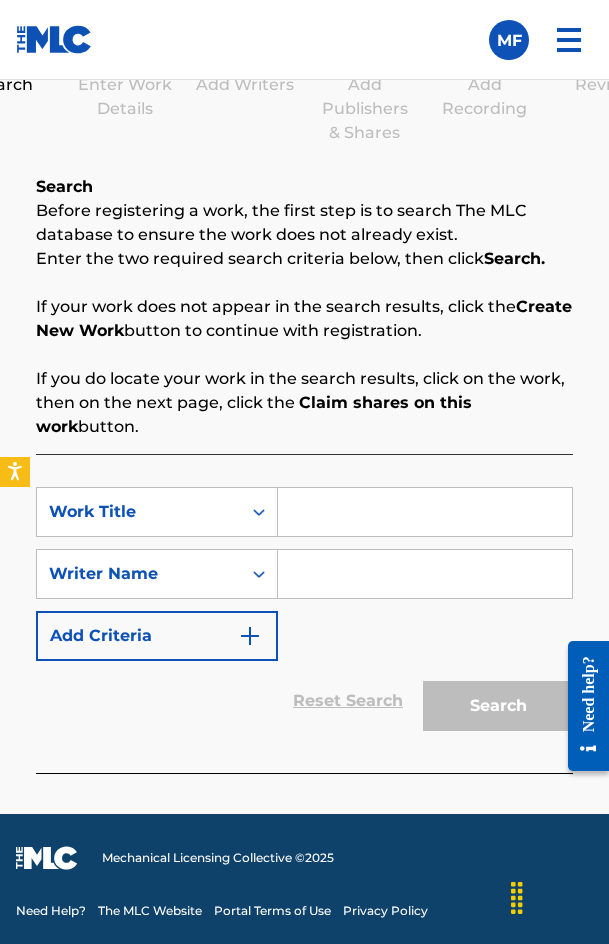 drag, startPoint x: 344, startPoint y: 498, endPoint x: 327, endPoint y: 500, distance: 17.117243 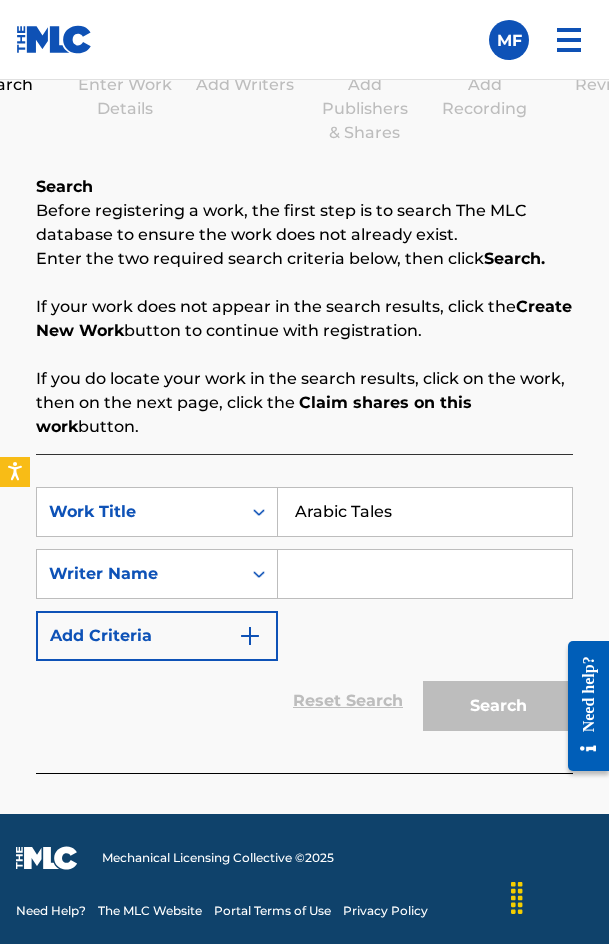 type on "Arabic Tales" 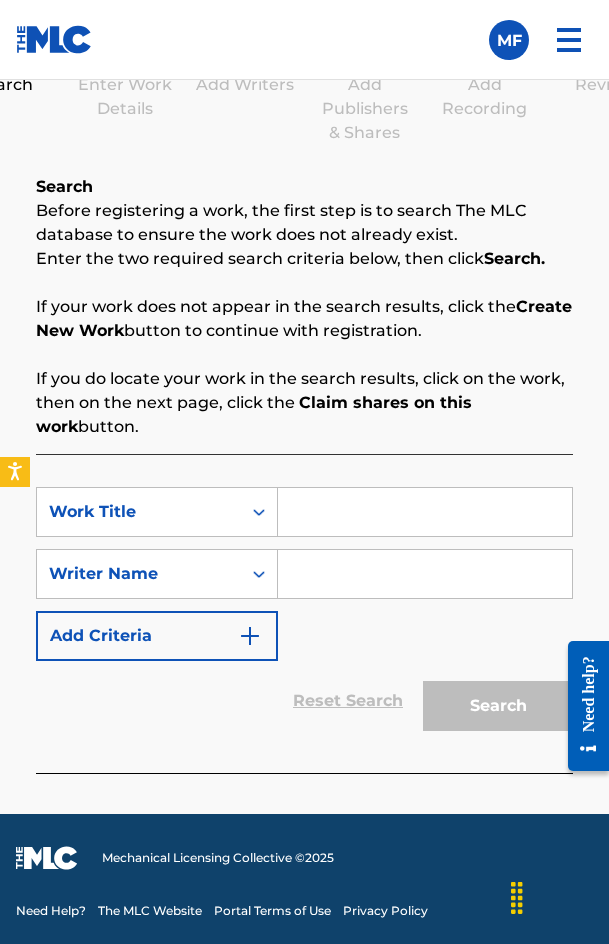 click at bounding box center (425, 512) 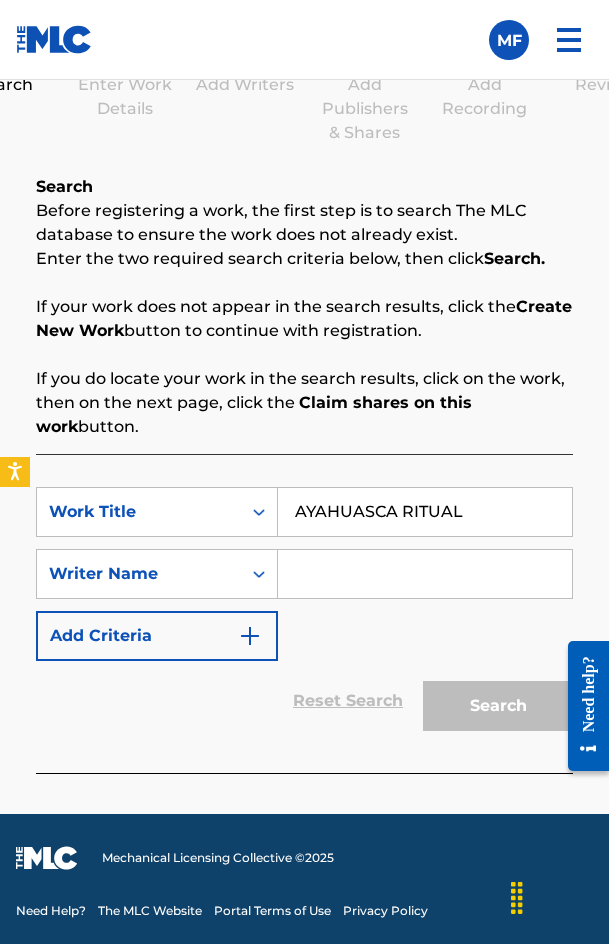 type on "AYAHUASCA RITUAL" 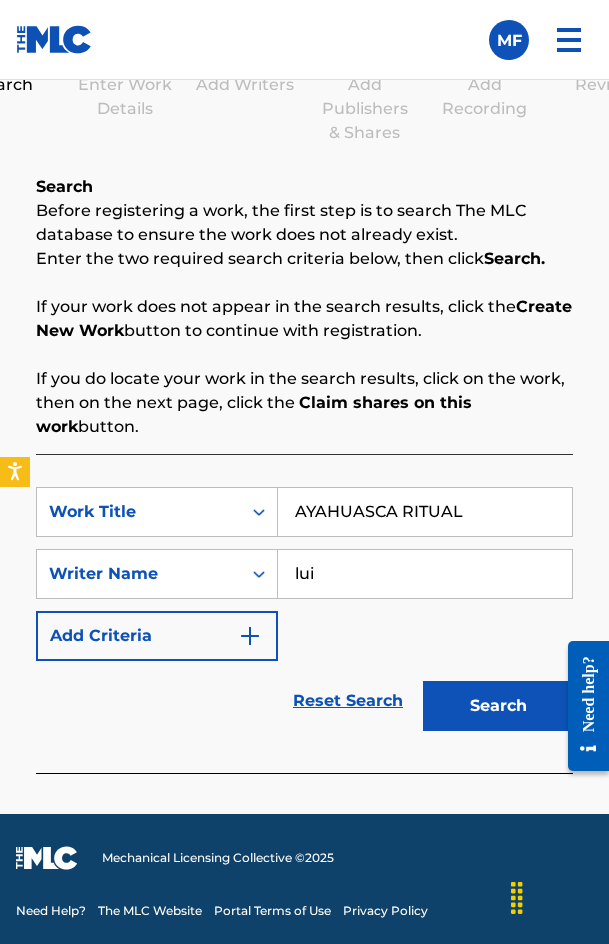 type on "[FIRST] [LAST] [LAST]" 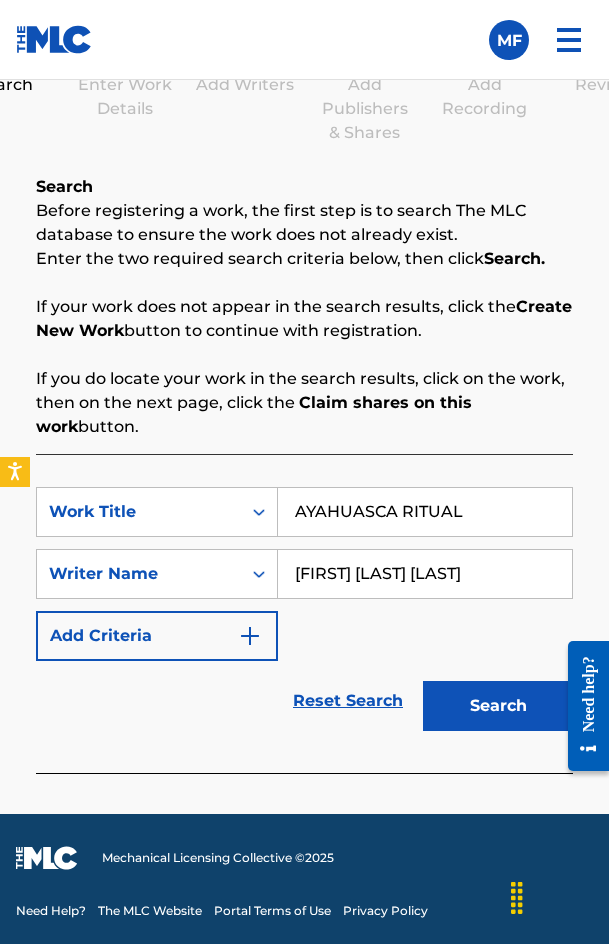 click on "Search" at bounding box center [498, 706] 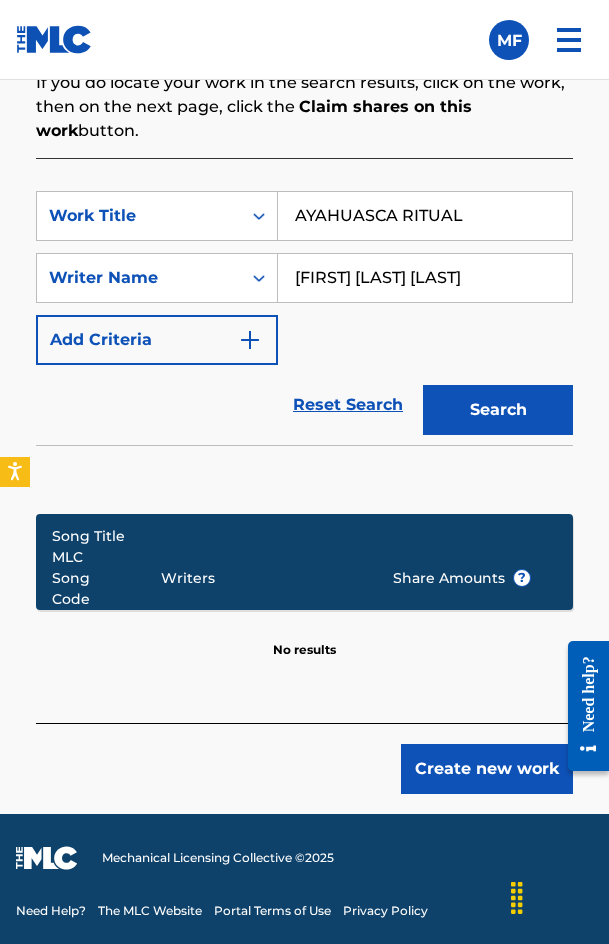 click on "Create new work" at bounding box center (487, 769) 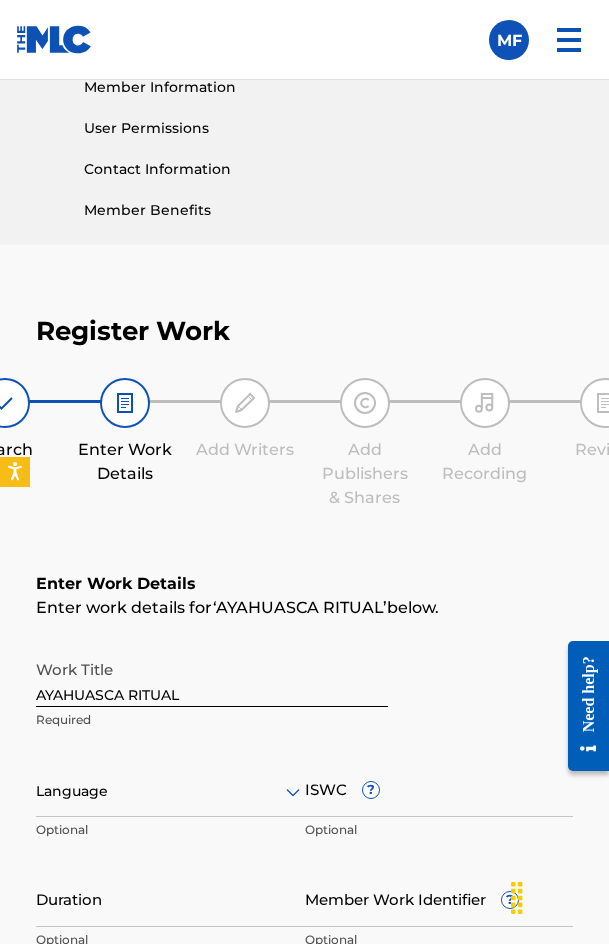 scroll, scrollTop: 1336, scrollLeft: 0, axis: vertical 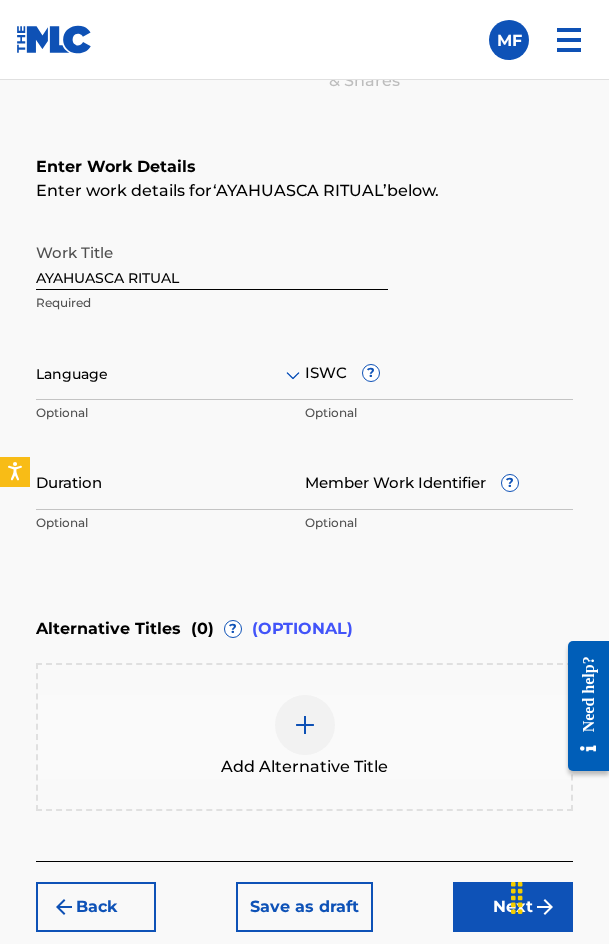 click on "Language Optional" at bounding box center [170, 388] 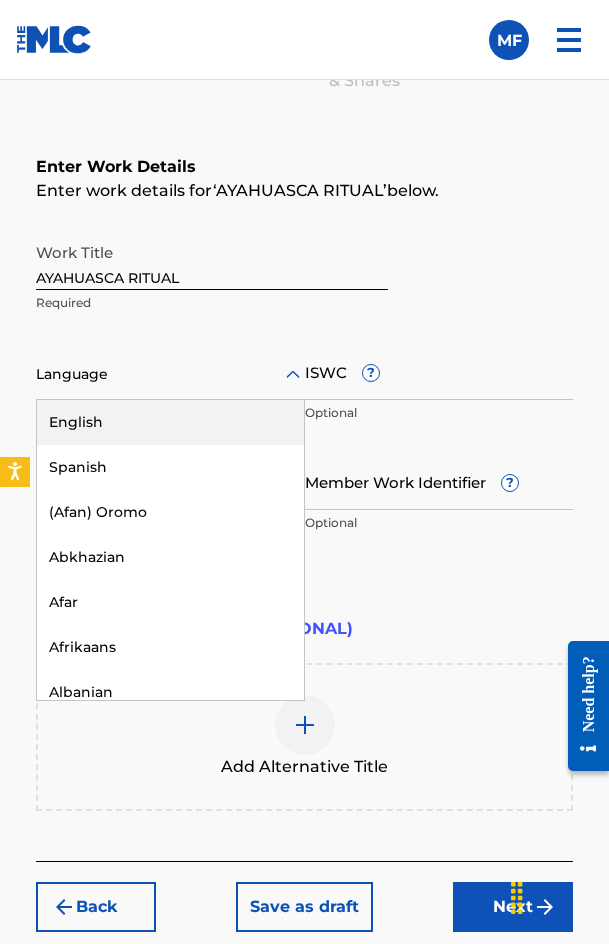 click at bounding box center (170, 374) 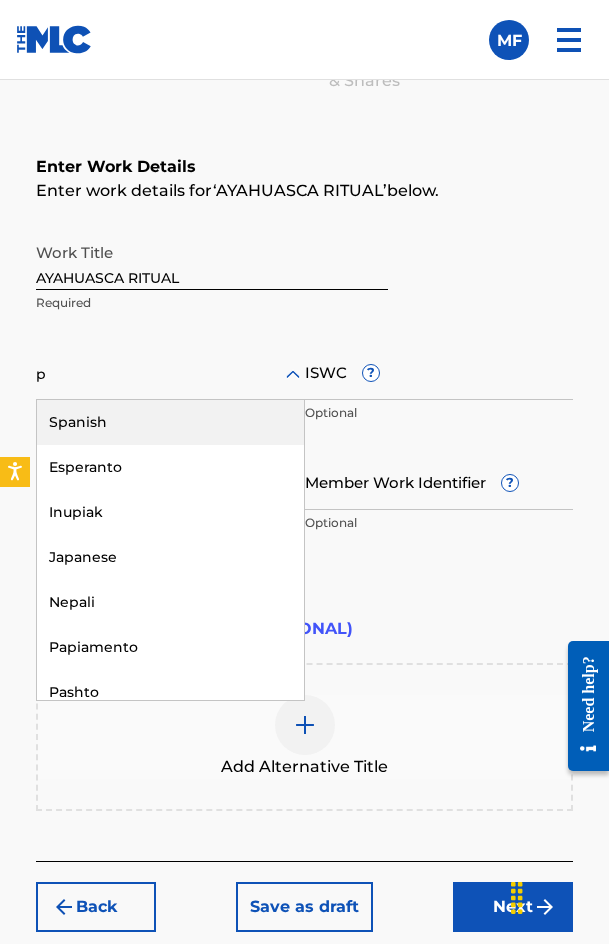 type on "po" 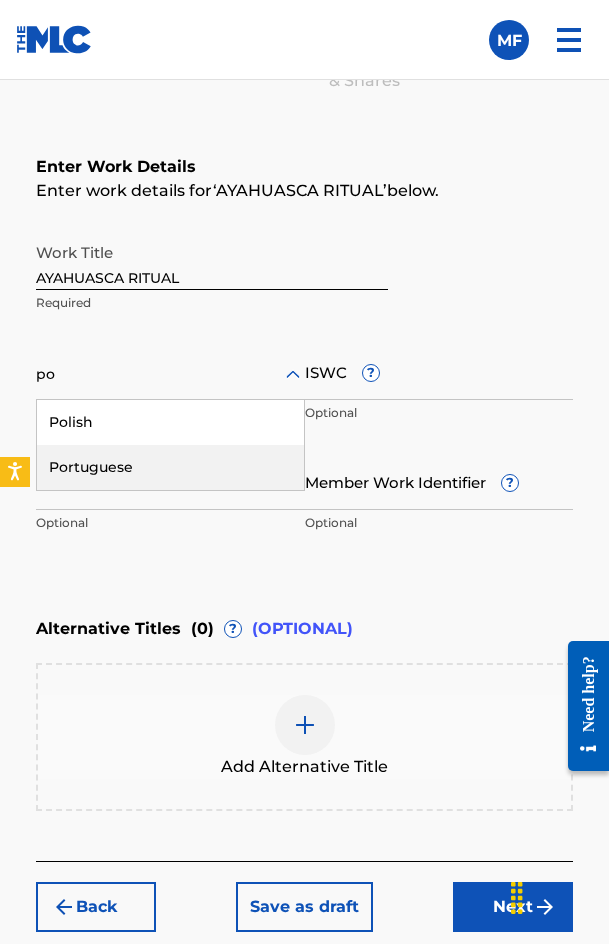 click on "Portuguese" at bounding box center [170, 467] 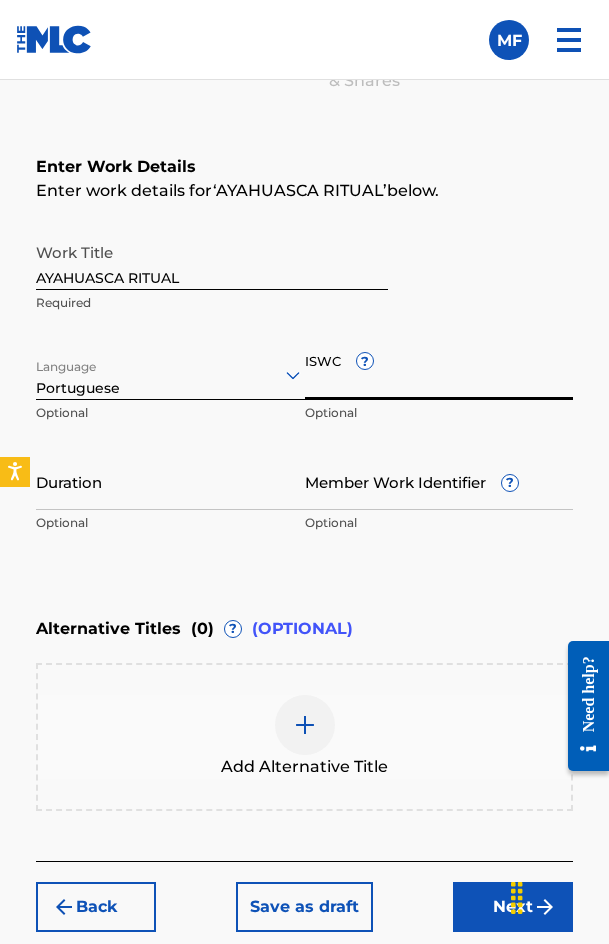 click on "ISWC   ?" at bounding box center [439, 371] 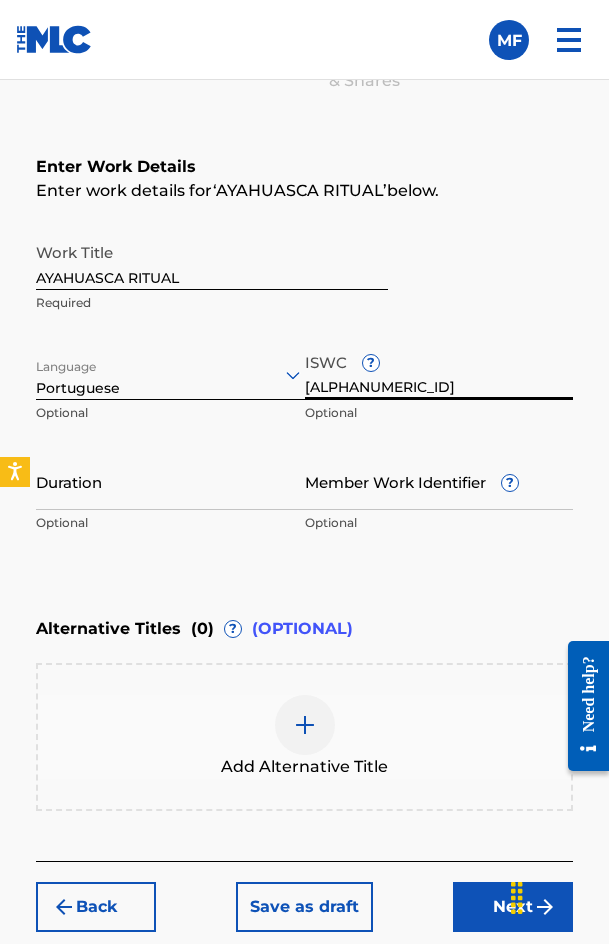 type on "[ALPHANUMERIC_ID]" 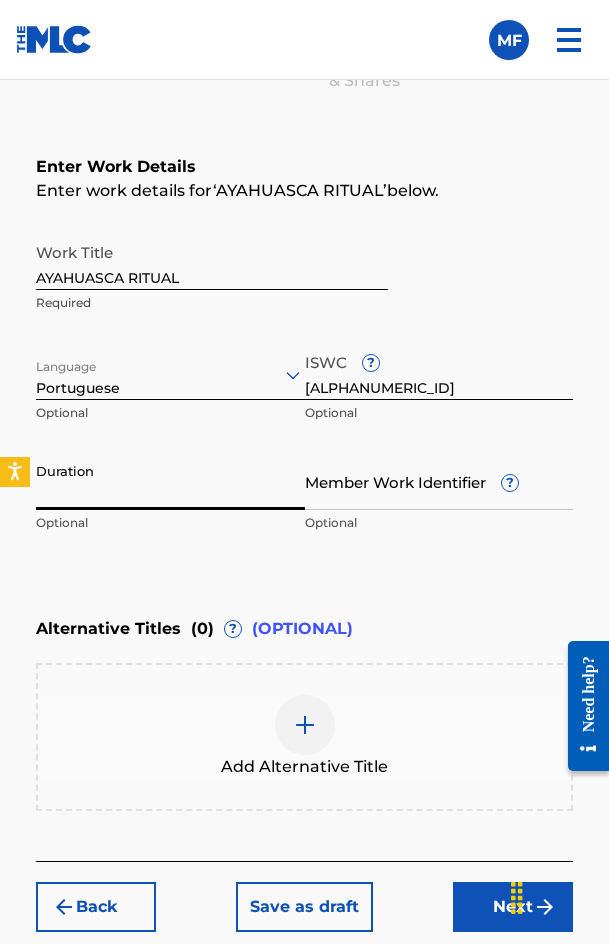 click on "Duration" at bounding box center (170, 481) 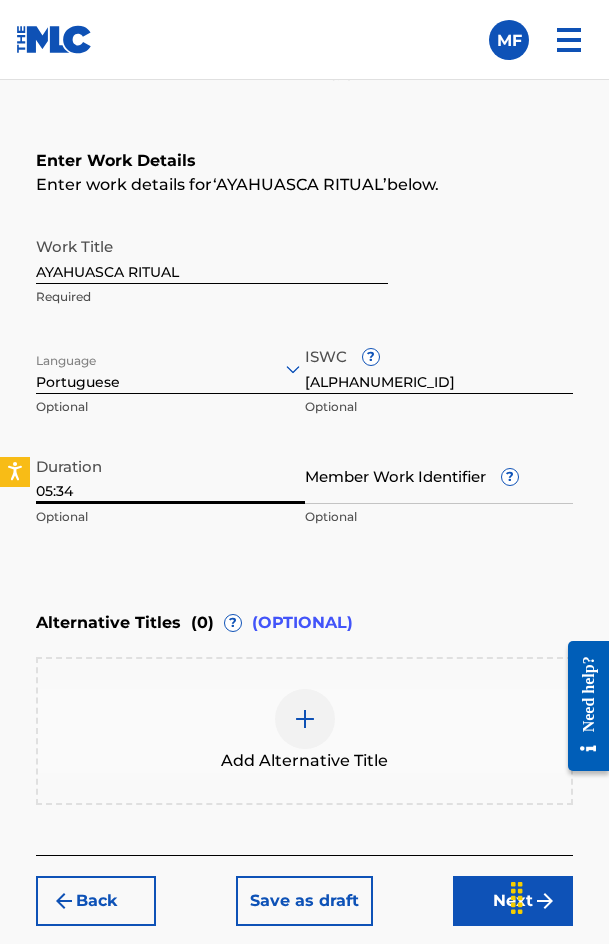 scroll, scrollTop: 1474, scrollLeft: 0, axis: vertical 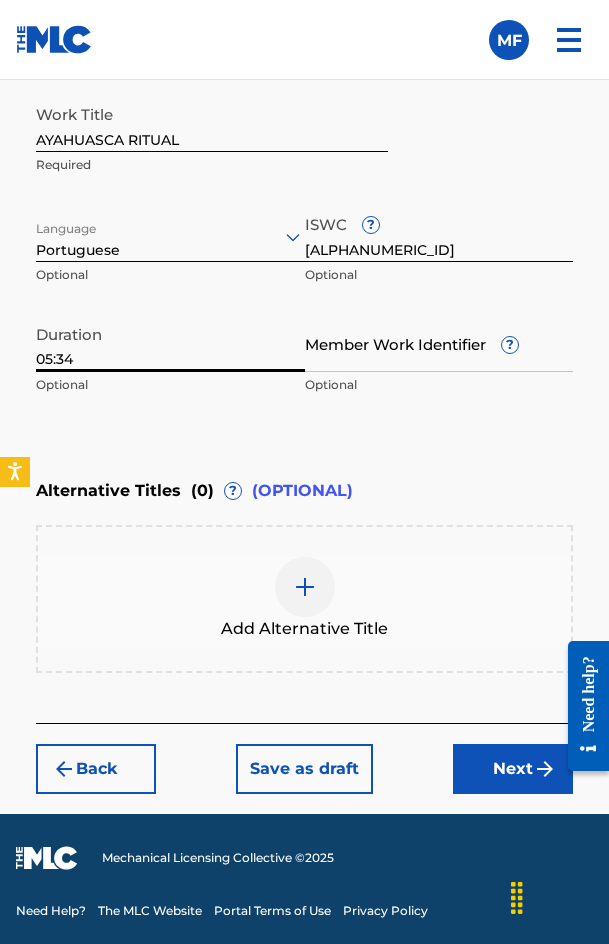 type on "05:34" 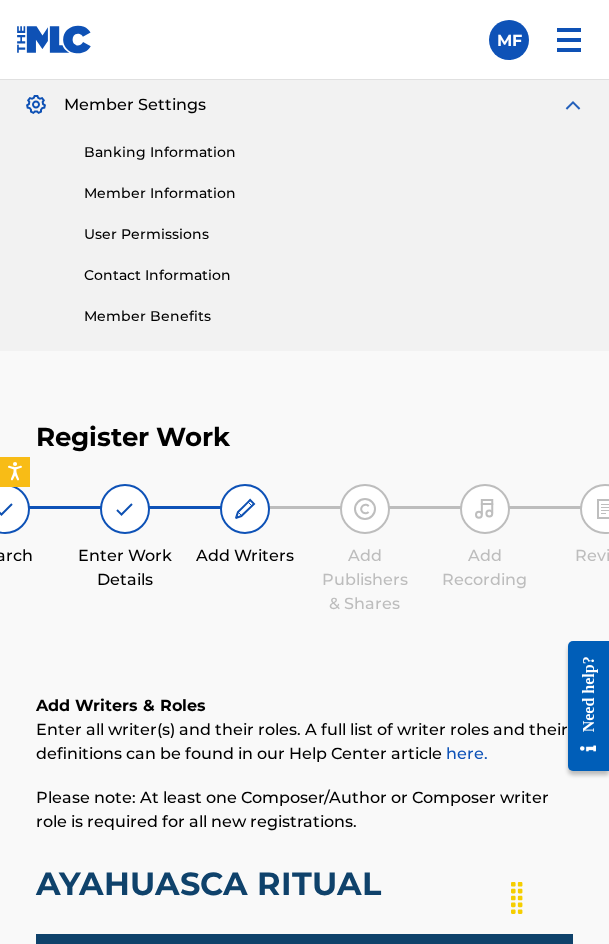 scroll, scrollTop: 1308, scrollLeft: 0, axis: vertical 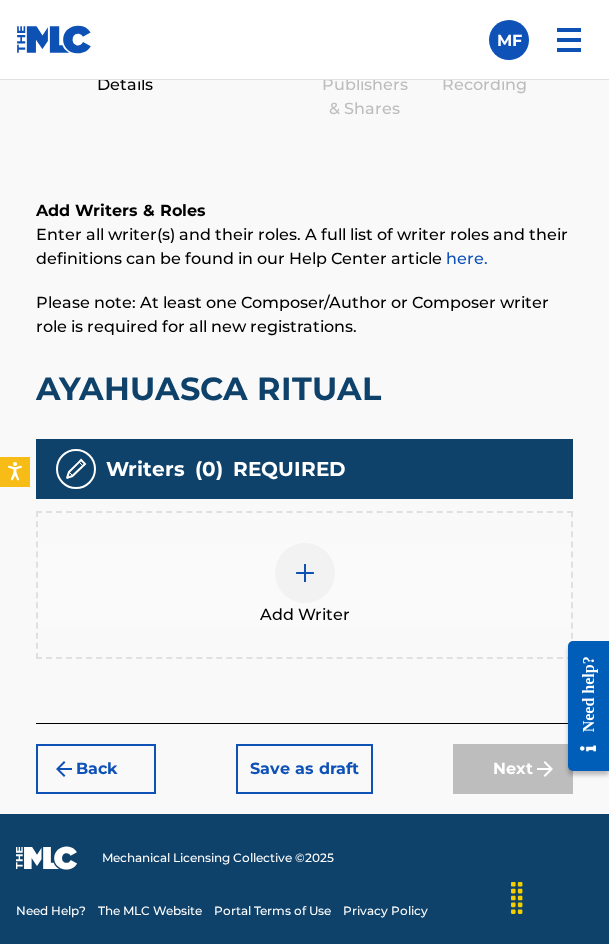click at bounding box center (305, 573) 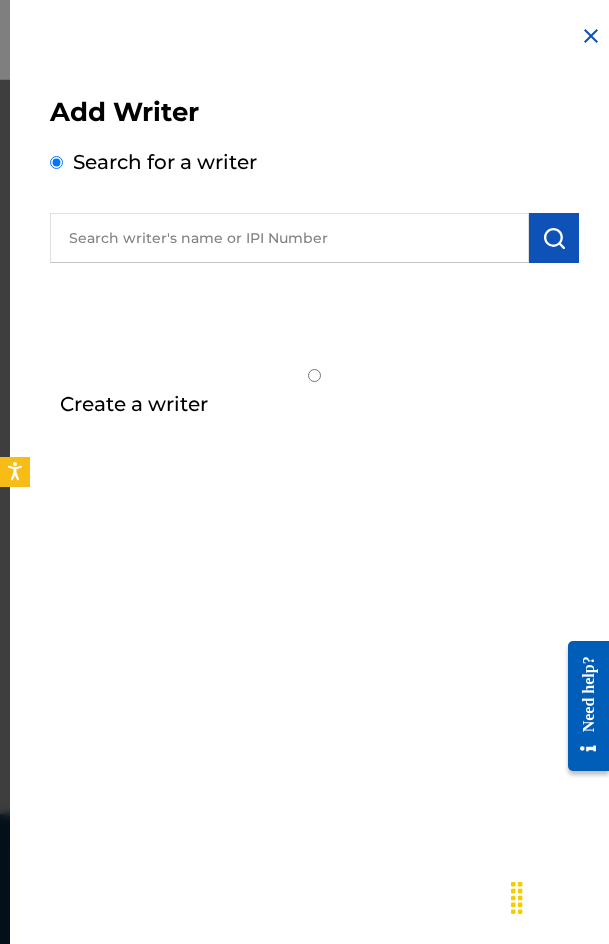 click at bounding box center [289, 238] 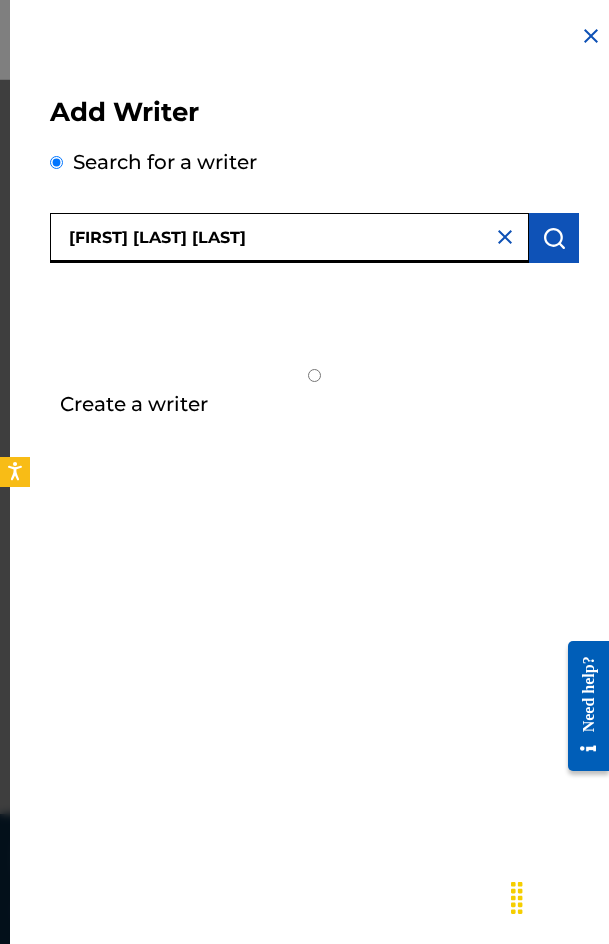 type on "[FIRST] [LAST] [LAST]" 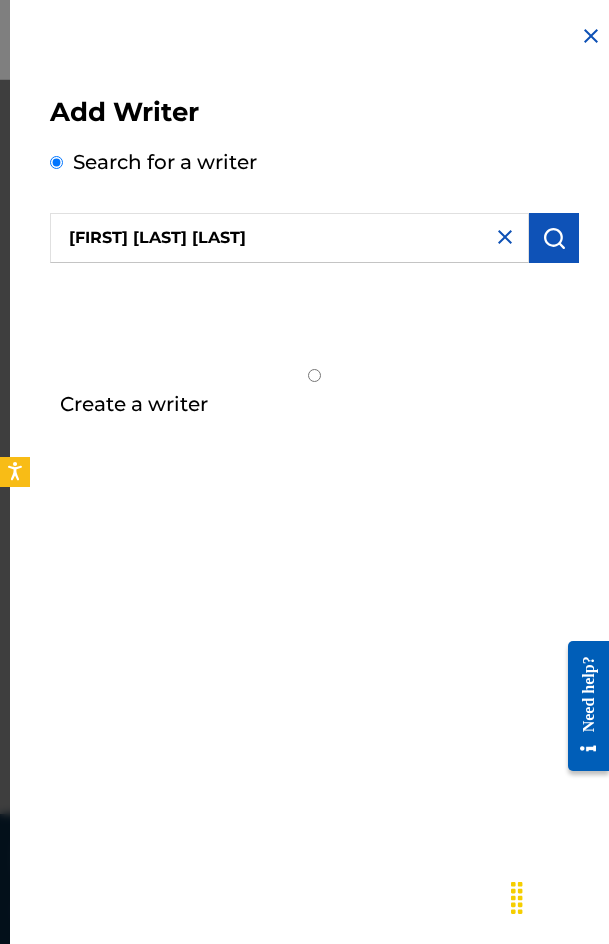 click at bounding box center (554, 238) 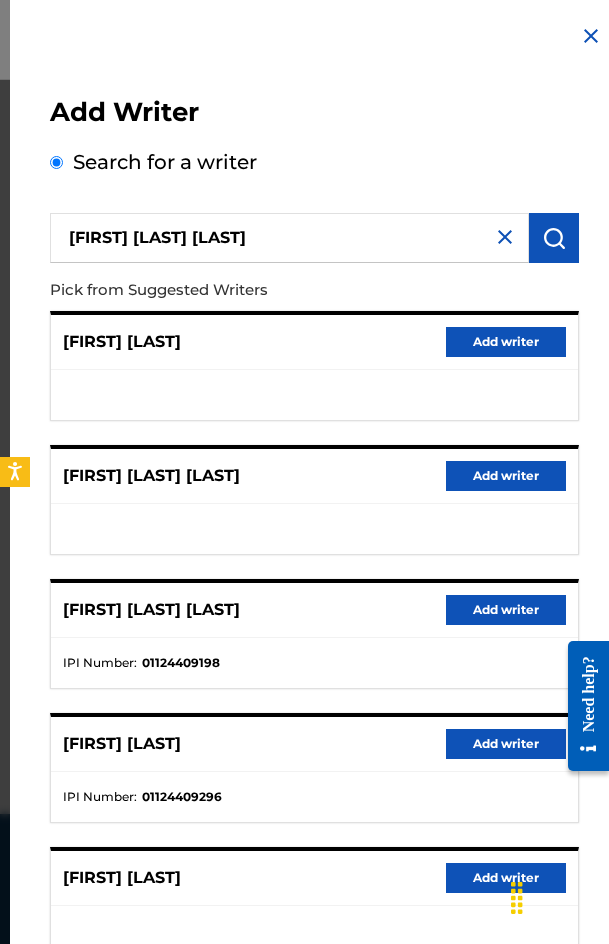 click on "[FIRST] [LAST] [LAST] Add writer" at bounding box center [314, 610] 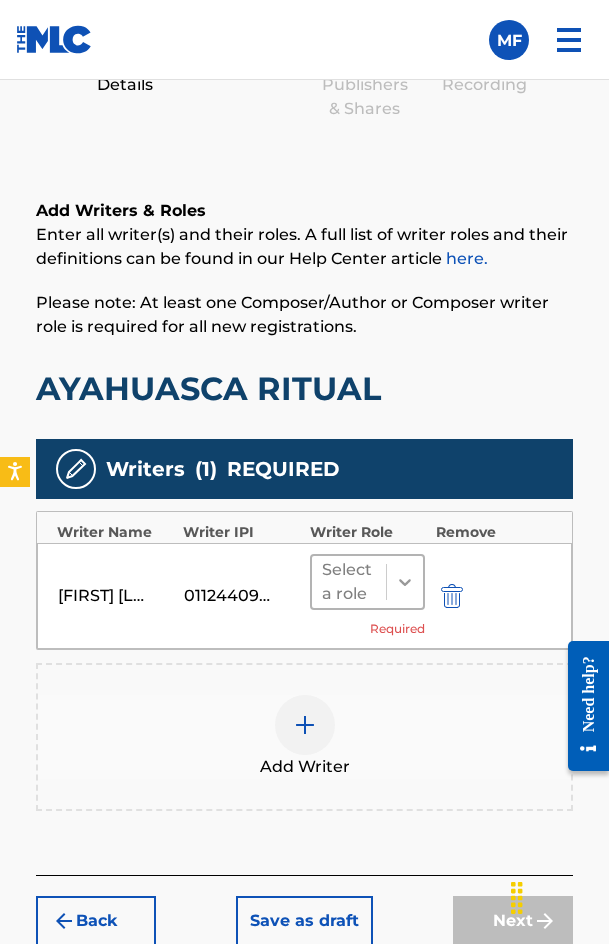 click 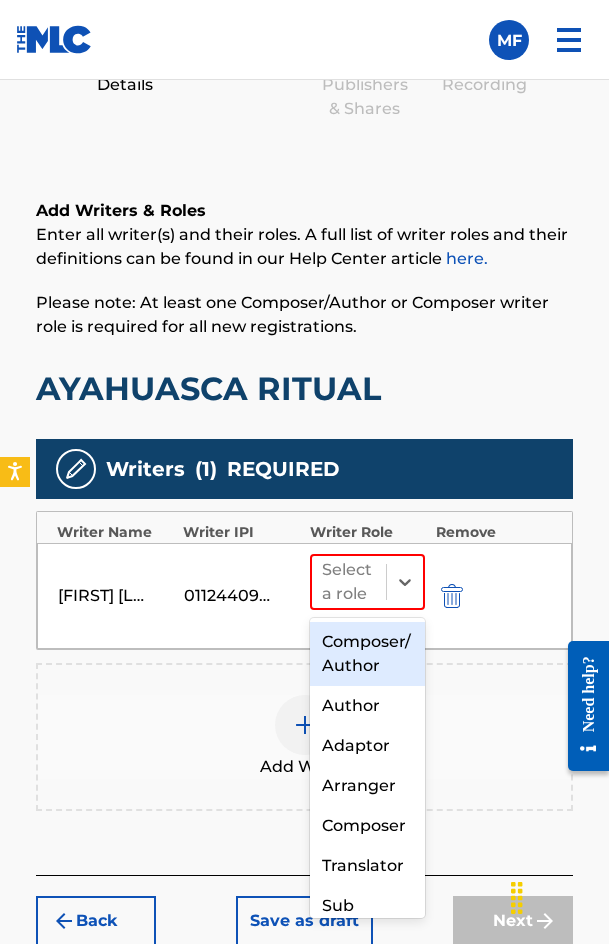 click on "Composer/Author" at bounding box center (368, 654) 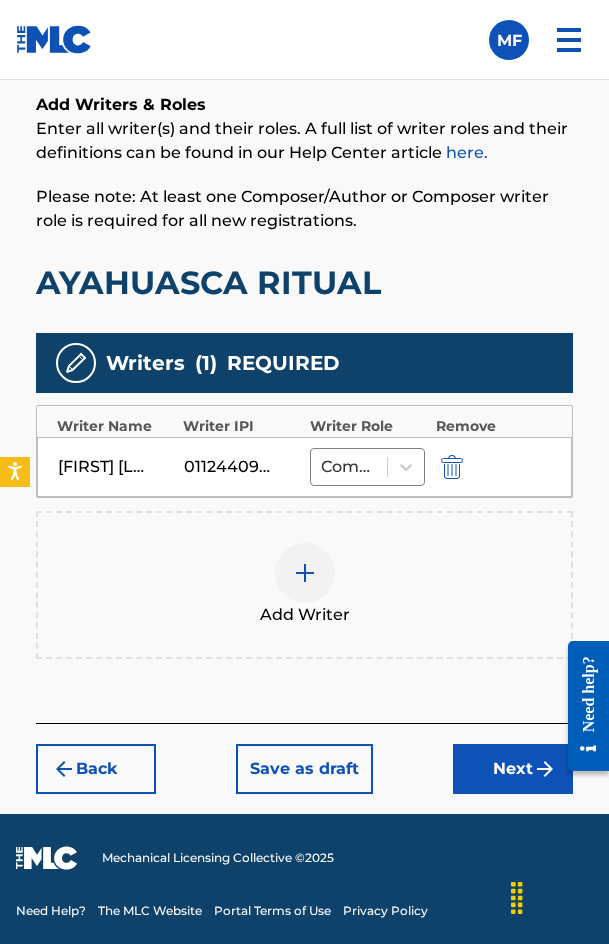 click on "Back Save as draft Next" at bounding box center (304, 758) 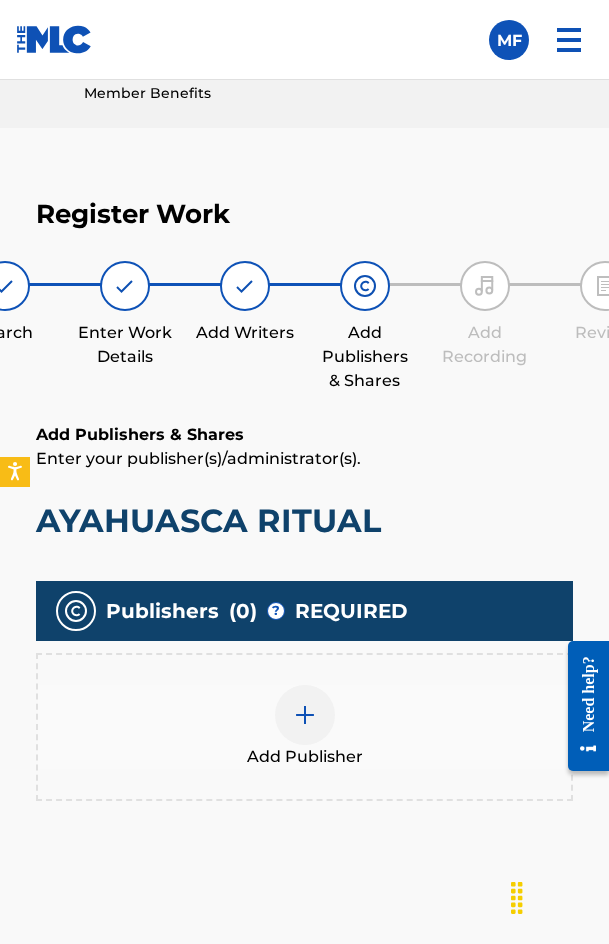 scroll, scrollTop: 1270, scrollLeft: 0, axis: vertical 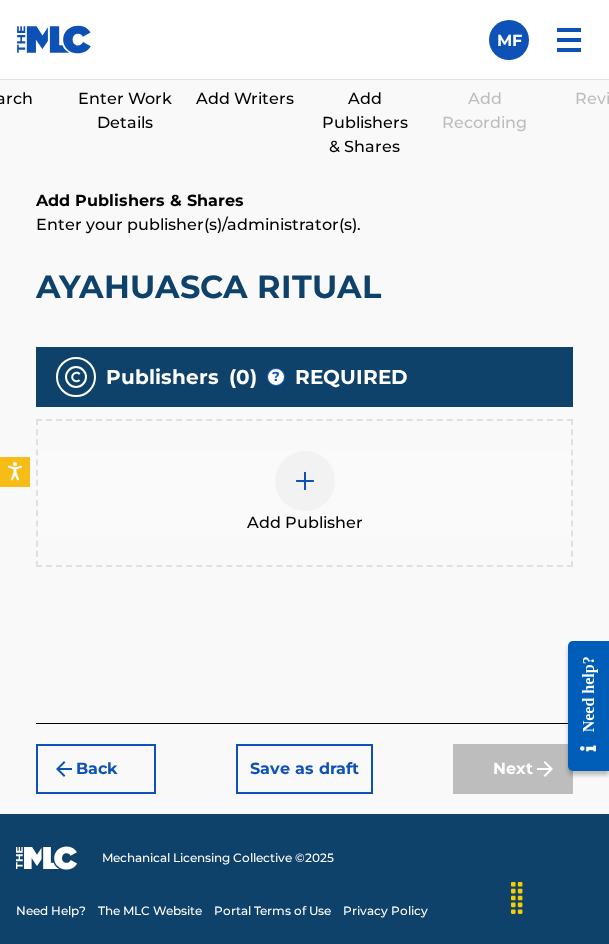 click on "Add Publisher" at bounding box center [304, 493] 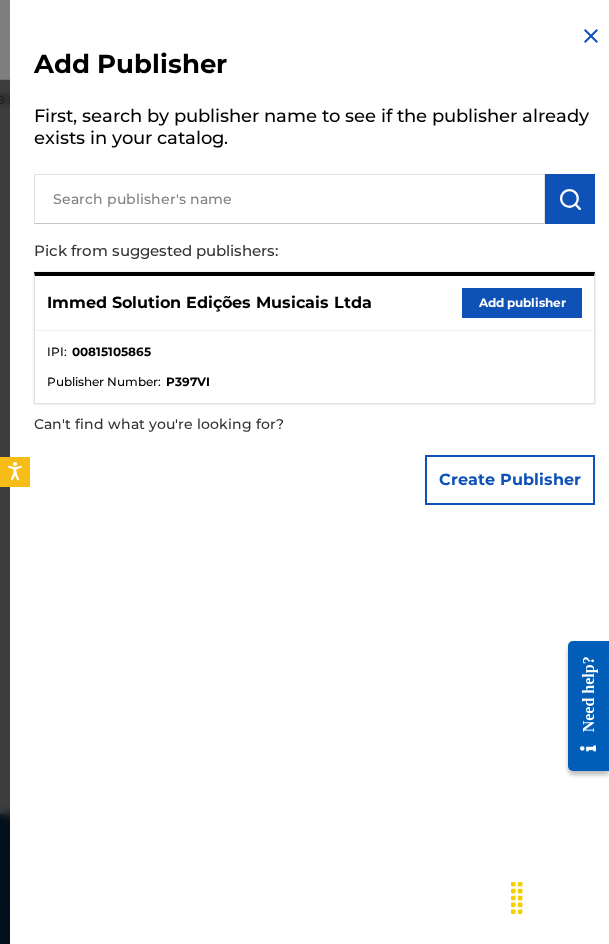 click on "Add publisher" at bounding box center (522, 303) 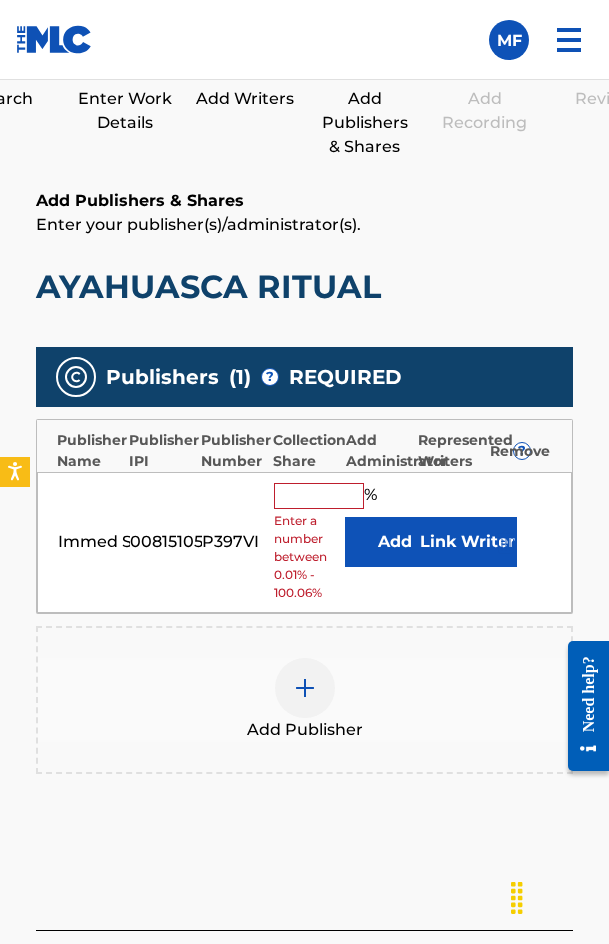 click at bounding box center [319, 496] 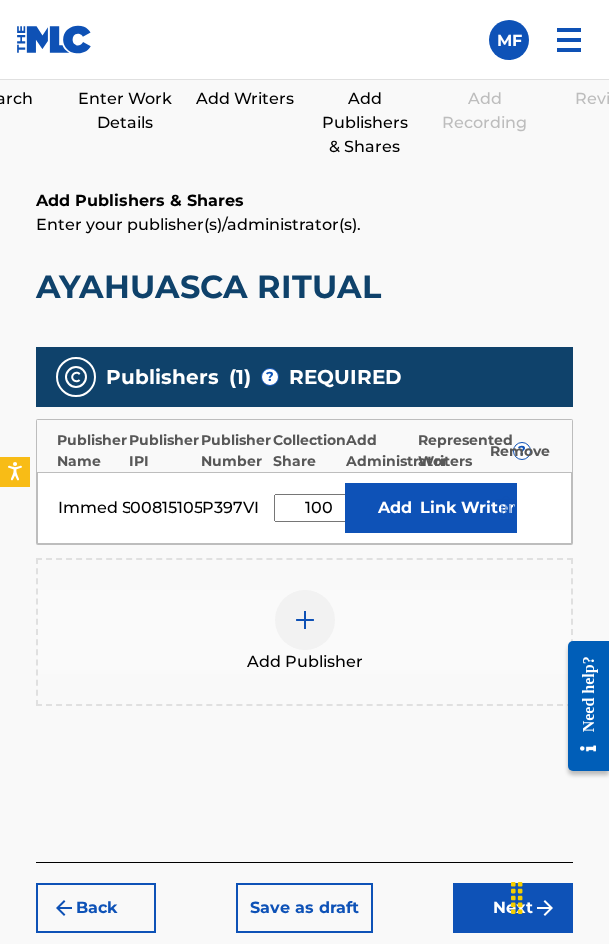 type on "100" 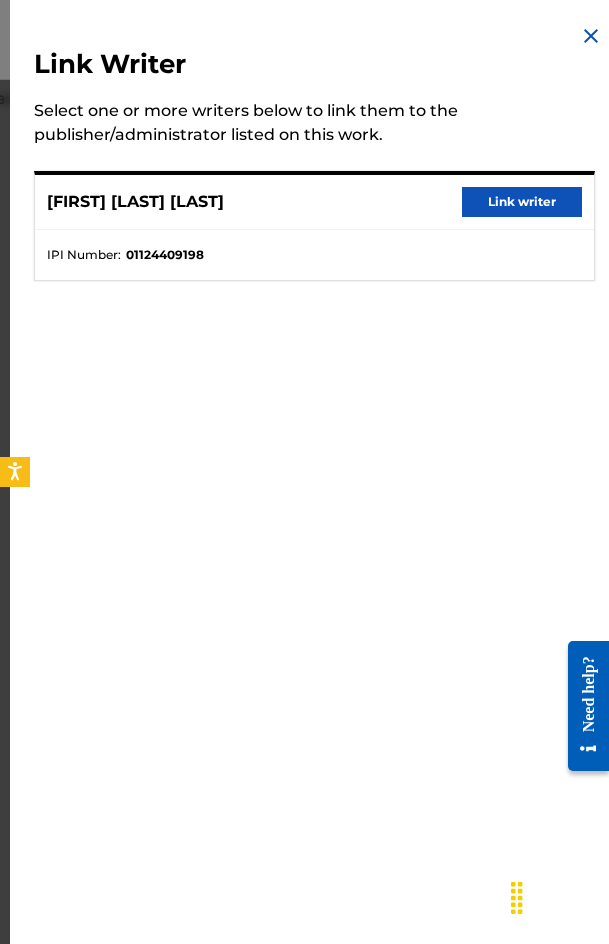 click on "Link writer" at bounding box center [522, 202] 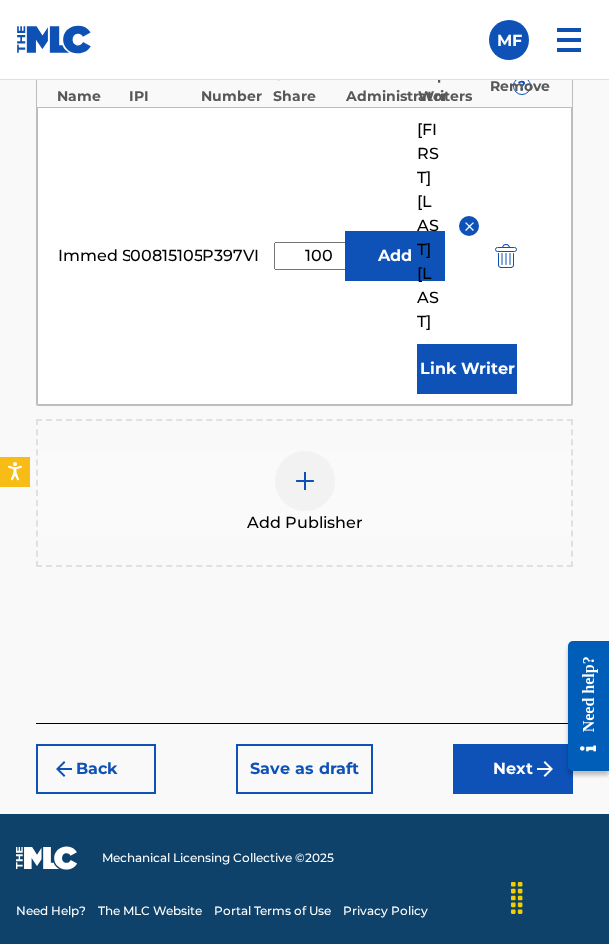 scroll, scrollTop: 1674, scrollLeft: 0, axis: vertical 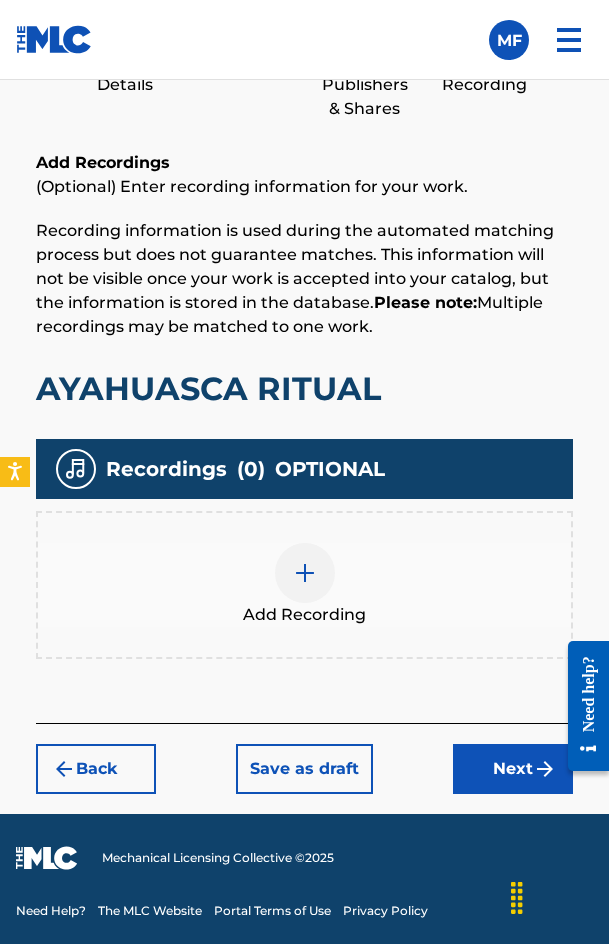click on "Add Recording" at bounding box center (304, 585) 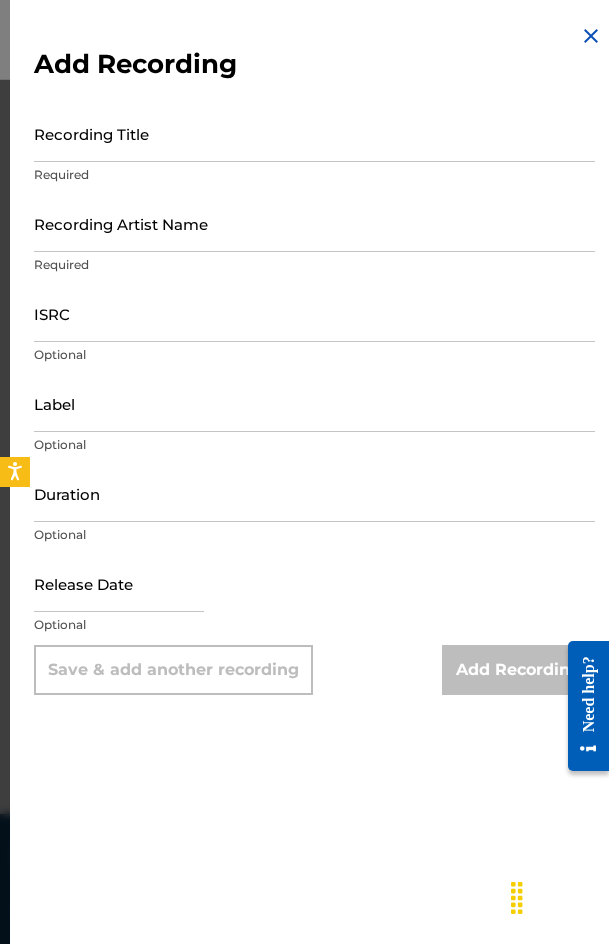 click on "Recording Title" at bounding box center [314, 133] 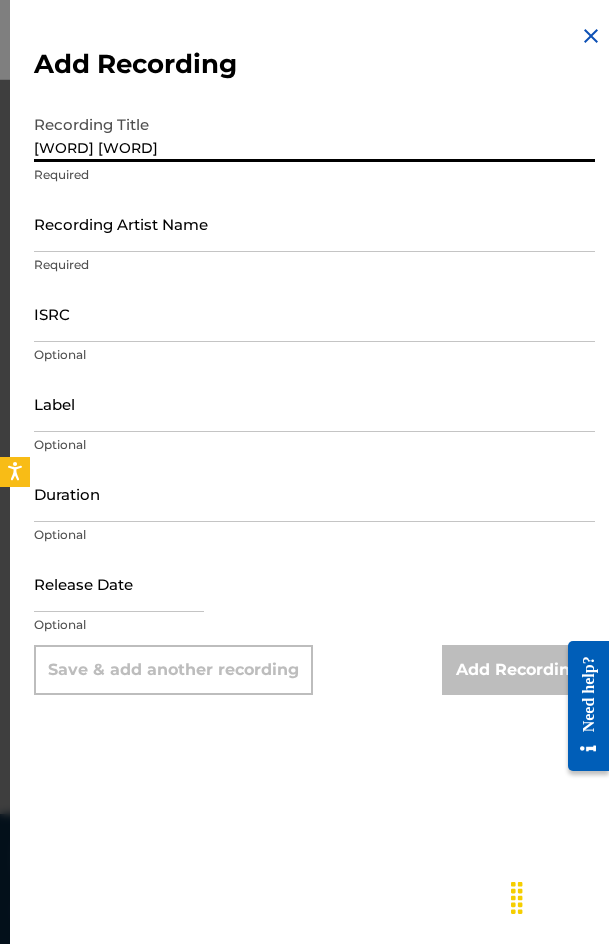 type on "[WORD] [WORD]" 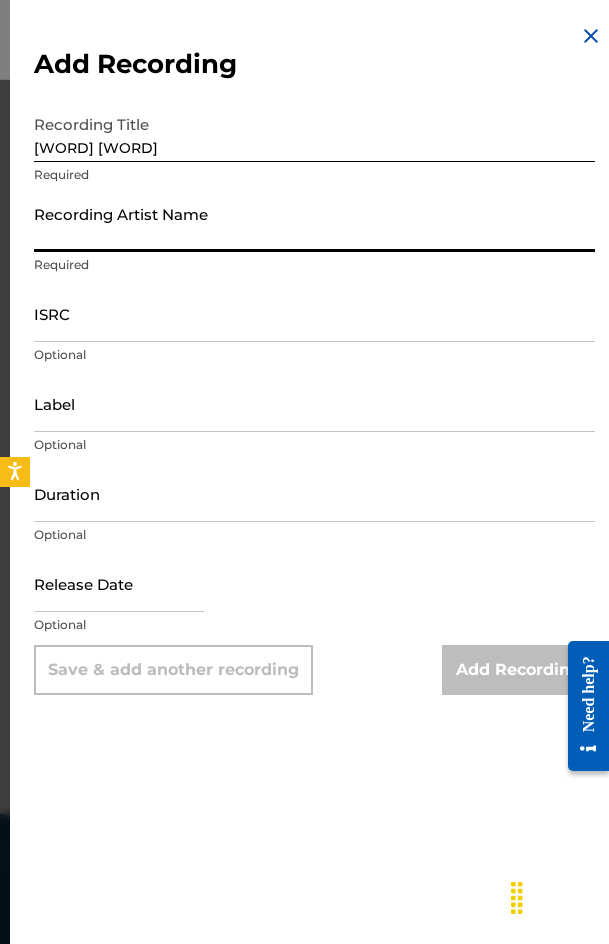 click on "Recording Artist Name" at bounding box center [314, 223] 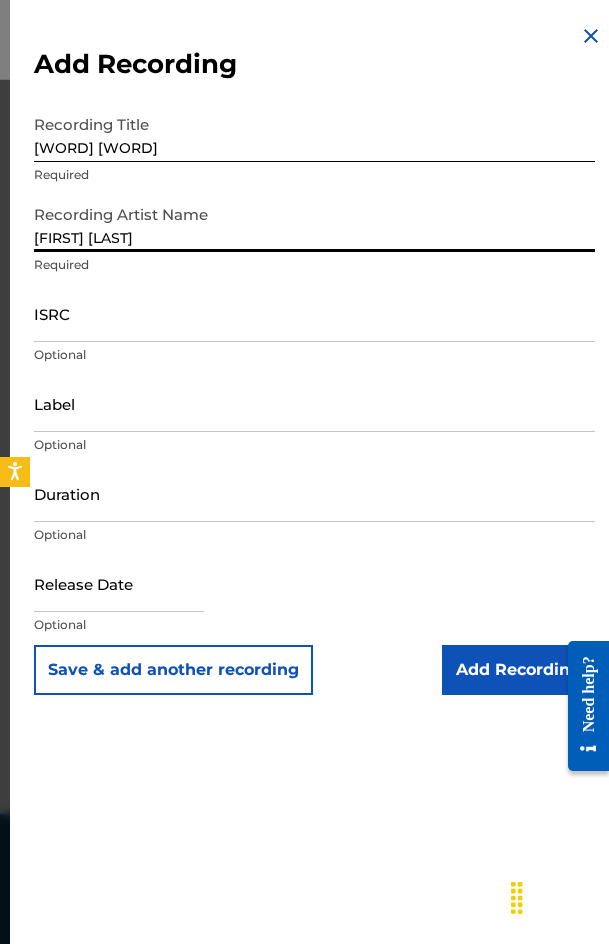 type on "[FIRST] [LAST]" 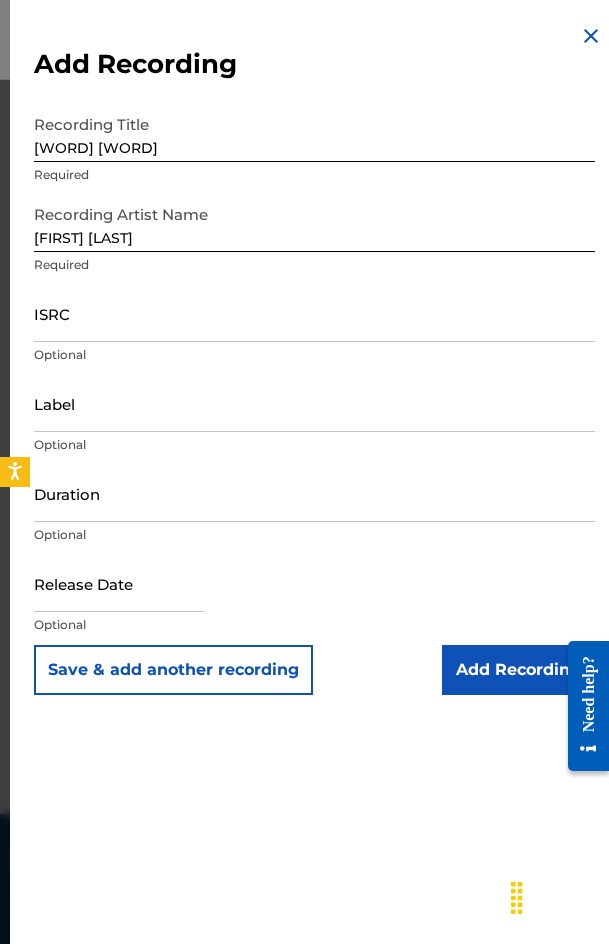 click on "ISRC" at bounding box center [314, 313] 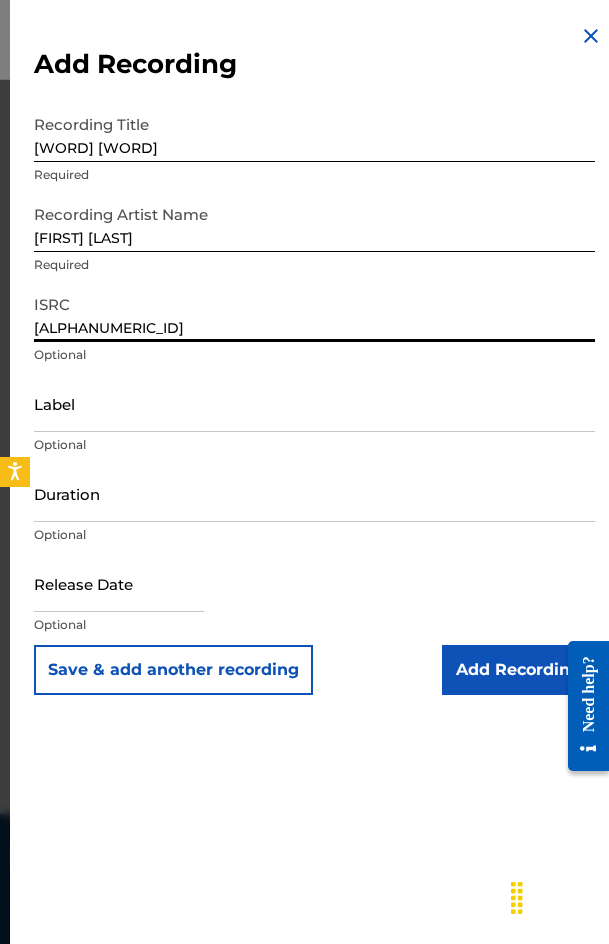 type on "[ALPHANUMERIC_ID]" 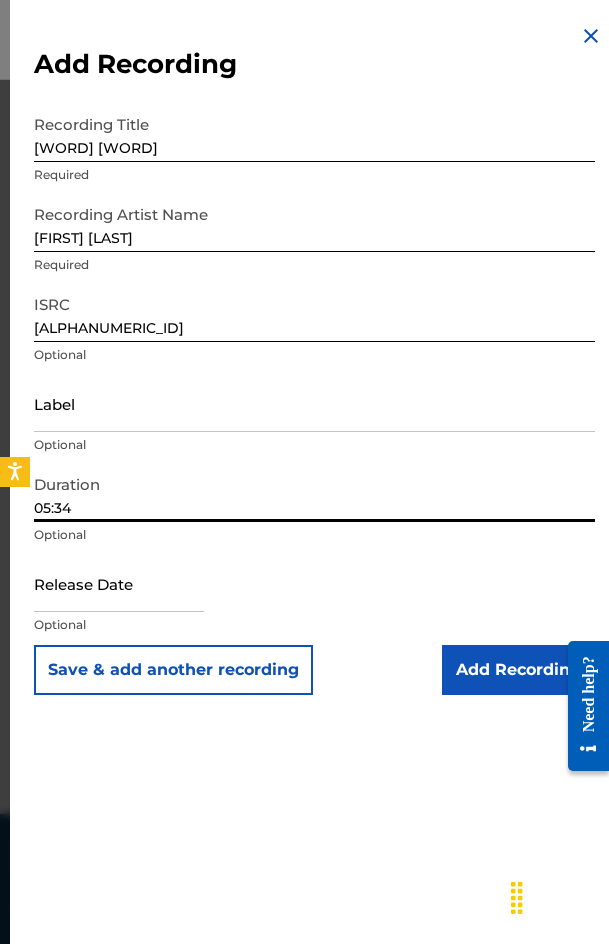 type on "05:34" 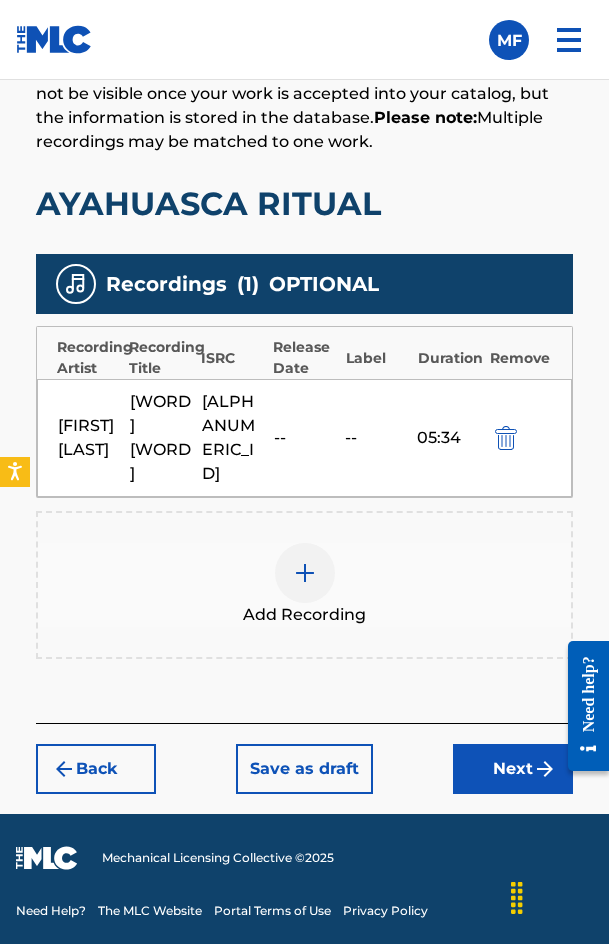 scroll, scrollTop: 1508, scrollLeft: 0, axis: vertical 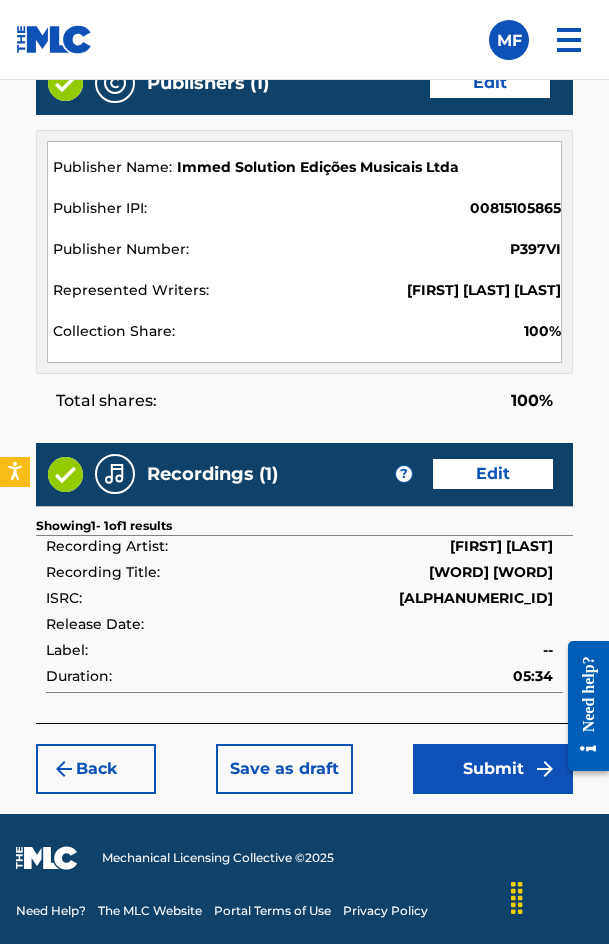 drag, startPoint x: 533, startPoint y: 733, endPoint x: 496, endPoint y: 744, distance: 38.600517 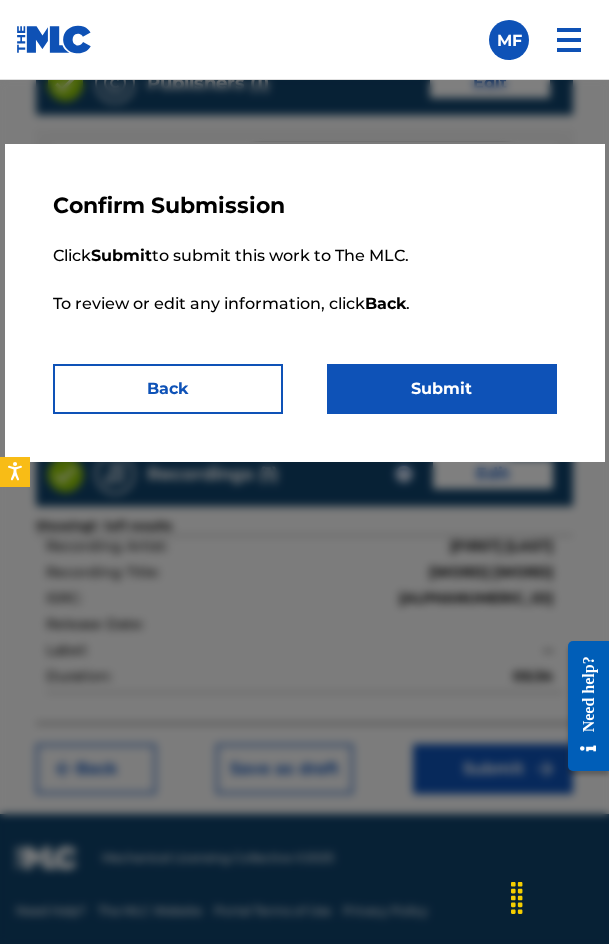 click on "Submit" at bounding box center (442, 389) 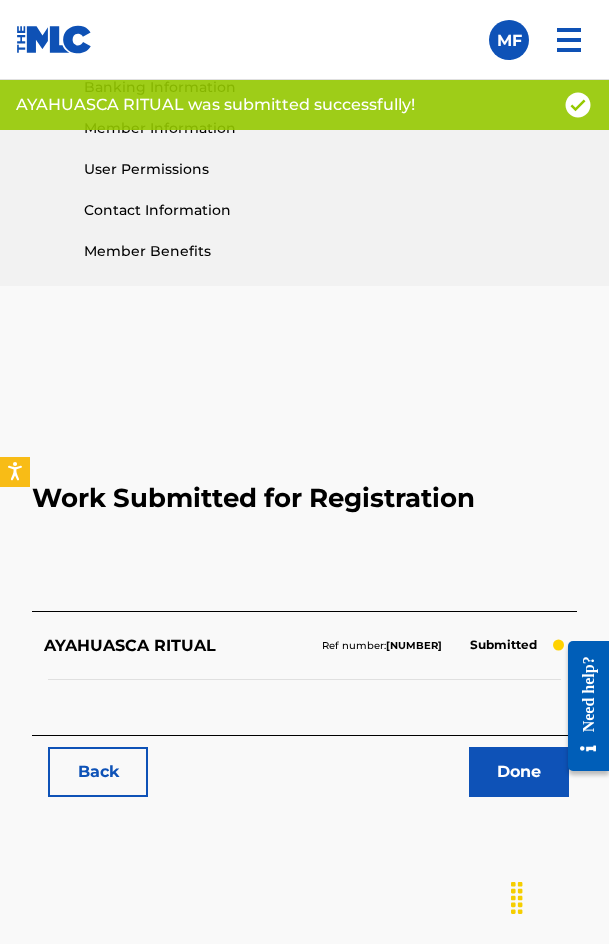 scroll, scrollTop: 1114, scrollLeft: 0, axis: vertical 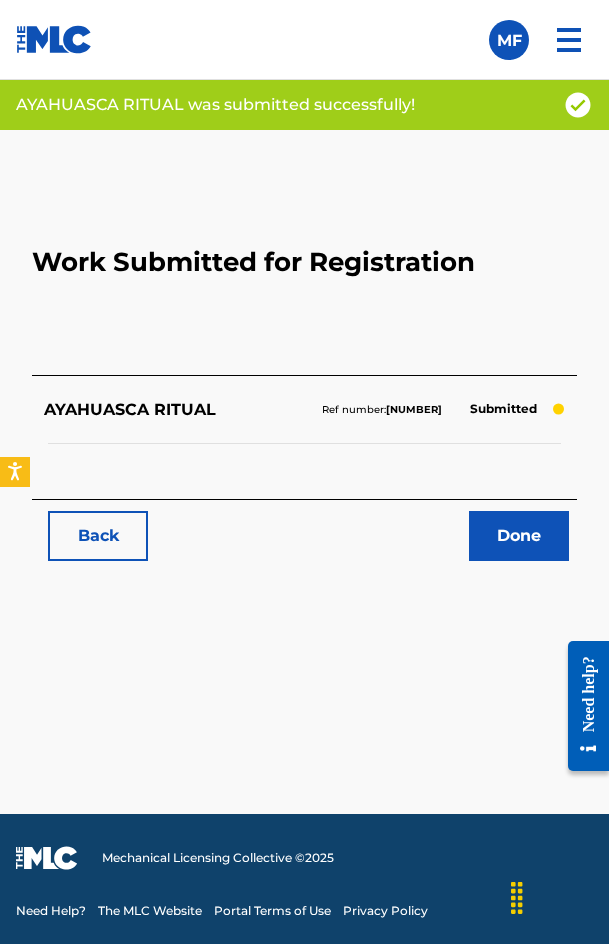 click on "Back" at bounding box center [98, 536] 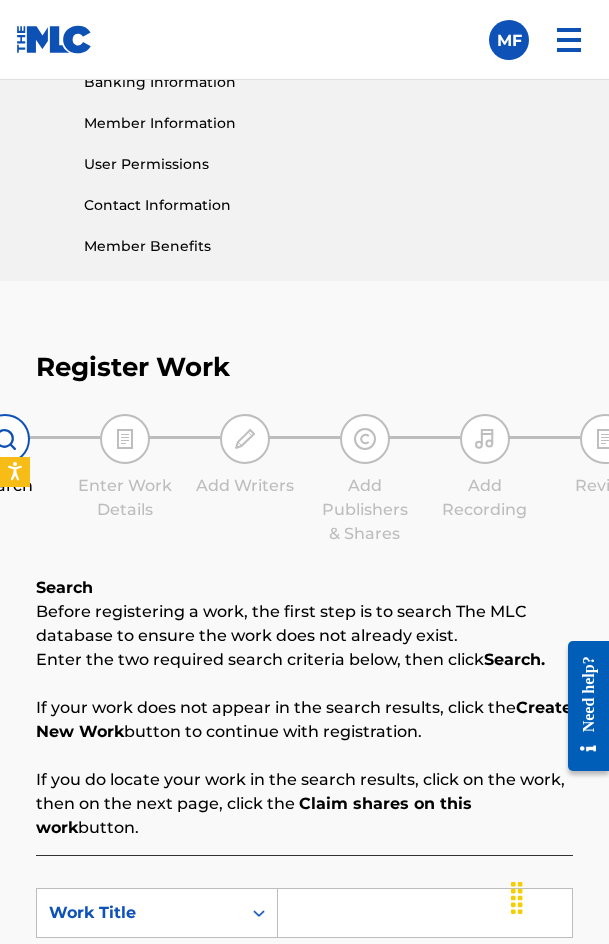 scroll, scrollTop: 1284, scrollLeft: 0, axis: vertical 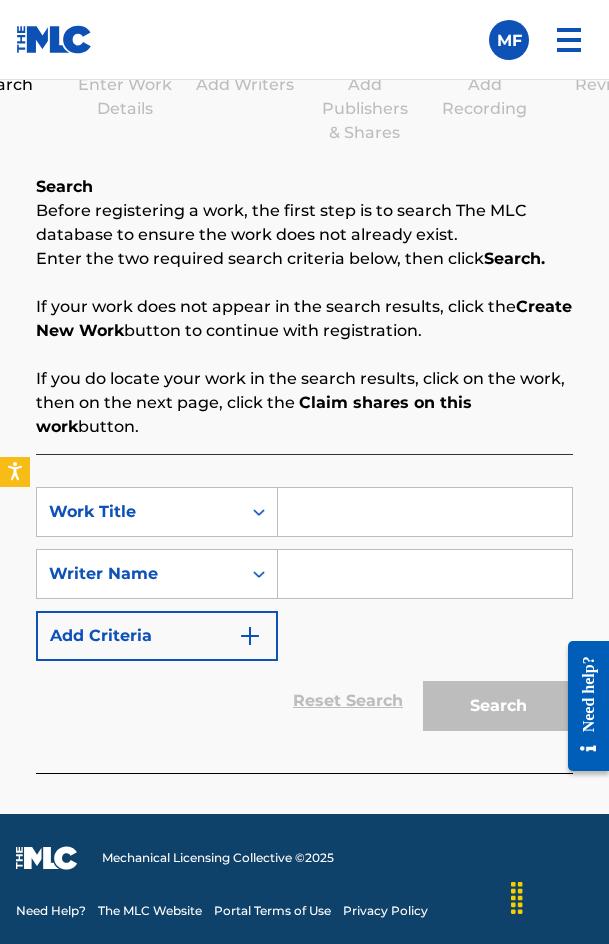 click at bounding box center [425, 512] 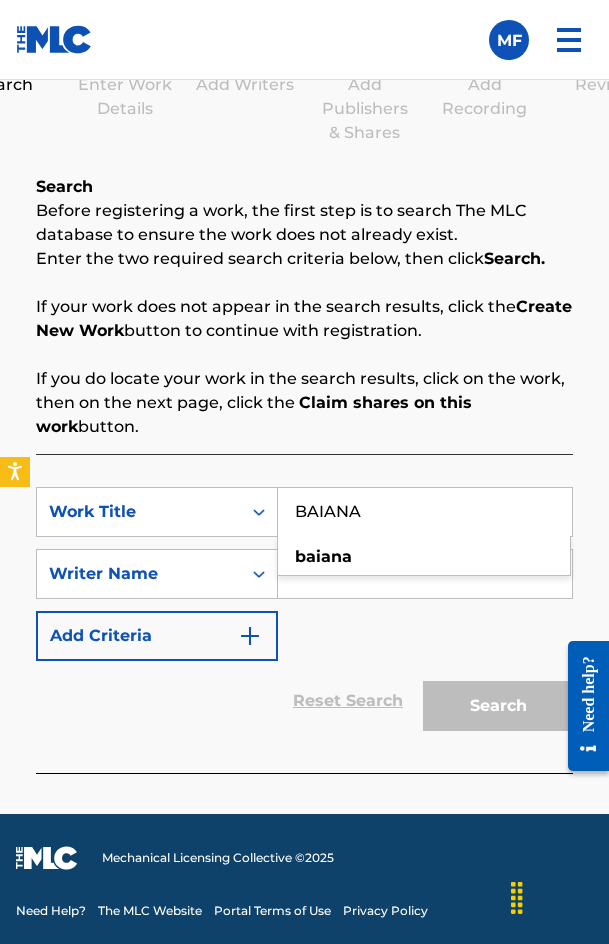 type on "BAIANA" 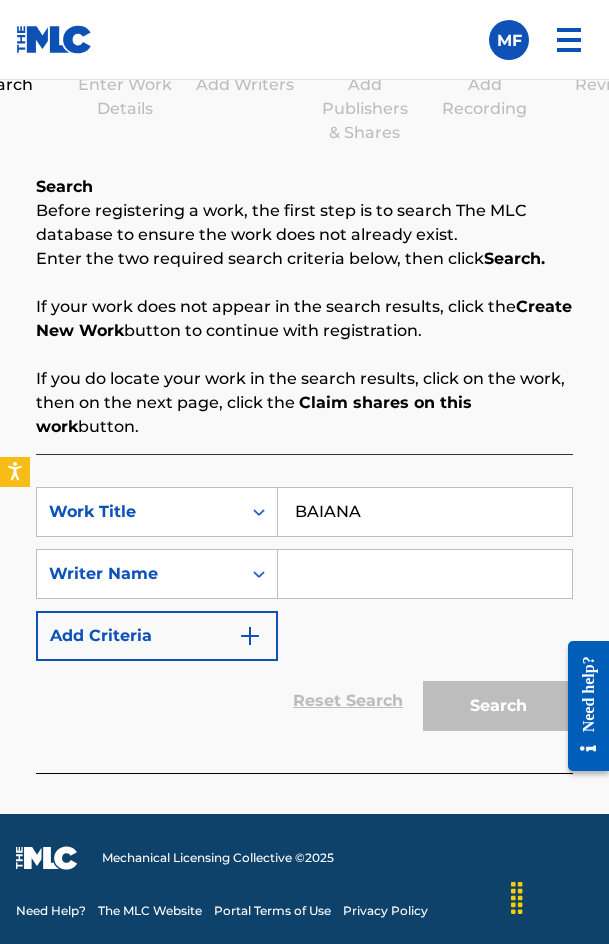 drag, startPoint x: 317, startPoint y: 658, endPoint x: 325, endPoint y: 648, distance: 12.806249 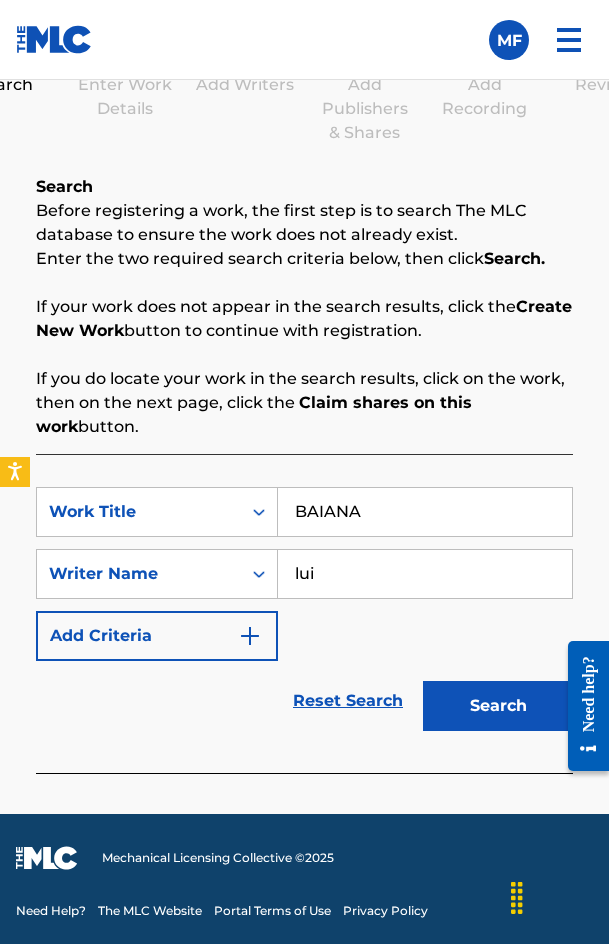 type on "[FIRST] [LAST] [LAST]" 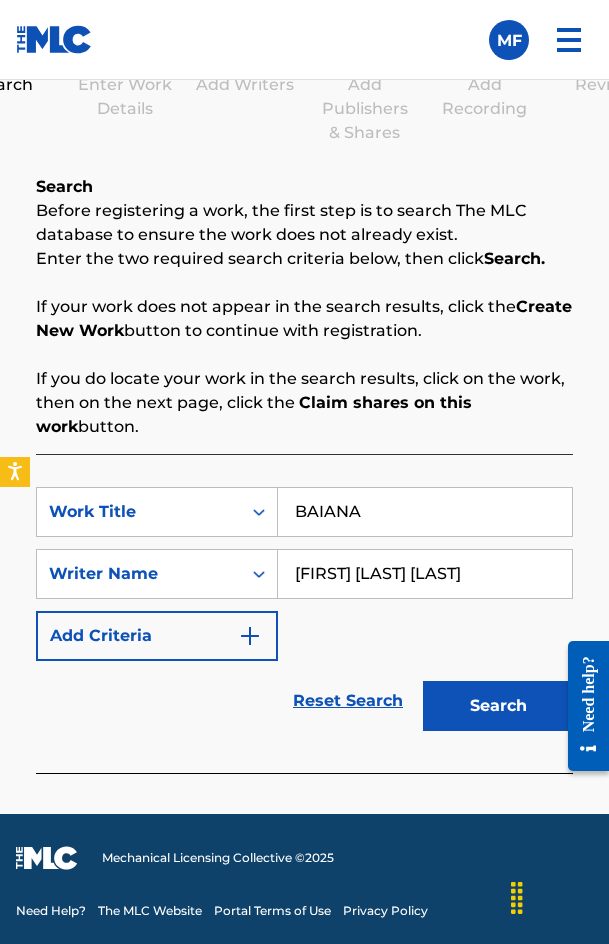 drag, startPoint x: 463, startPoint y: 694, endPoint x: 417, endPoint y: 653, distance: 61.6198 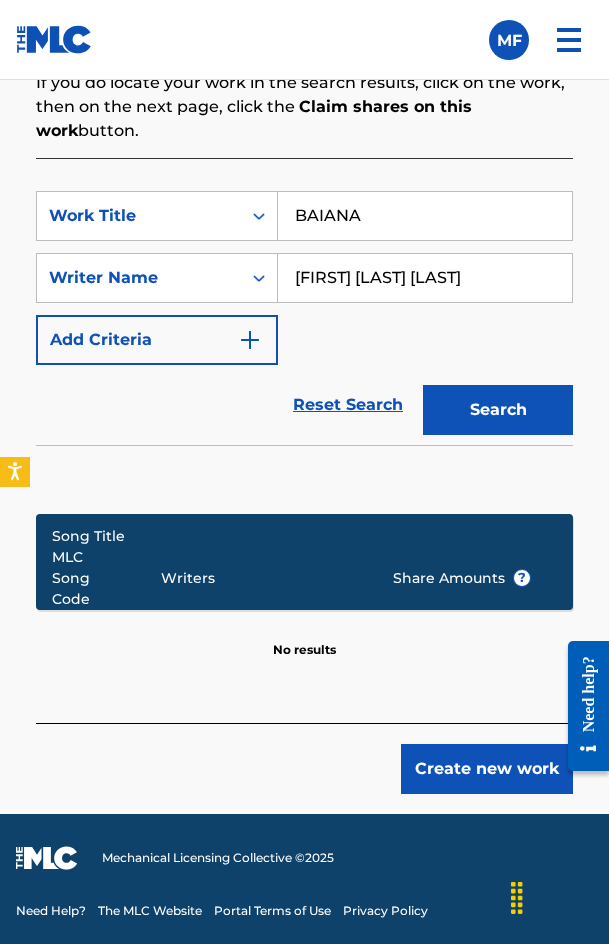 click on "Register Work Search Enter Work Details Add Writers Add Publishers & Shares Add Recording Review Search Before registering a work, the first step is to search The MLC database to ensure the work does not already exist. Enter the two required search criteria below, then click Search. If your work does not appear in the search results, click the Create New Work button to continue with registration. If you do locate your work in the search results, click on the work, then on the next page, click the Claim shares on this work button. SearchWithCriteria[ID] Work Title [WORD] SearchWithCriteria[ID] Writer Name [FIRST] [LAST] Add Criteria Reset Search Search Song Title MLC Song Code Writers Share Amounts ? No results Create new work" at bounding box center (304, 224) 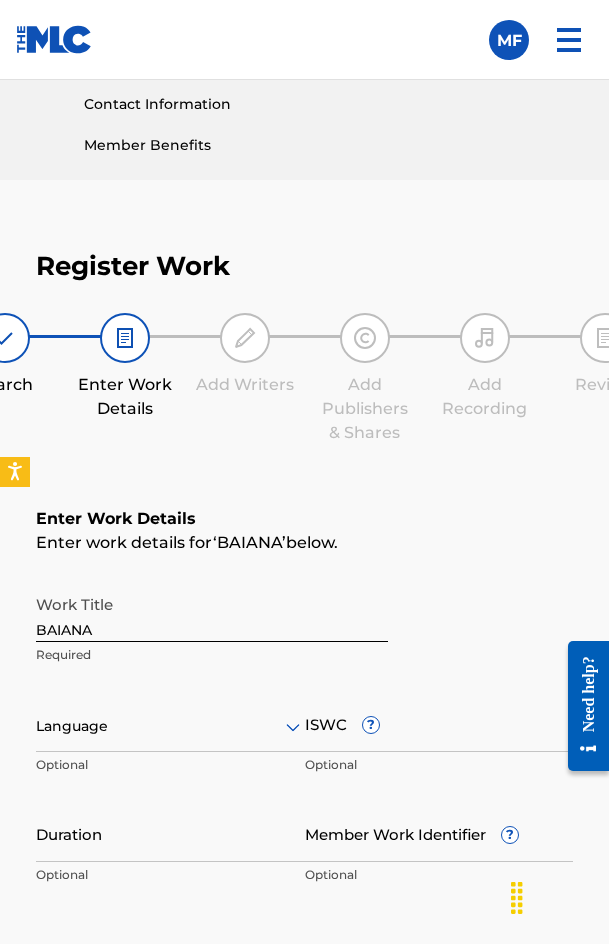scroll, scrollTop: 1474, scrollLeft: 0, axis: vertical 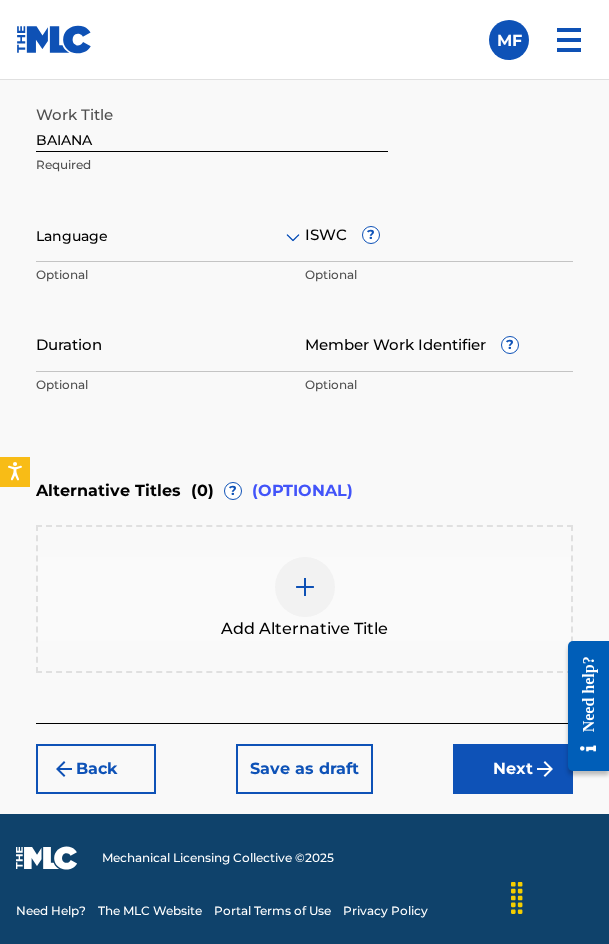 drag, startPoint x: 141, startPoint y: 219, endPoint x: 131, endPoint y: 260, distance: 42.201897 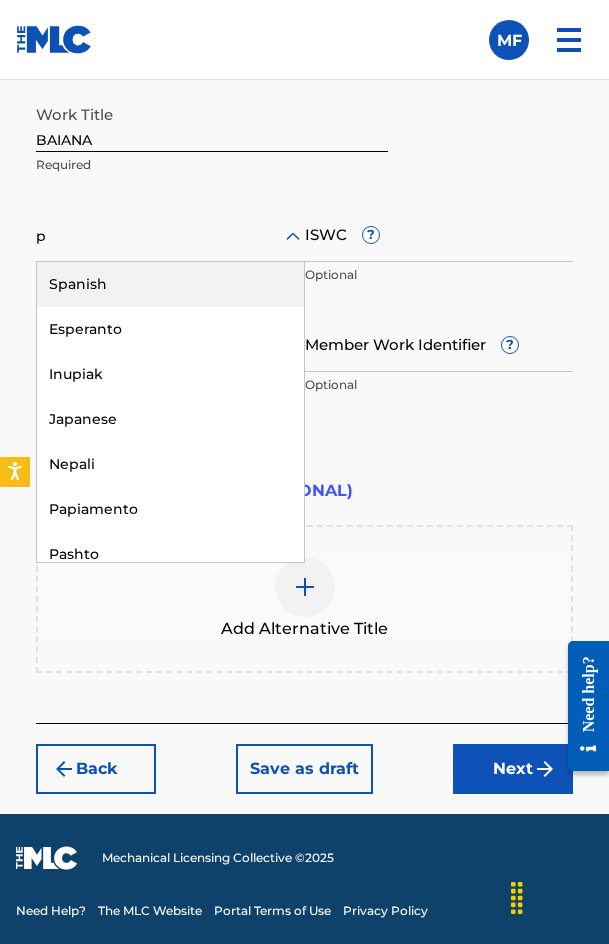 type on "po" 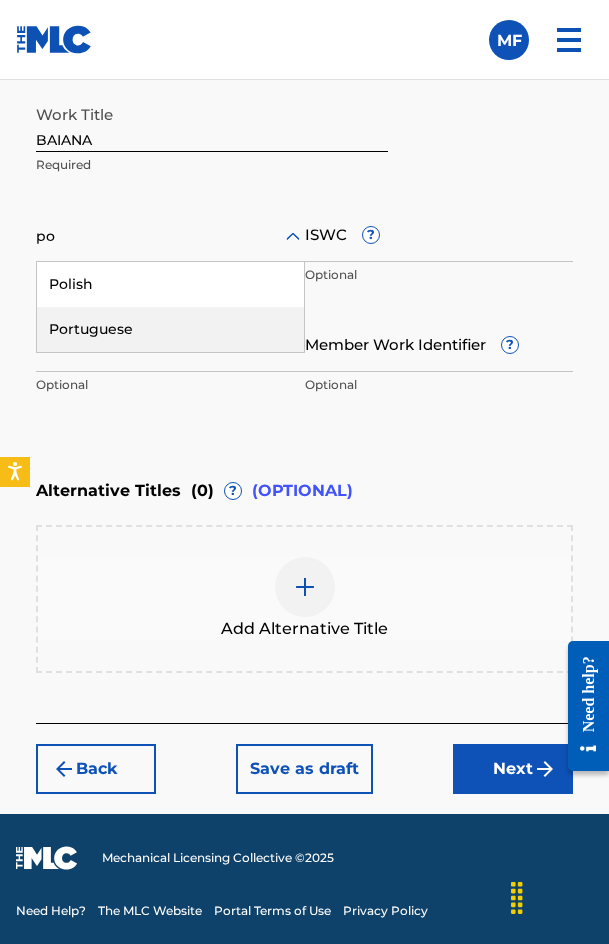 click on "Portuguese" at bounding box center [170, 329] 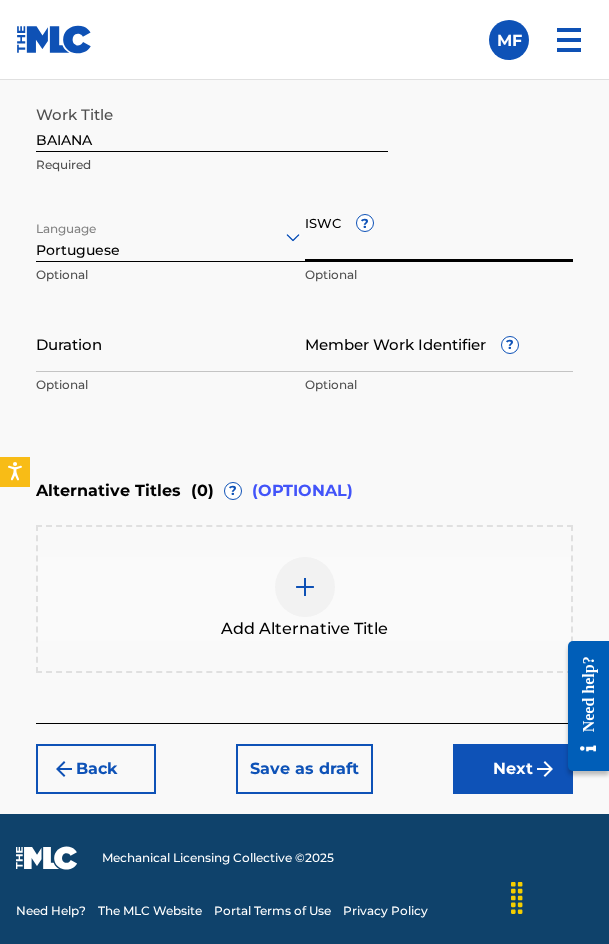 click on "ISWC   ?" at bounding box center [439, 233] 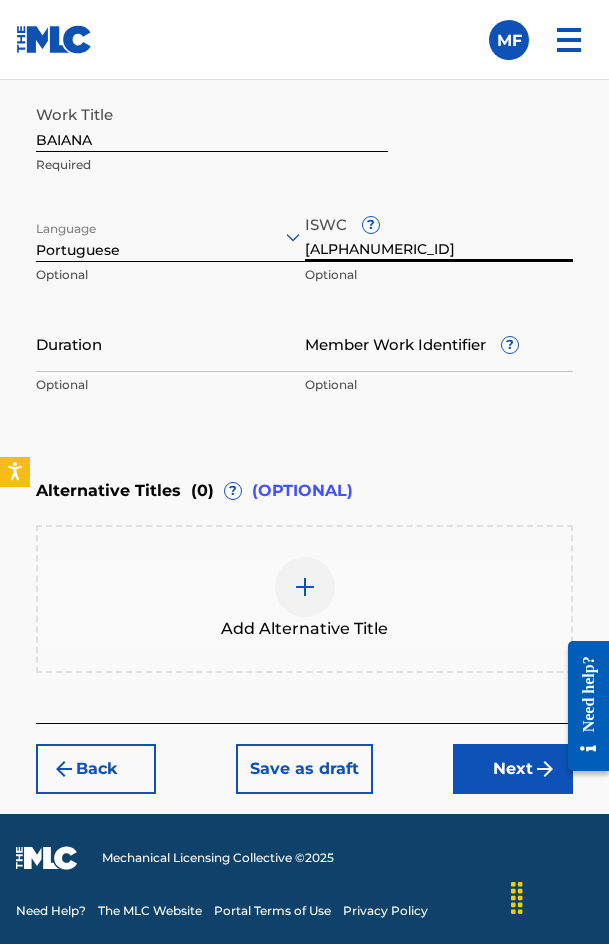 type on "[ALPHANUMERIC_ID]" 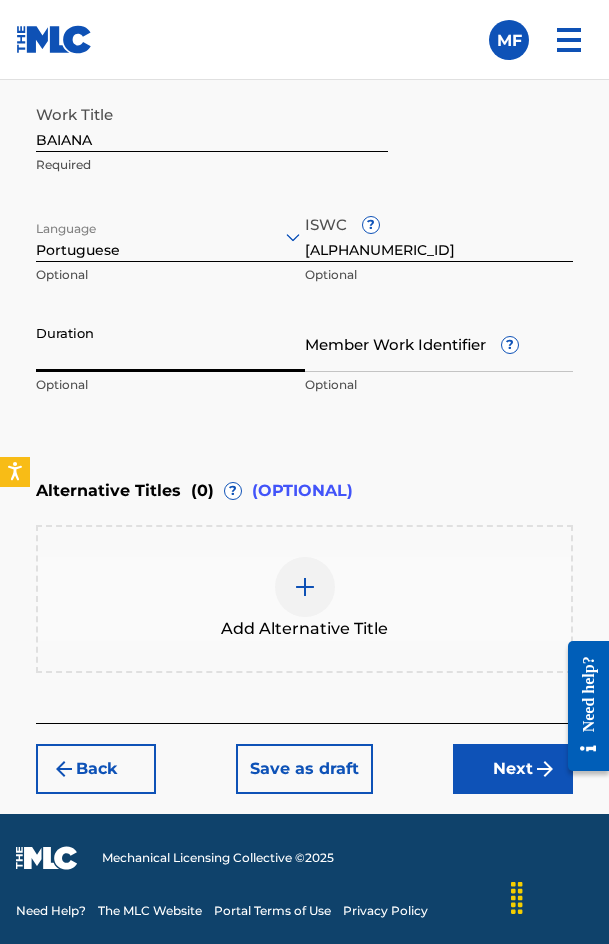 click on "Duration" at bounding box center (170, 343) 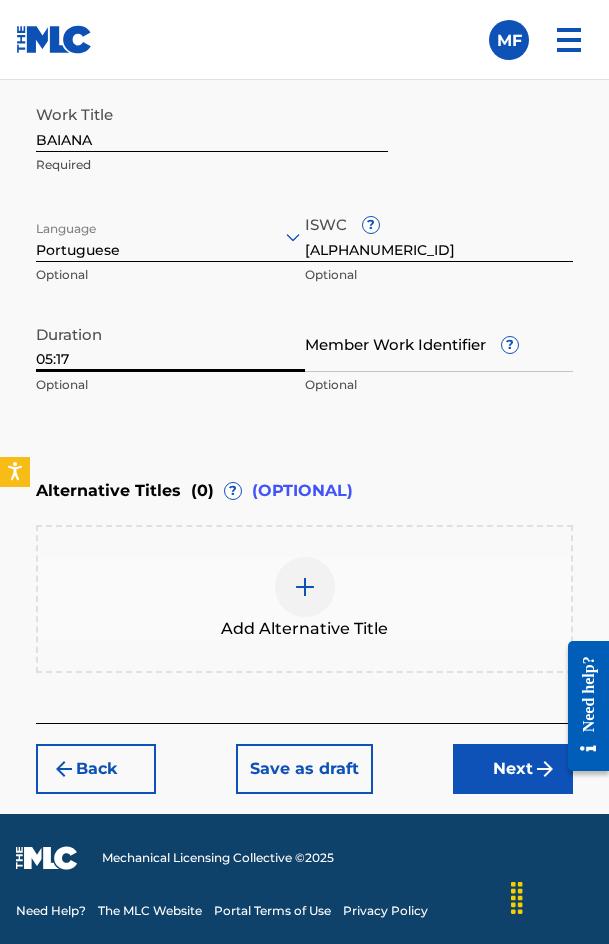 type on "05:17" 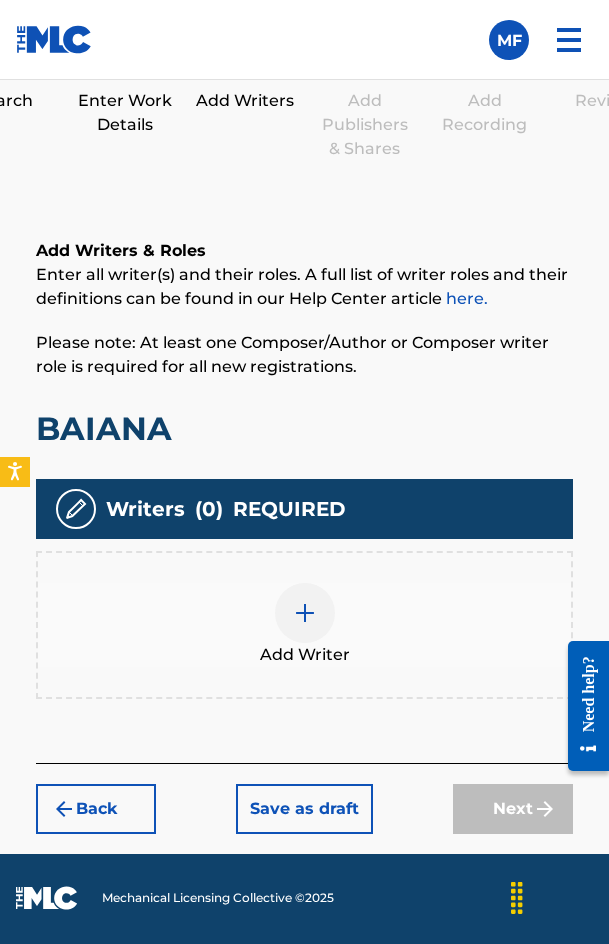 scroll, scrollTop: 1308, scrollLeft: 0, axis: vertical 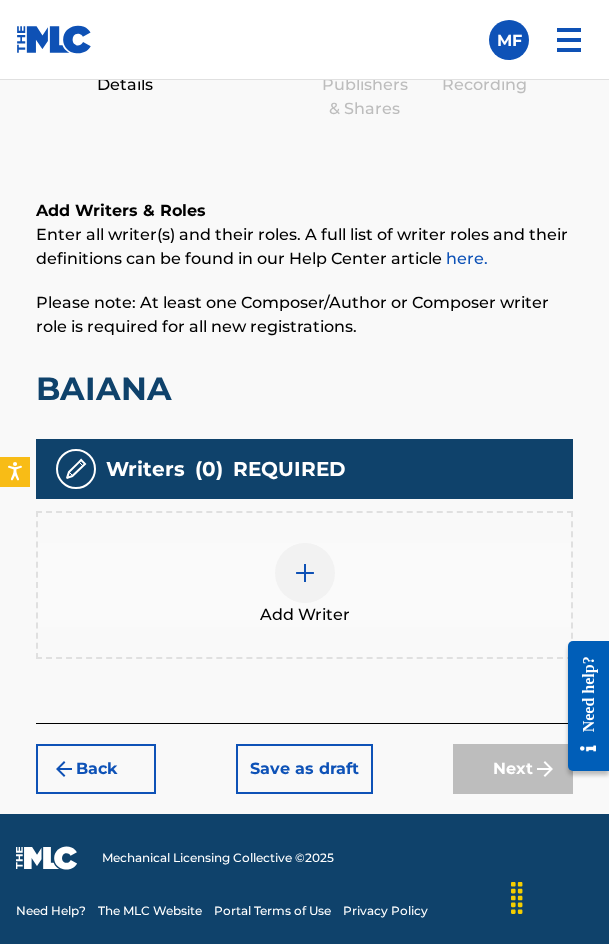 click at bounding box center (305, 573) 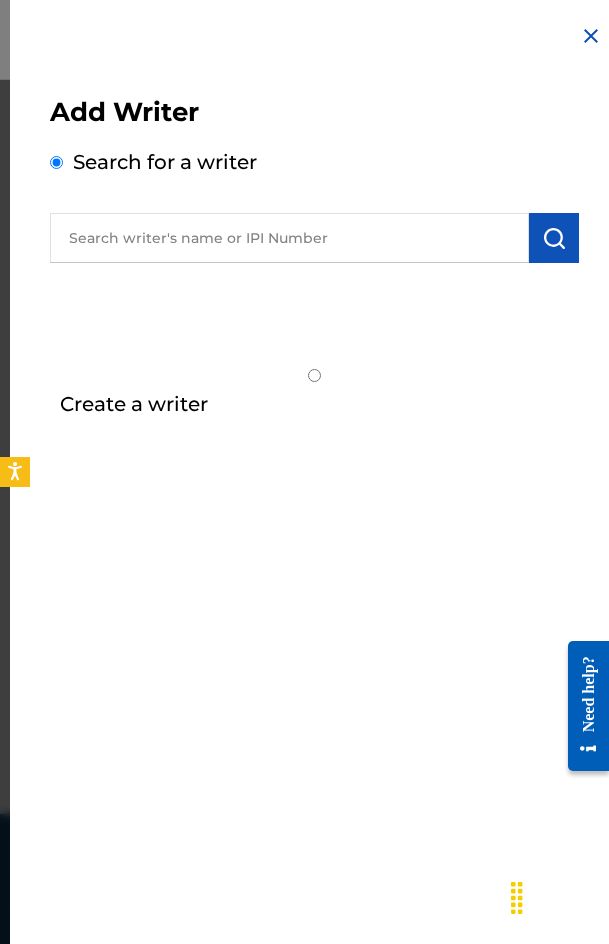 click at bounding box center (289, 238) 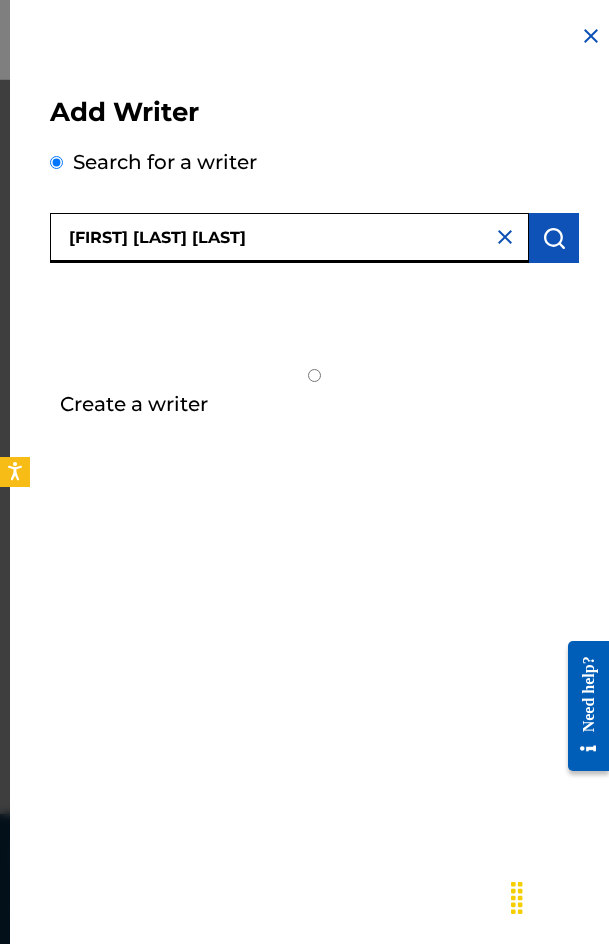 type on "[FIRST] [LAST] [LAST]" 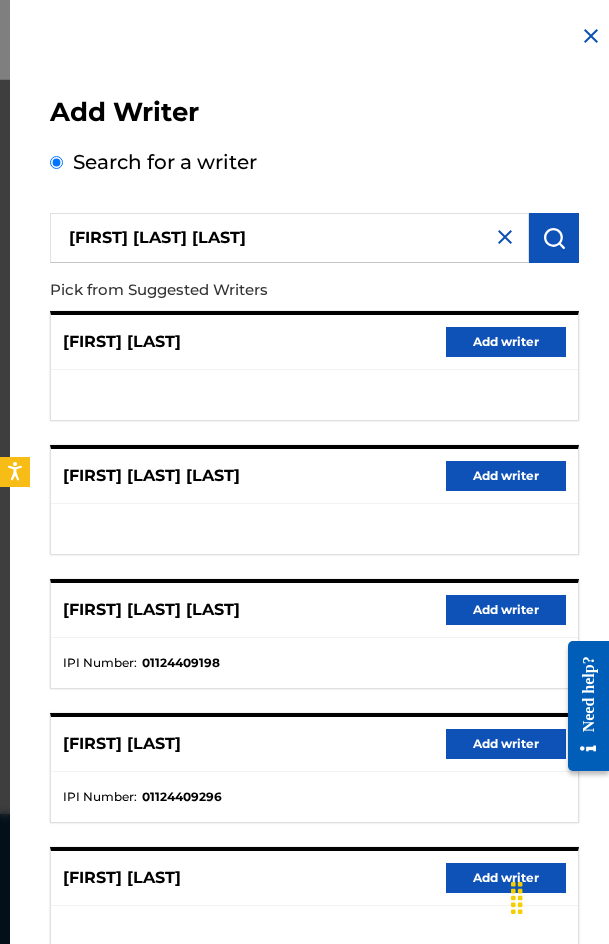 click on "Add writer" at bounding box center [506, 610] 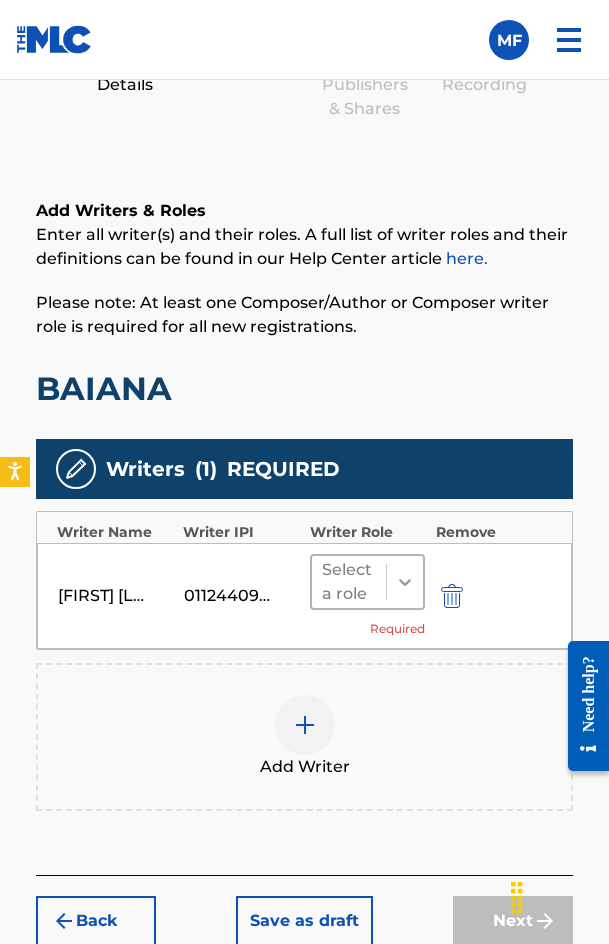 click at bounding box center (405, 582) 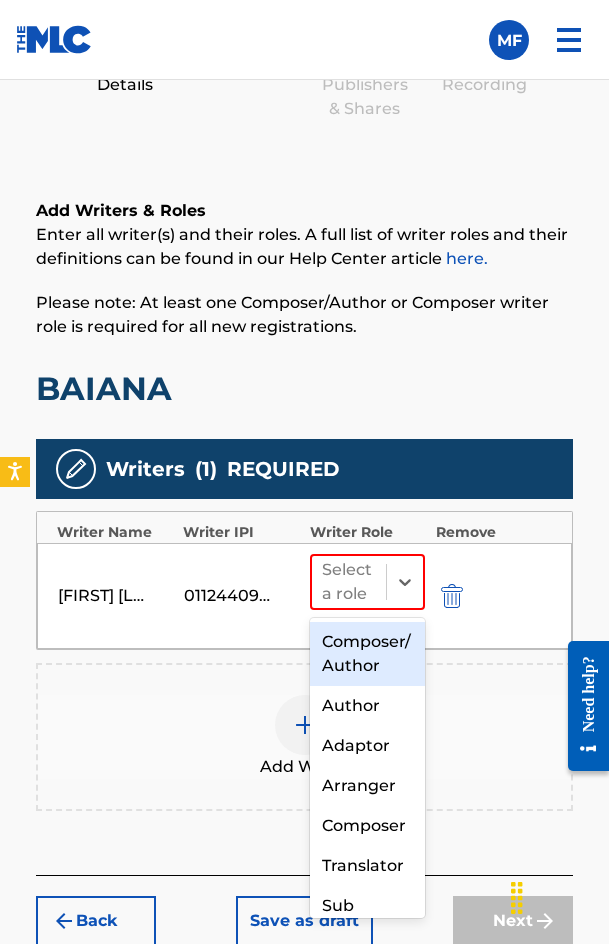 click on "Composer/Author" at bounding box center [368, 654] 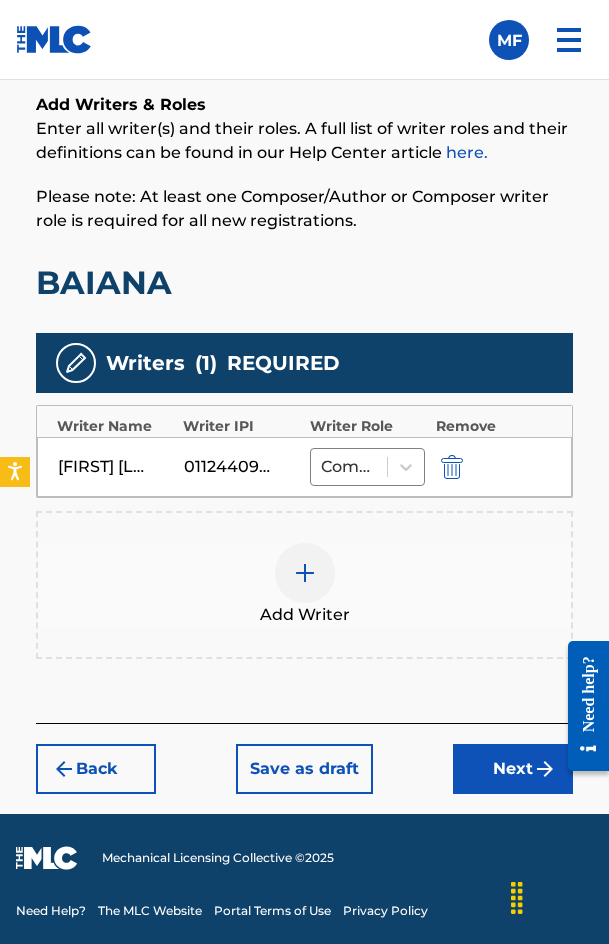 click on "Back Save as draft Next" at bounding box center [304, 758] 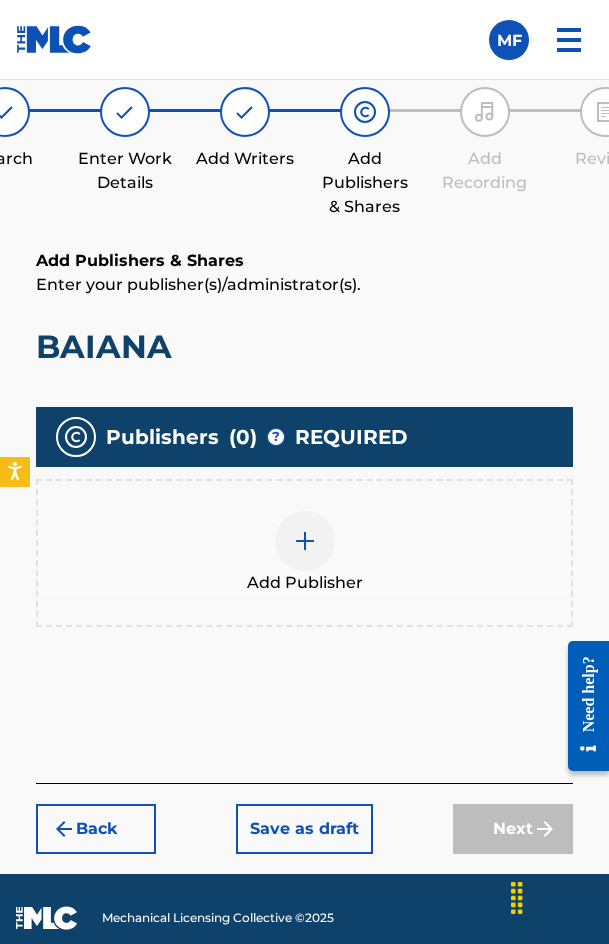 scroll, scrollTop: 1270, scrollLeft: 0, axis: vertical 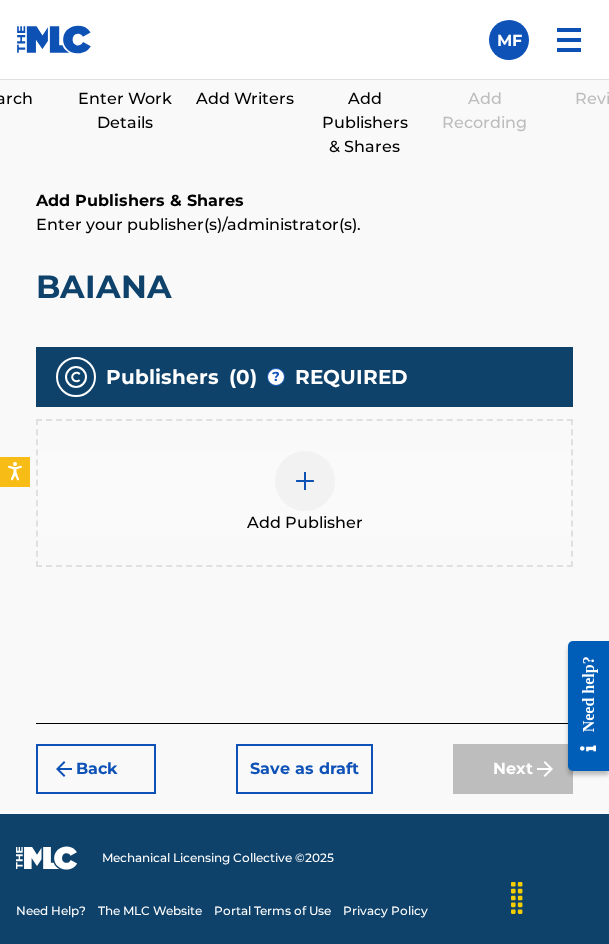click at bounding box center (305, 481) 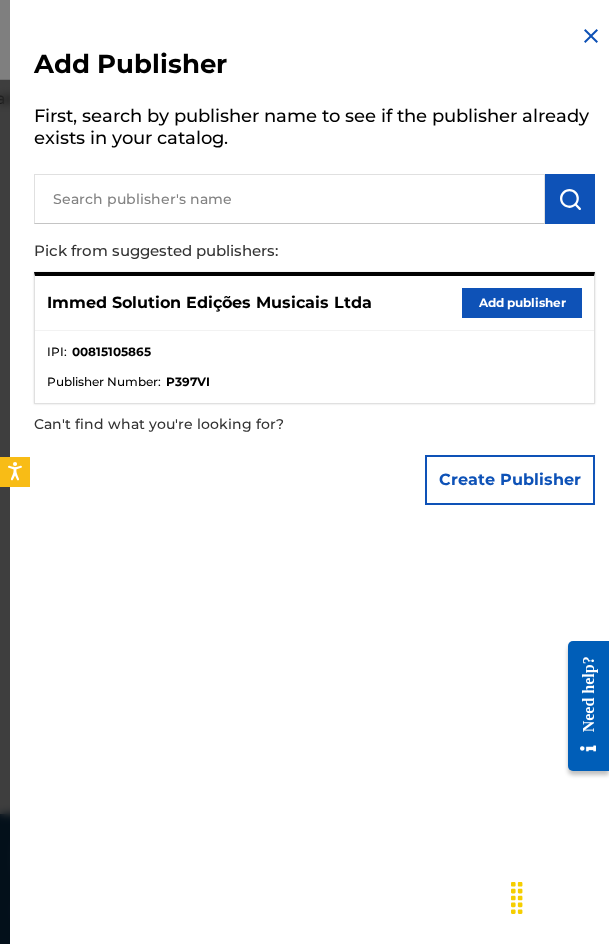 click on "Add publisher" at bounding box center [522, 303] 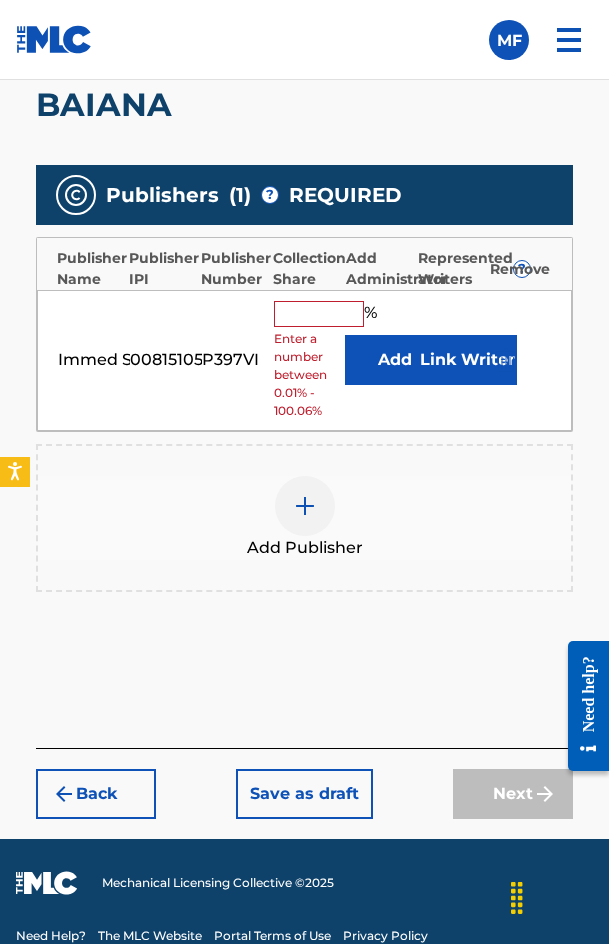 scroll, scrollTop: 1492, scrollLeft: 0, axis: vertical 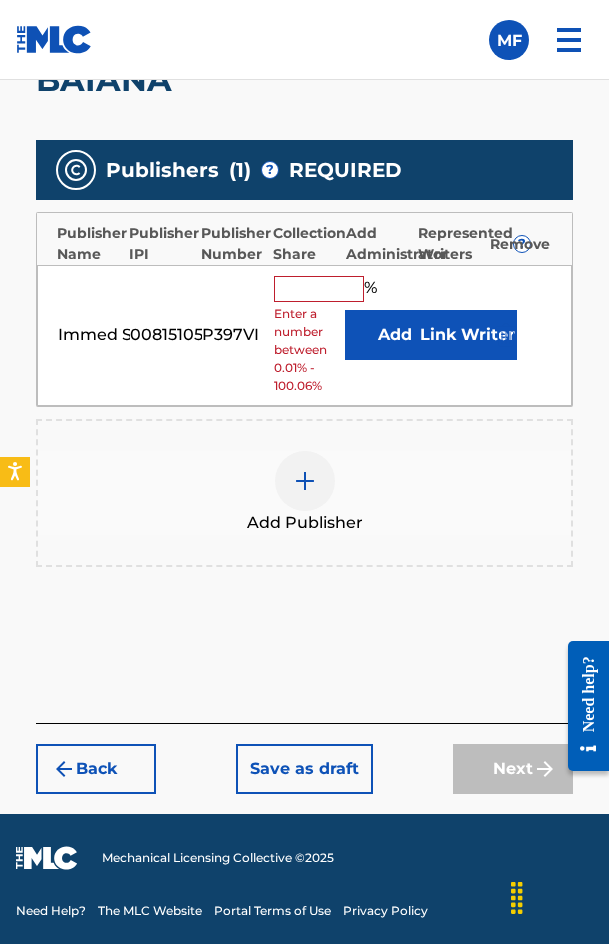 click at bounding box center [319, 289] 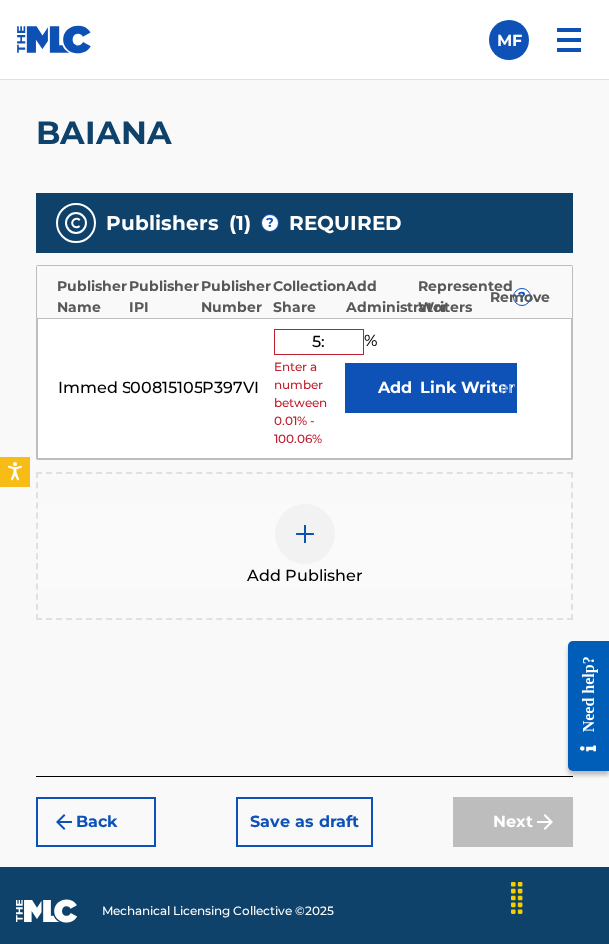 scroll, scrollTop: 1492, scrollLeft: 0, axis: vertical 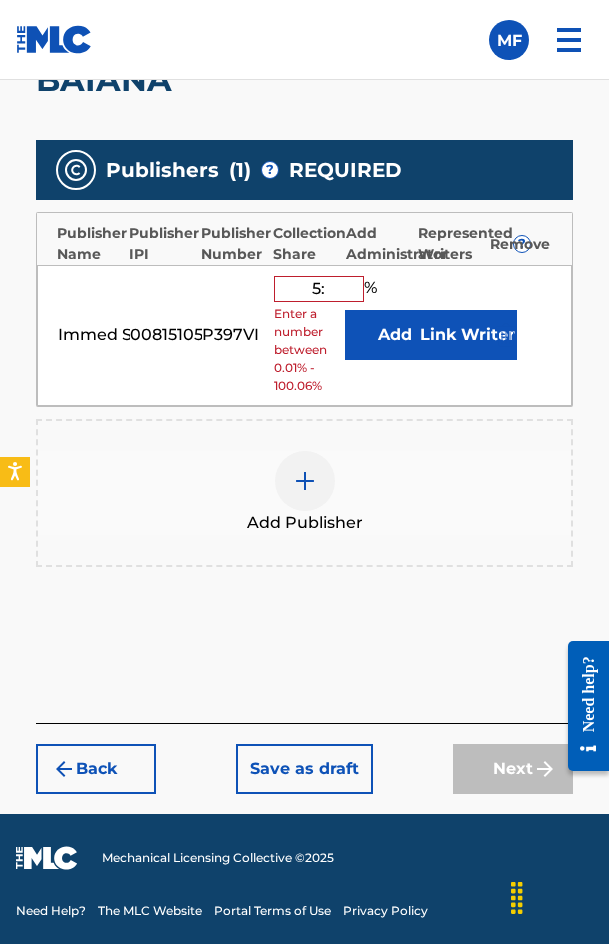 type on "5" 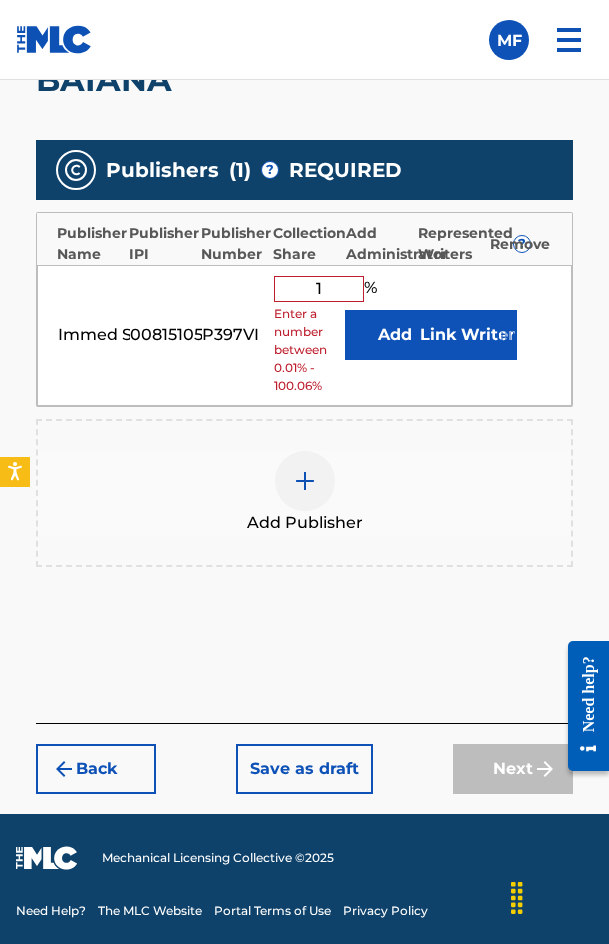 scroll, scrollTop: 1424, scrollLeft: 0, axis: vertical 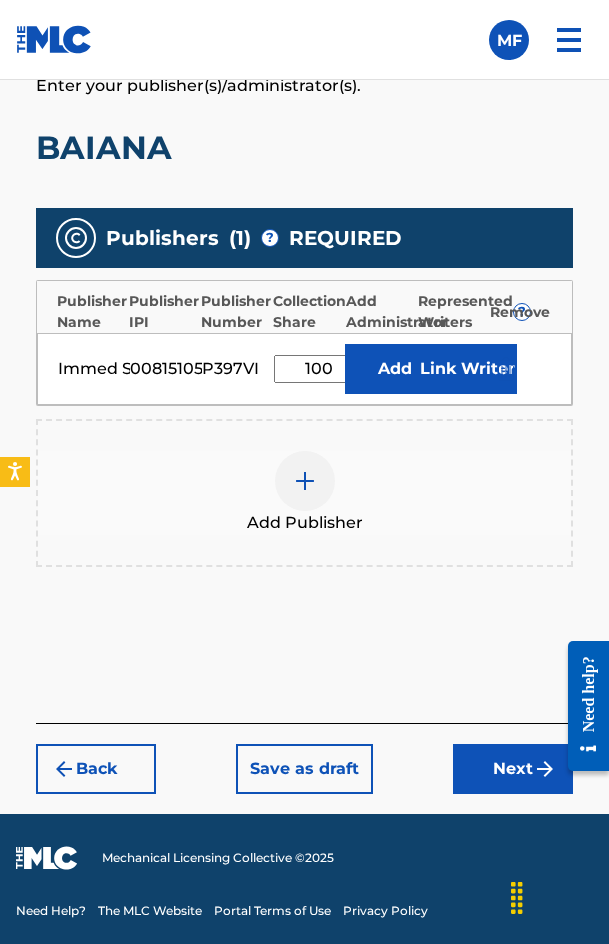 type on "100" 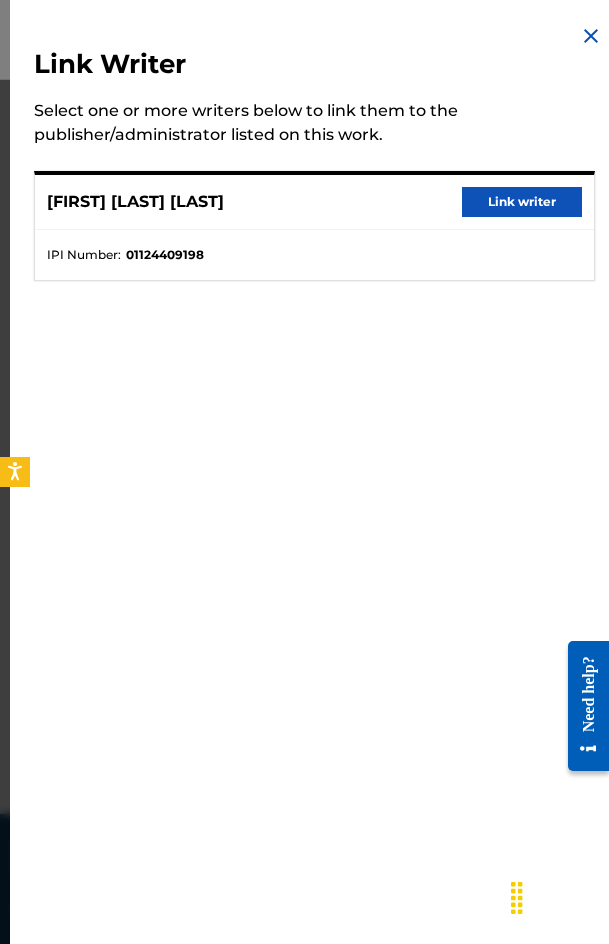 click on "Link writer" at bounding box center [522, 202] 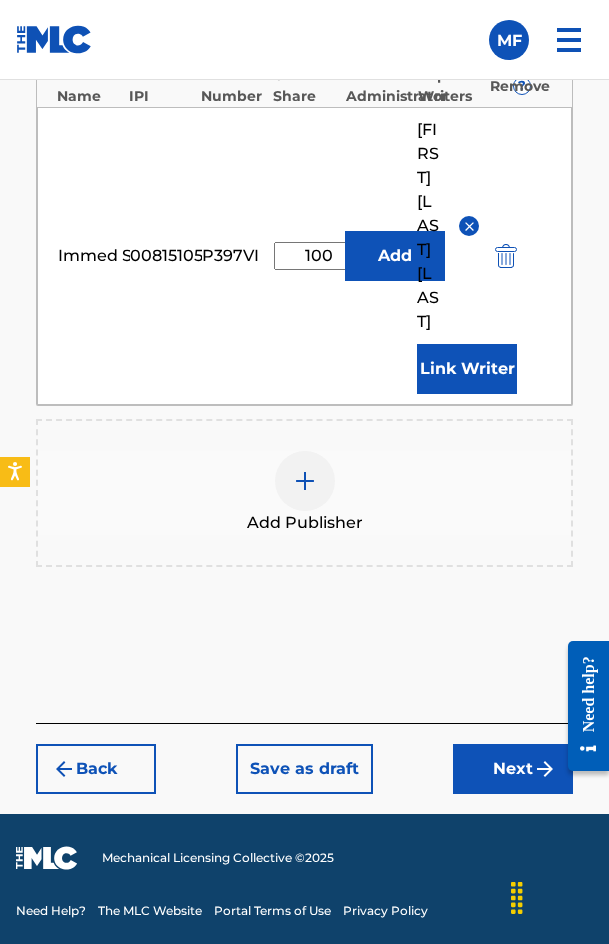 scroll, scrollTop: 1674, scrollLeft: 0, axis: vertical 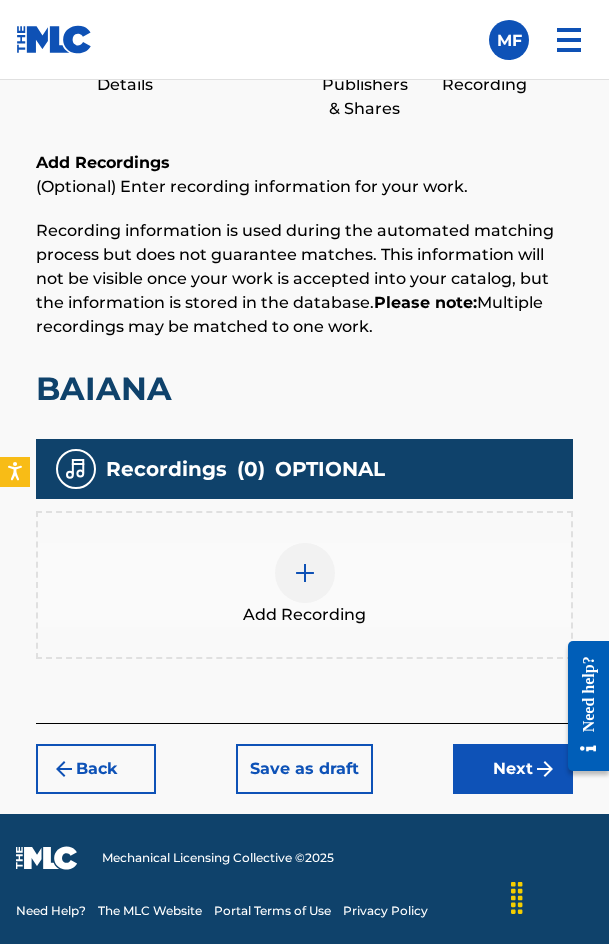 click on "Add Recording" at bounding box center [304, 585] 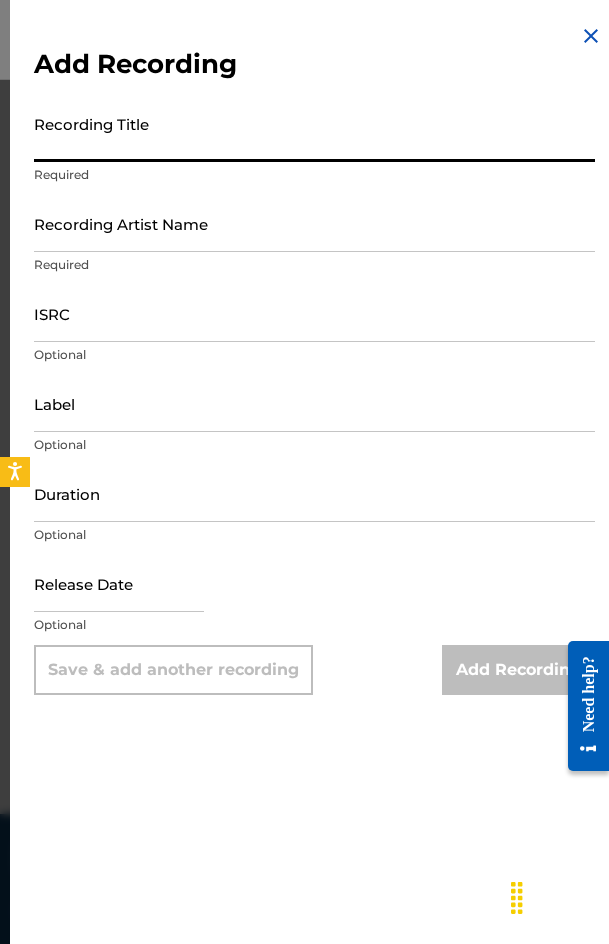click on "Recording Title" at bounding box center (314, 133) 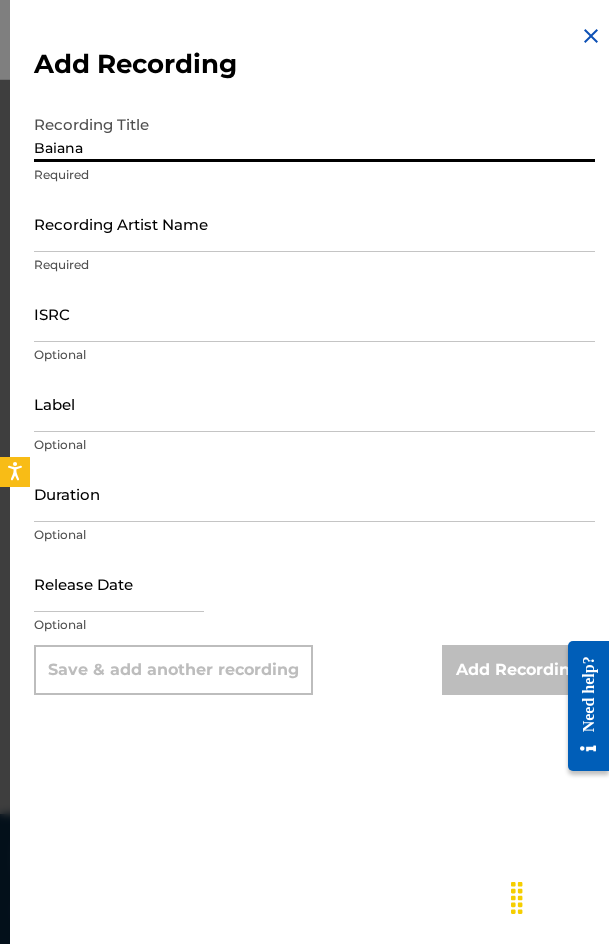 type on "Baiana" 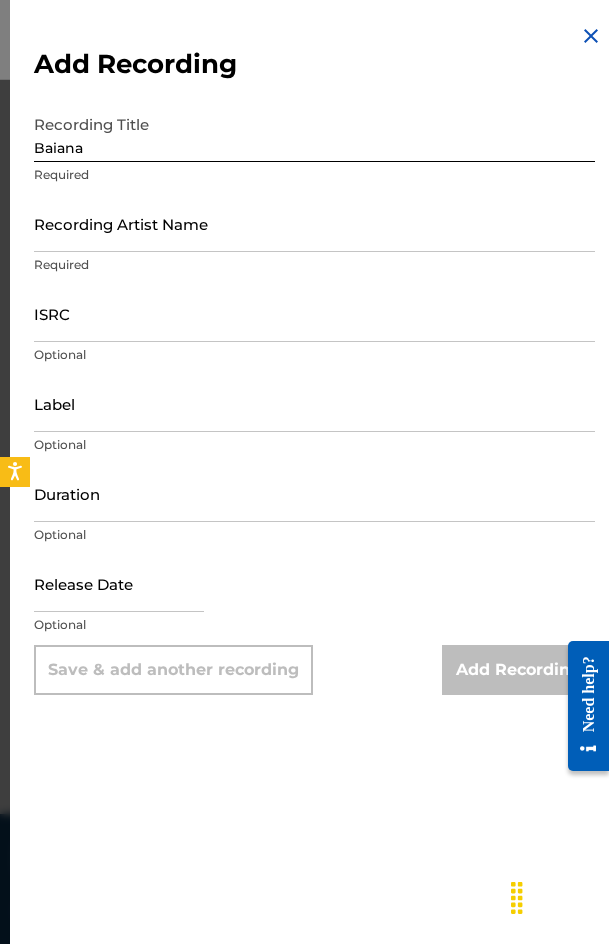 click on "Recording Artist Name" at bounding box center (314, 223) 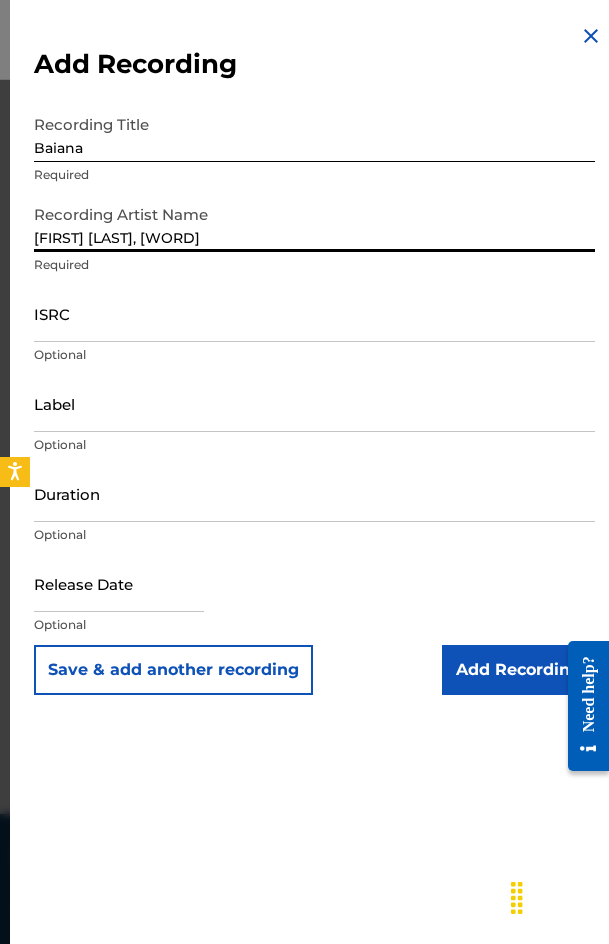 type on "[FIRST] [LAST], [WORD]" 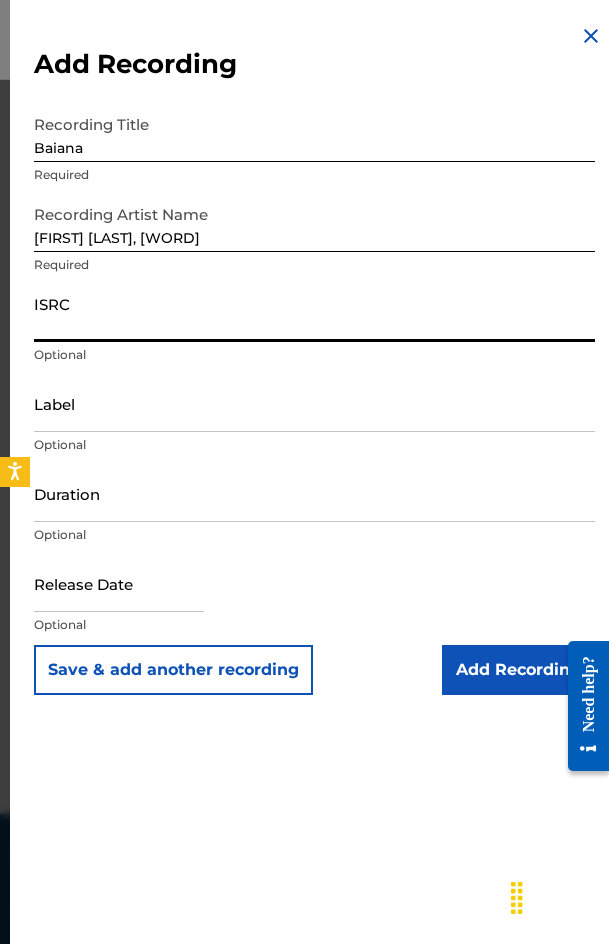 click on "ISRC" at bounding box center (314, 313) 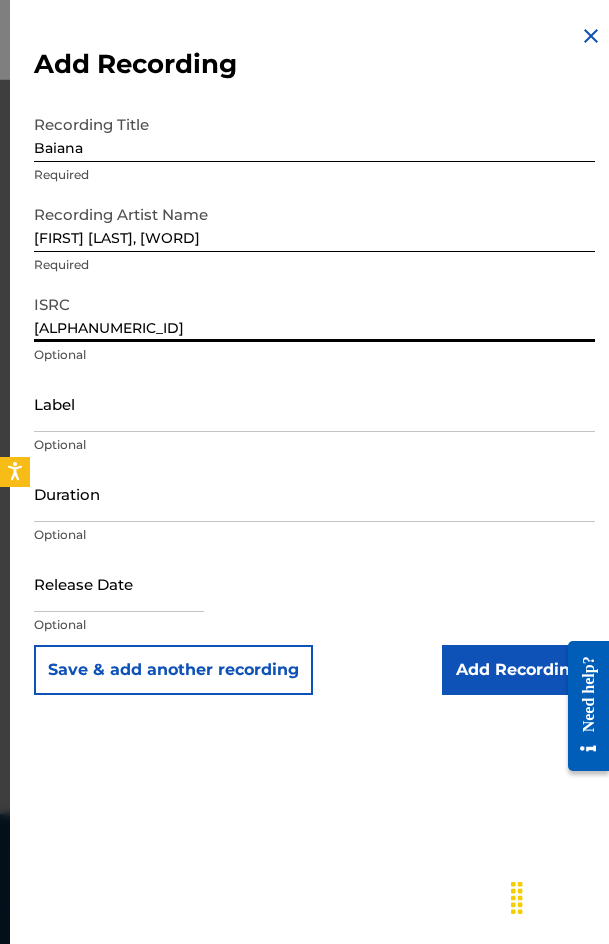type on "[ALPHANUMERIC_ID]" 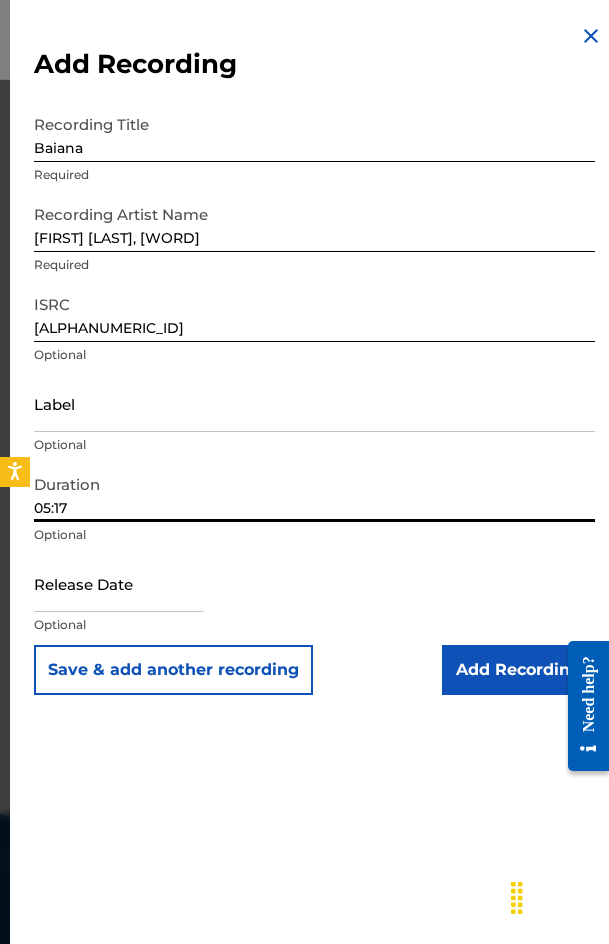 type on "05:17" 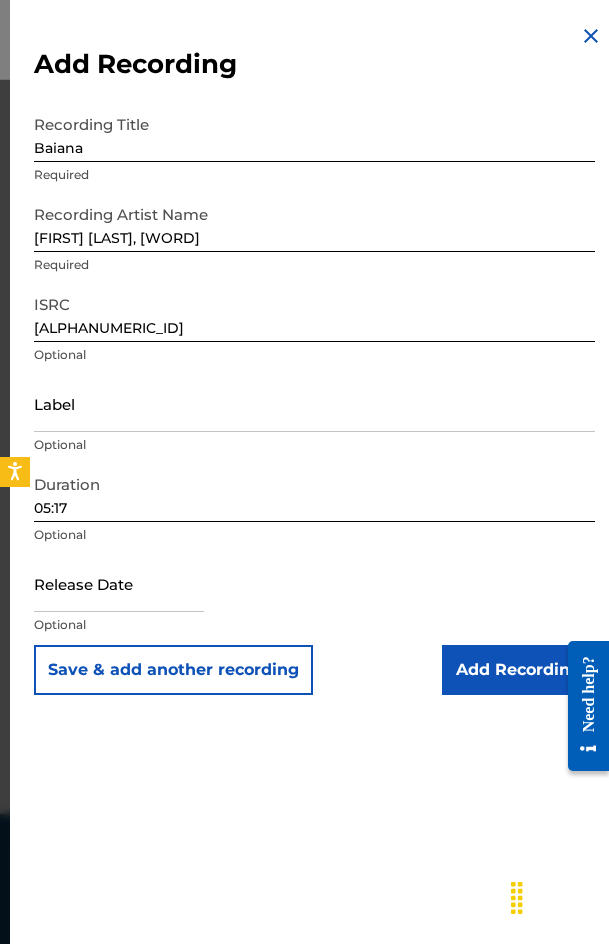 click on "Add Recording" at bounding box center [518, 670] 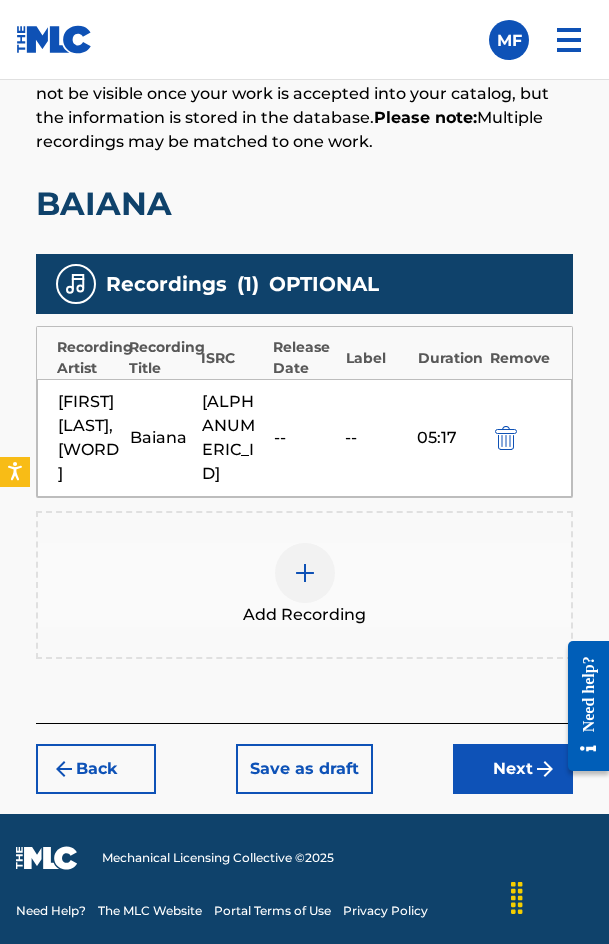 click on "Next" at bounding box center (513, 769) 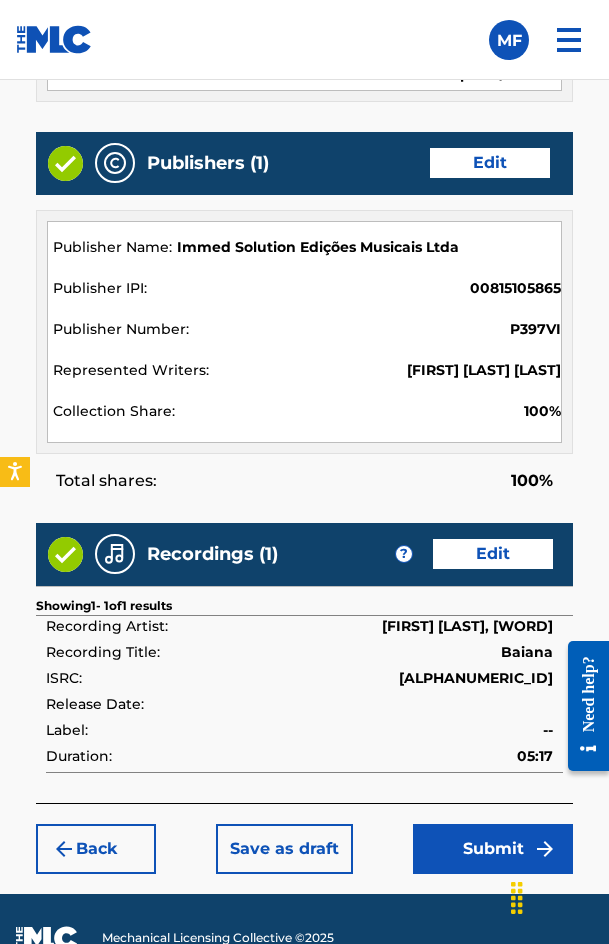 scroll, scrollTop: 2162, scrollLeft: 0, axis: vertical 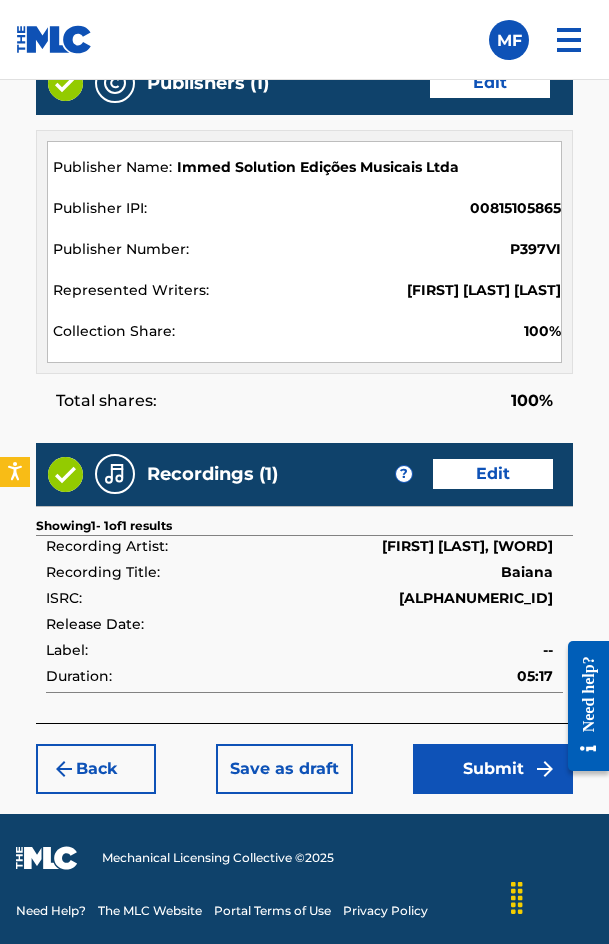 click on "Submit" at bounding box center [493, 769] 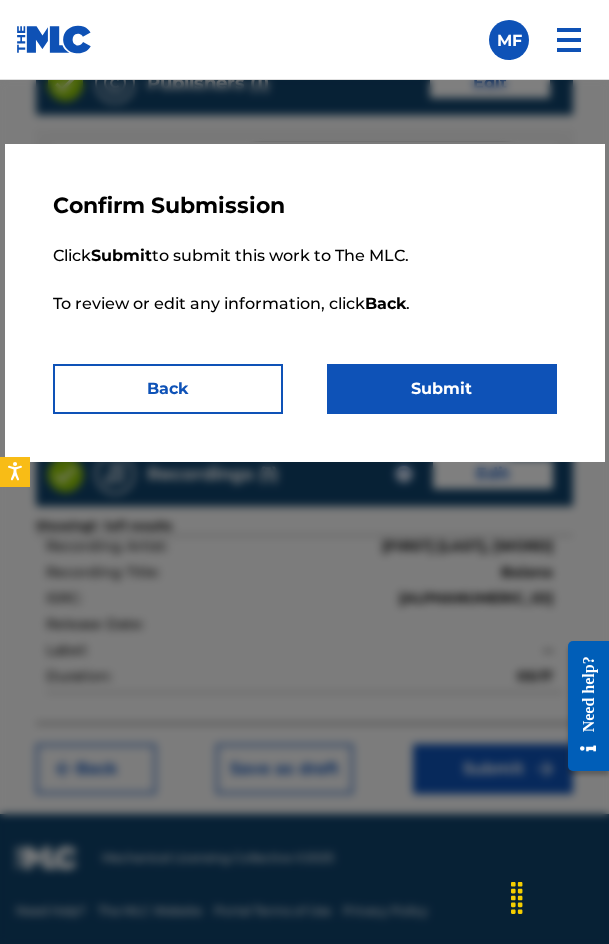click on "Submit" at bounding box center (442, 389) 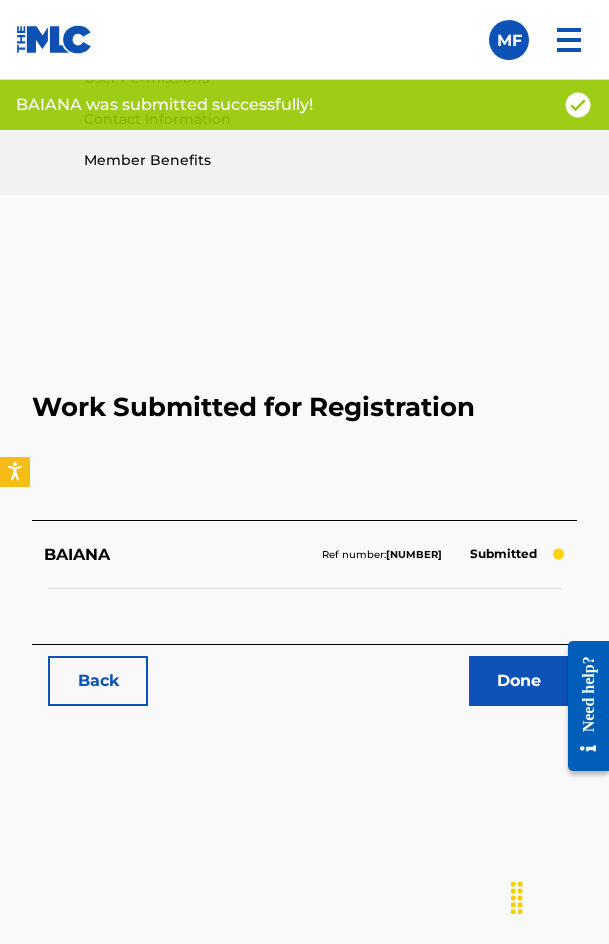 scroll, scrollTop: 1114, scrollLeft: 0, axis: vertical 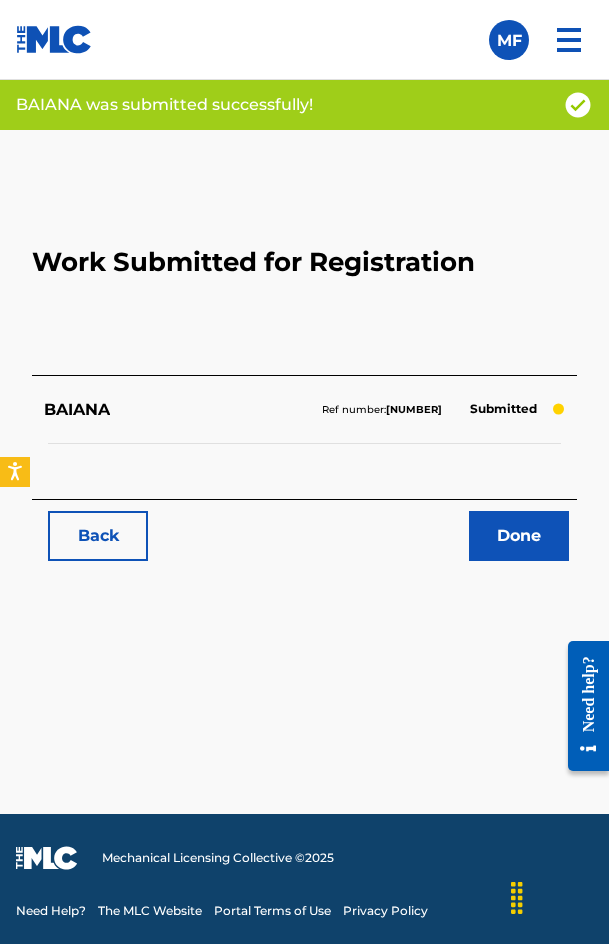 click on "Back Done" at bounding box center [304, 536] 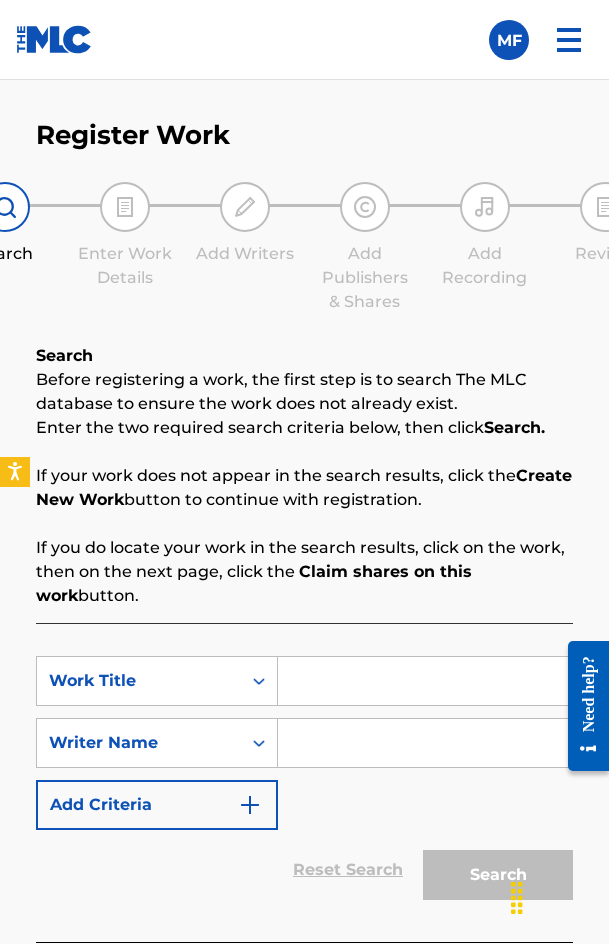 scroll, scrollTop: 1284, scrollLeft: 0, axis: vertical 